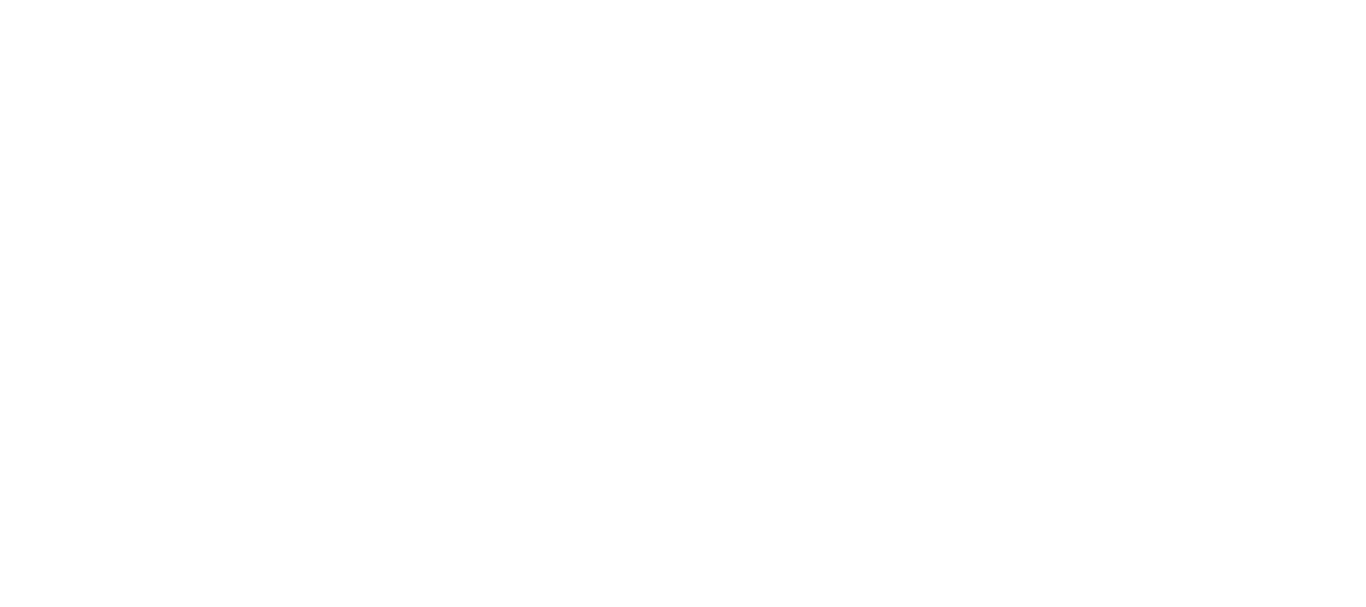 scroll, scrollTop: 0, scrollLeft: 0, axis: both 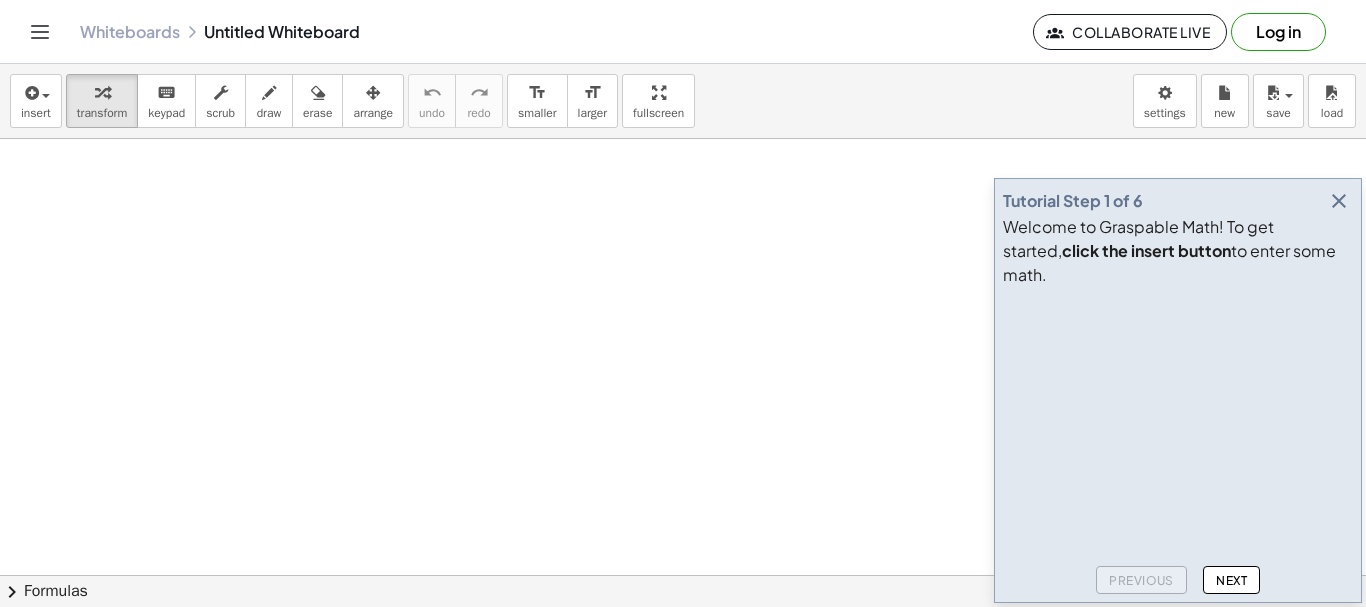 click at bounding box center [1339, 201] 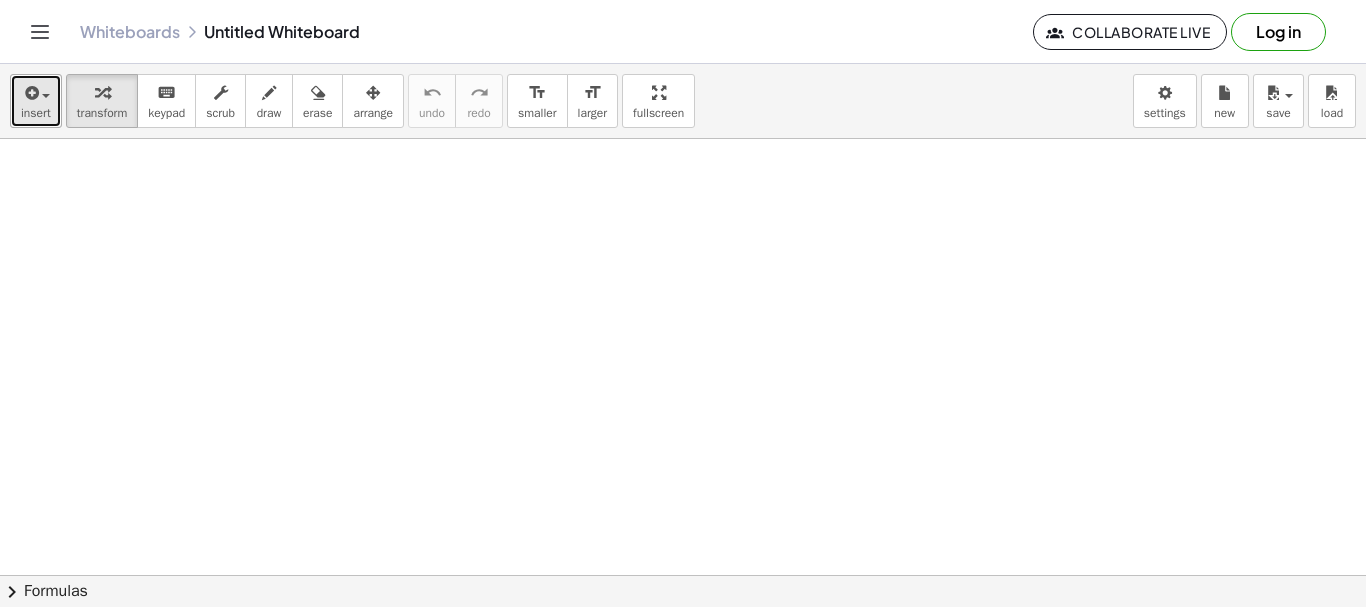 click on "insert" at bounding box center (36, 101) 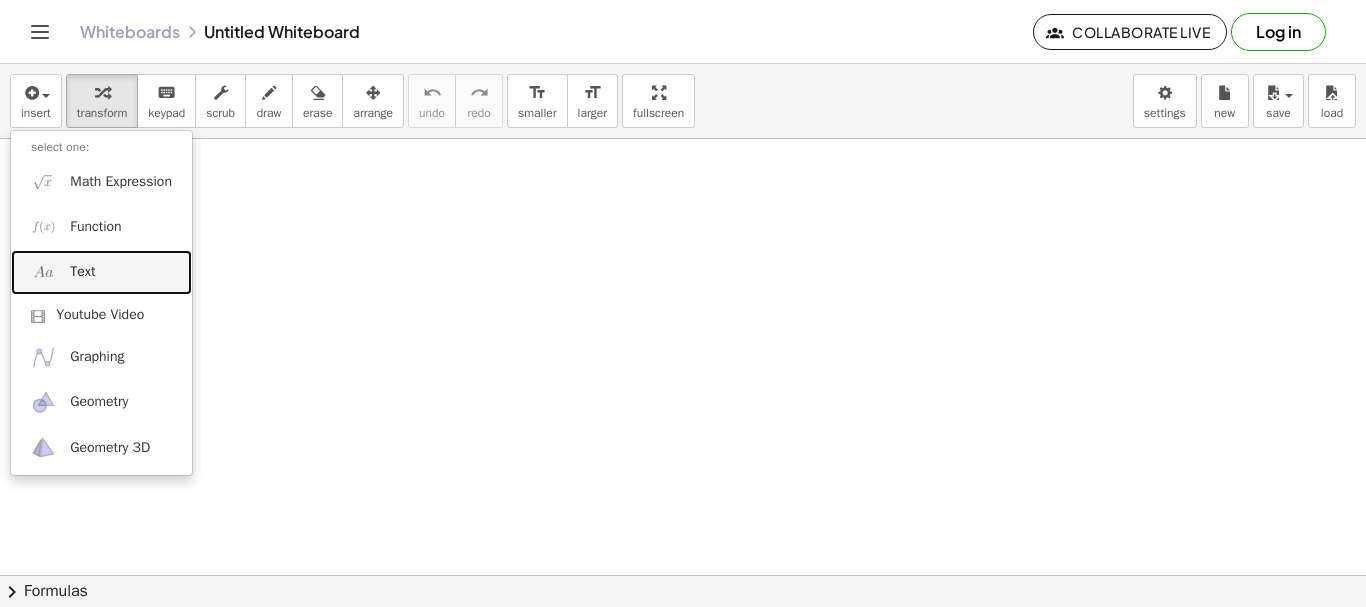 click on "Text" at bounding box center (101, 272) 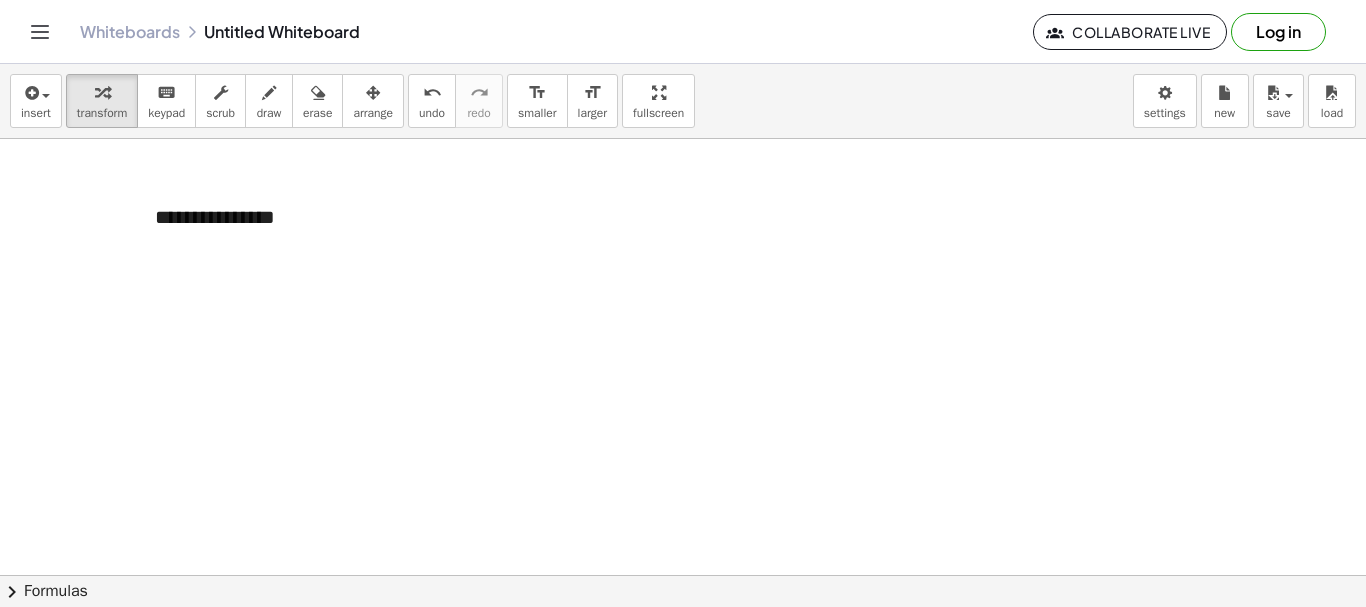 type 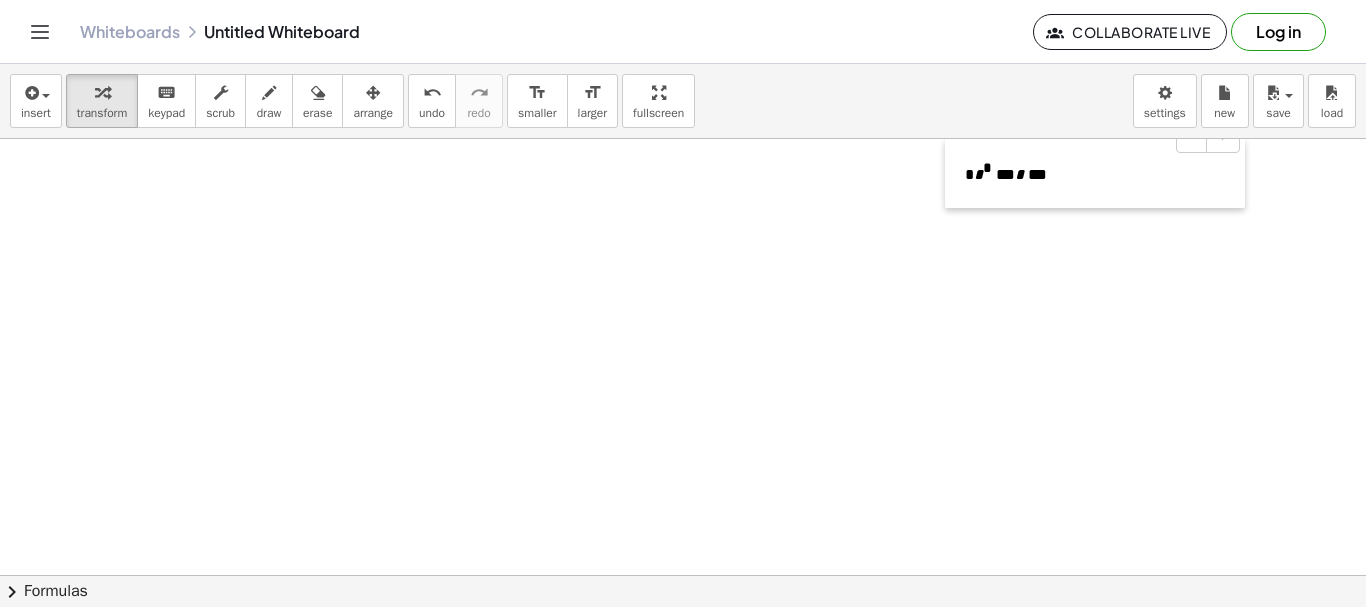 drag, startPoint x: 136, startPoint y: 216, endPoint x: 724, endPoint y: 99, distance: 599.52734 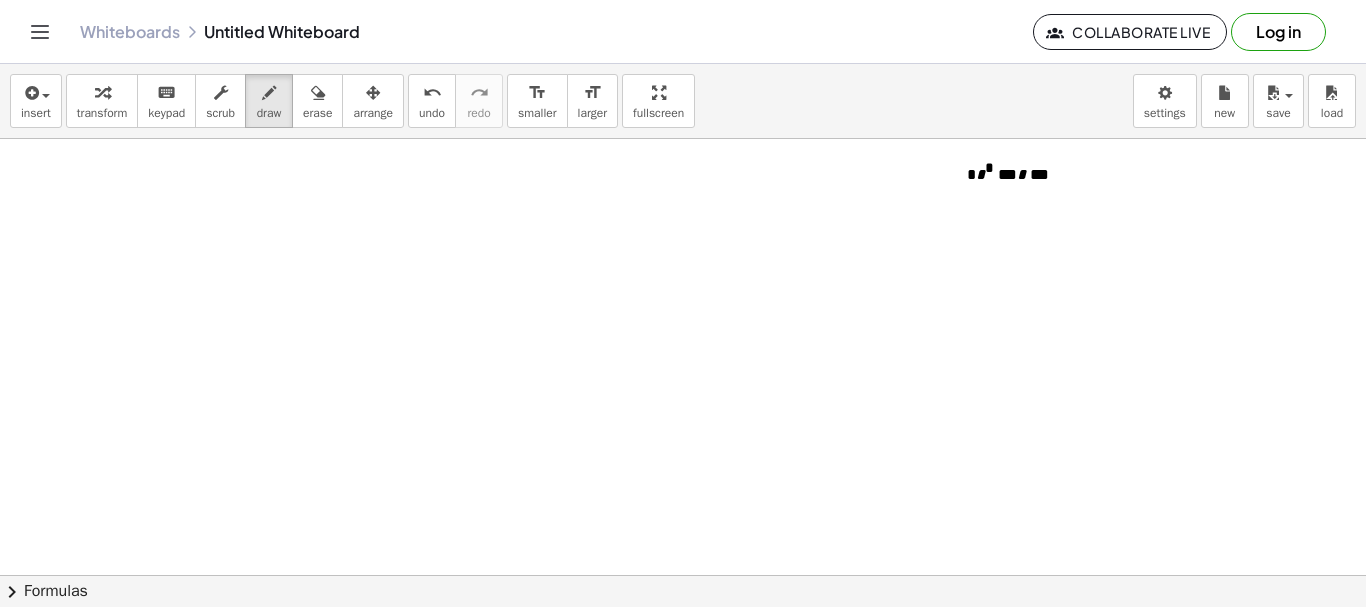 drag, startPoint x: 258, startPoint y: 93, endPoint x: 175, endPoint y: 222, distance: 153.39491 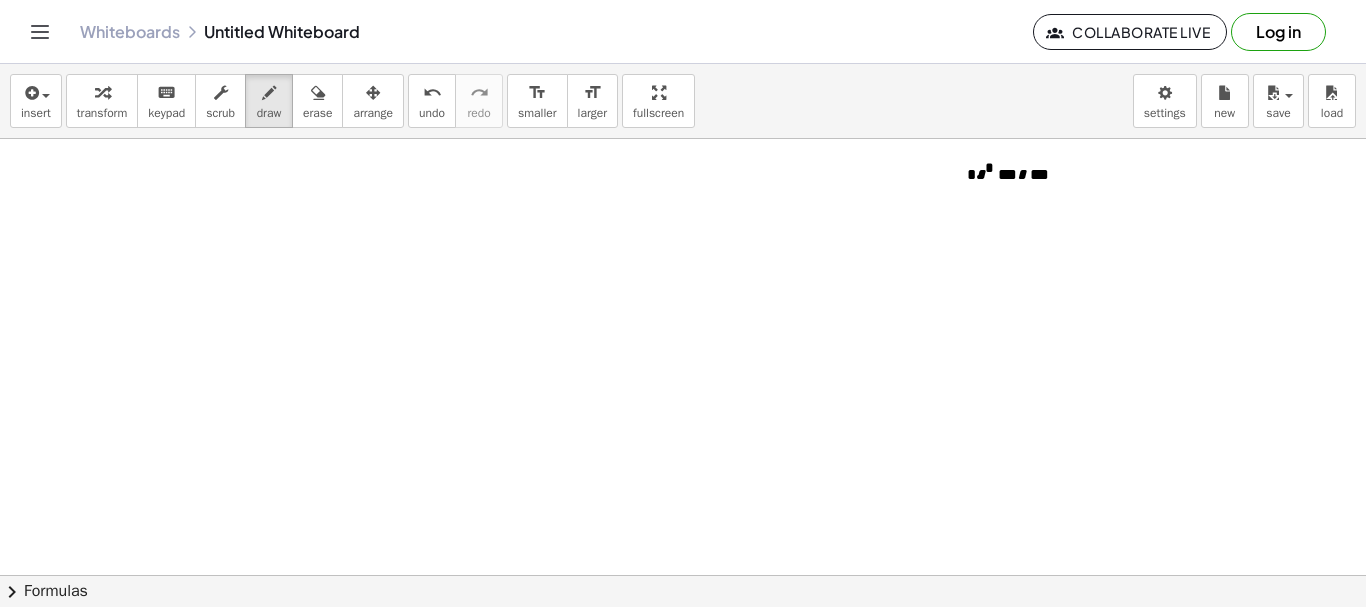 click at bounding box center [683, 575] 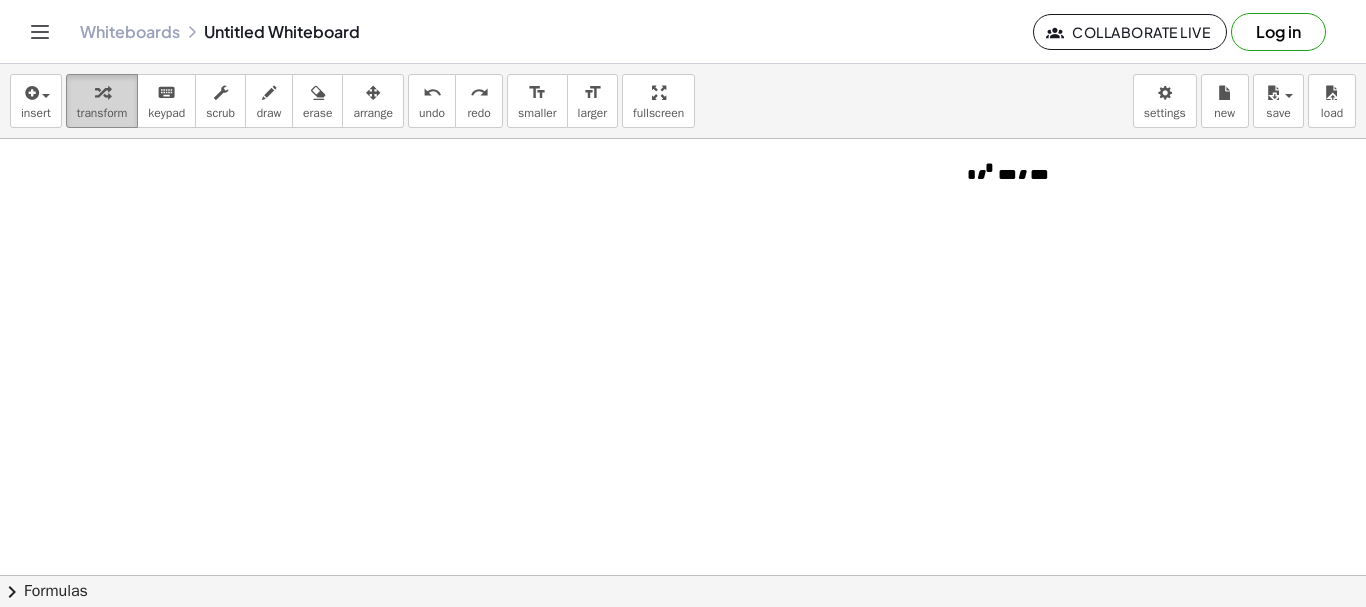 click on "transform" at bounding box center (102, 113) 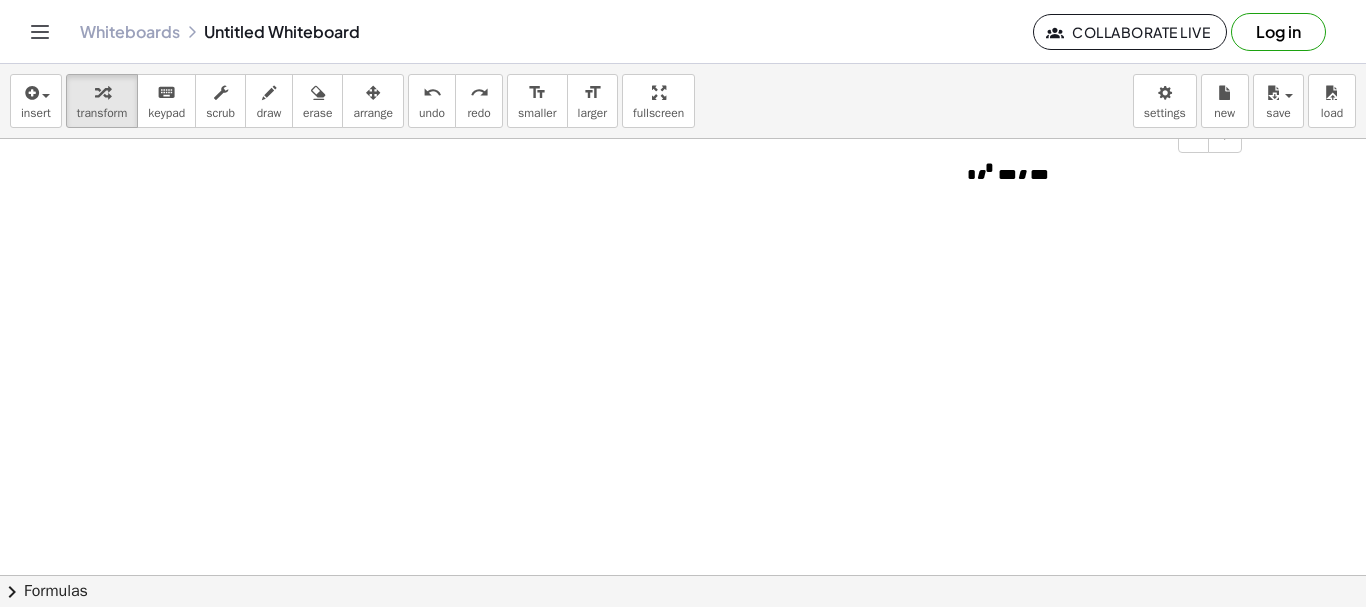 click on "* * *   *** *   ***" at bounding box center (1097, 173) 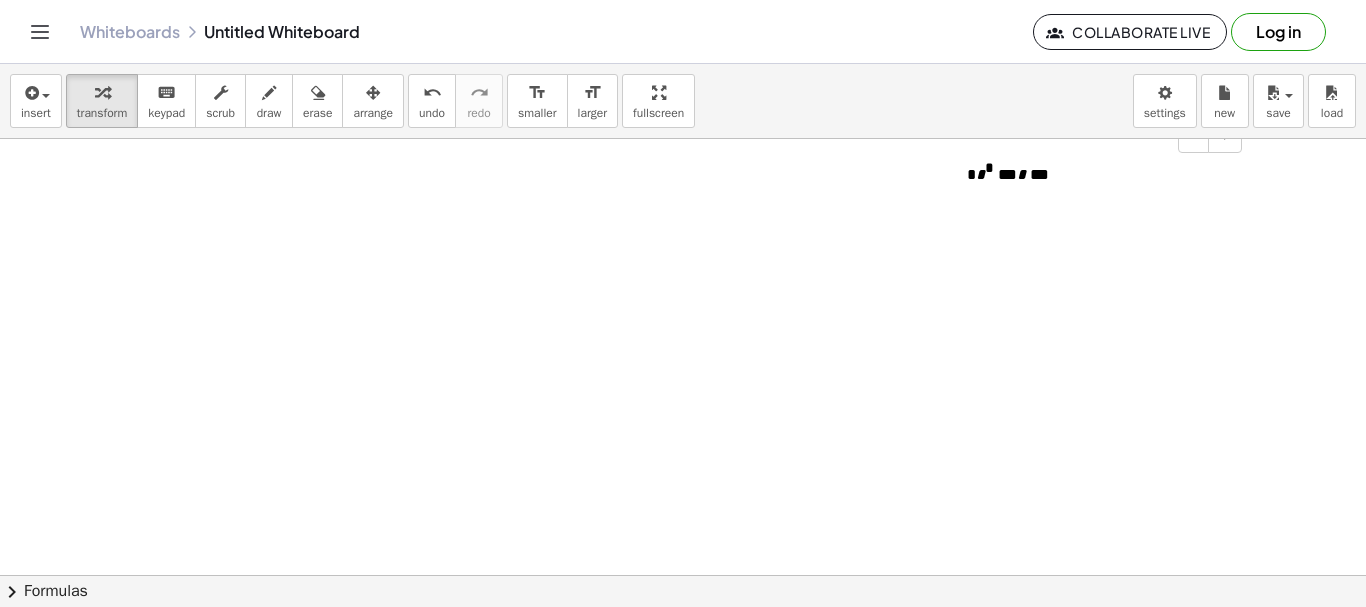 click on "***" at bounding box center (1005, 174) 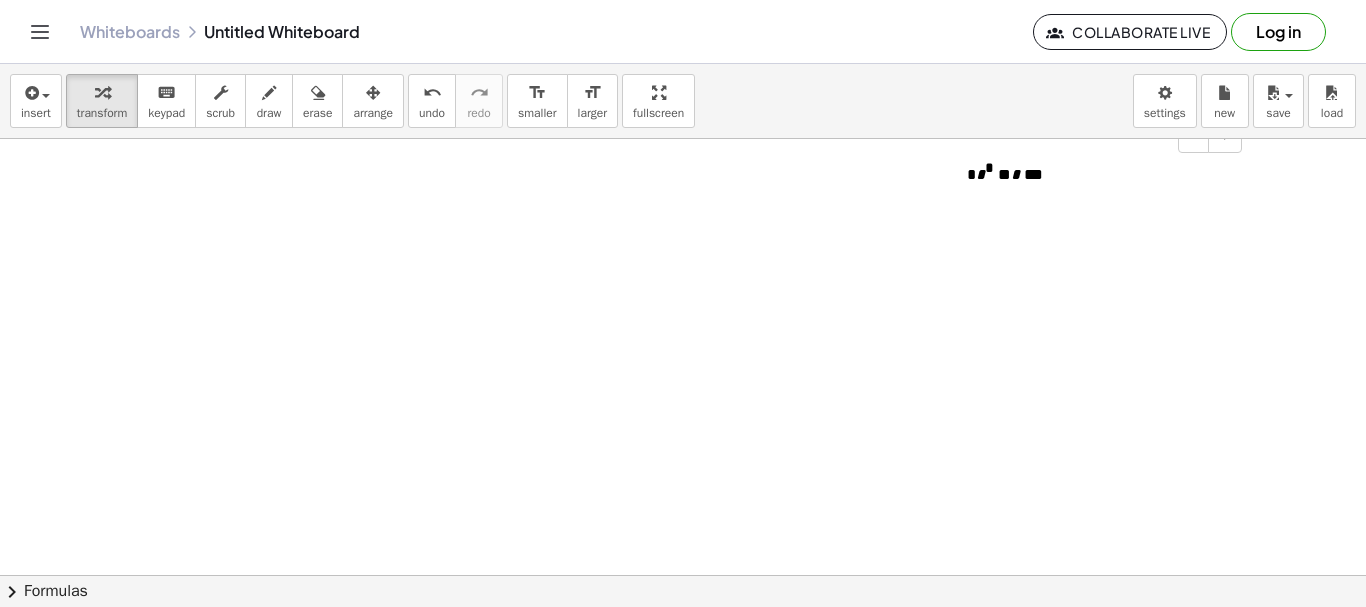 click on "*" at bounding box center [980, 174] 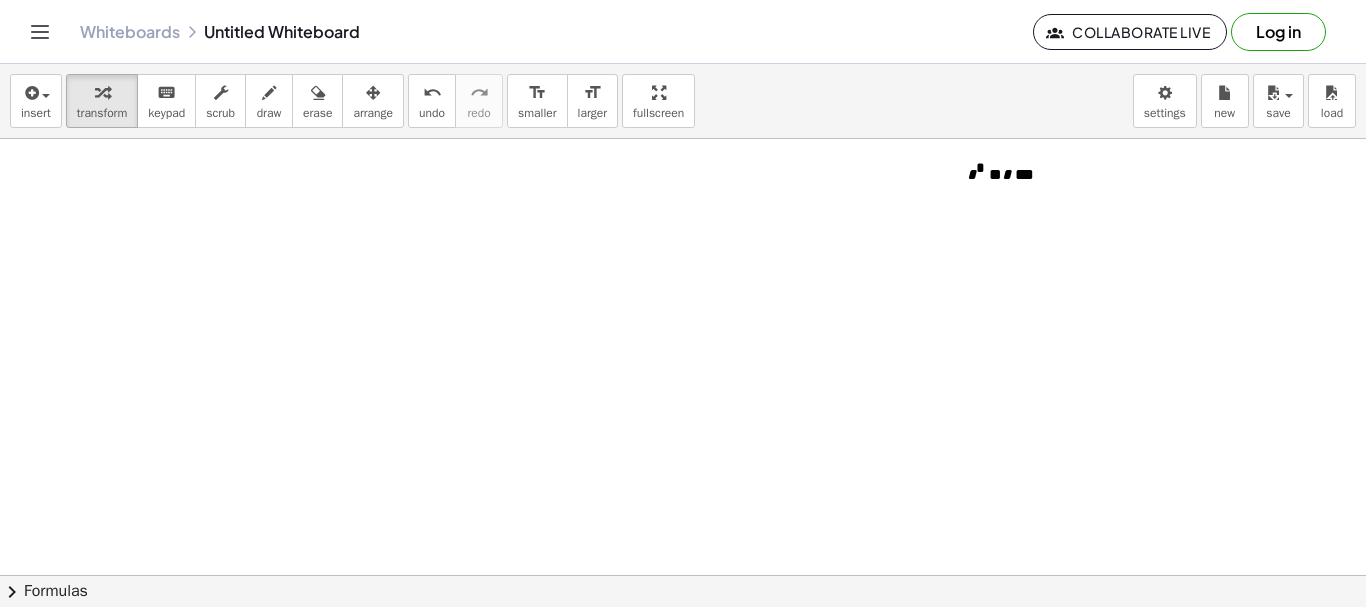 click at bounding box center [683, 575] 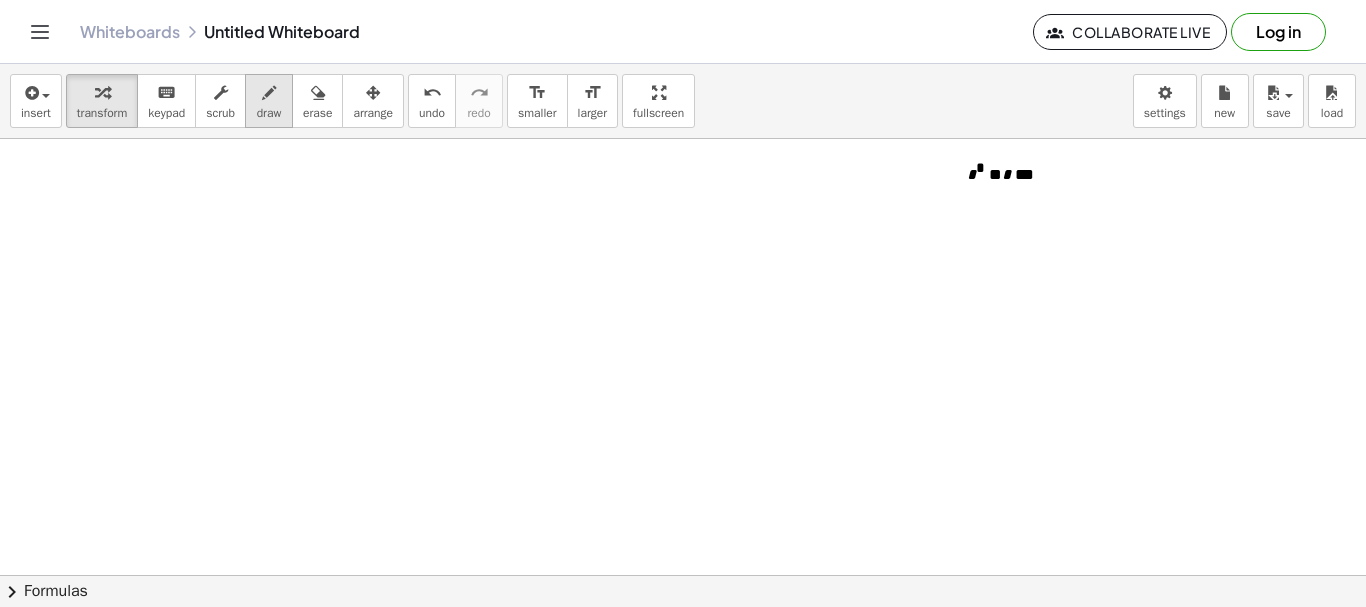 click on "draw" at bounding box center (269, 113) 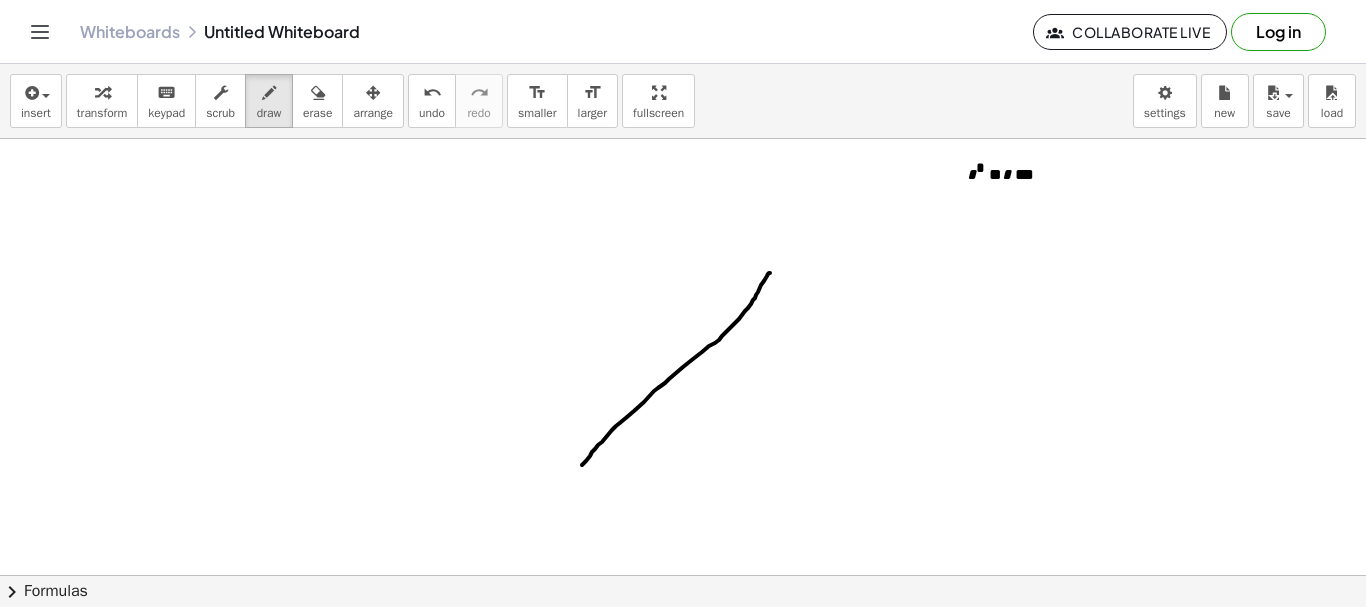 drag, startPoint x: 770, startPoint y: 273, endPoint x: 578, endPoint y: 473, distance: 277.24356 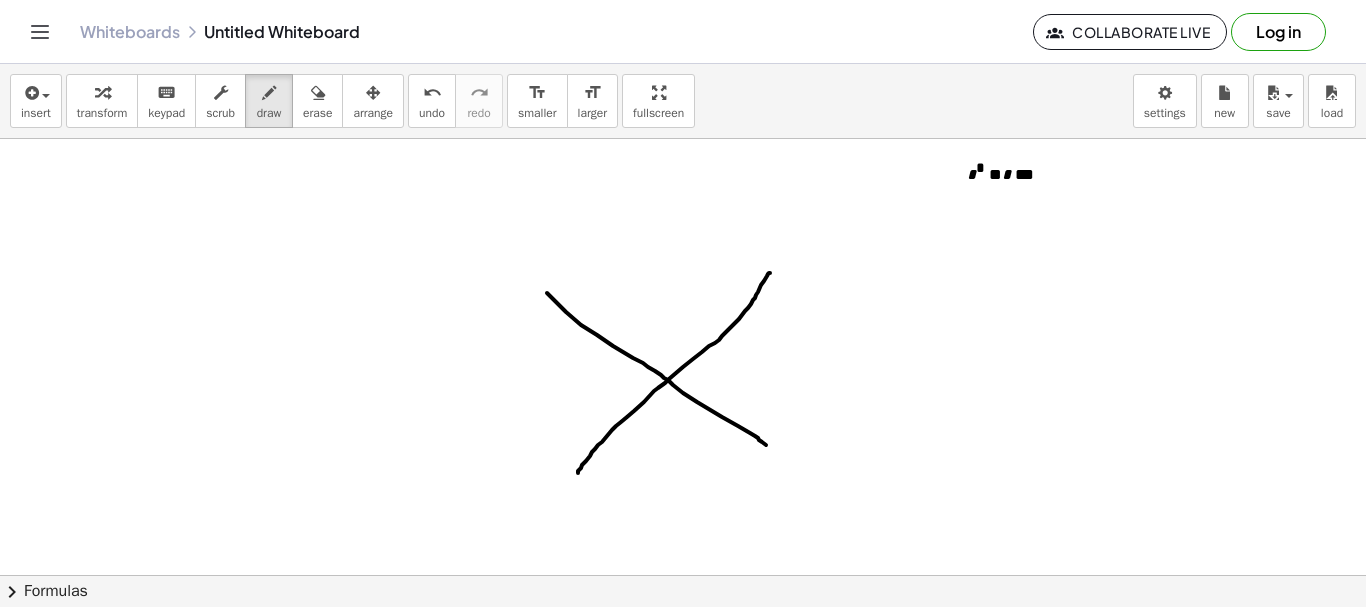 drag, startPoint x: 547, startPoint y: 293, endPoint x: 799, endPoint y: 467, distance: 306.2352 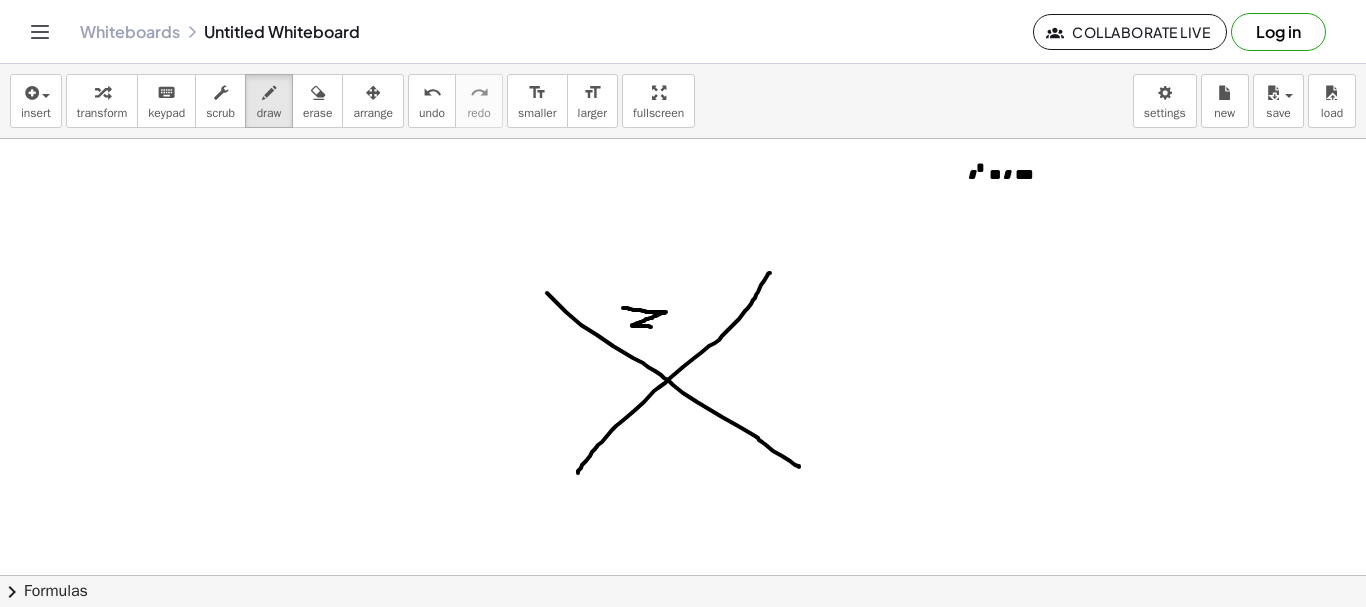 drag, startPoint x: 623, startPoint y: 308, endPoint x: 658, endPoint y: 329, distance: 40.81666 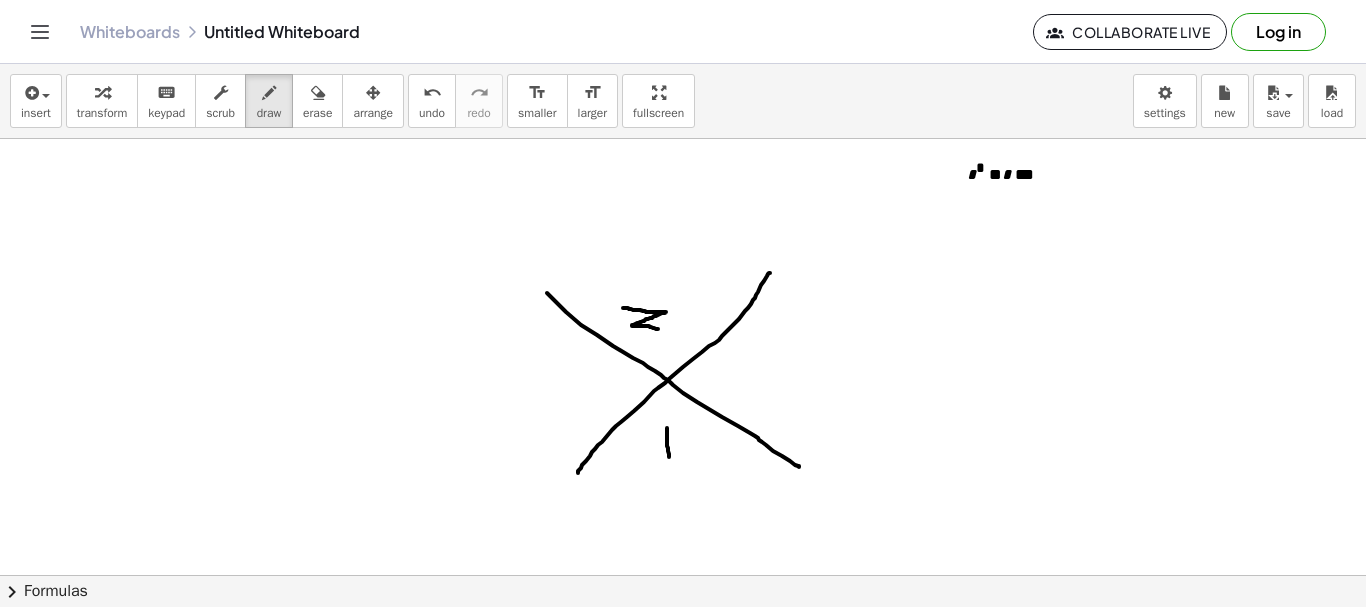 drag, startPoint x: 669, startPoint y: 457, endPoint x: 667, endPoint y: 427, distance: 30.066593 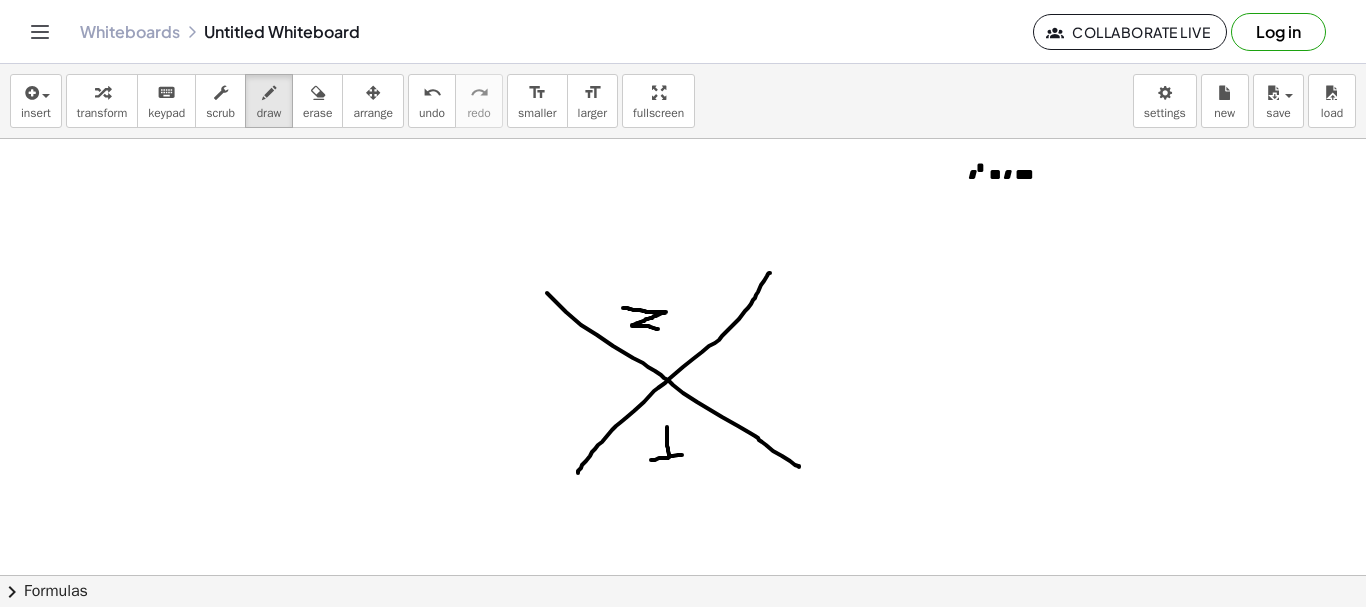 drag, startPoint x: 682, startPoint y: 455, endPoint x: 651, endPoint y: 460, distance: 31.400637 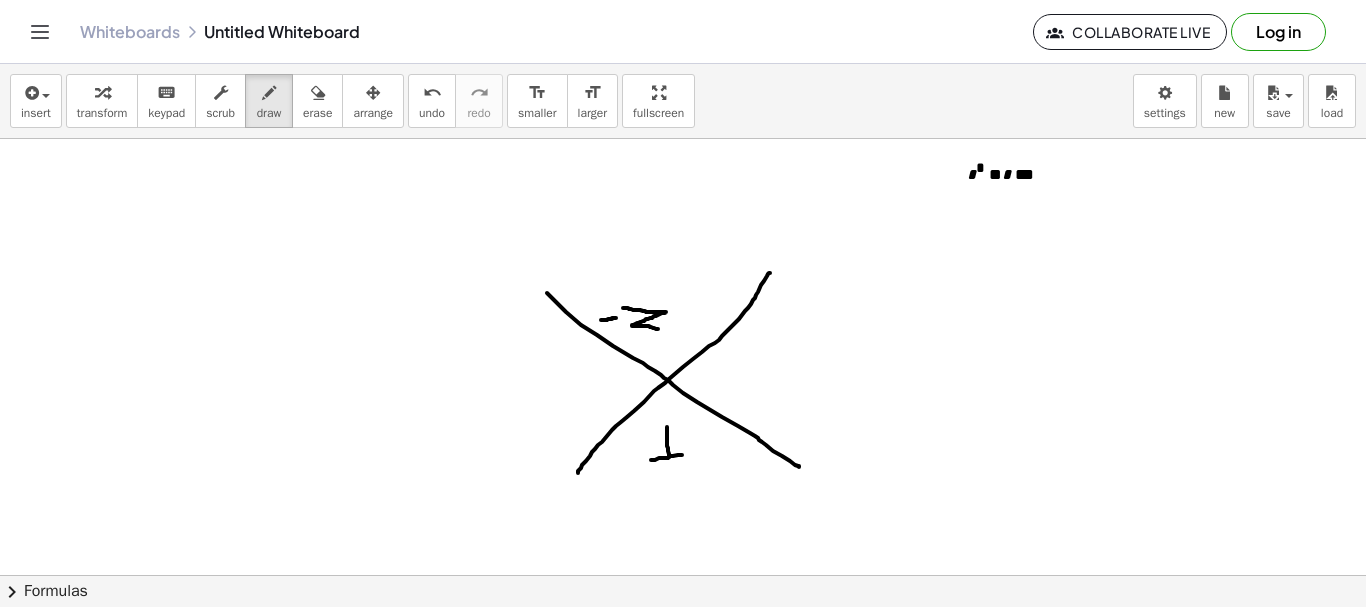 drag, startPoint x: 616, startPoint y: 318, endPoint x: 601, endPoint y: 320, distance: 15.132746 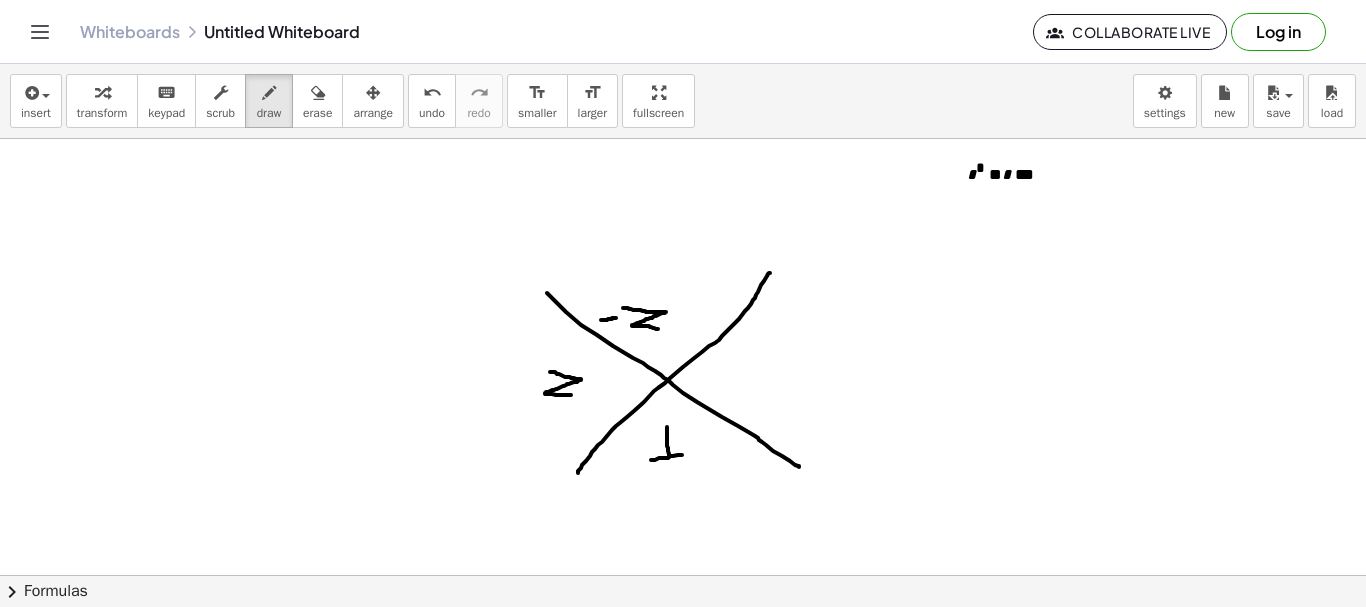 drag, startPoint x: 550, startPoint y: 372, endPoint x: 571, endPoint y: 395, distance: 31.144823 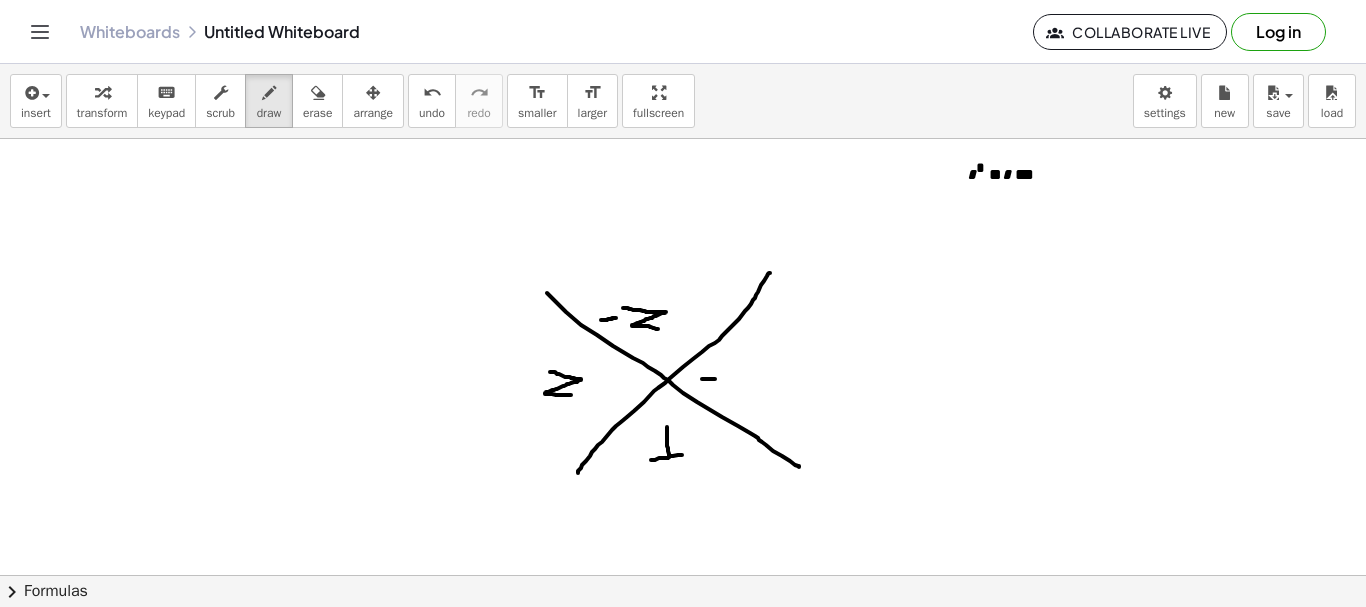 drag, startPoint x: 715, startPoint y: 379, endPoint x: 702, endPoint y: 379, distance: 13 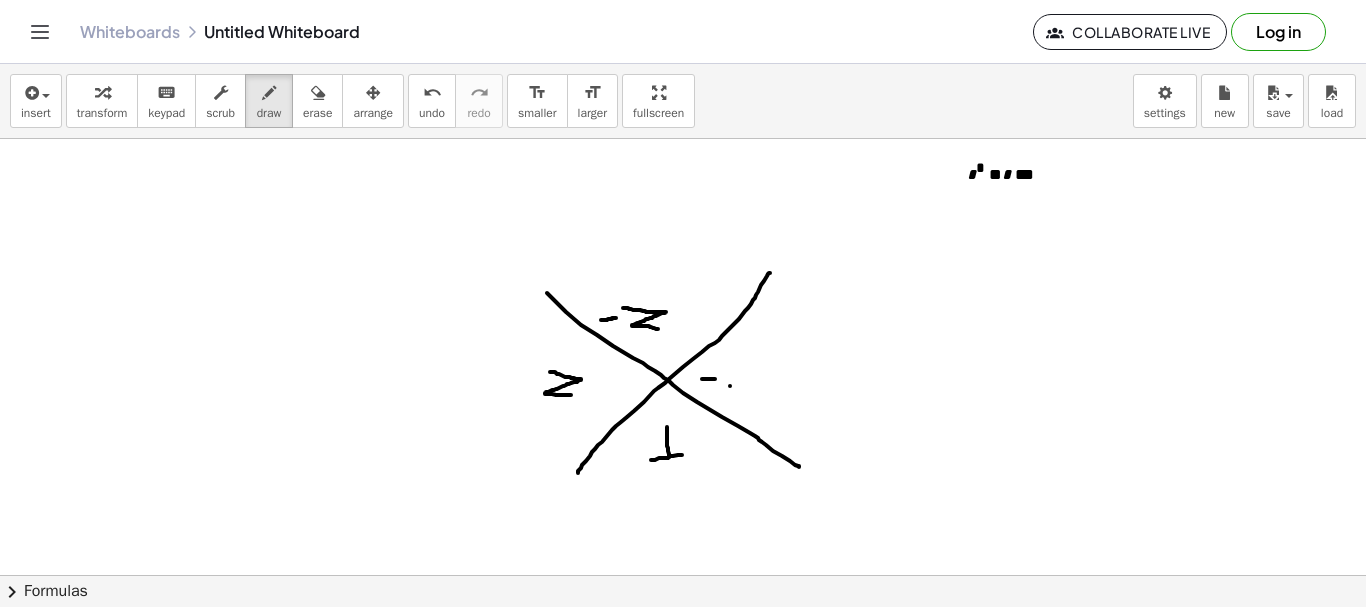 drag, startPoint x: 730, startPoint y: 386, endPoint x: 734, endPoint y: 367, distance: 19.416489 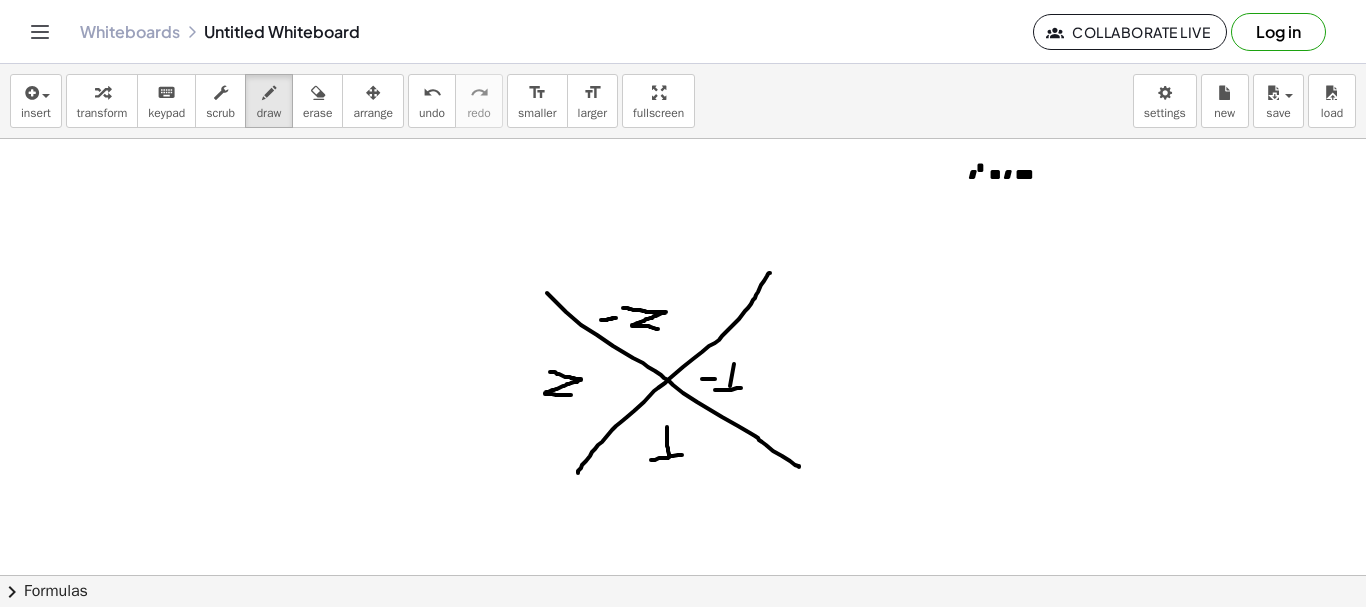 drag, startPoint x: 741, startPoint y: 388, endPoint x: 714, endPoint y: 390, distance: 27.073973 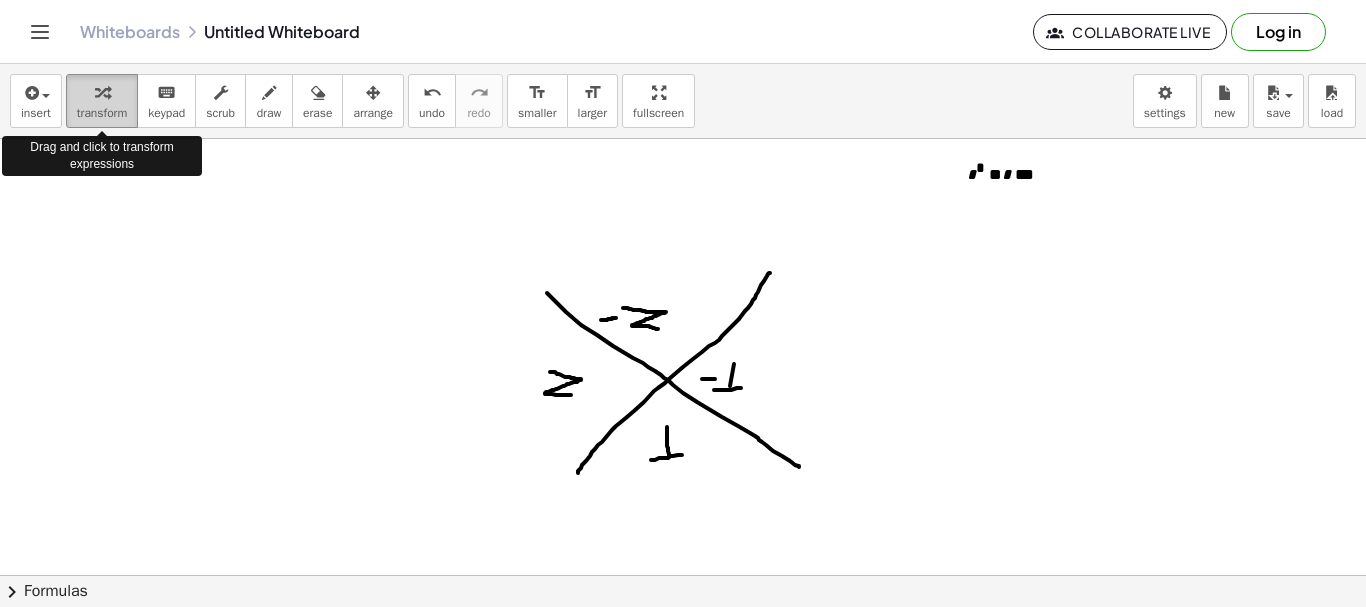 click at bounding box center (102, 92) 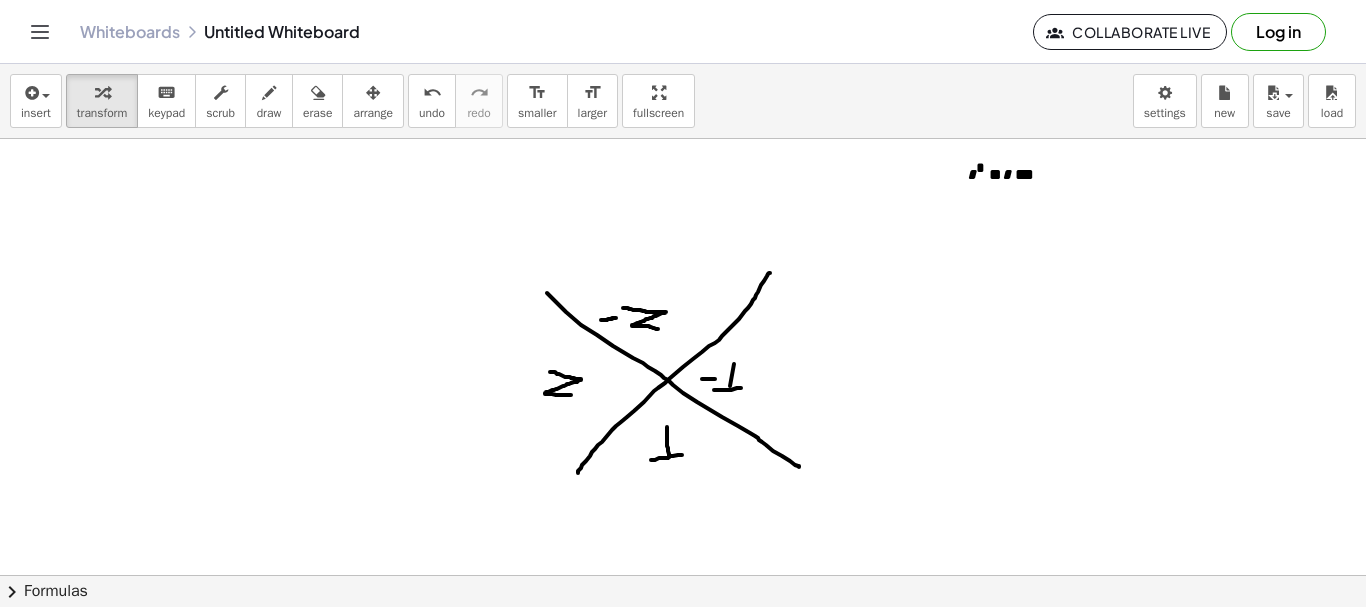 click at bounding box center [683, 575] 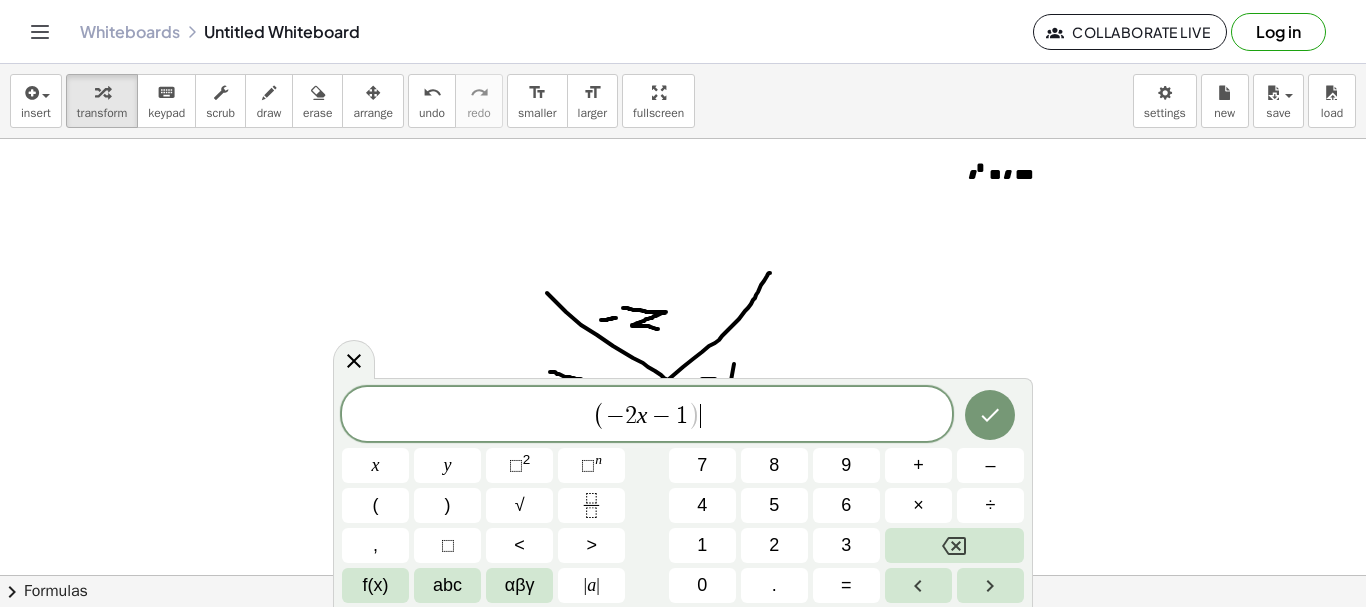 click on "( − [NUMBER] x − [NUMBER] ) ​" at bounding box center (647, 415) 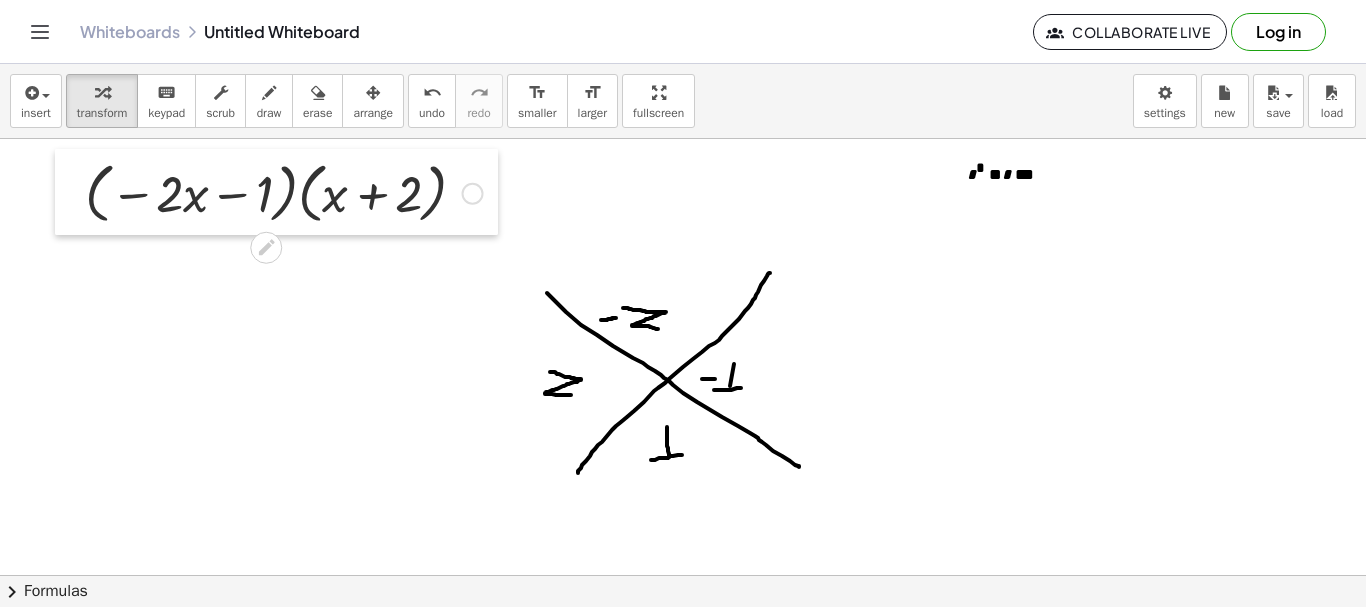 drag, startPoint x: 228, startPoint y: 301, endPoint x: 62, endPoint y: 192, distance: 198.58751 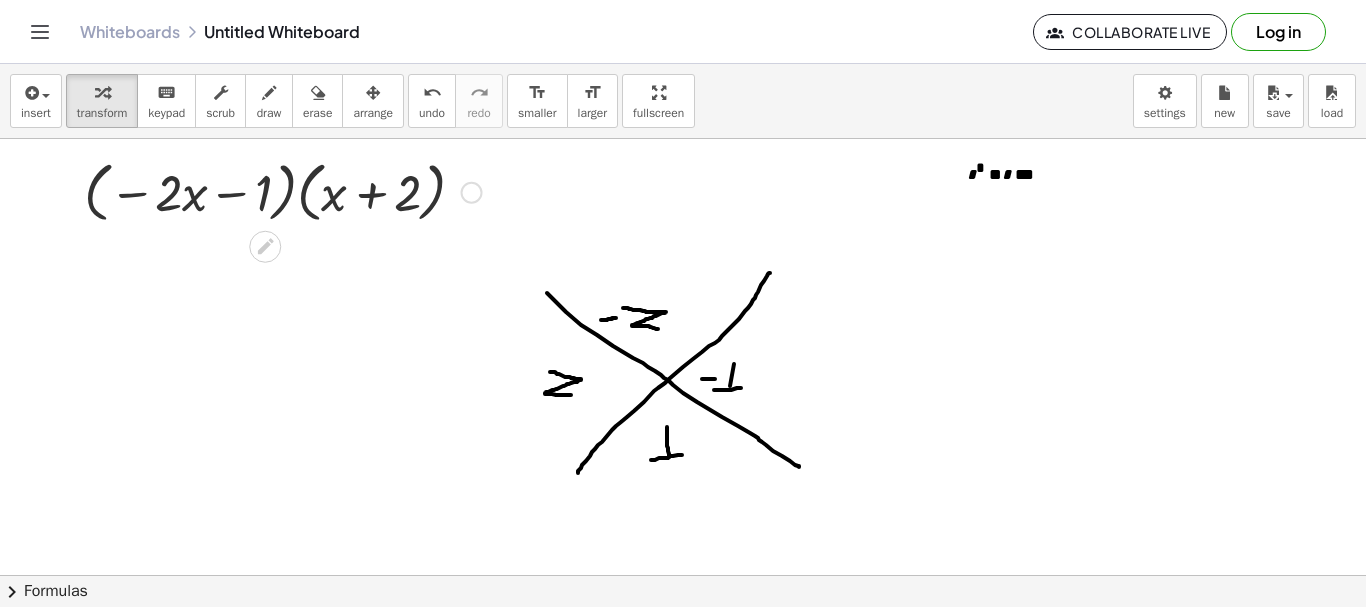 click at bounding box center (472, 193) 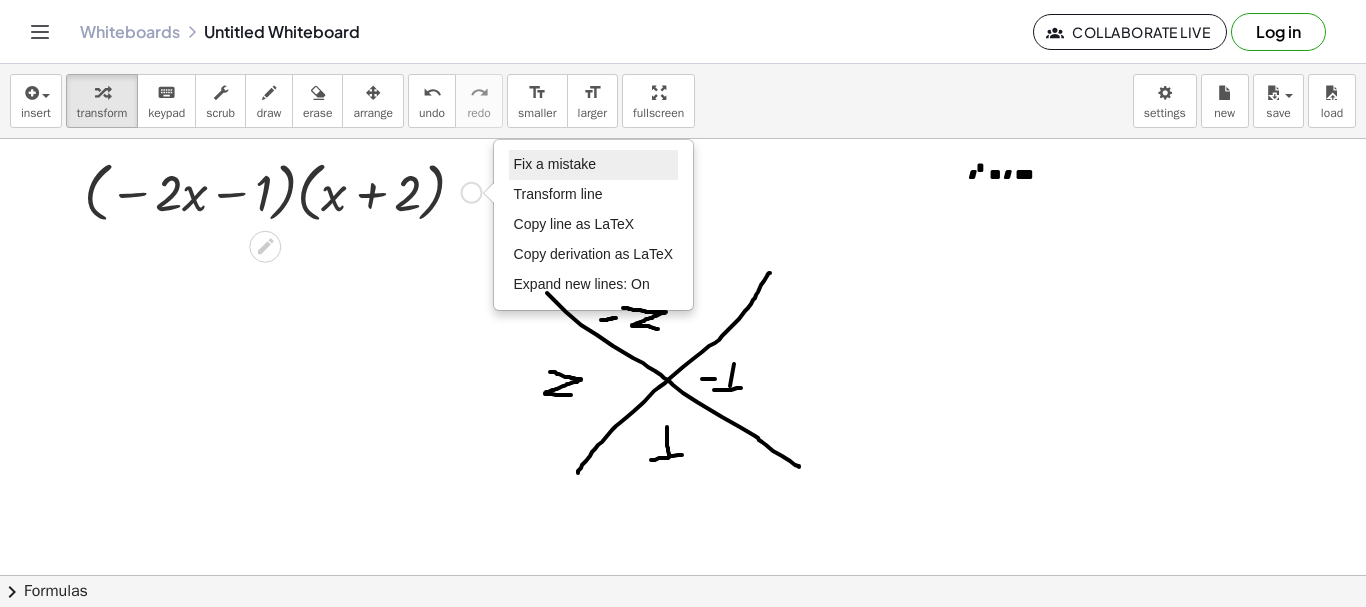 click on "Fix a mistake" at bounding box center [555, 164] 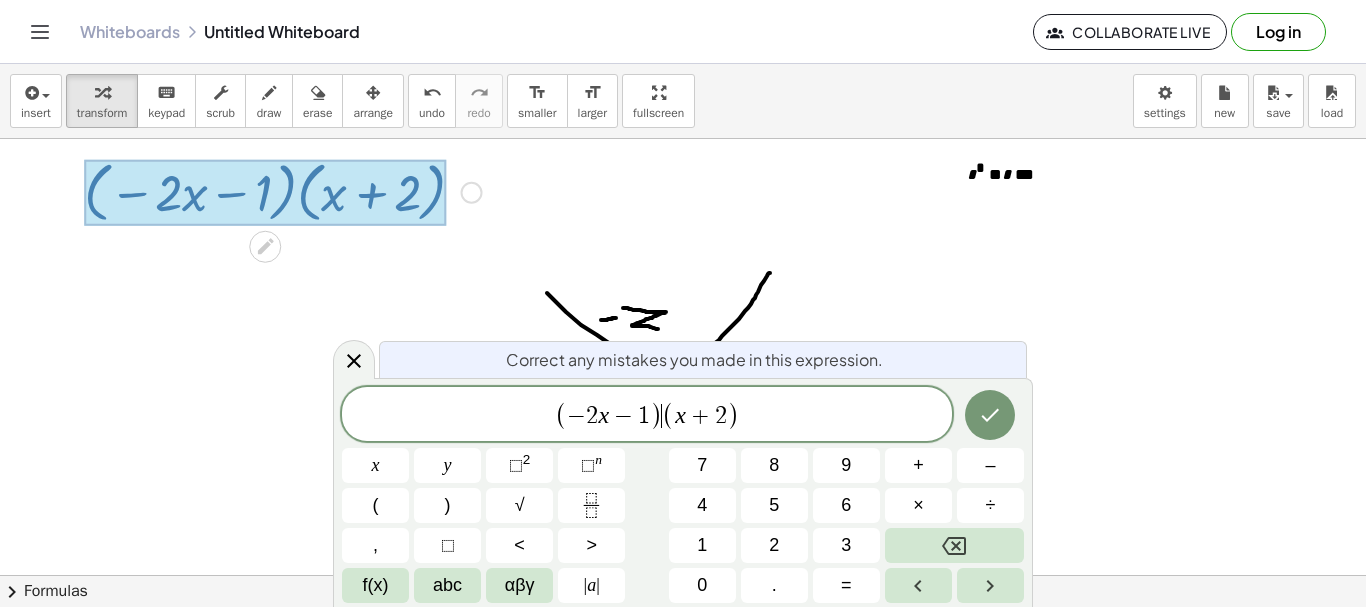 click on ")" at bounding box center (656, 415) 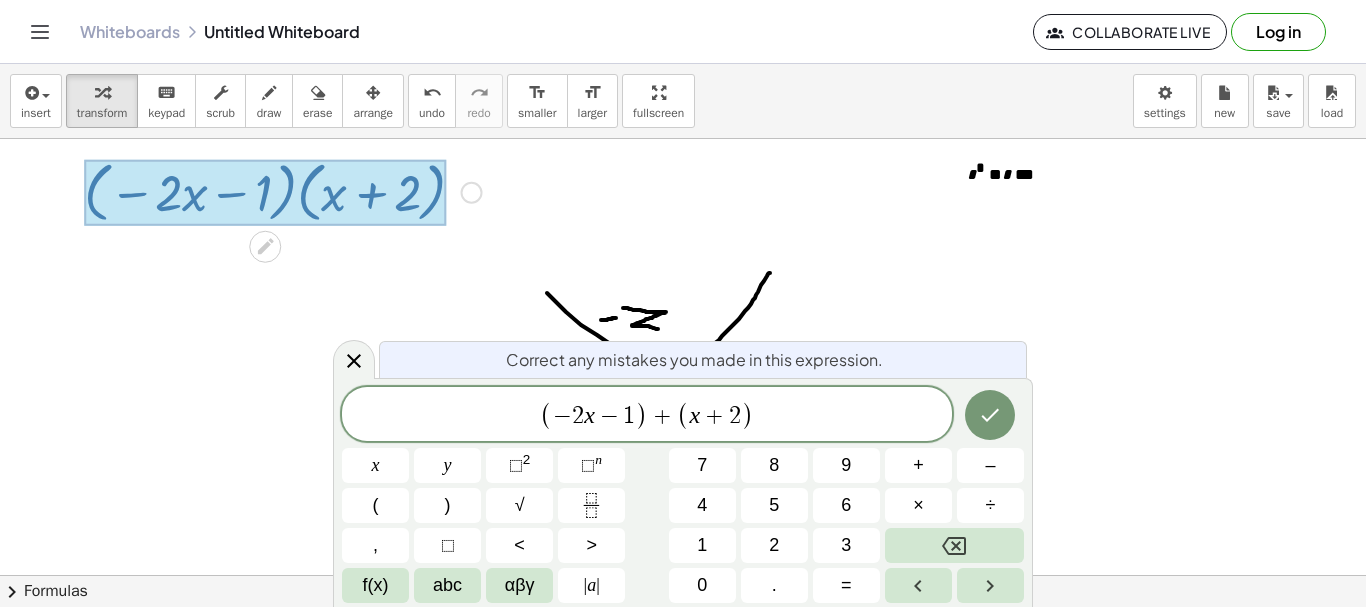 click on "( − [NUMBER] x − [NUMBER] ) + ​ ( x + [NUMBER] )" at bounding box center [647, 415] 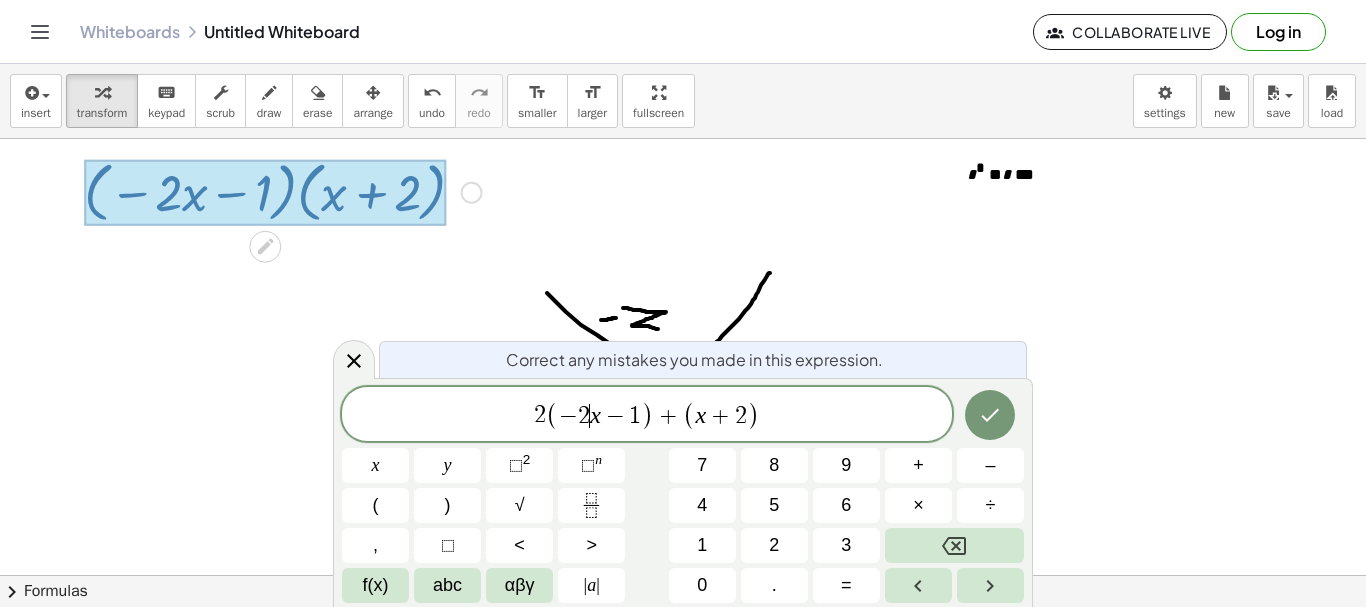click on "− [NUMBER] x − [NUMBER]" at bounding box center [600, 416] 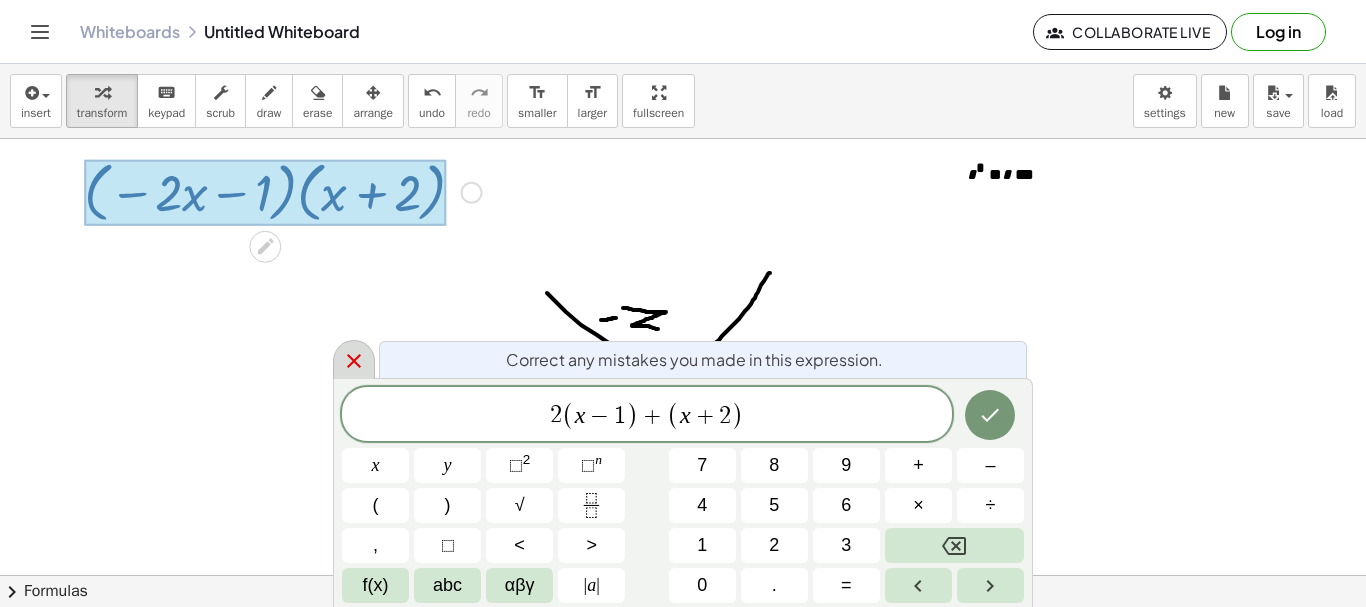 click 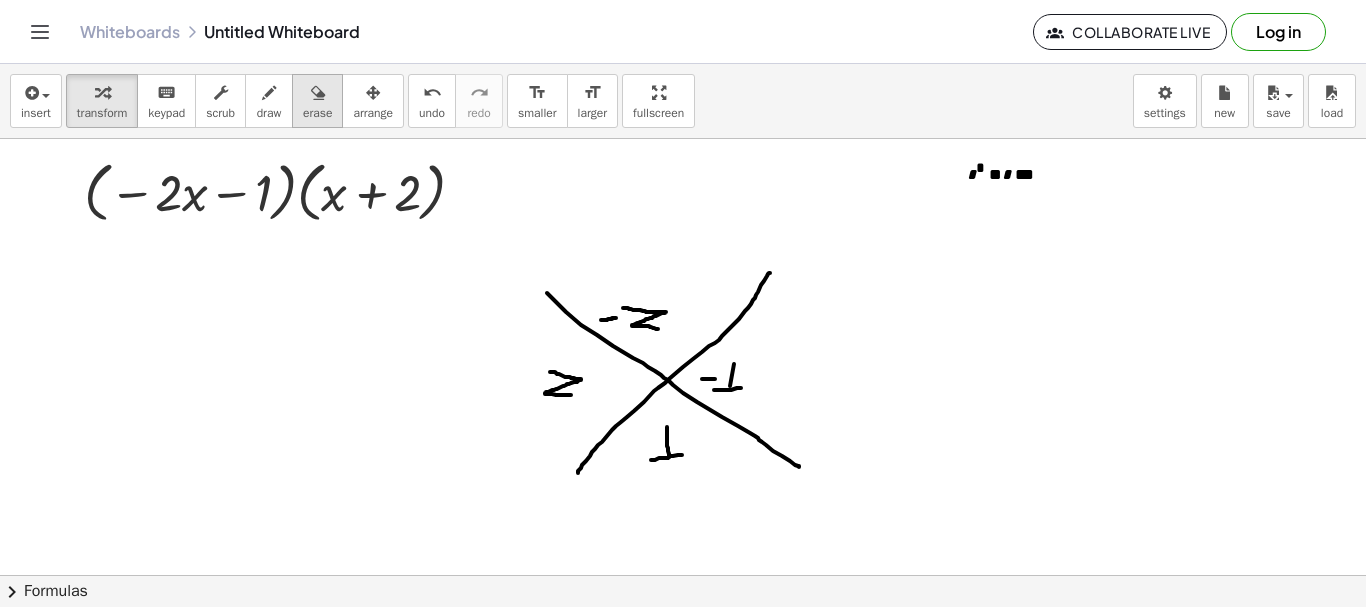 click at bounding box center [318, 93] 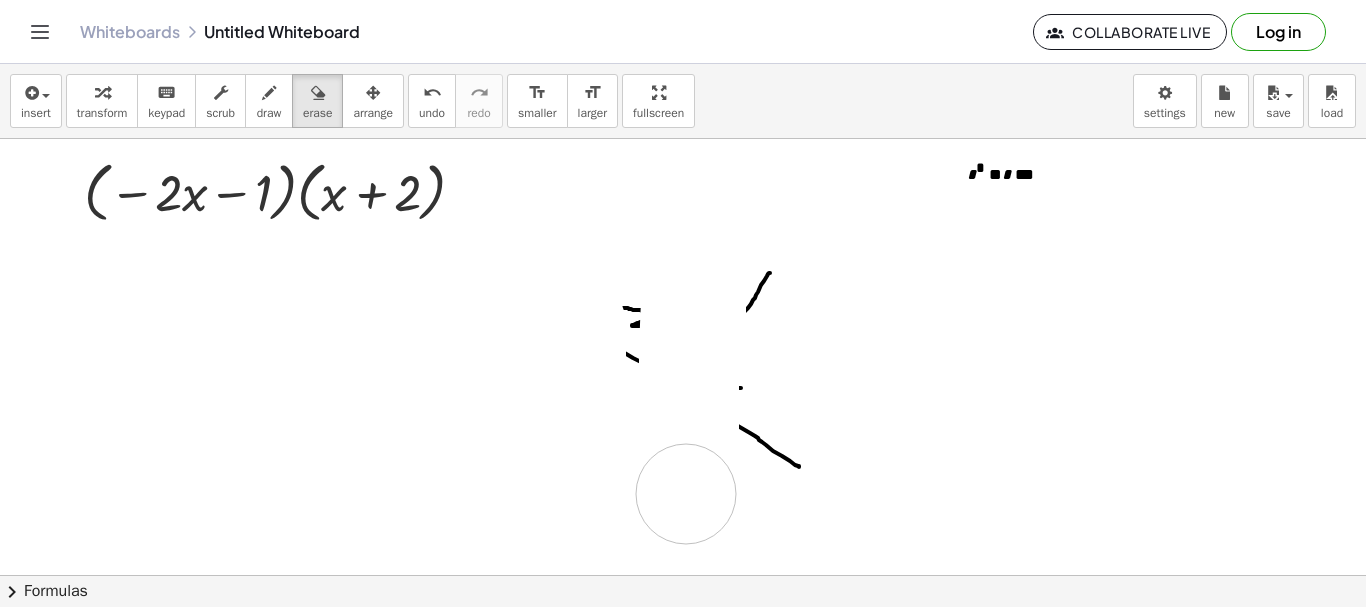 drag, startPoint x: 546, startPoint y: 295, endPoint x: 532, endPoint y: 222, distance: 74.330345 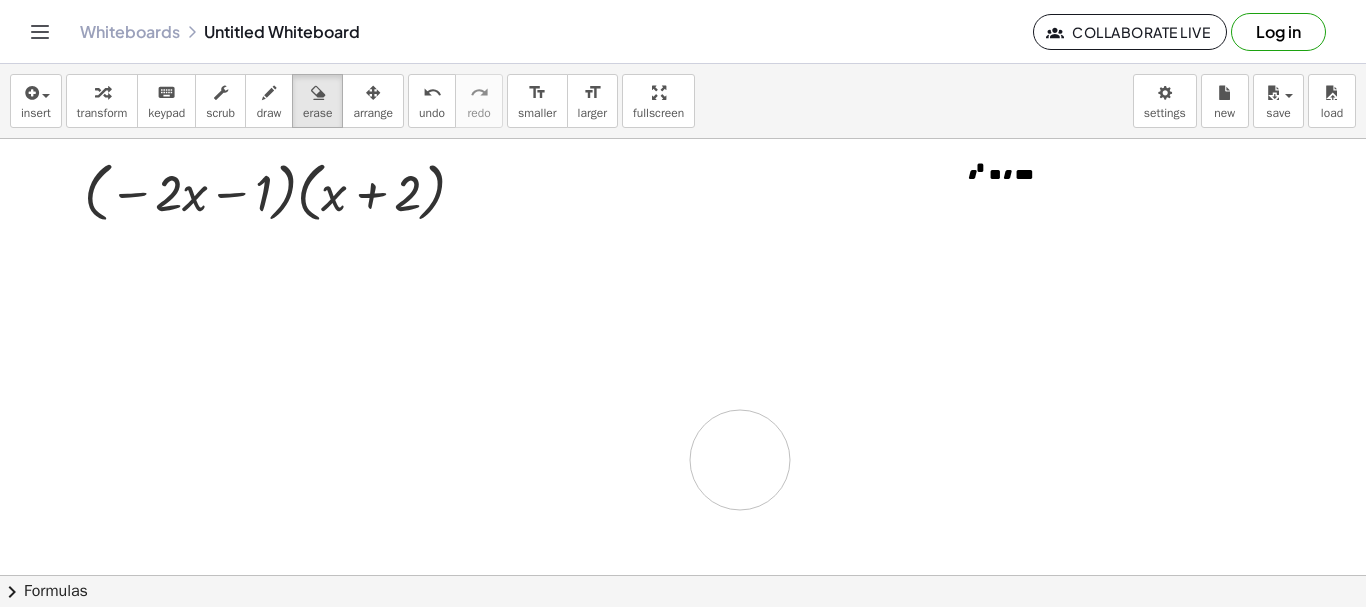 drag, startPoint x: 670, startPoint y: 256, endPoint x: 677, endPoint y: 311, distance: 55.443665 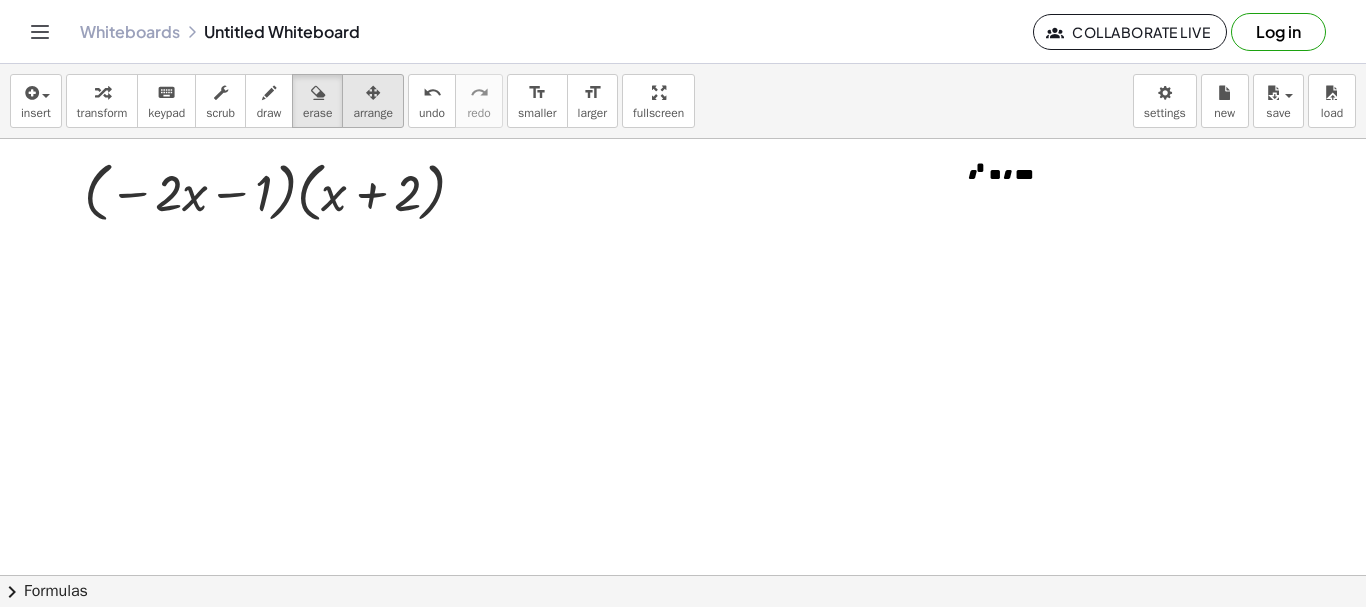 click on "arrange" at bounding box center (373, 101) 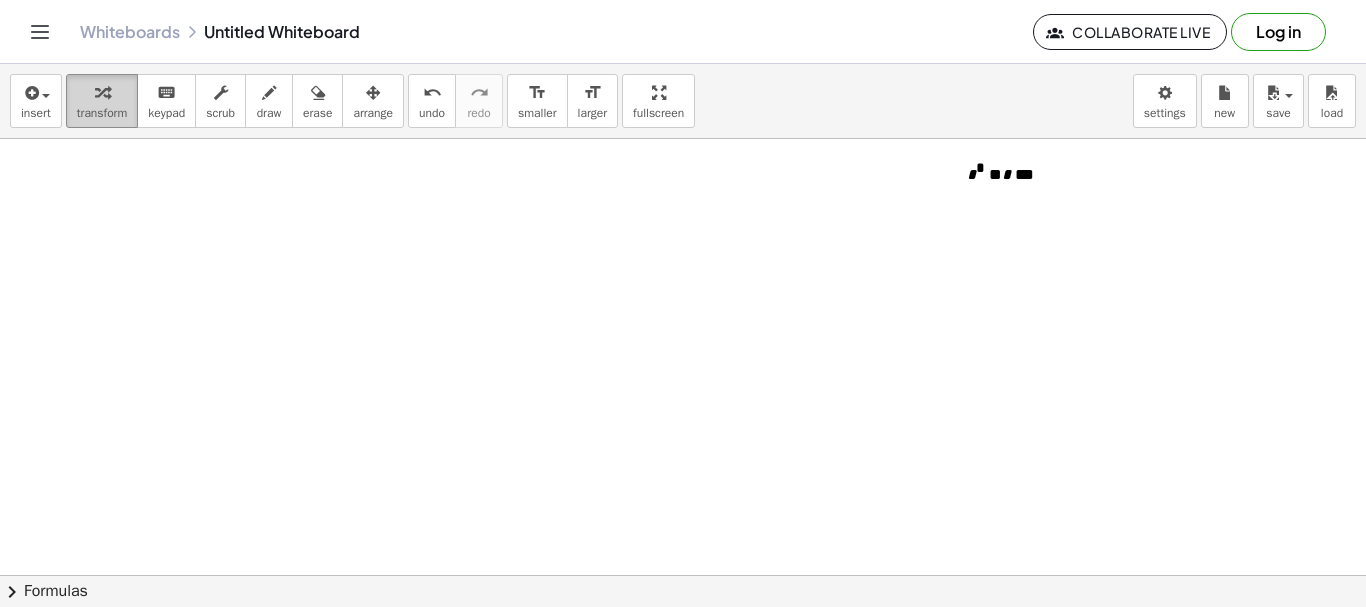 click at bounding box center [102, 92] 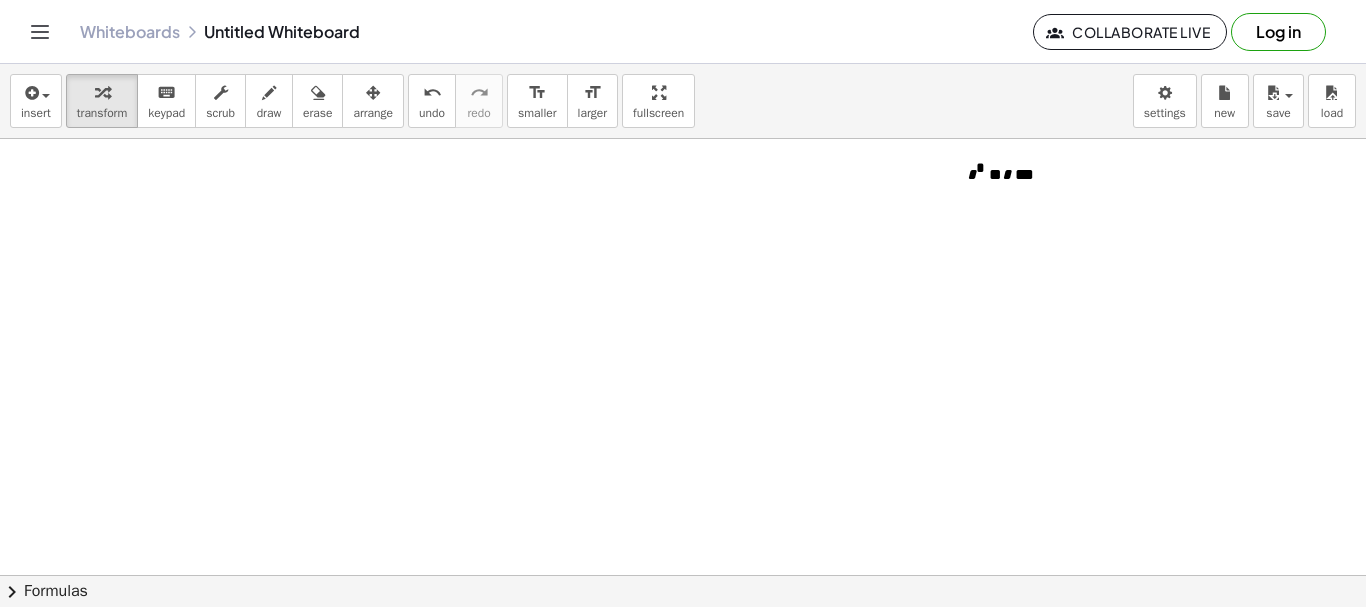 click at bounding box center (683, 575) 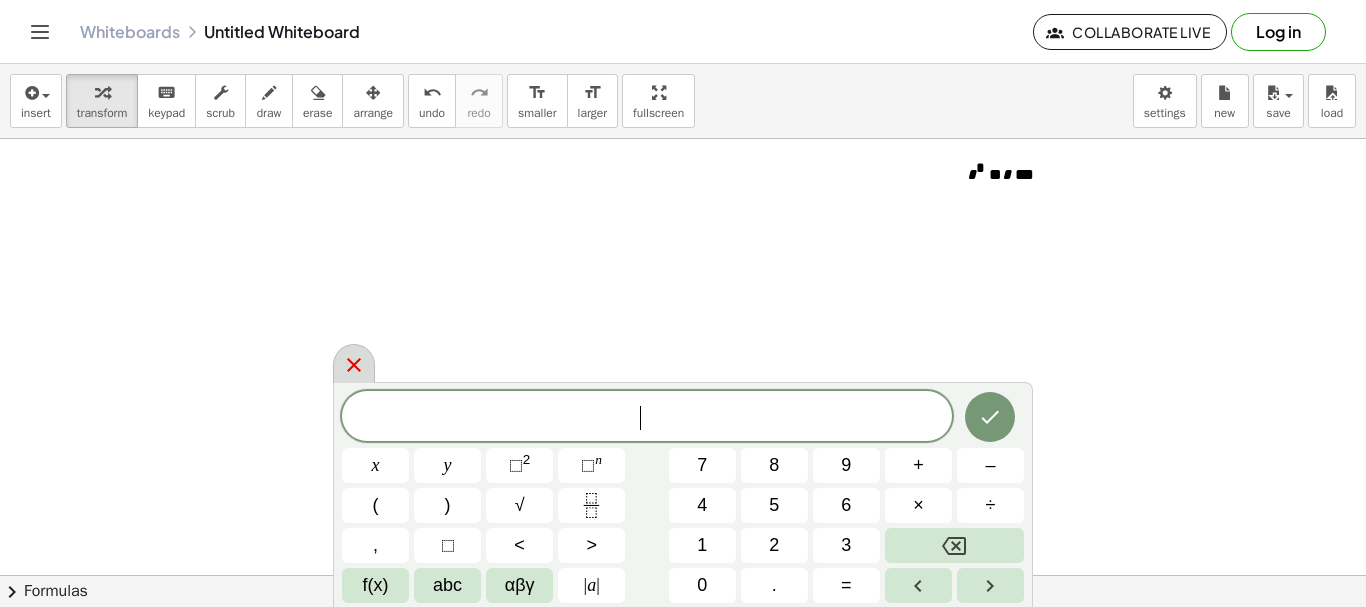 click at bounding box center (354, 363) 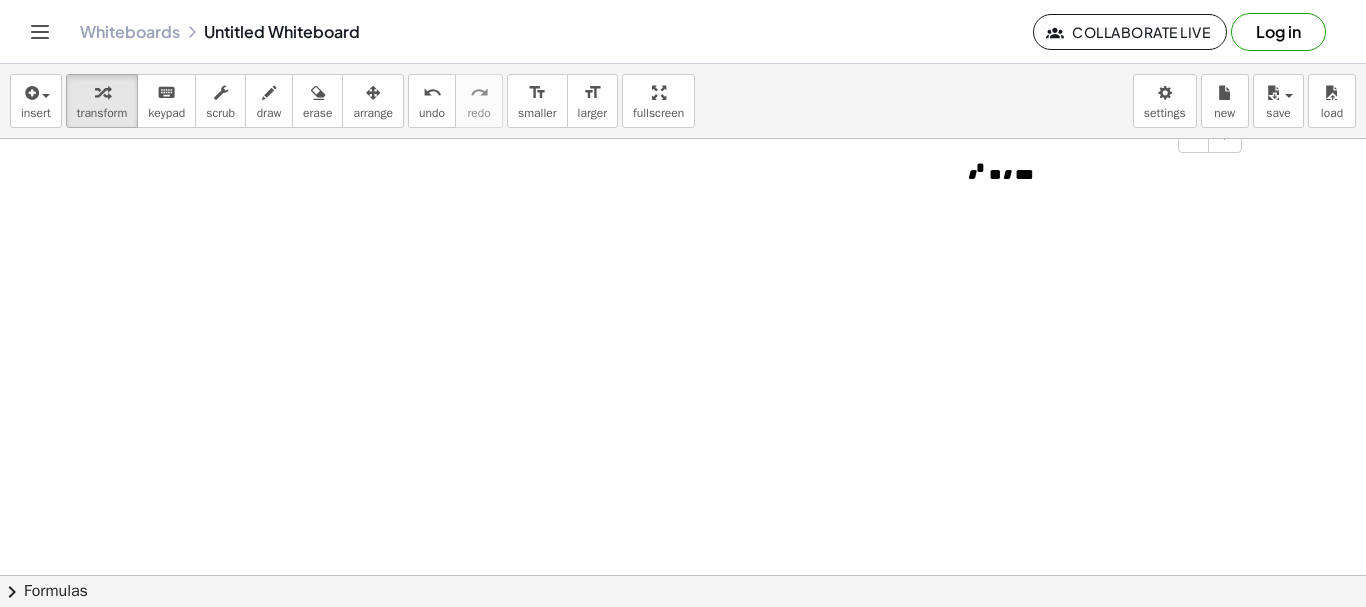 click on "* *   * *   ***" at bounding box center [1097, 173] 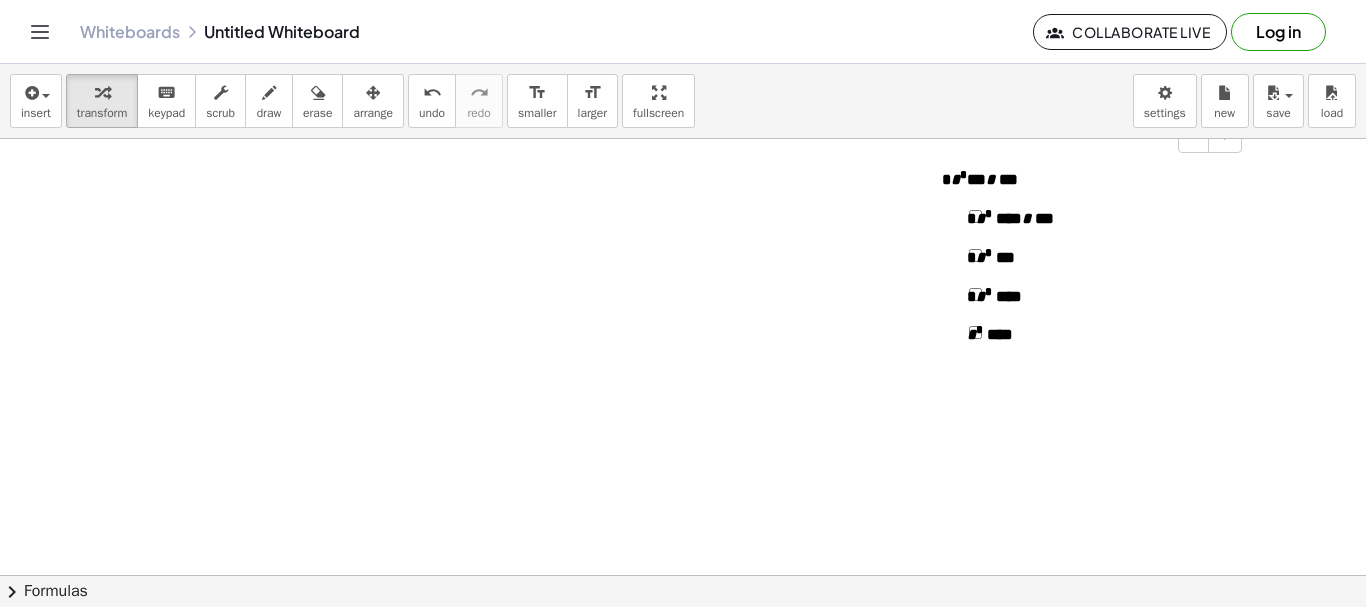 click on "* * *   ****" at bounding box center [1010, 297] 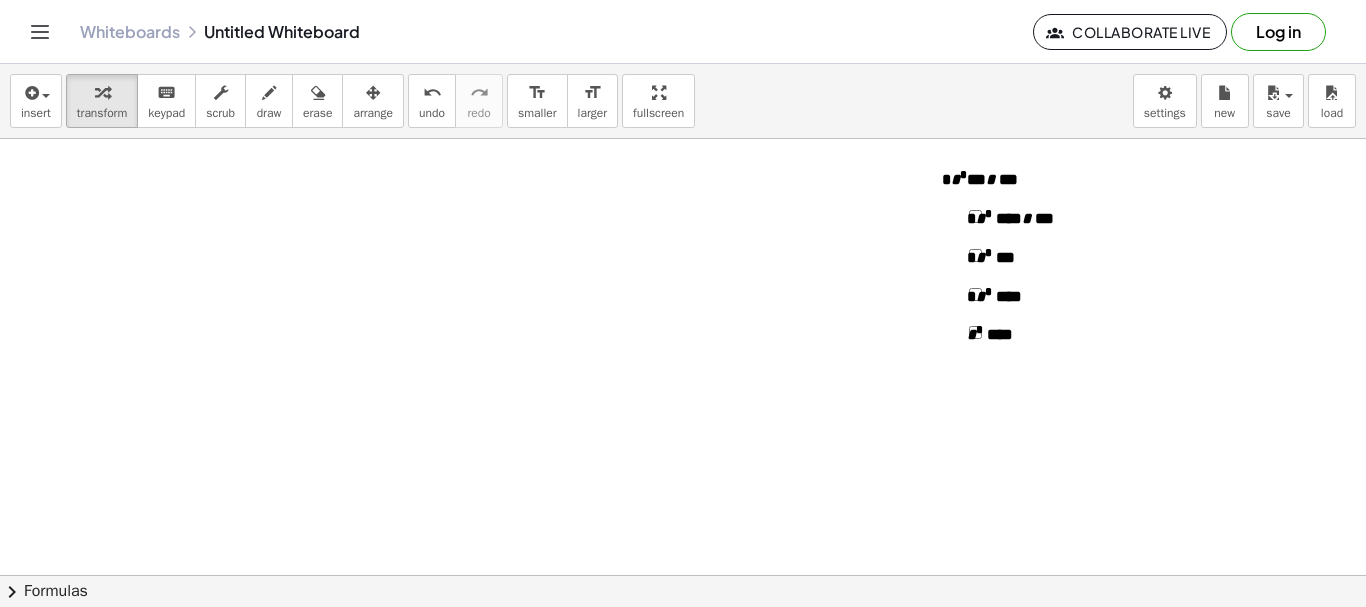 click on "chevron_right  Formulas" 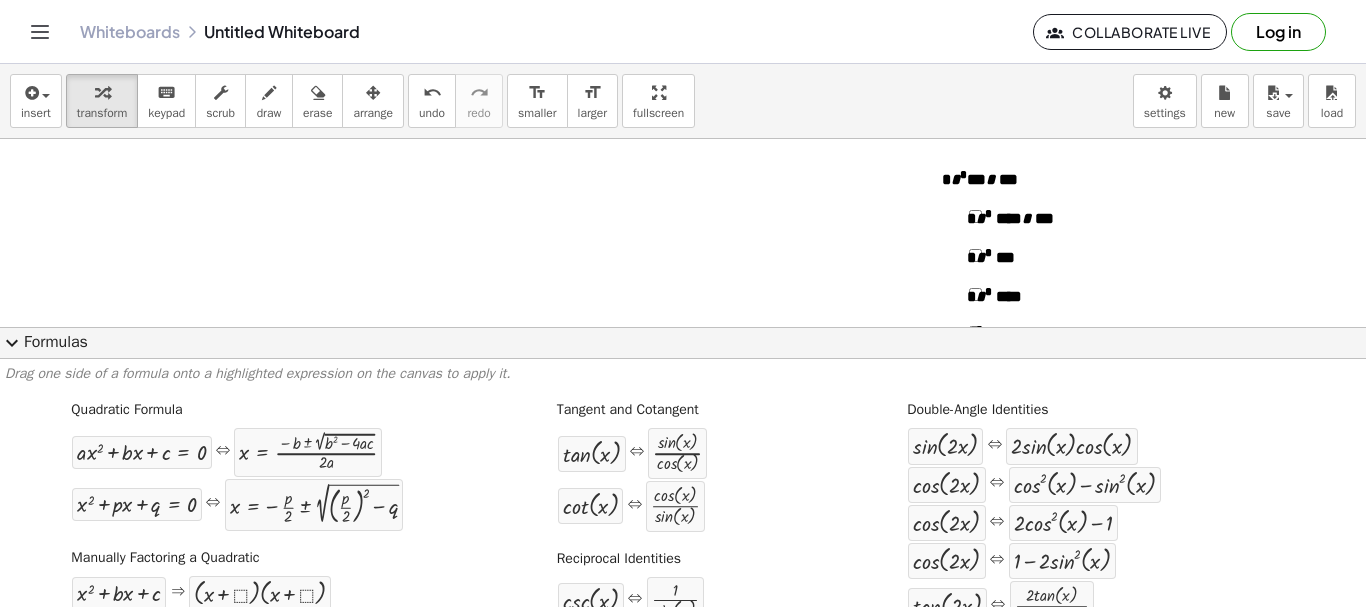 scroll, scrollTop: 451, scrollLeft: 0, axis: vertical 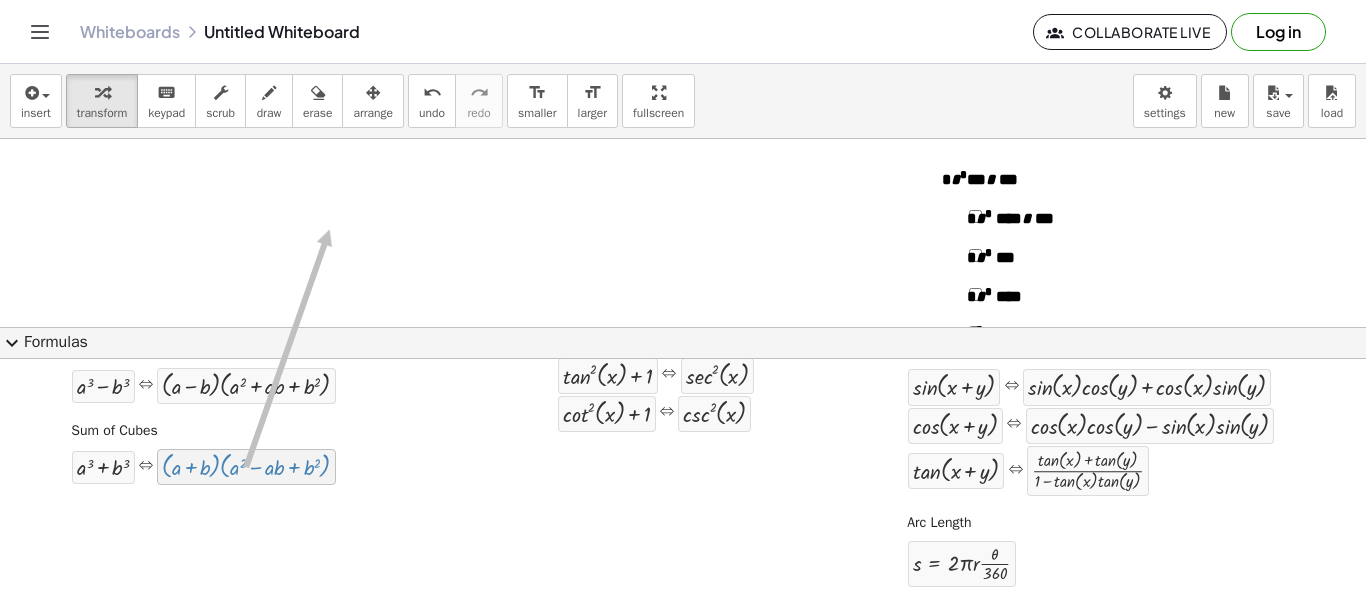 drag, startPoint x: 176, startPoint y: 475, endPoint x: 366, endPoint y: 167, distance: 361.8895 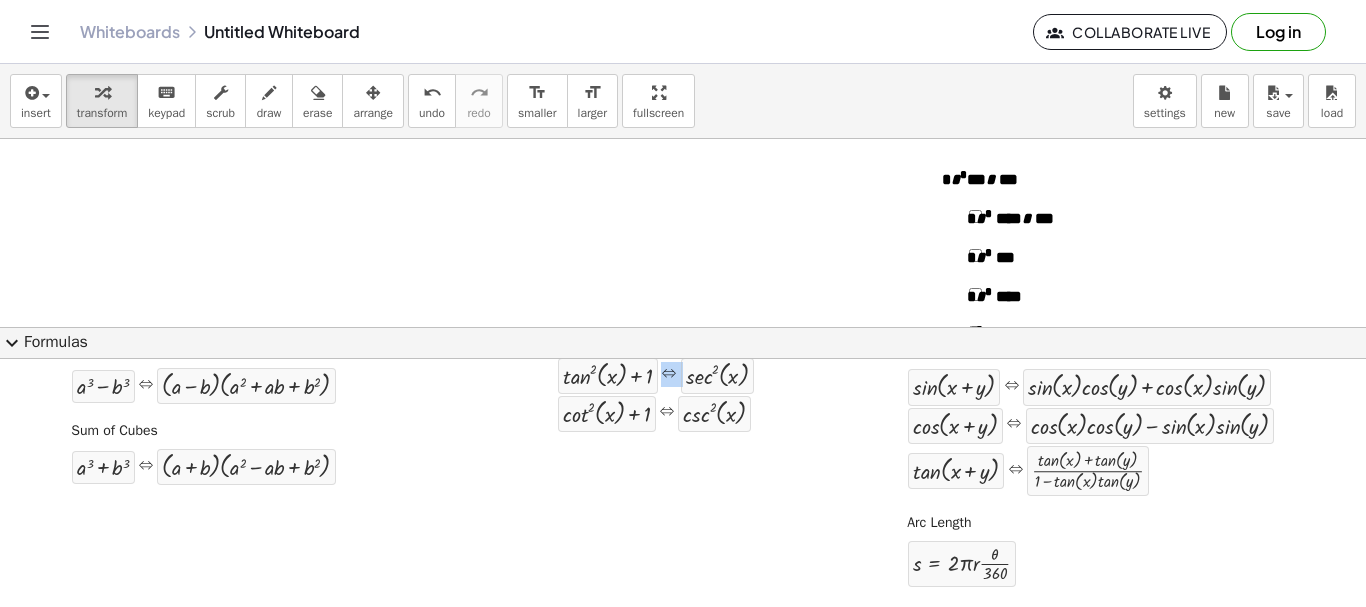 drag, startPoint x: 251, startPoint y: 487, endPoint x: 302, endPoint y: 412, distance: 90.697296 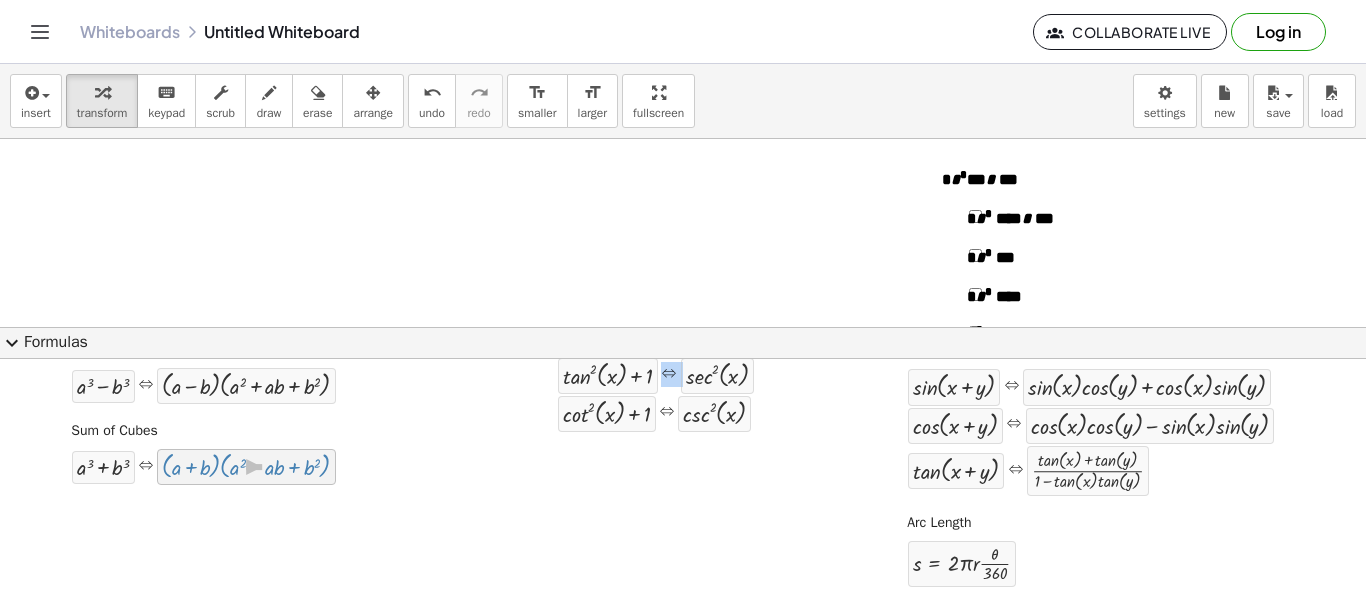 scroll, scrollTop: 0, scrollLeft: 0, axis: both 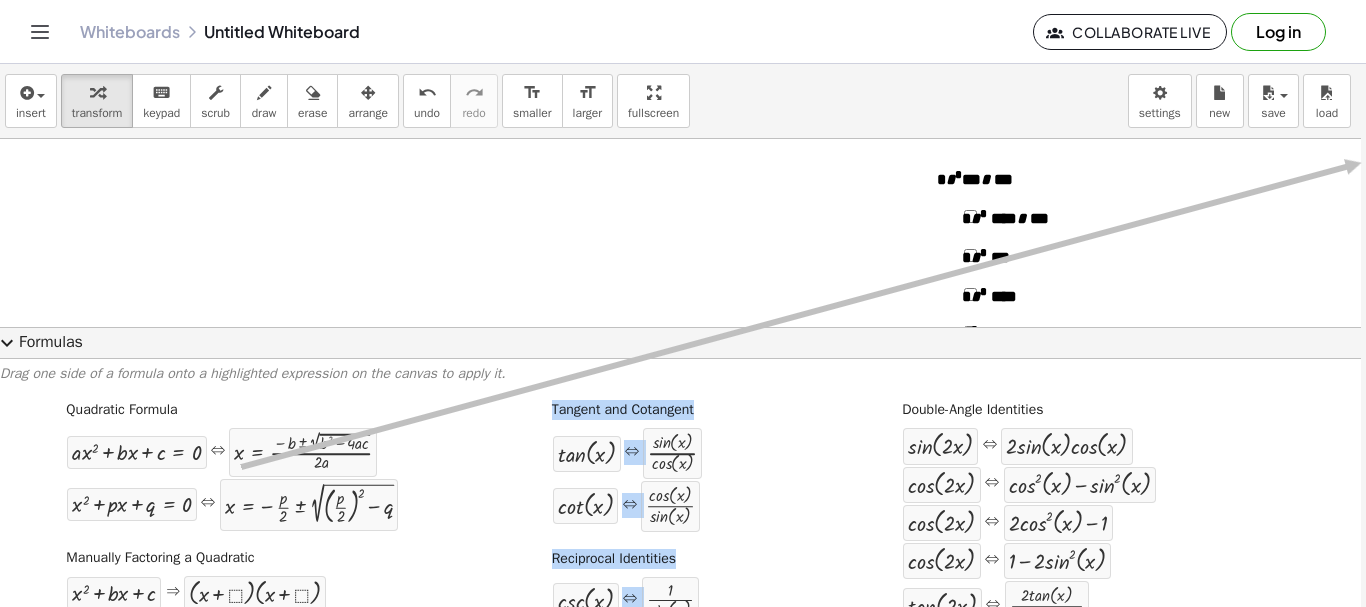 drag, startPoint x: 270, startPoint y: 459, endPoint x: 1365, endPoint y: 163, distance: 1134.302 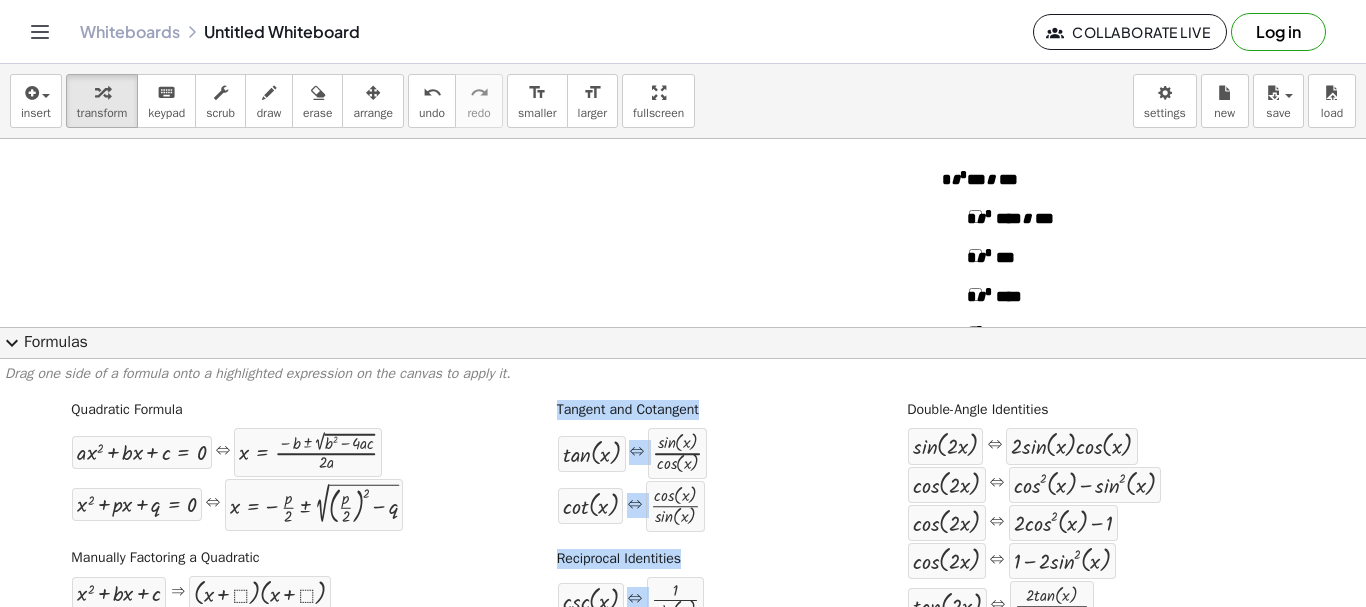 scroll, scrollTop: 0, scrollLeft: 0, axis: both 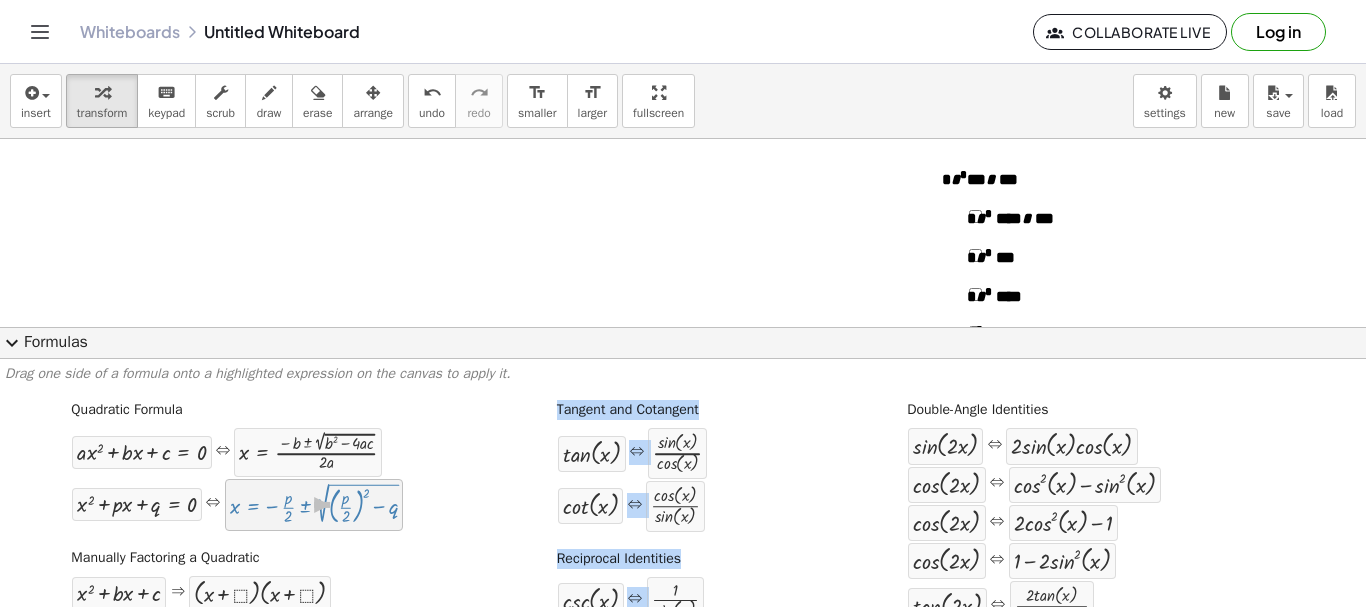click on "x = − · p · 2 ± 2 √ ( + ( · p · 2 ) 2 − q )" at bounding box center (314, 505) 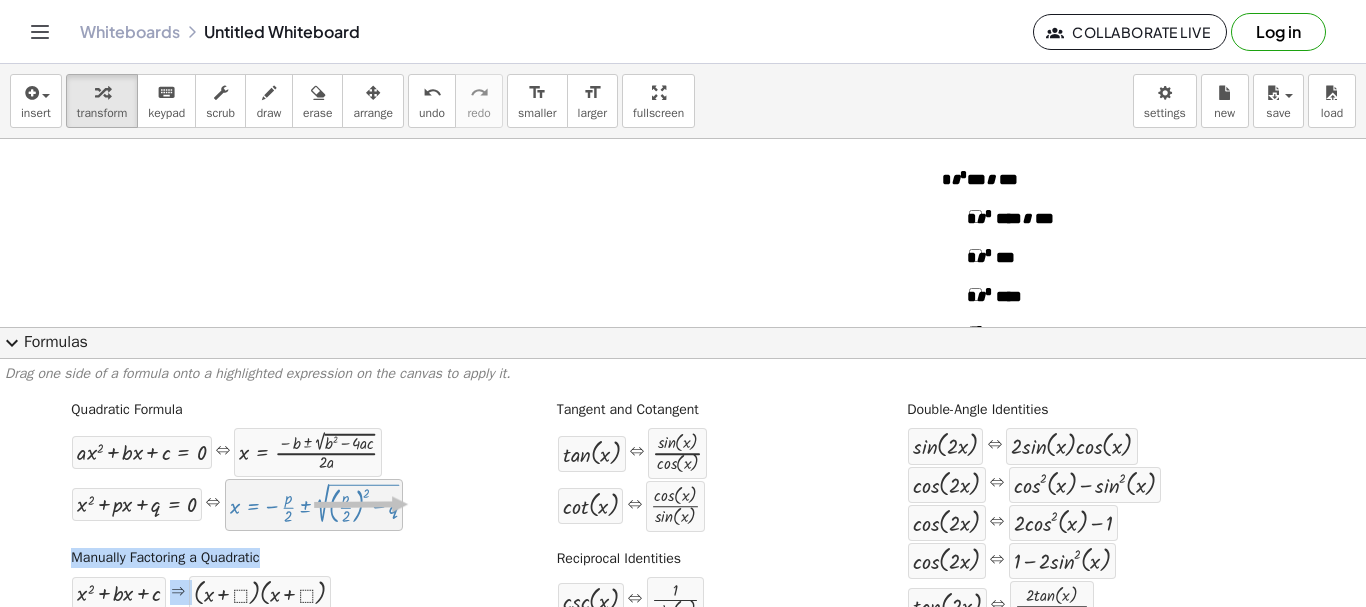drag, startPoint x: 399, startPoint y: 523, endPoint x: 382, endPoint y: 510, distance: 21.400934 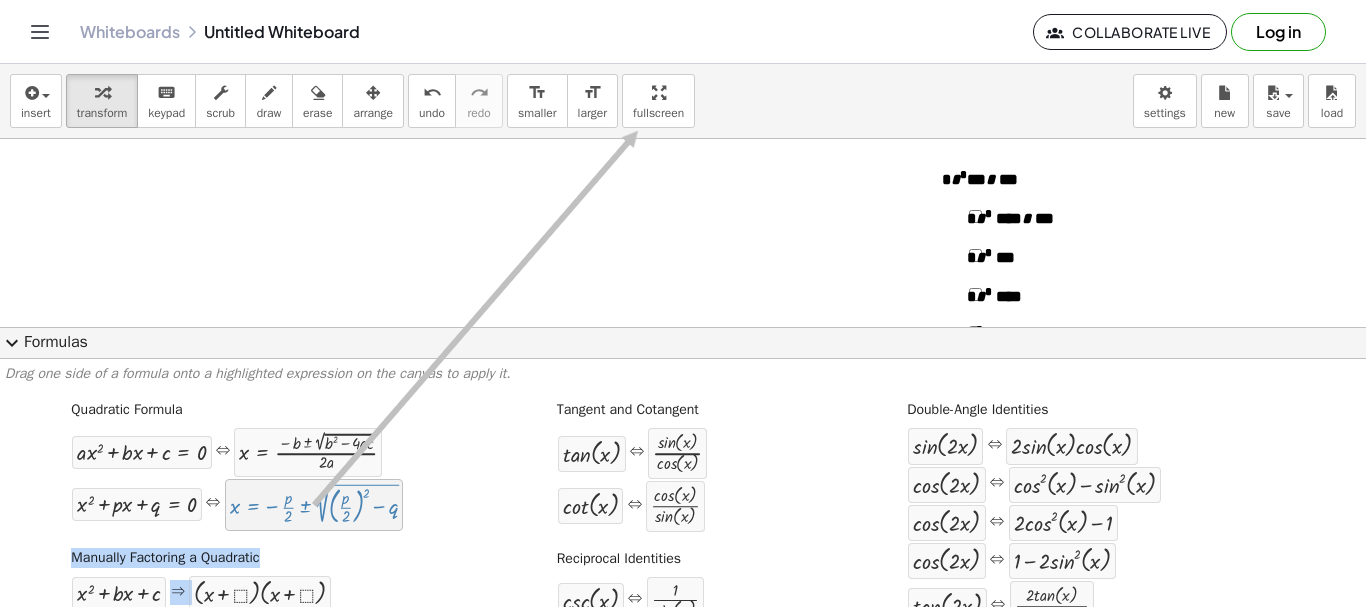 drag, startPoint x: 381, startPoint y: 511, endPoint x: 636, endPoint y: 130, distance: 458.46048 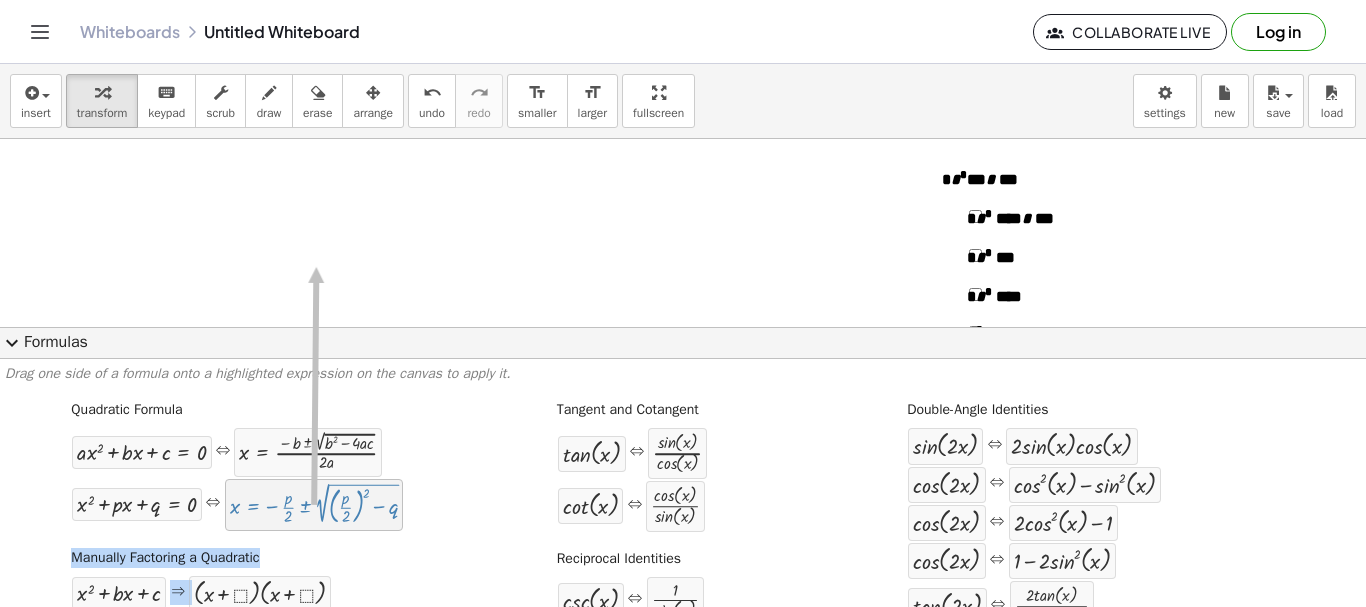 drag, startPoint x: 322, startPoint y: 506, endPoint x: 299, endPoint y: 264, distance: 243.09052 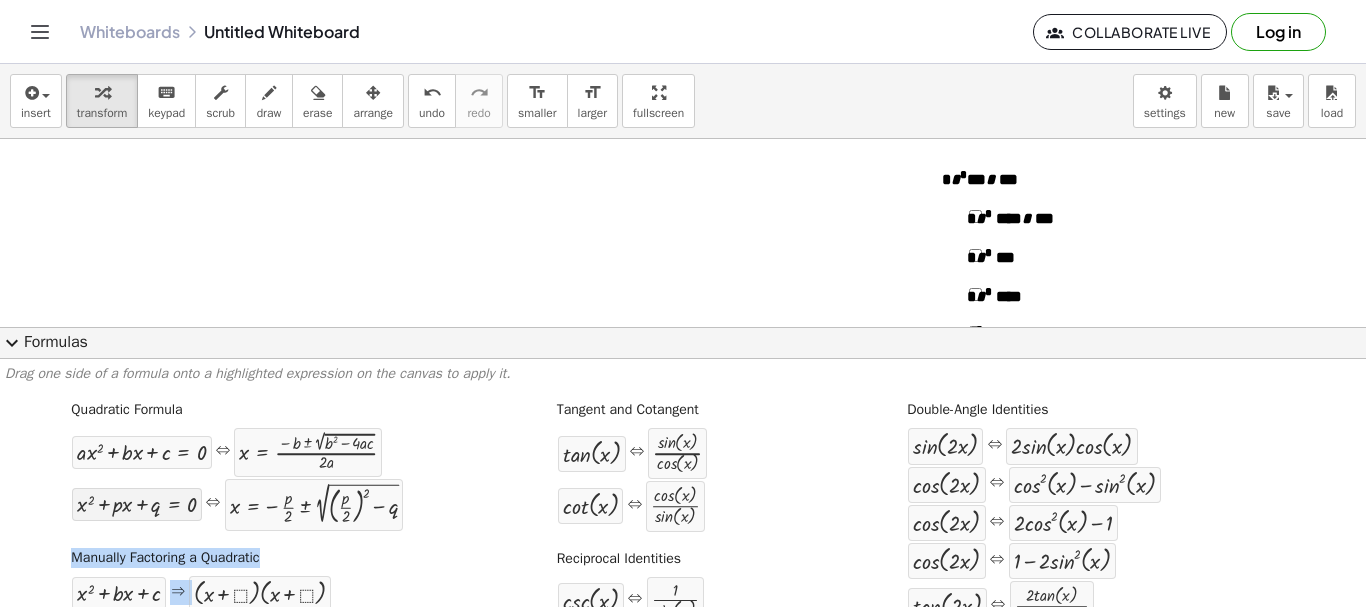 scroll, scrollTop: 451, scrollLeft: 0, axis: vertical 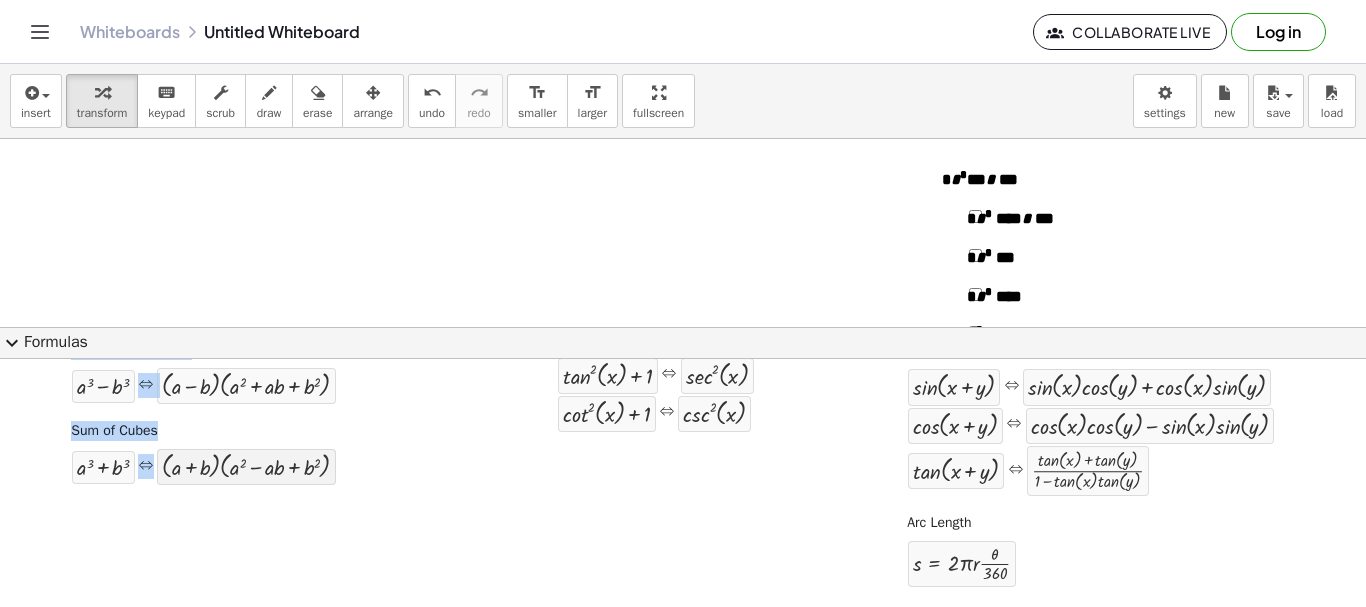 click at bounding box center (246, 467) 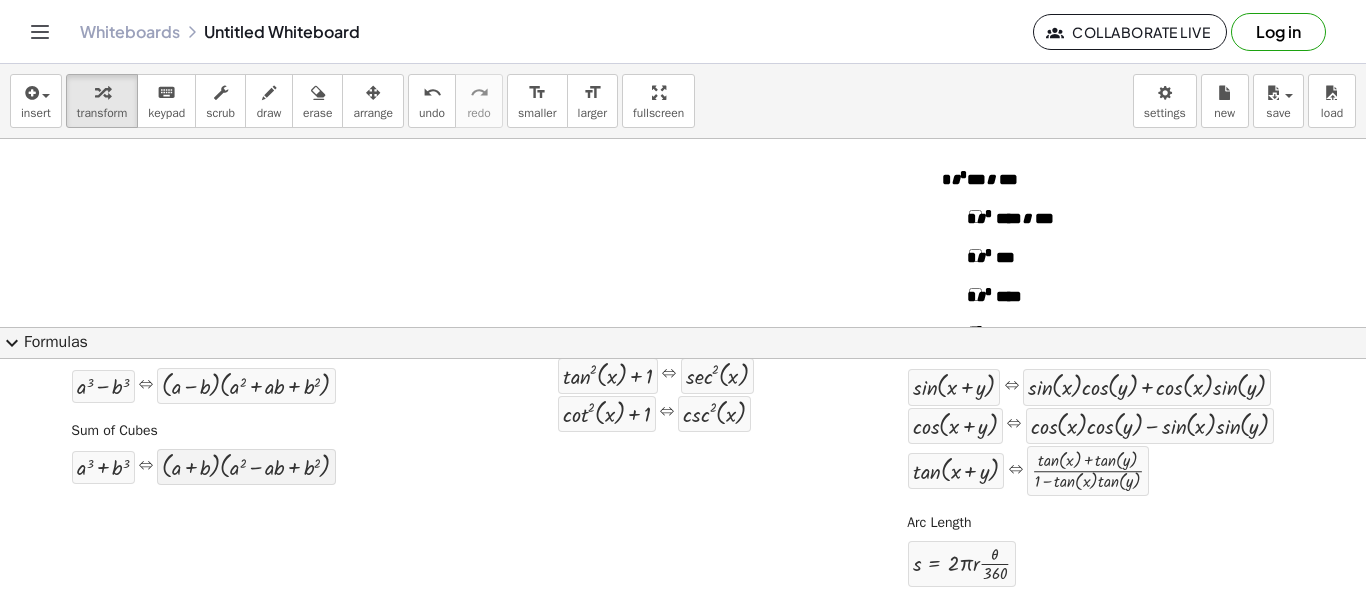 click at bounding box center (246, 467) 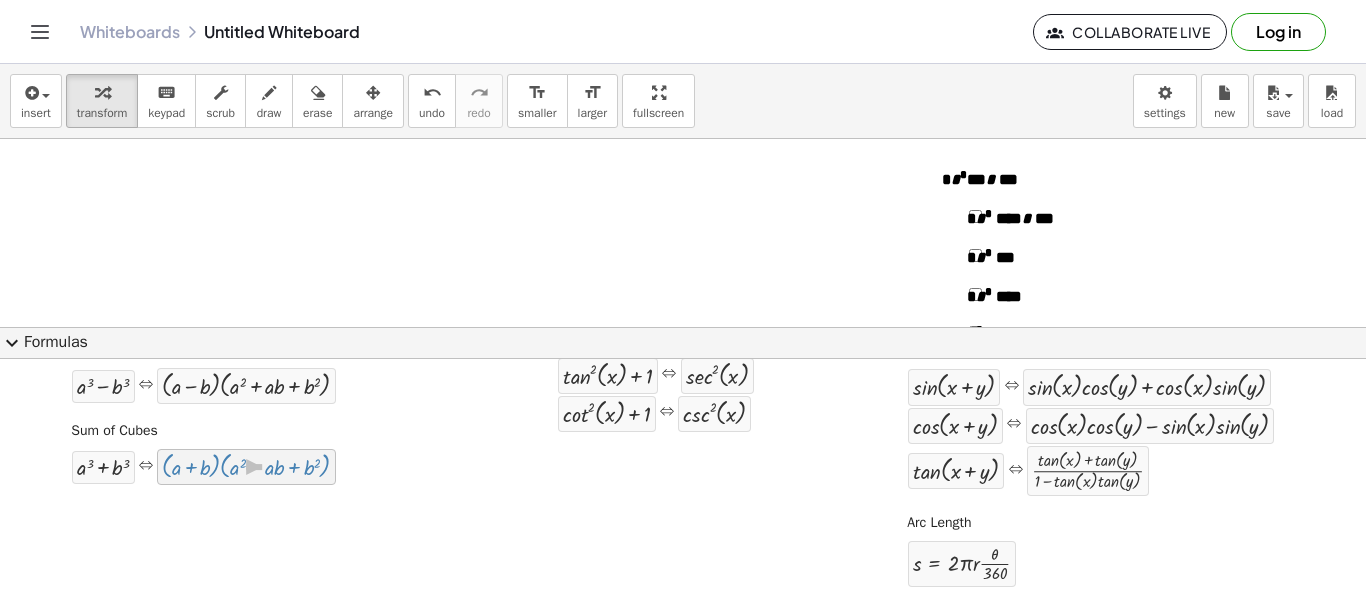 click at bounding box center [246, 467] 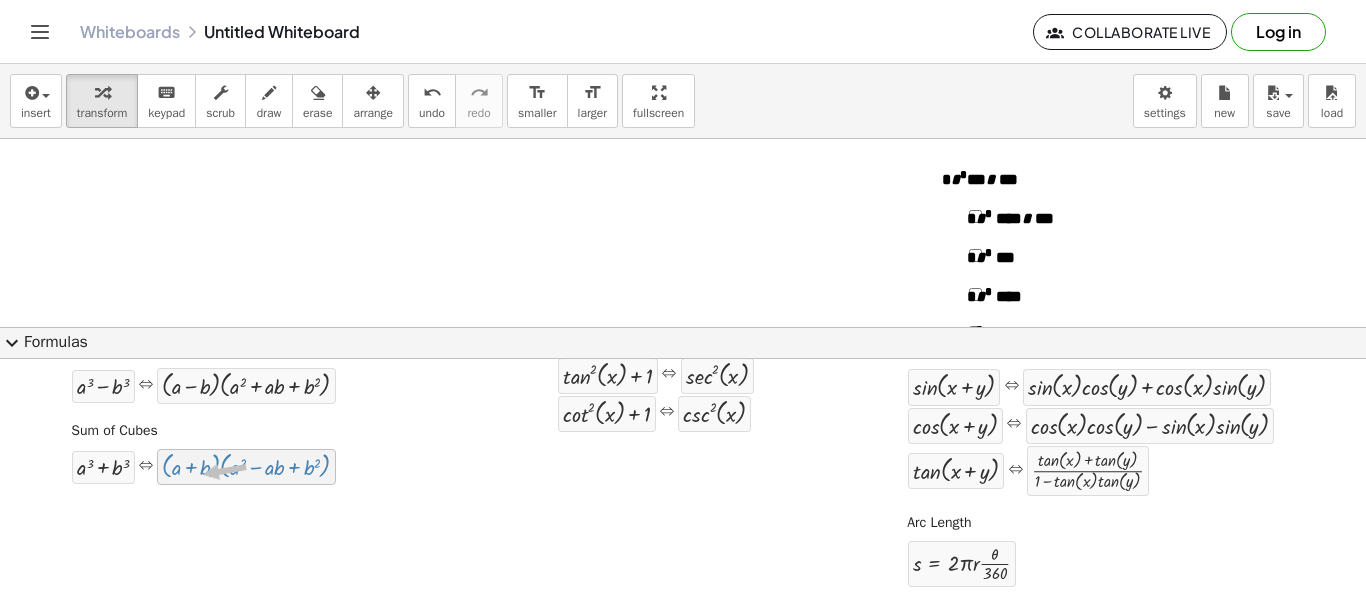 drag, startPoint x: 225, startPoint y: 467, endPoint x: 201, endPoint y: 475, distance: 25.298222 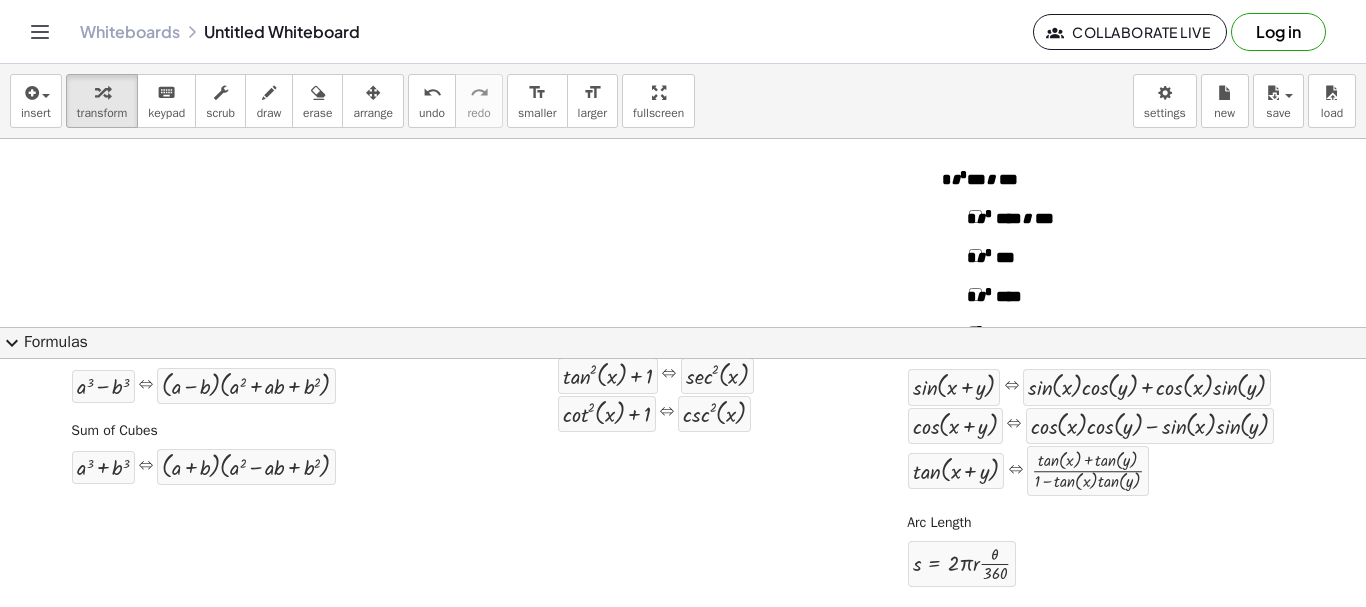 click on "Quadratic Formula
+ · a · x 2 + · b · x + c = 0
⇔
x = · ( − b ± 2 √ ( + b 2 − · 4 · a · c ) ) · 2 · a
+ x 2 + · p · x + q = 0
⇔
x = − · p · 2 ± 2 √ ( + ( · p · 2 ) 2 − q )
Manually Factoring a Quadratic
+ x 2 + · b · x + c
⇒
· ( + x + ⬚ ) · ( + x + ⬚ )
Difference of Squares
+ a 2 − b 2
⇔
· ( + a + b ) · ( + a − b )
Quadratic Binomial
+ a 2 +" at bounding box center (683, 272) 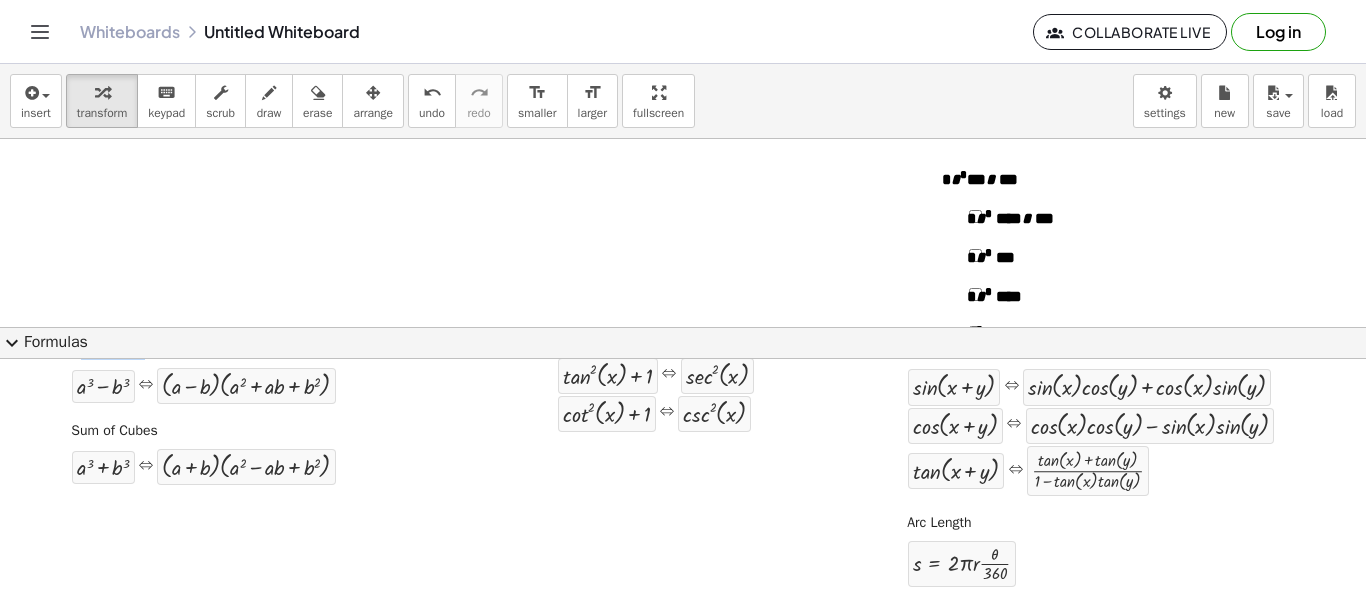 click on "Quadratic Formula
+ · a · x 2 + · b · x + c = 0
⇔
x = · ( − b ± 2 √ ( + b 2 − · 4 · a · c ) ) · 2 · a
+ x 2 + · p · x + q = 0
⇔
x = − · p · 2 ± 2 √ ( + ( · p · 2 ) 2 − q )
Manually Factoring a Quadratic
+ x 2 + · b · x + c
⇒
· ( + x + ⬚ ) · ( + x + ⬚ )
Difference of Squares
+ a 2 − b 2
⇔
· ( + a + b ) · ( + a − b )
Quadratic Binomial
+ a 2 +" at bounding box center [683, 272] 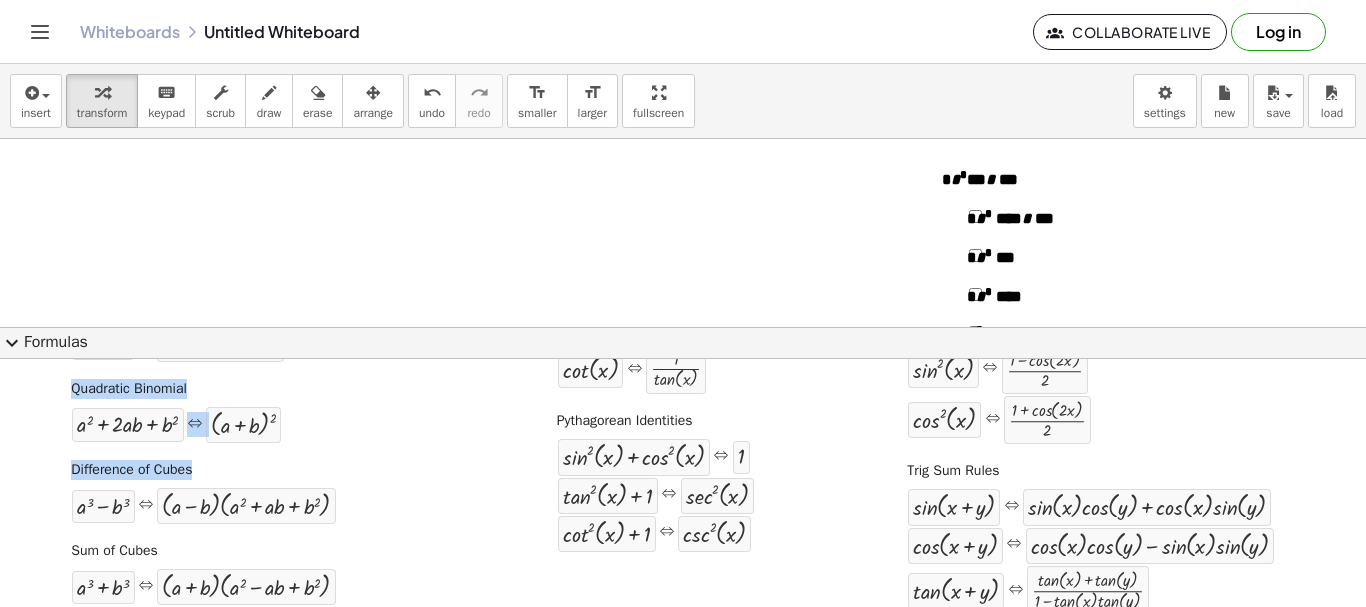 click on "Quadratic Formula
+ · a · x 2 + · b · x + c = 0
⇔
x = · ( − b ± 2 √ ( + b 2 − · 4 · a · c ) ) · 2 · a
+ x 2 + · p · x + q = 0
⇔
x = − · p · 2 ± 2 √ ( + ( · p · 2 ) 2 − q )
Manually Factoring a Quadratic
+ x 2 + · b · x + c
⇒
· ( + x + ⬚ ) · ( + x + ⬚ )
Difference of Squares
+ a 2 − b 2
⇔
· ( + a + b ) · ( + a − b )
Quadratic Binomial
+ a 2 +" at bounding box center (683, 392) 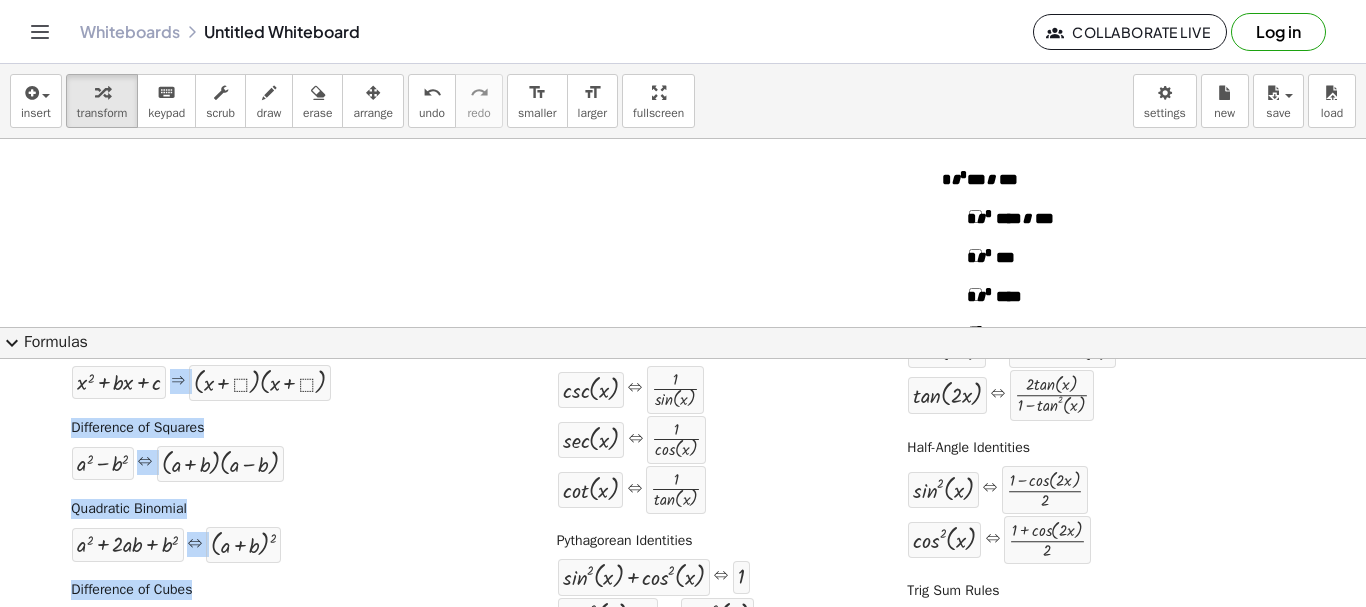click on "expand_more" at bounding box center (12, 343) 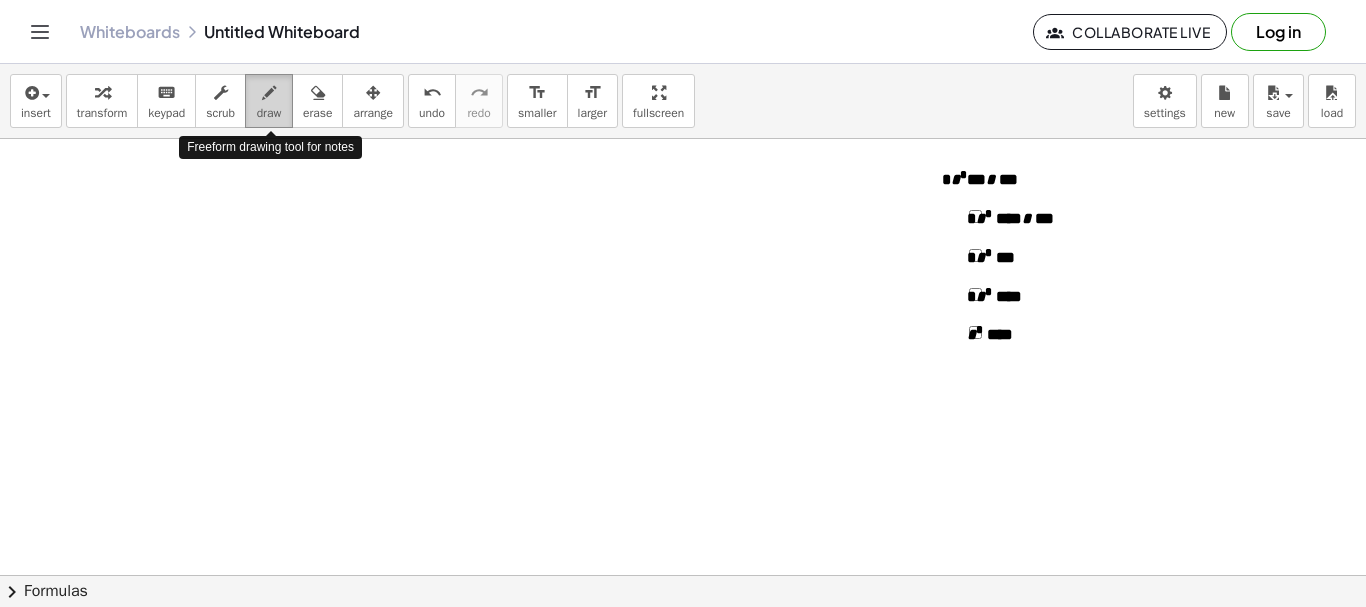 click on "draw" at bounding box center (269, 113) 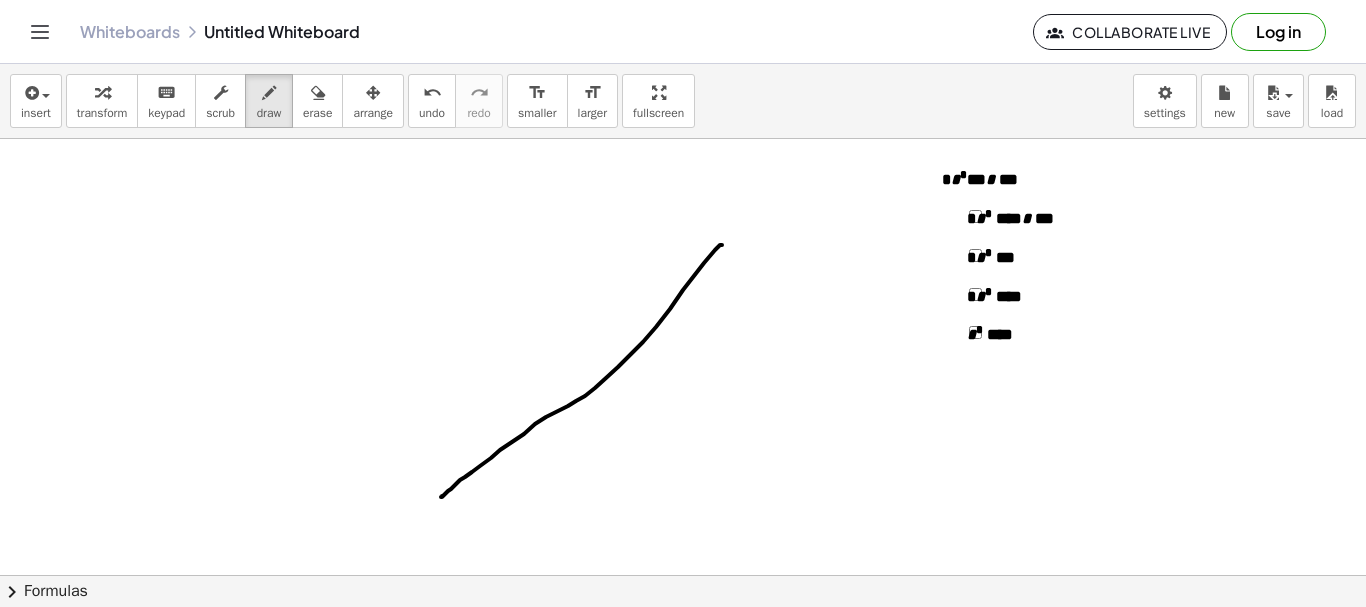 drag, startPoint x: 722, startPoint y: 245, endPoint x: 441, endPoint y: 497, distance: 377.44537 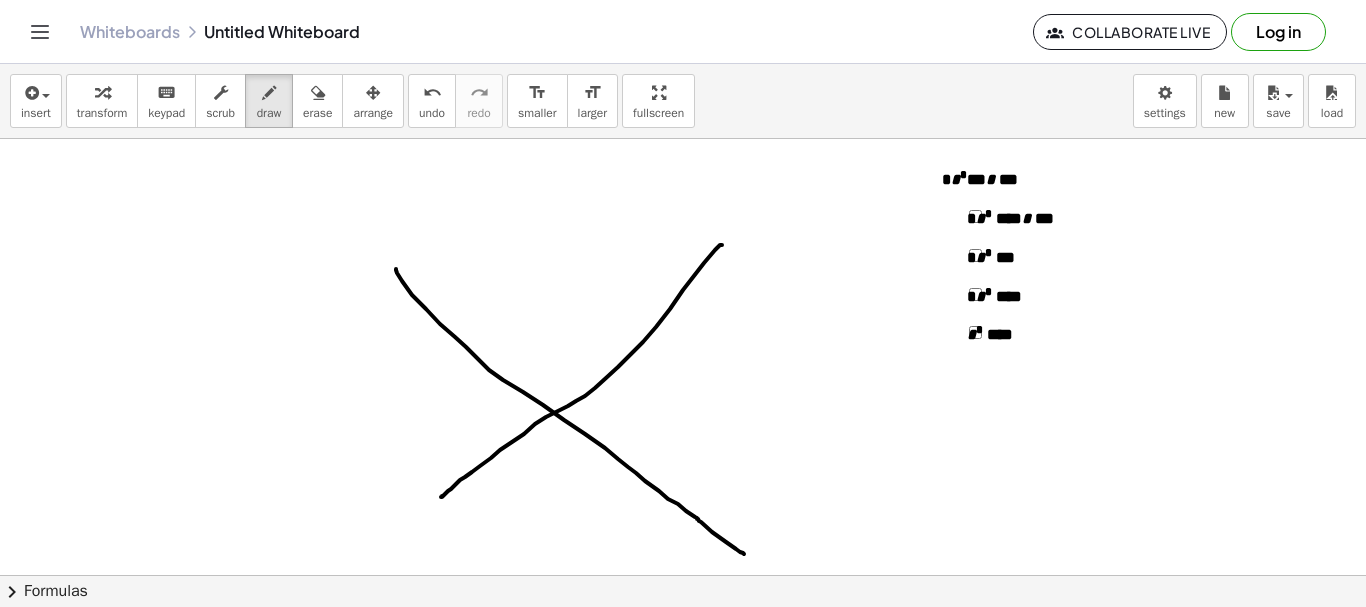 drag, startPoint x: 396, startPoint y: 269, endPoint x: 749, endPoint y: 560, distance: 457.48224 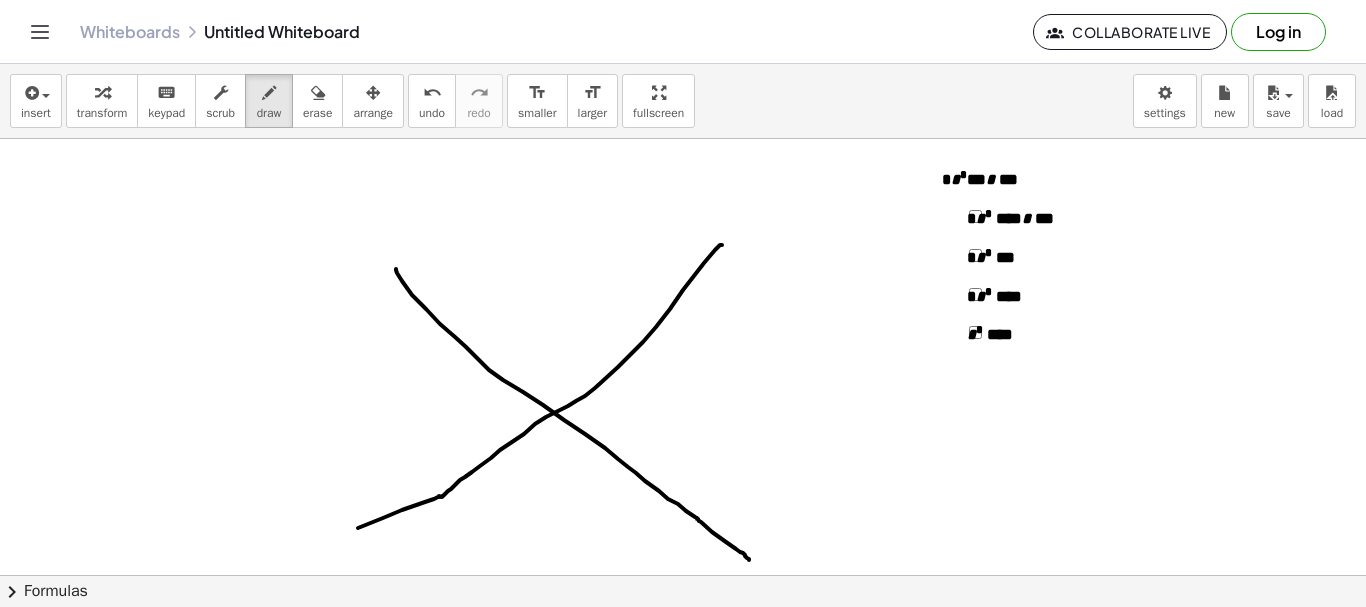 drag, startPoint x: 439, startPoint y: 496, endPoint x: 257, endPoint y: 586, distance: 203.03694 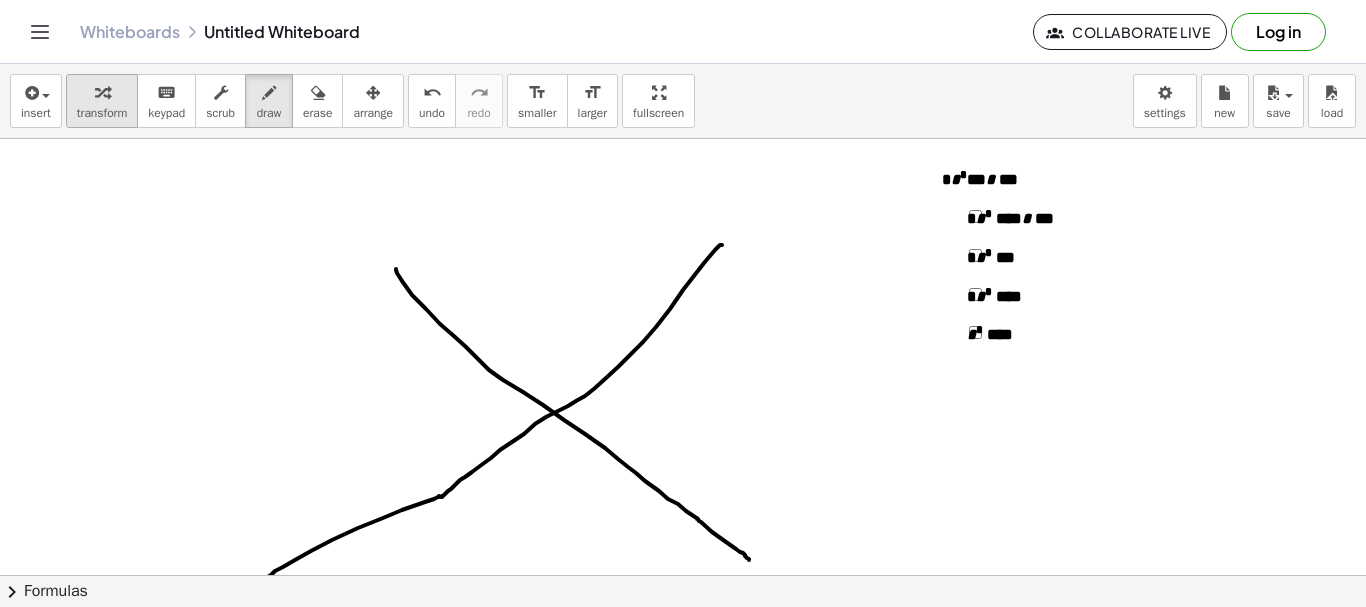 click on "transform" at bounding box center (102, 113) 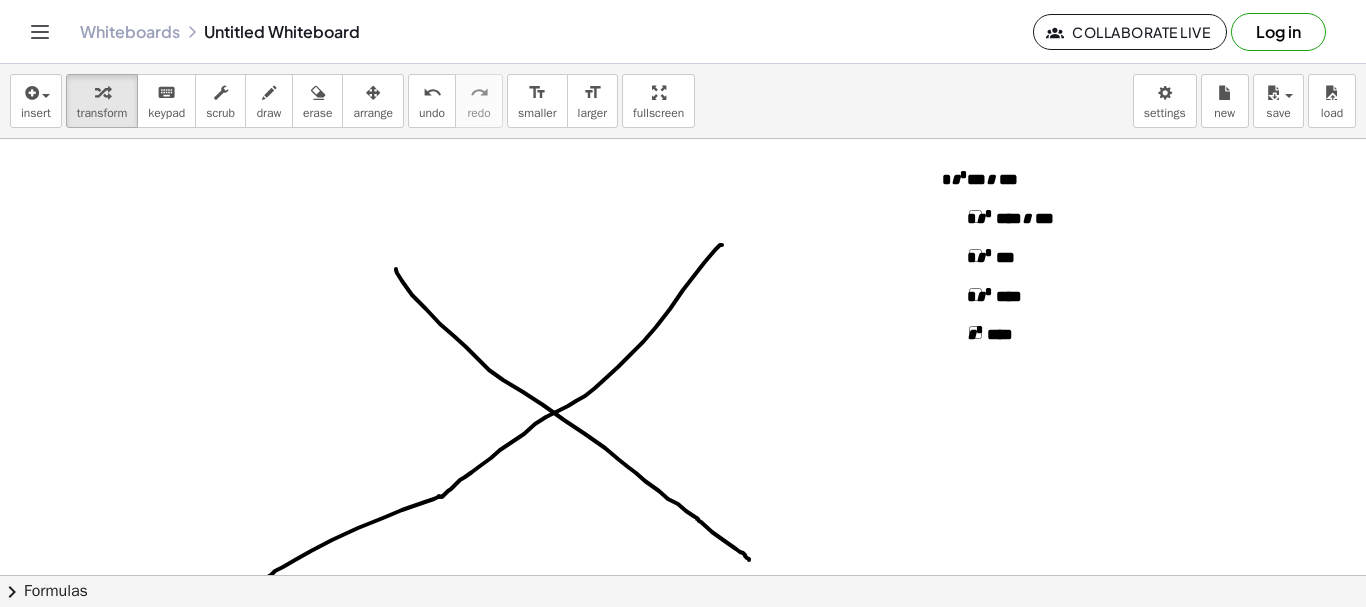 click at bounding box center [683, 575] 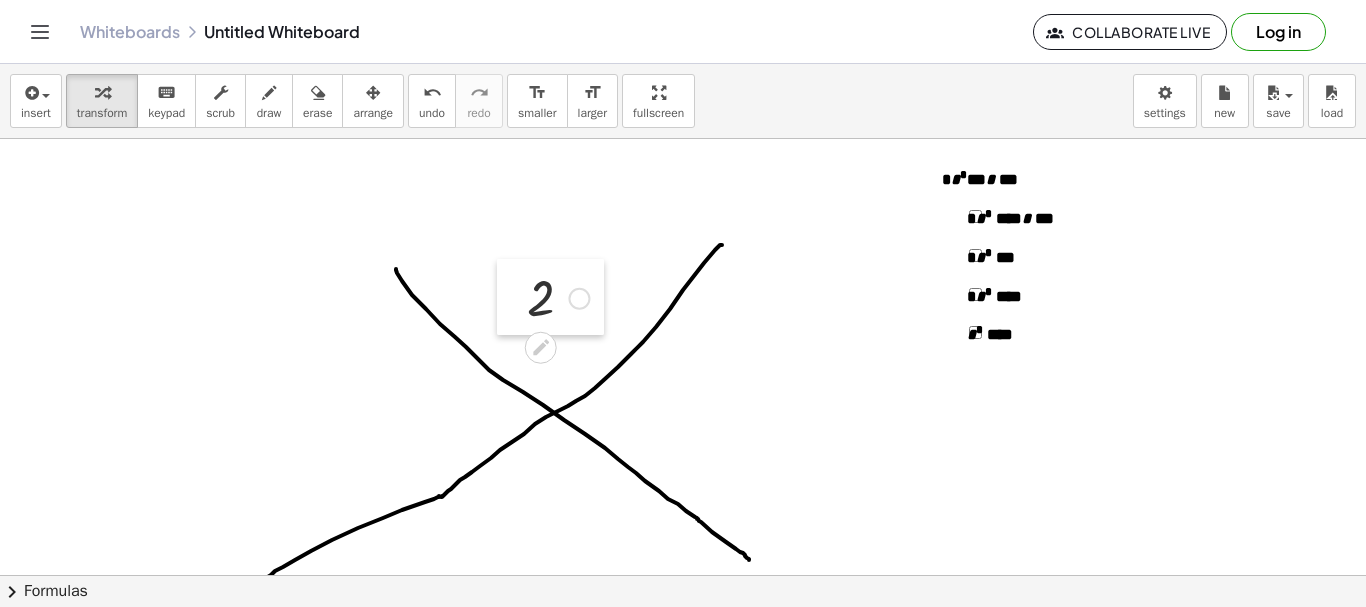 drag, startPoint x: 217, startPoint y: 325, endPoint x: 501, endPoint y: 304, distance: 284.77536 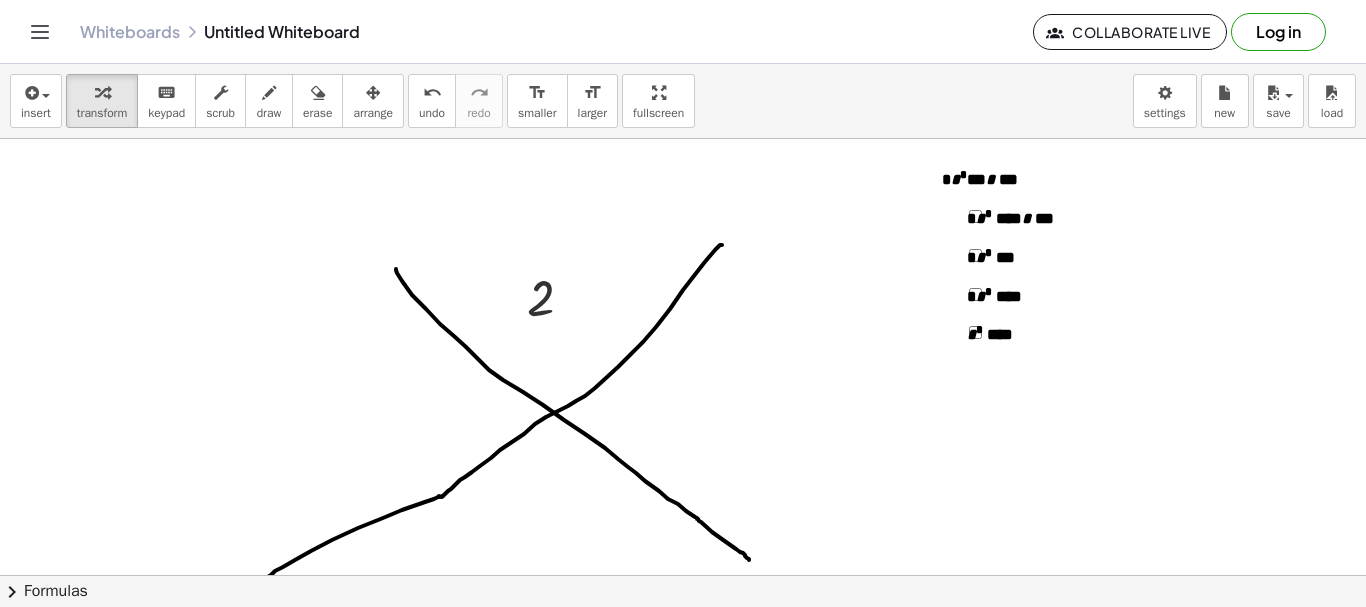 click at bounding box center (683, 575) 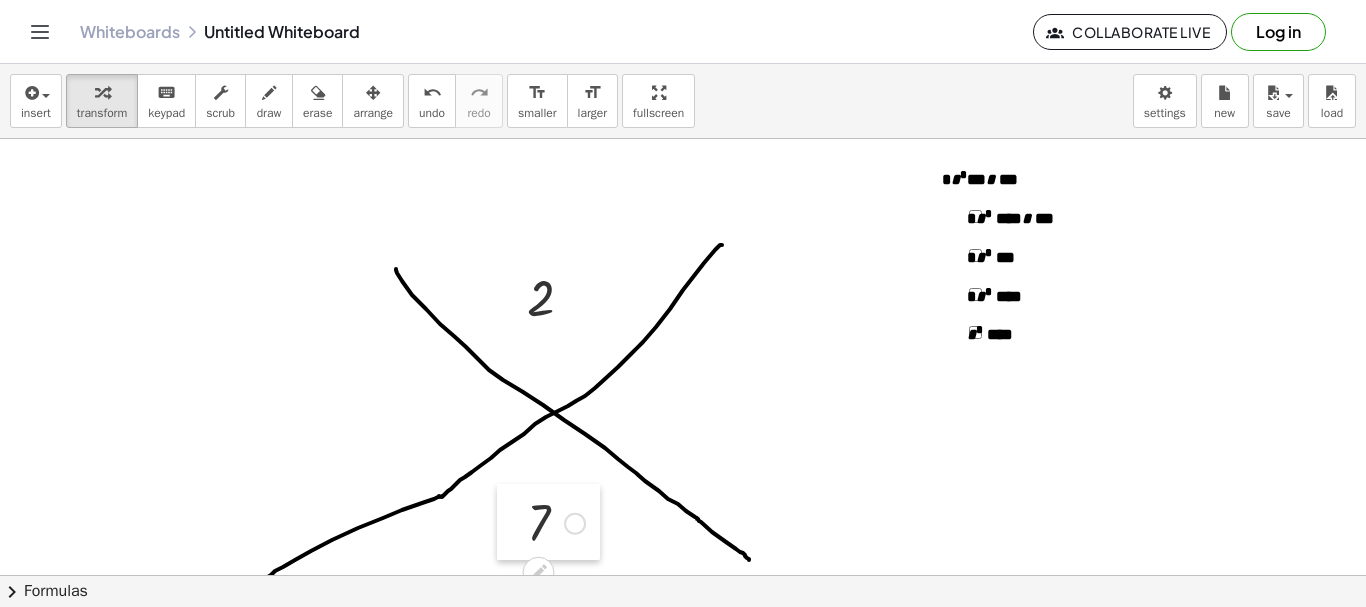 drag, startPoint x: 856, startPoint y: 493, endPoint x: 500, endPoint y: 524, distance: 357.34717 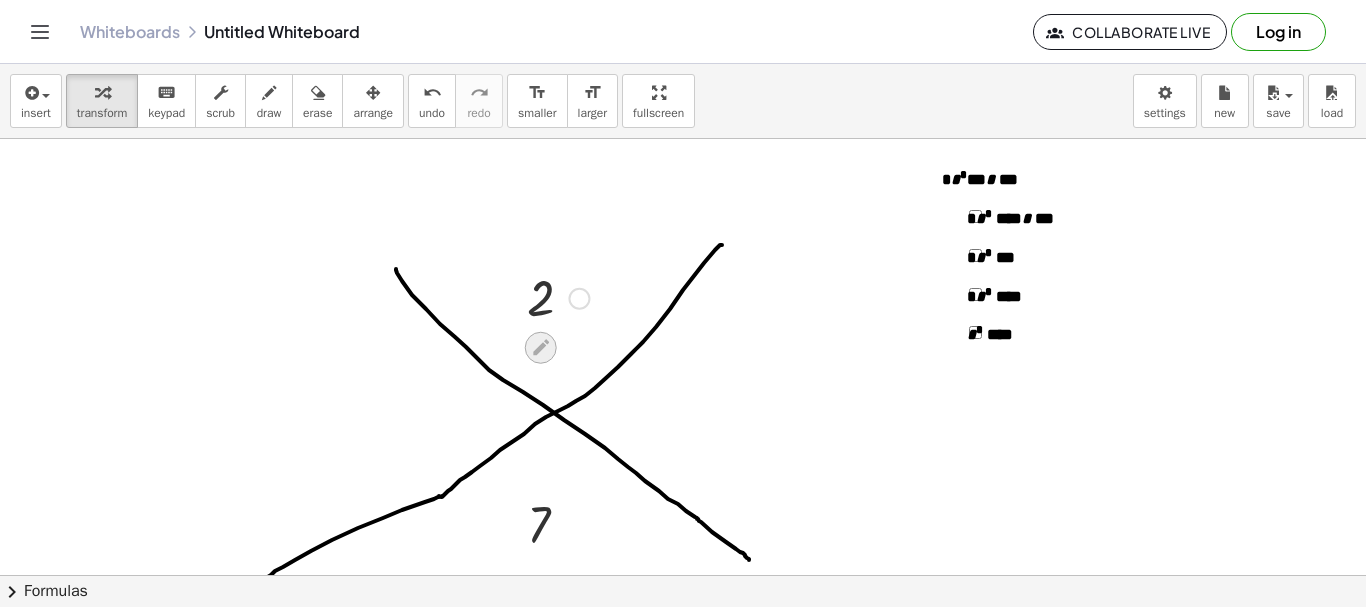 click 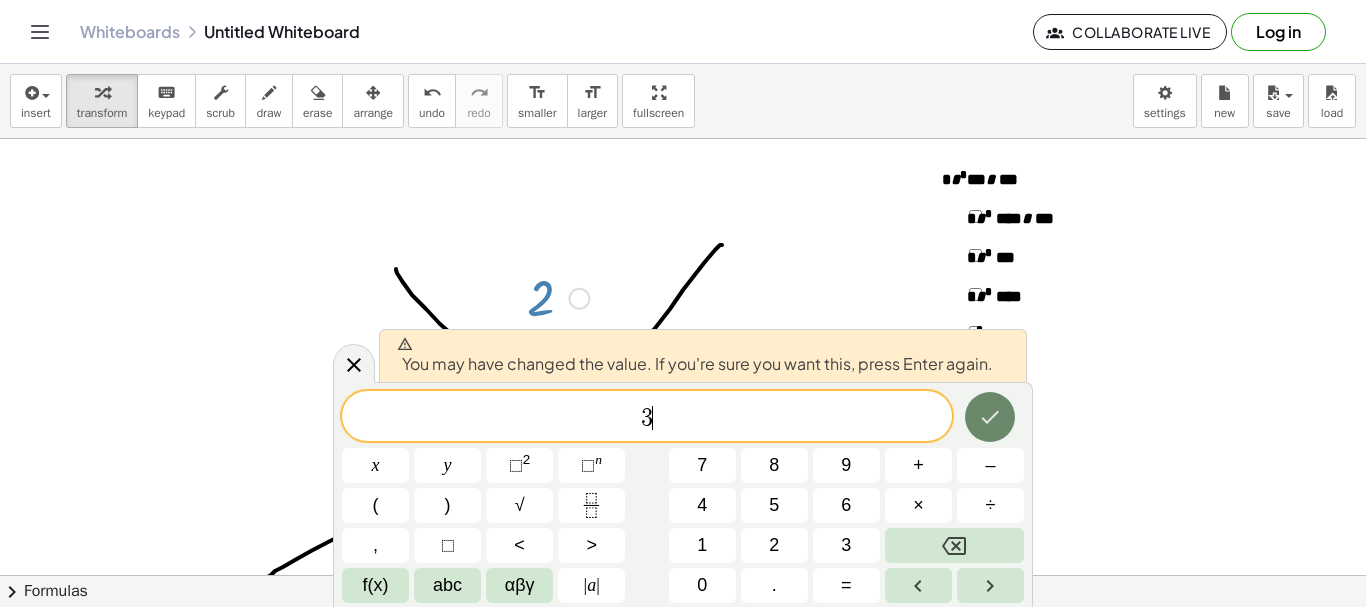 click at bounding box center (990, 417) 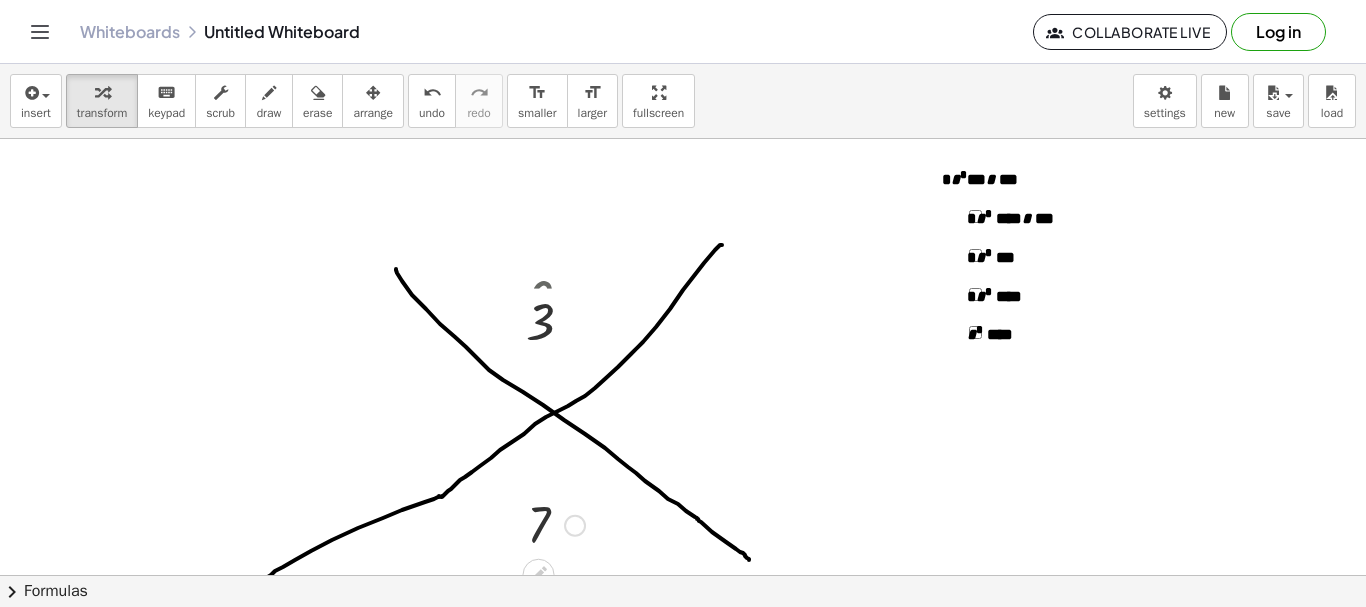 click at bounding box center [575, 526] 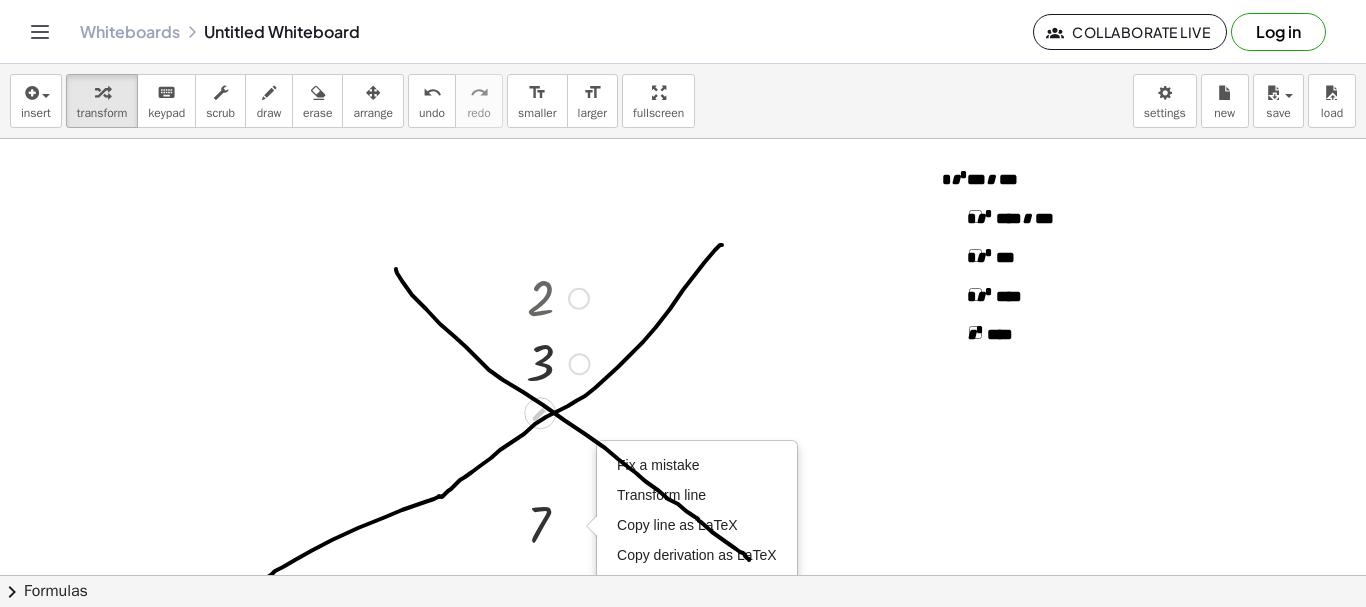 click on "- + * * * *** *   *** * * *   **** *   *** * * *   *** * * *   **** * *   **** [NUMBER] [NUMBER] [NUMBER] Fix a mistake Transform line Copy line as LaTeX Copy derivation as LaTeX Expand new lines: On Fix a mistake Transform line Copy line as LaTeX Copy derivation as LaTeX Expand new lines: On" at bounding box center (683, 575) 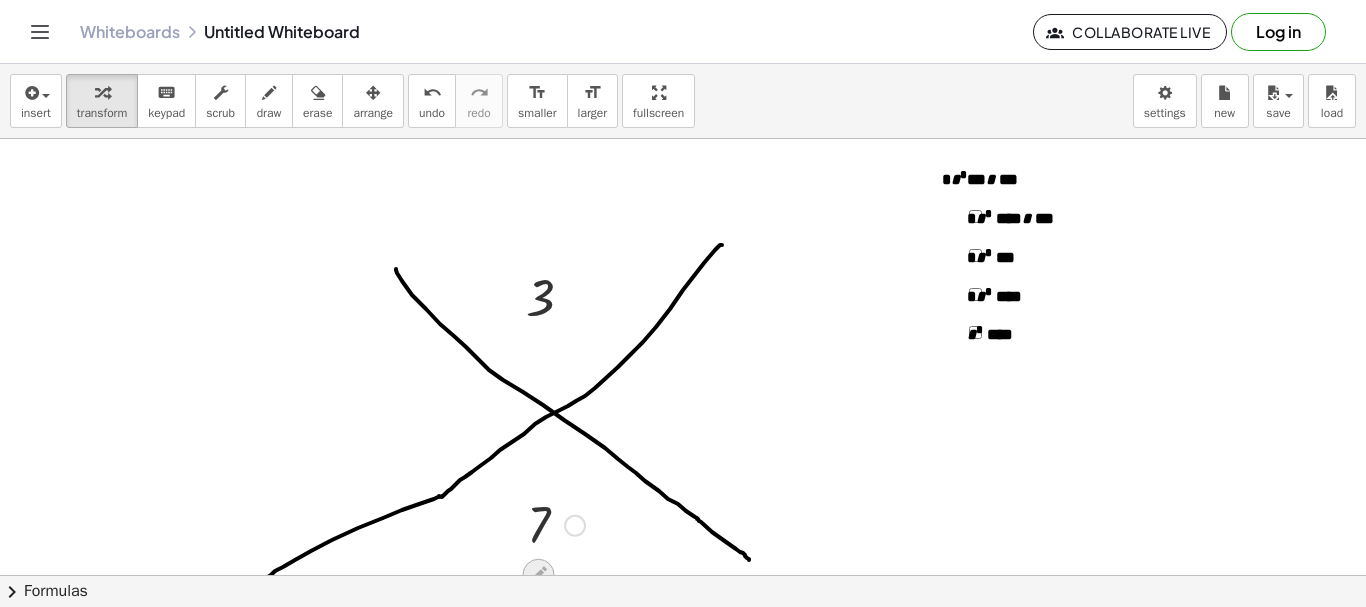 click 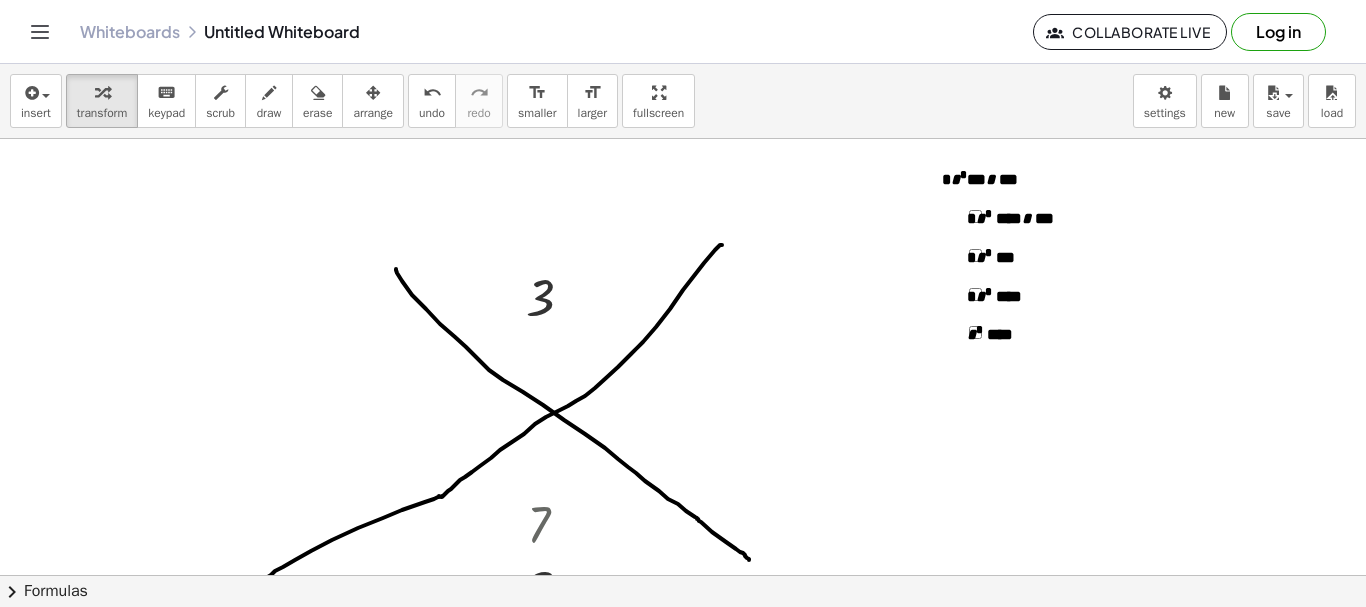 scroll, scrollTop: 102, scrollLeft: 0, axis: vertical 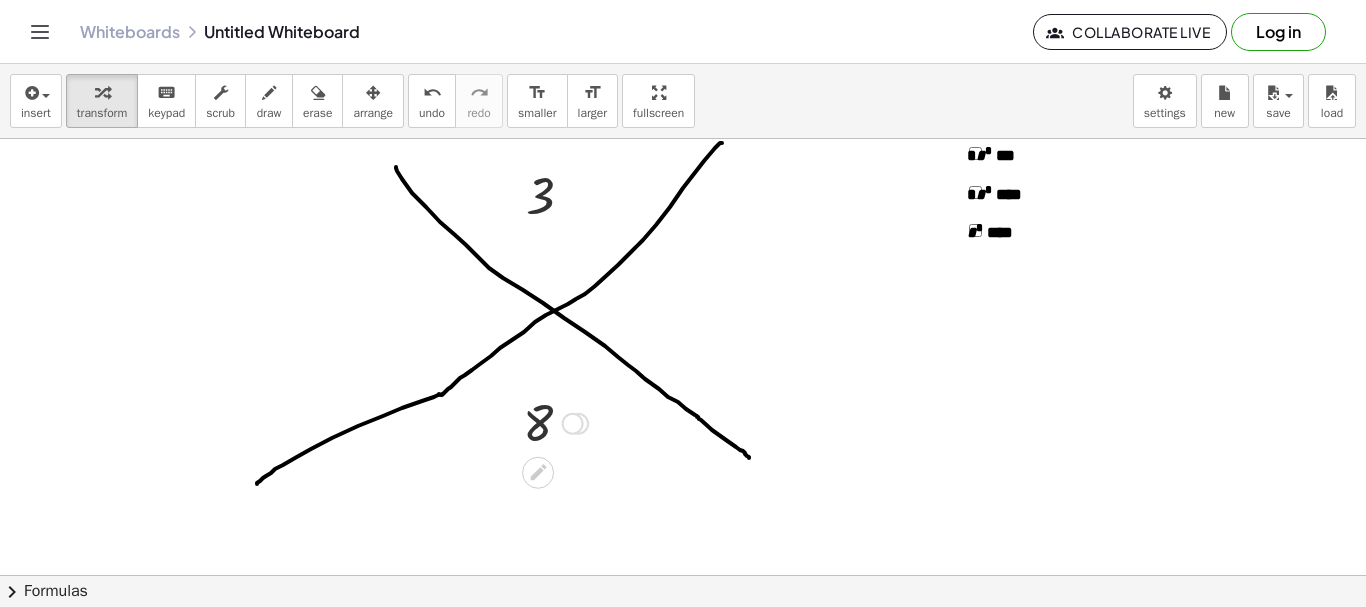 drag, startPoint x: 579, startPoint y: 488, endPoint x: 590, endPoint y: 390, distance: 98.61542 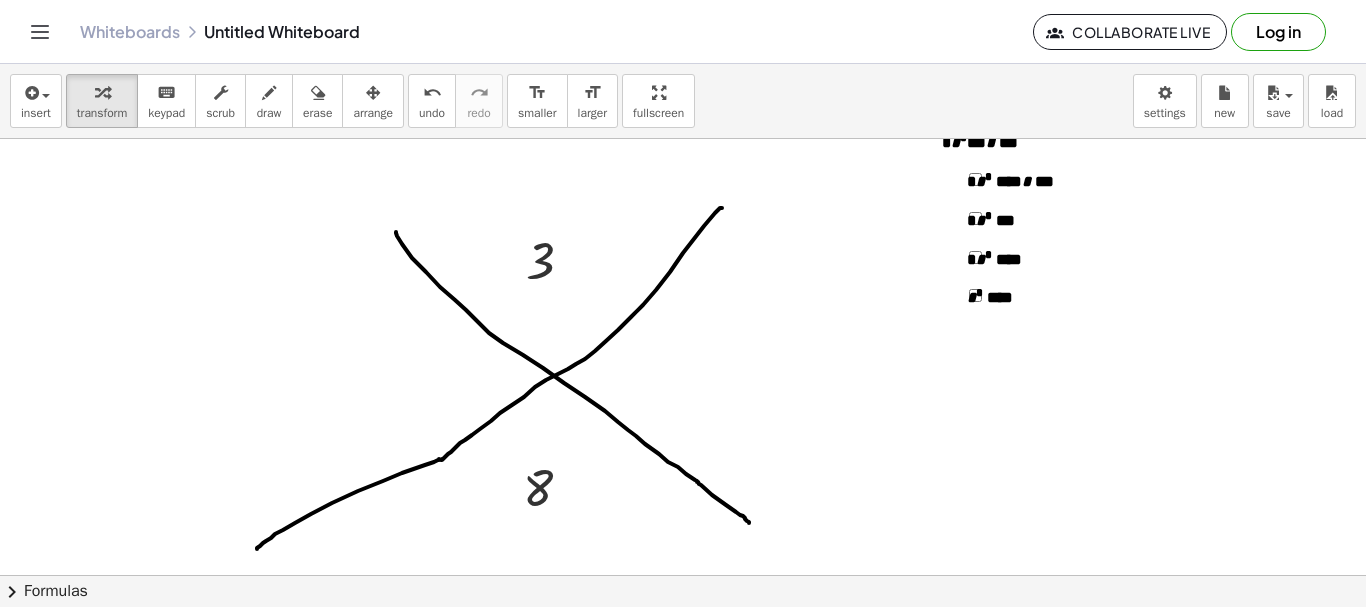 scroll, scrollTop: 0, scrollLeft: 0, axis: both 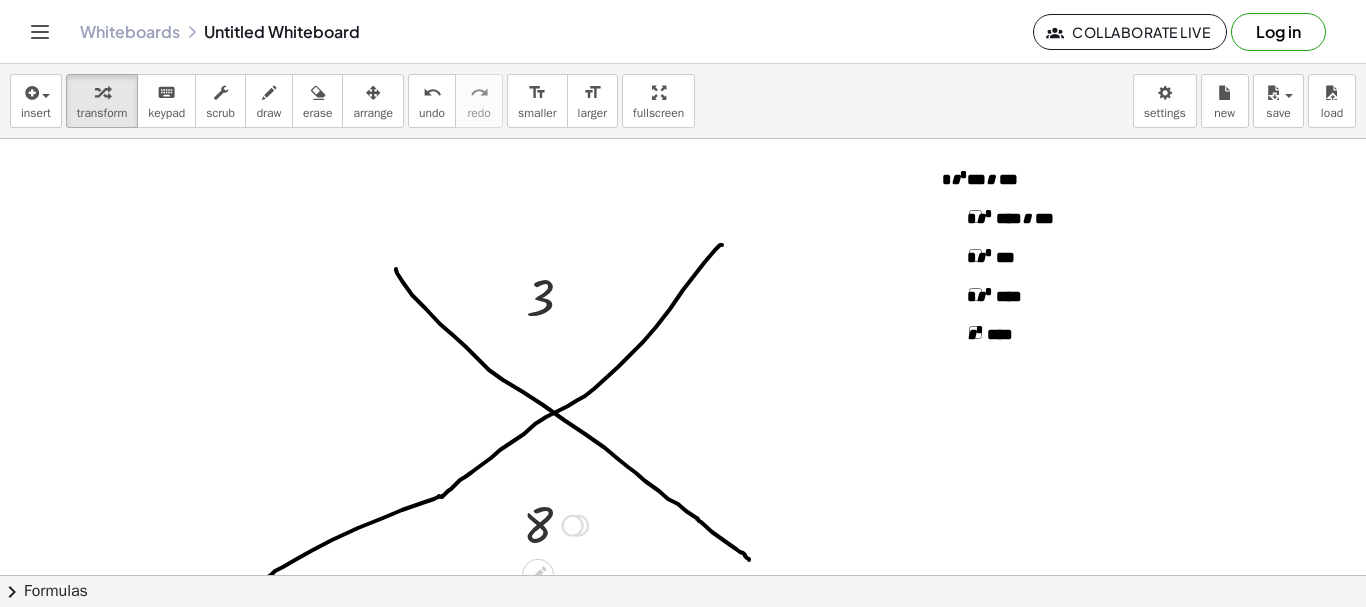 click at bounding box center (573, 526) 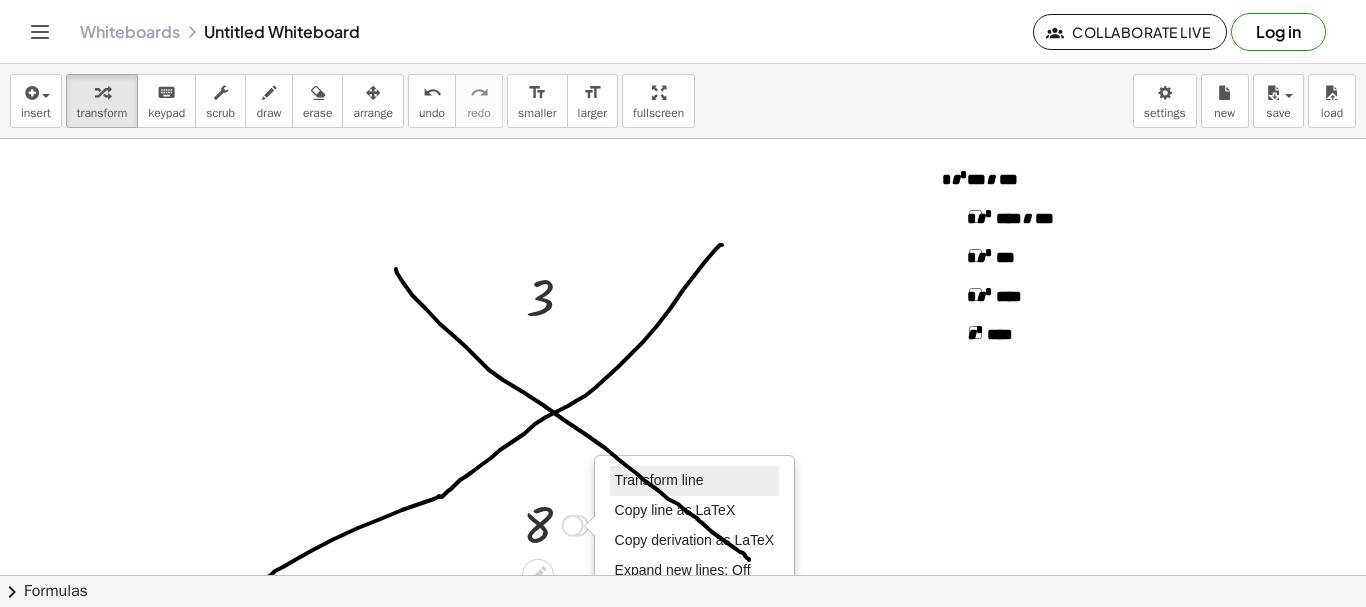 click on "Transform line" at bounding box center (659, 480) 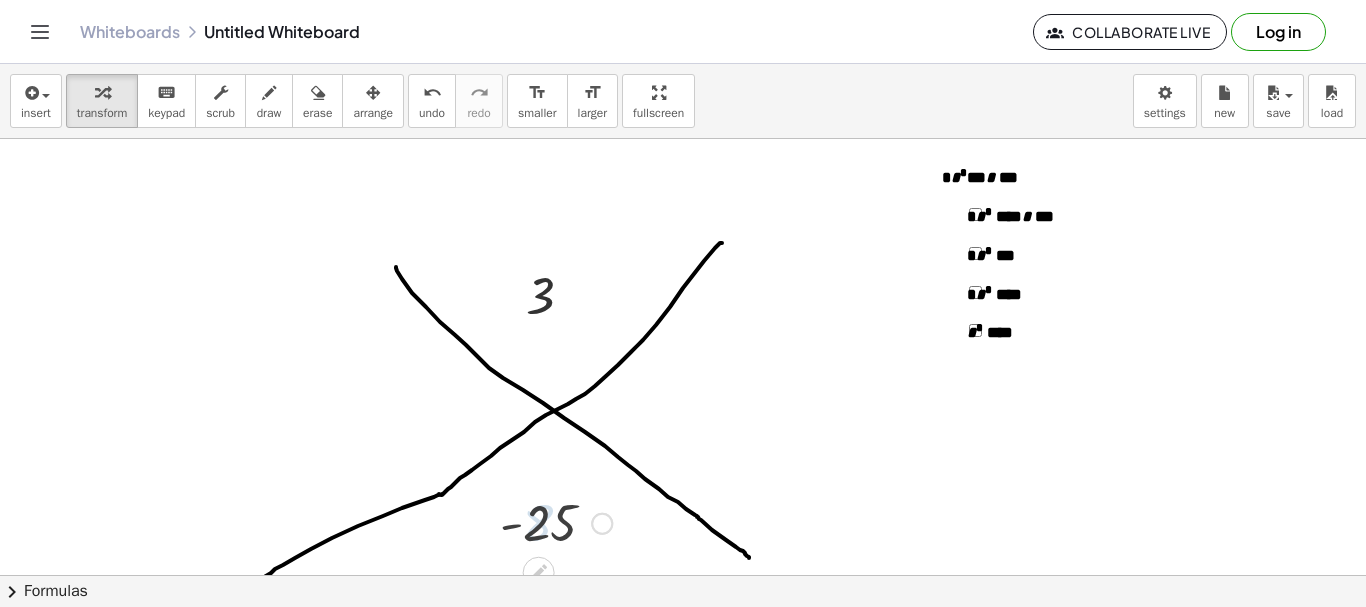 scroll, scrollTop: 0, scrollLeft: 0, axis: both 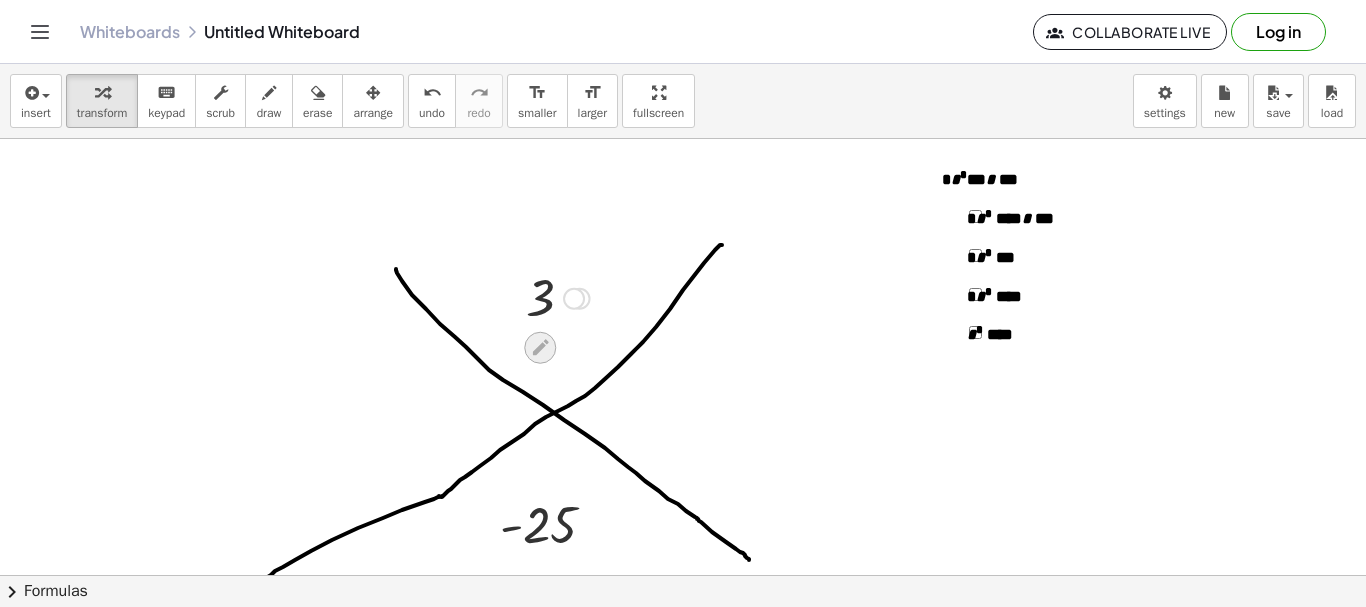 click 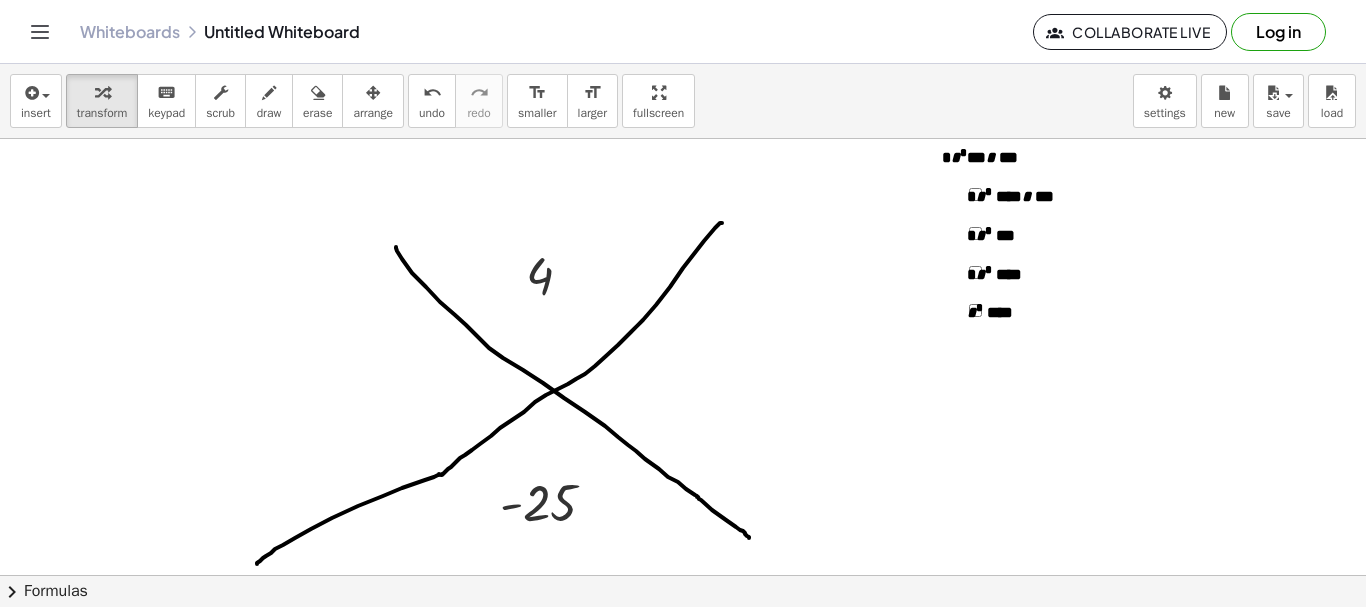 scroll, scrollTop: 0, scrollLeft: 0, axis: both 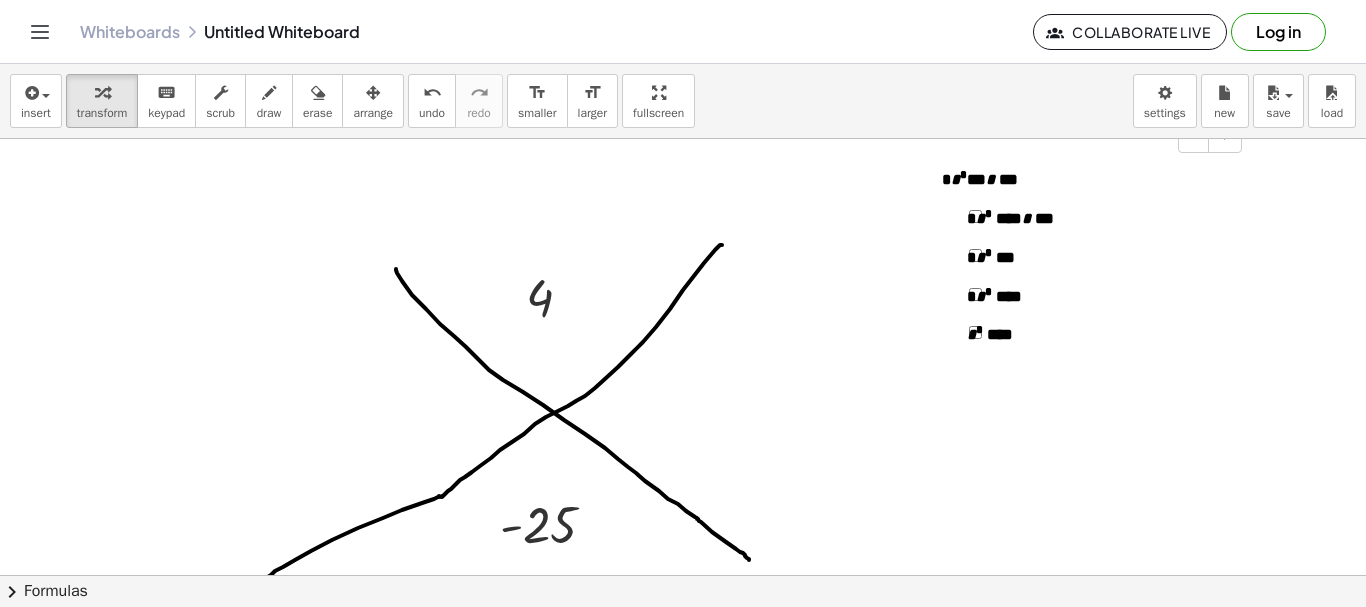 click on "* *   ****" at bounding box center [1097, 332] 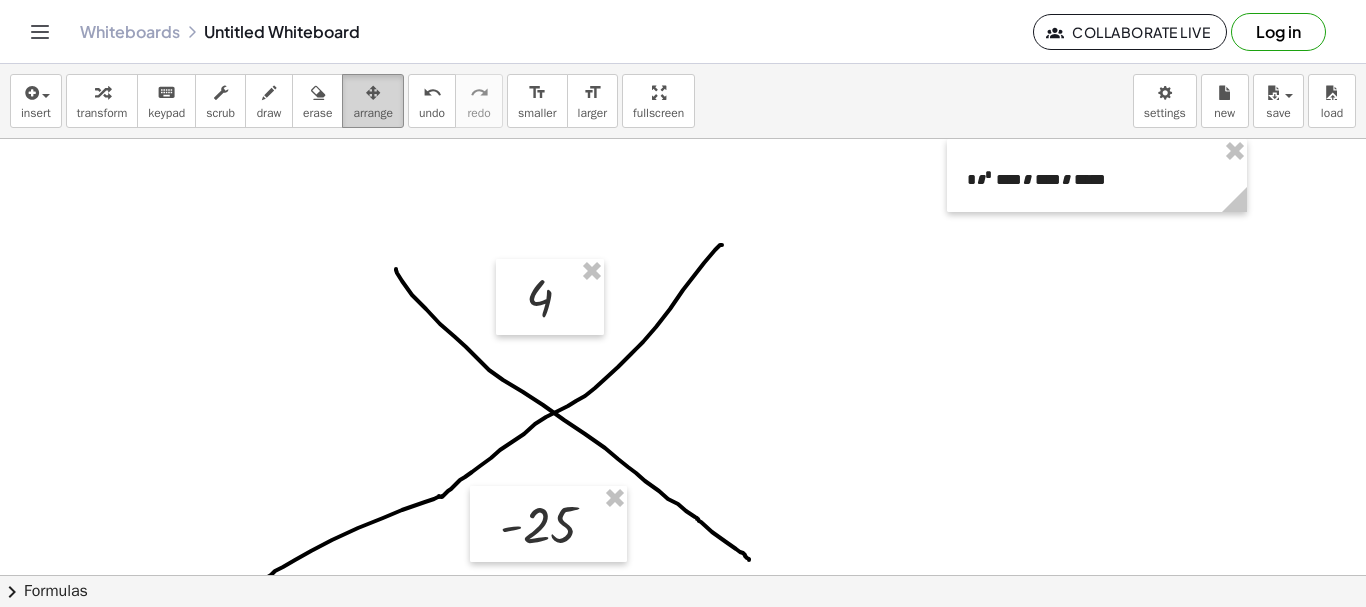 click on "arrange" at bounding box center [373, 113] 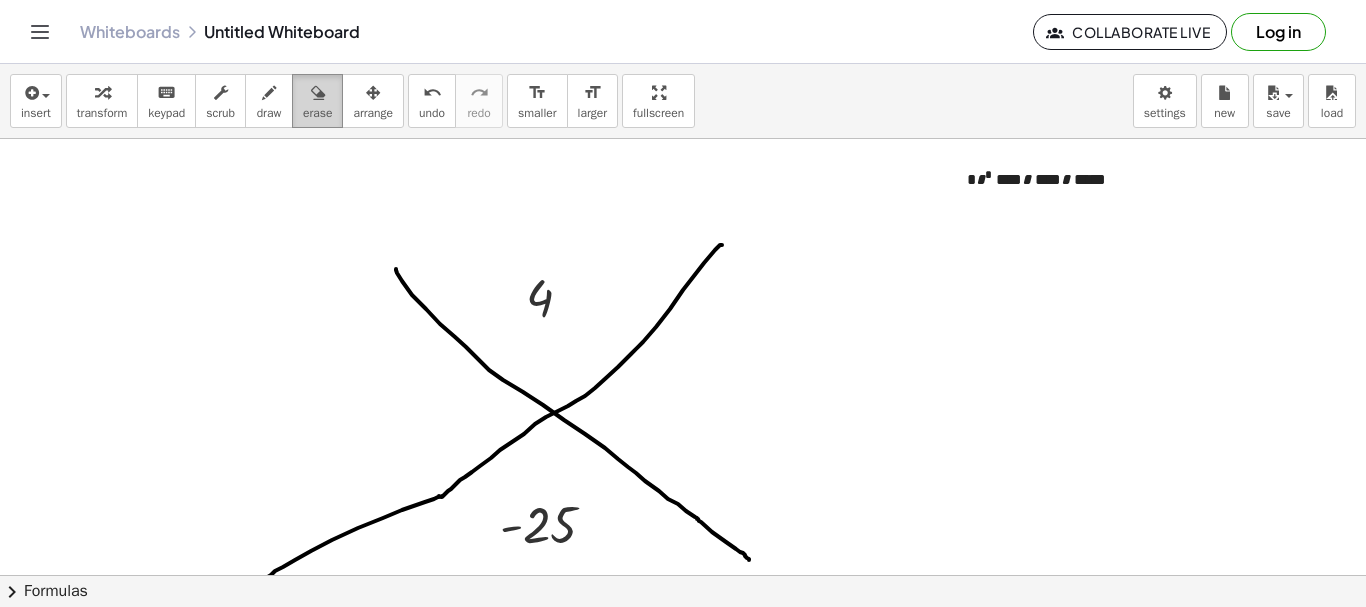 click on "erase" at bounding box center (317, 101) 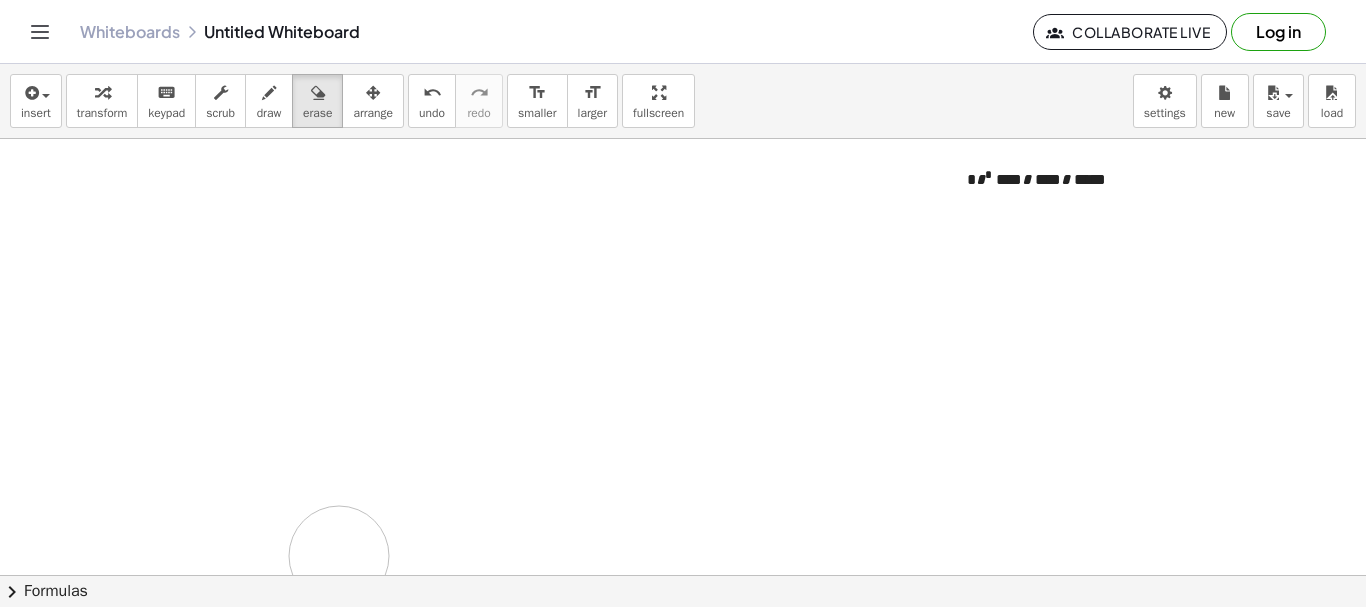 drag, startPoint x: 406, startPoint y: 284, endPoint x: 341, endPoint y: 550, distance: 273.8266 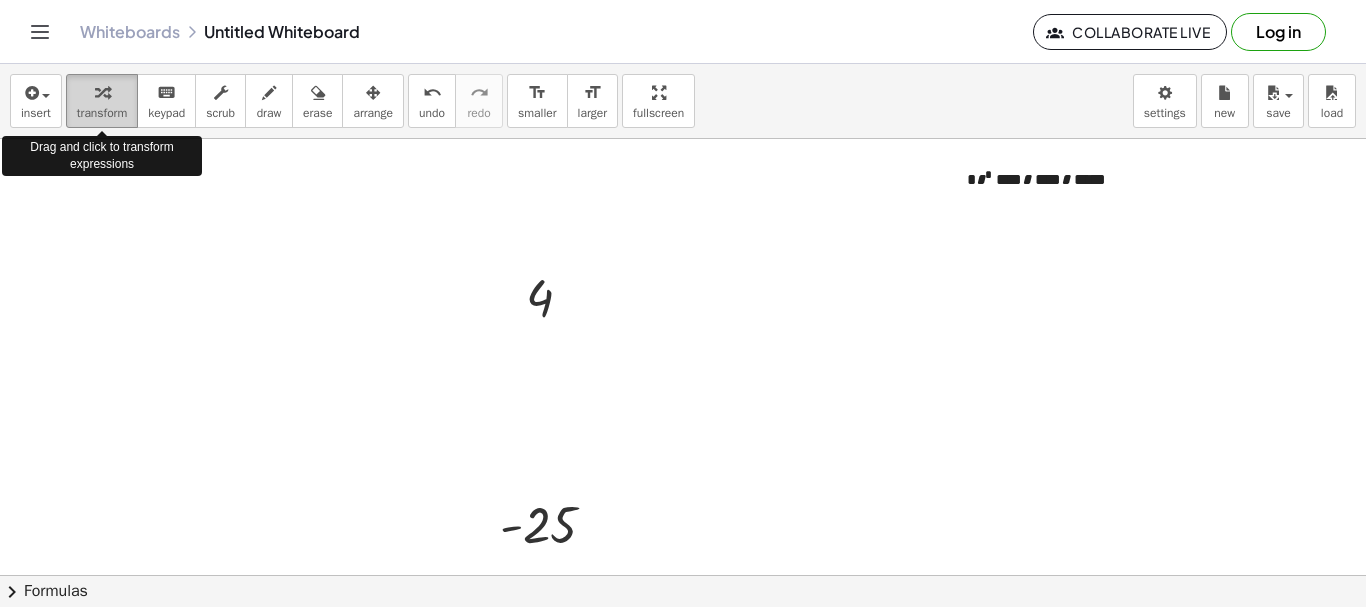 click on "transform" at bounding box center (102, 113) 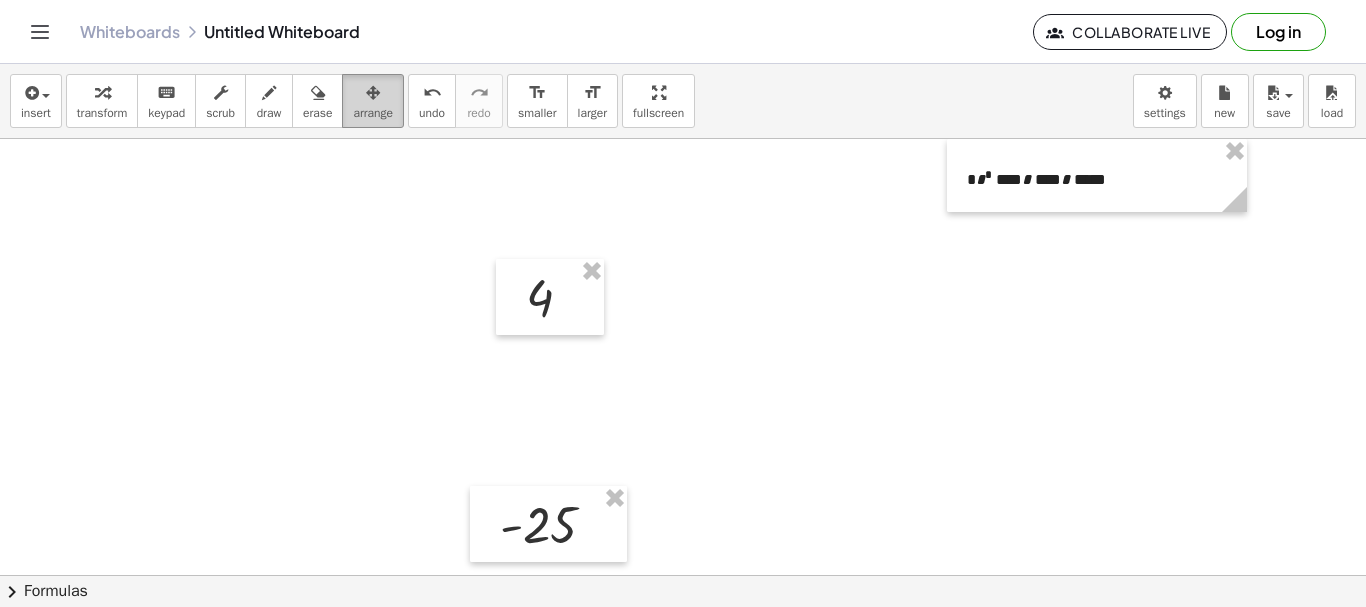 click at bounding box center (373, 93) 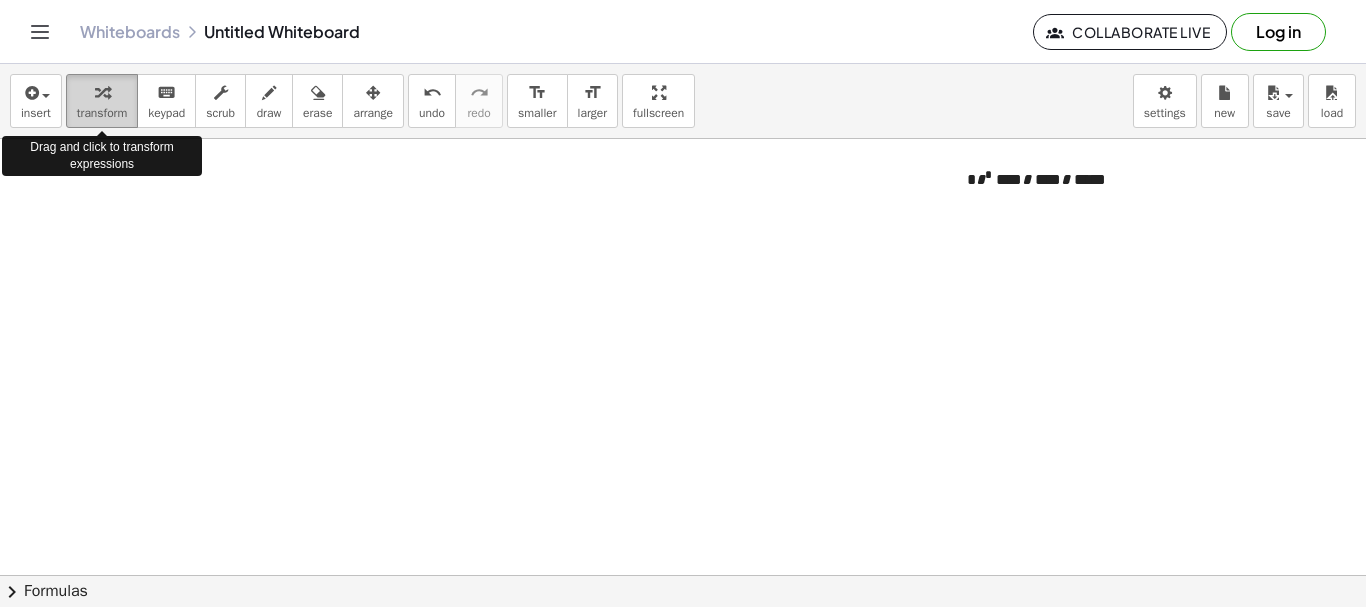 click at bounding box center (102, 92) 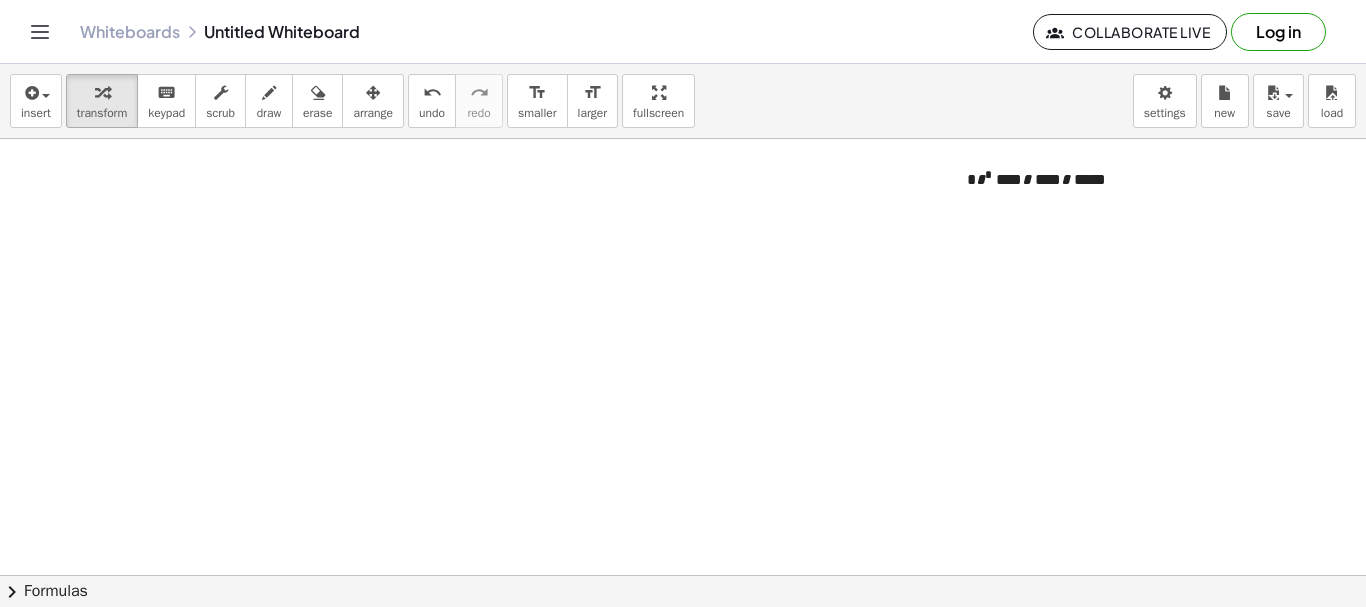 click at bounding box center (683, 575) 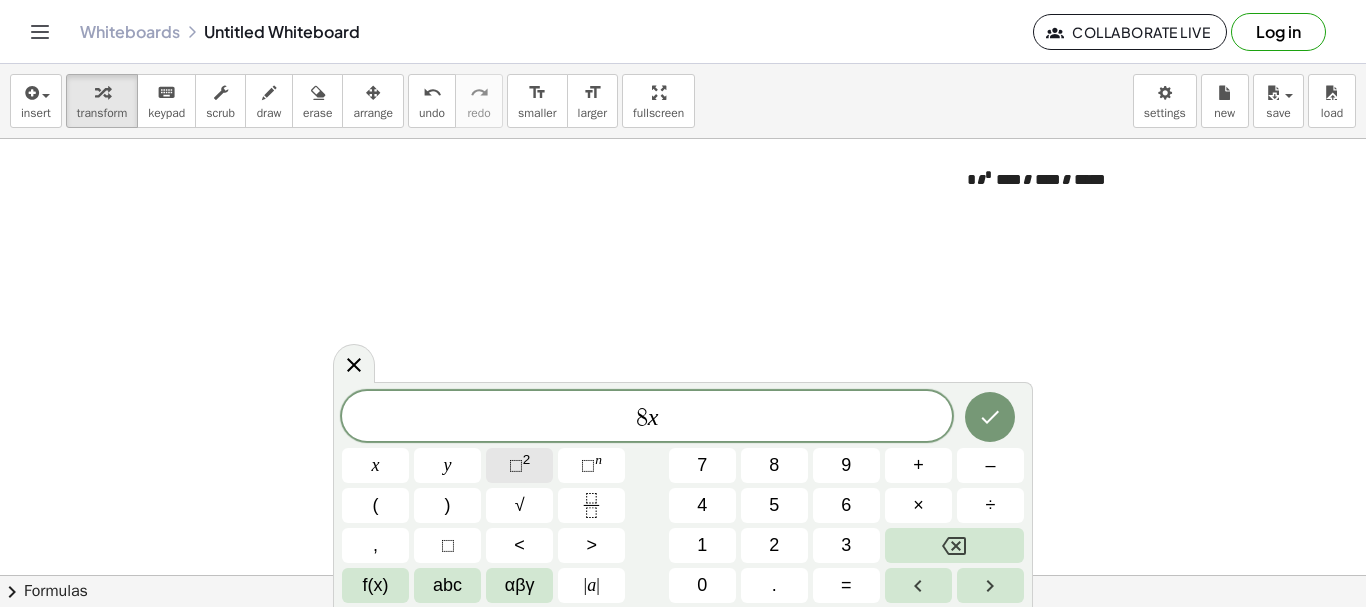 click on "⬚" at bounding box center (516, 465) 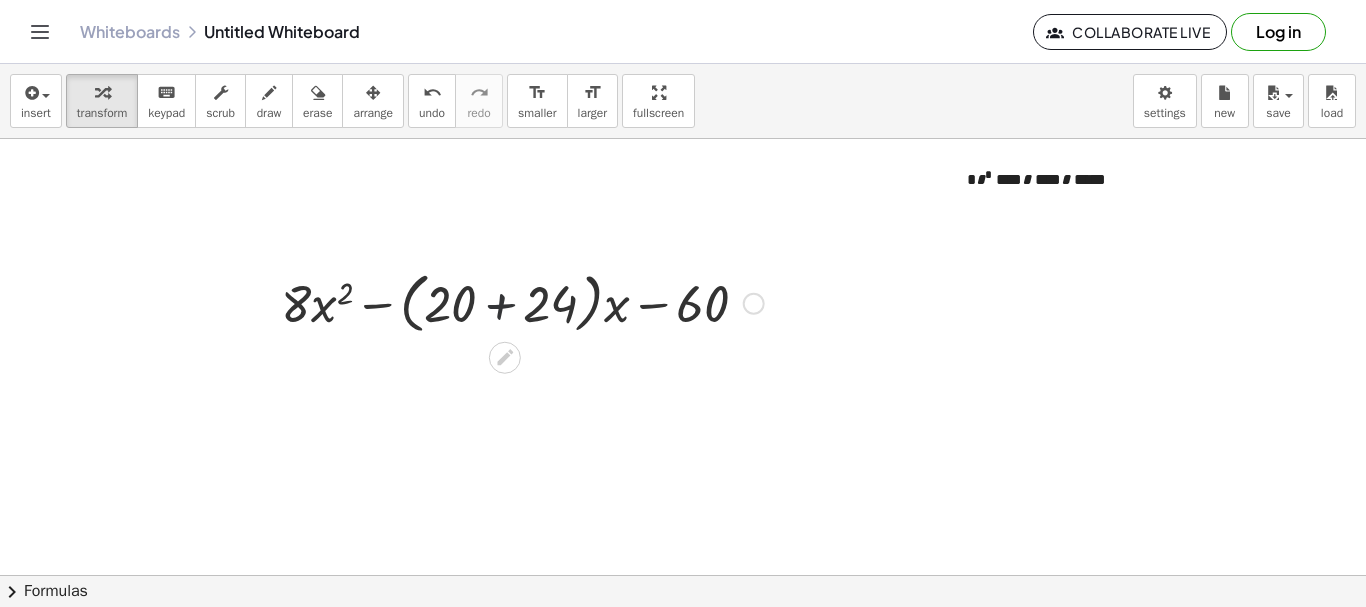 click at bounding box center [522, 302] 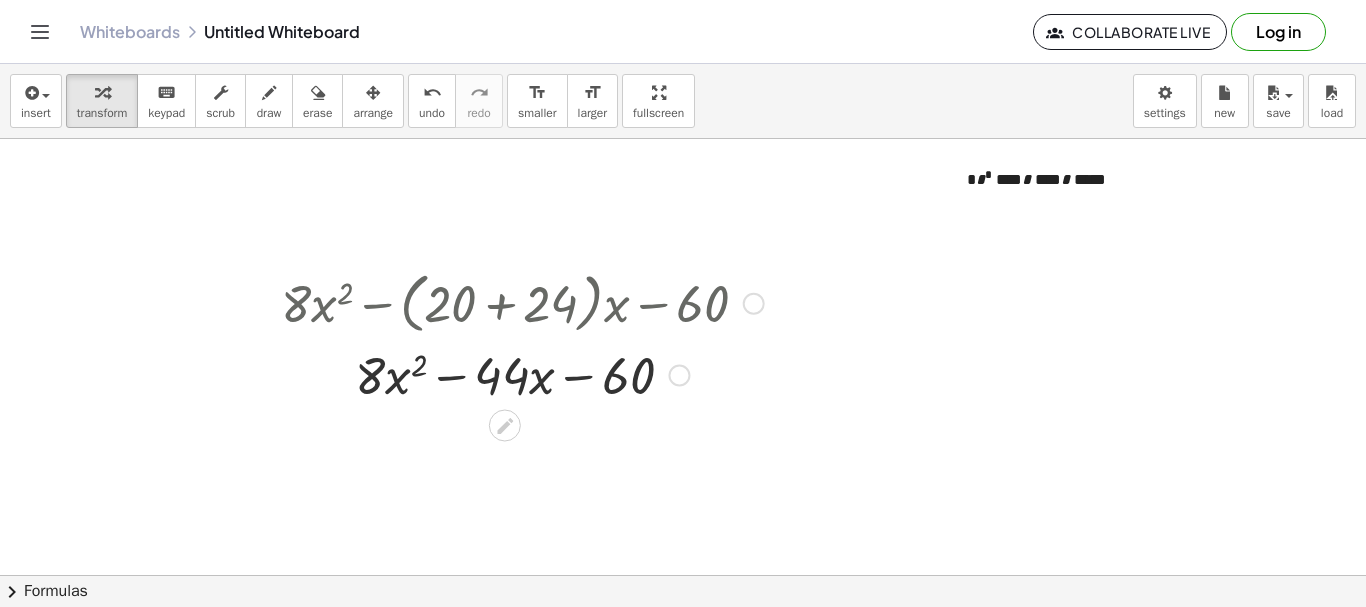 click at bounding box center [679, 376] 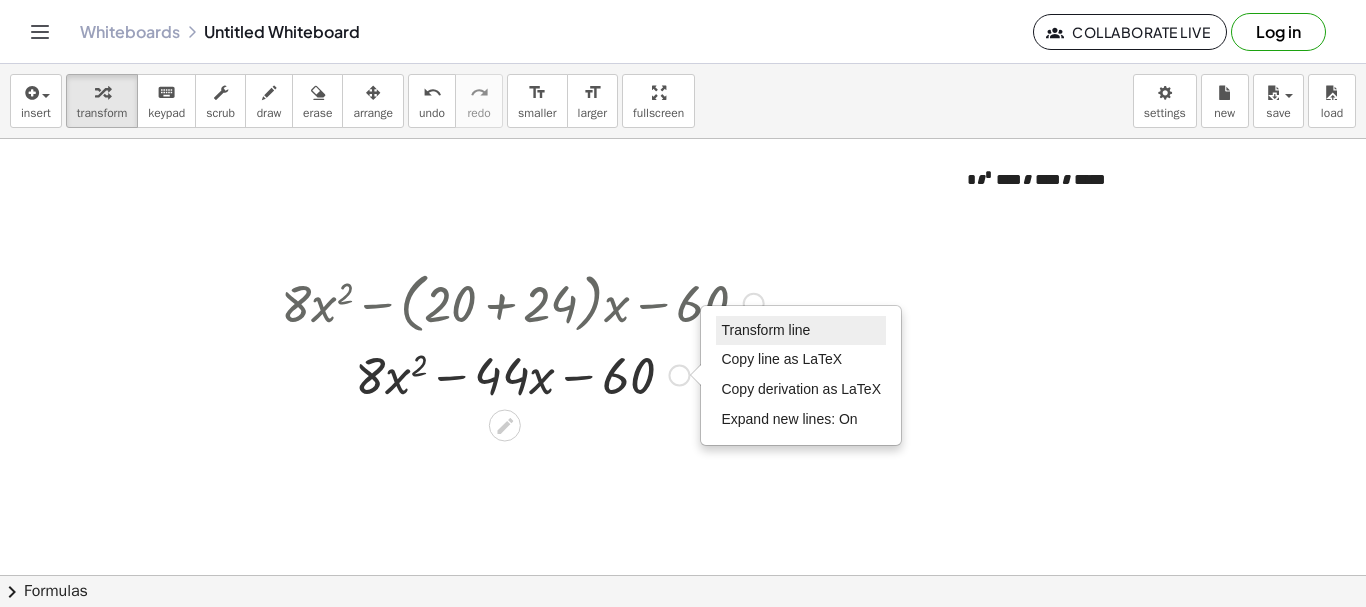 click on "Transform line" at bounding box center (765, 330) 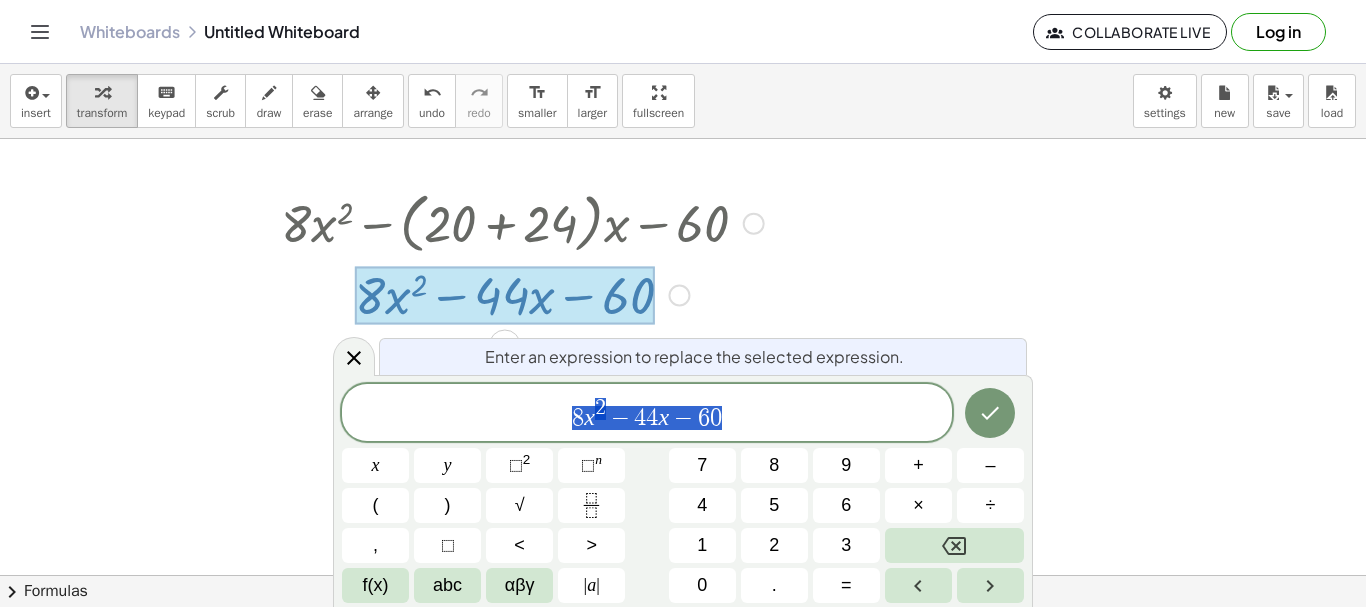 scroll, scrollTop: 81, scrollLeft: 0, axis: vertical 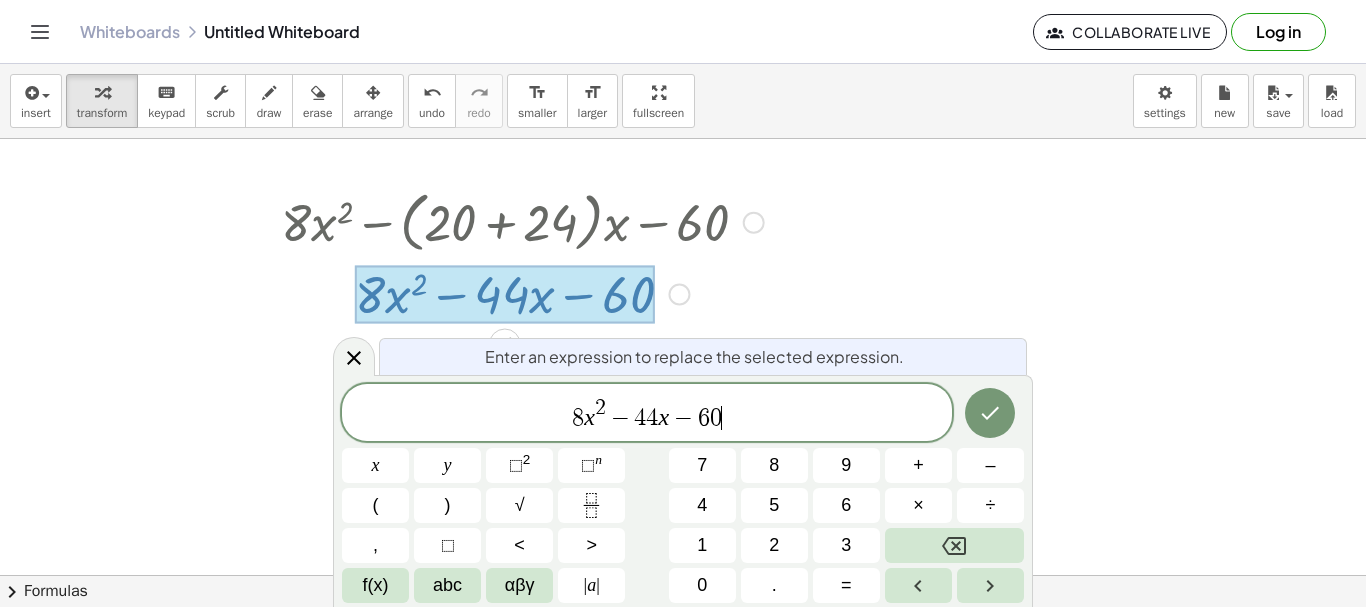 click on "[NUMBER] x 2 − [NUMBER] x − [NUMBER] ​" at bounding box center [647, 414] 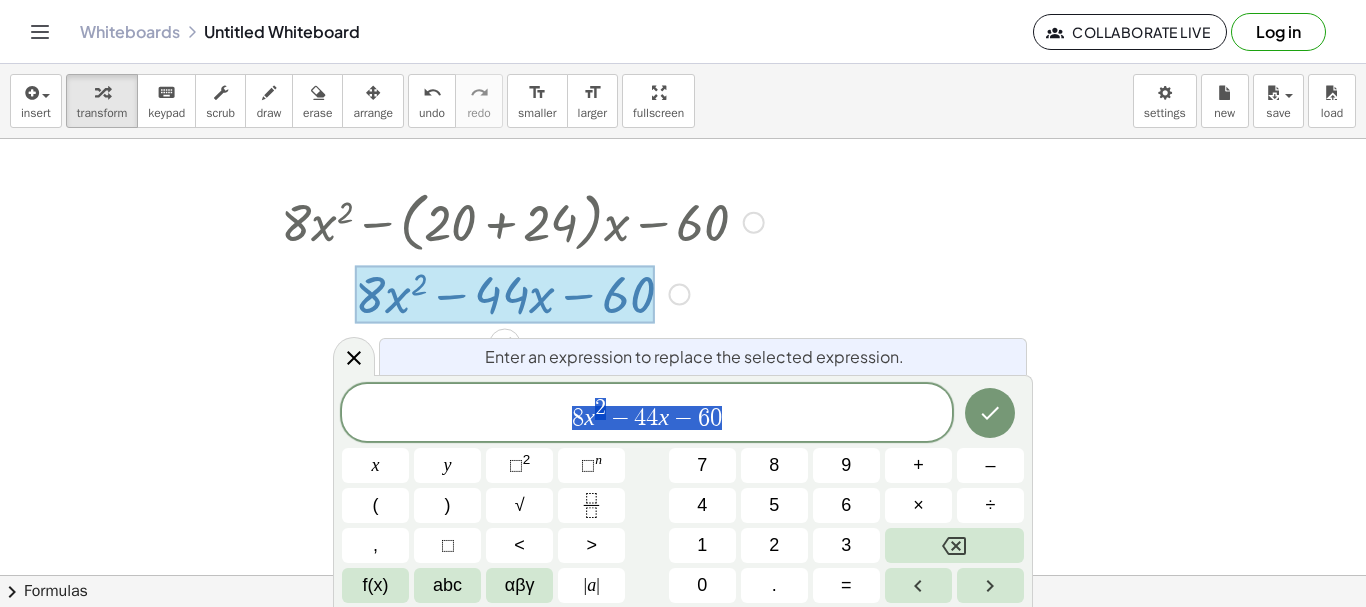 drag, startPoint x: 724, startPoint y: 421, endPoint x: 560, endPoint y: 418, distance: 164.02744 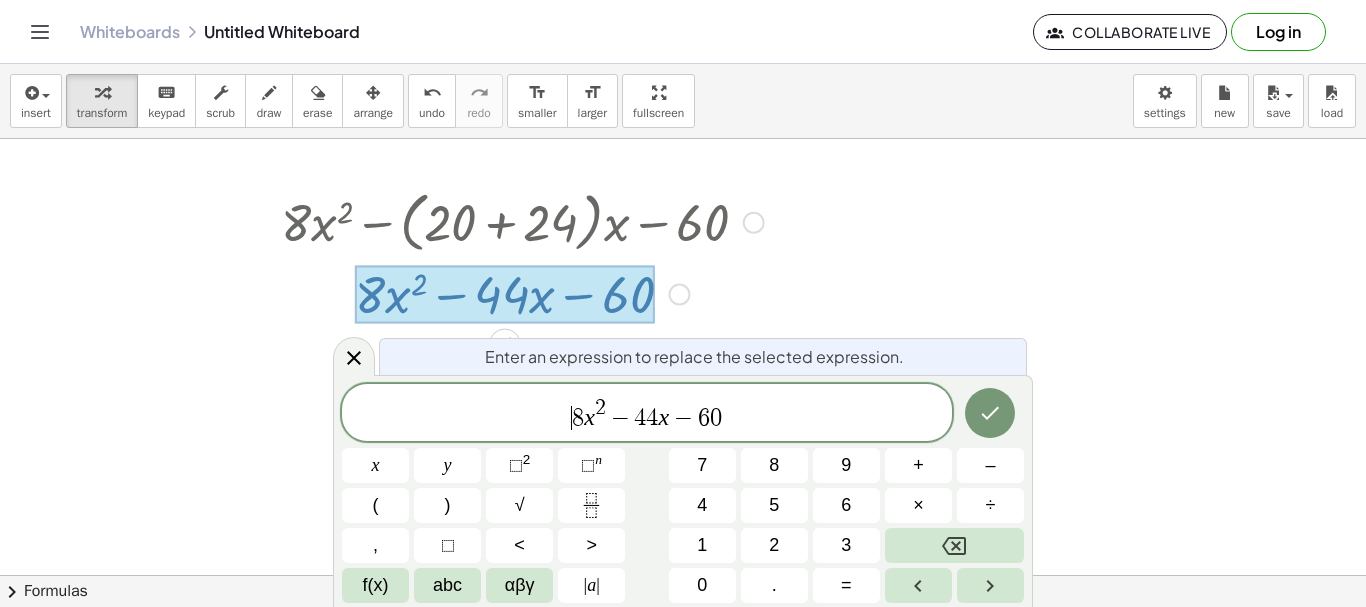 click on "​ [NUMBER] x 2 − [NUMBER] x − [NUMBER]" at bounding box center (647, 414) 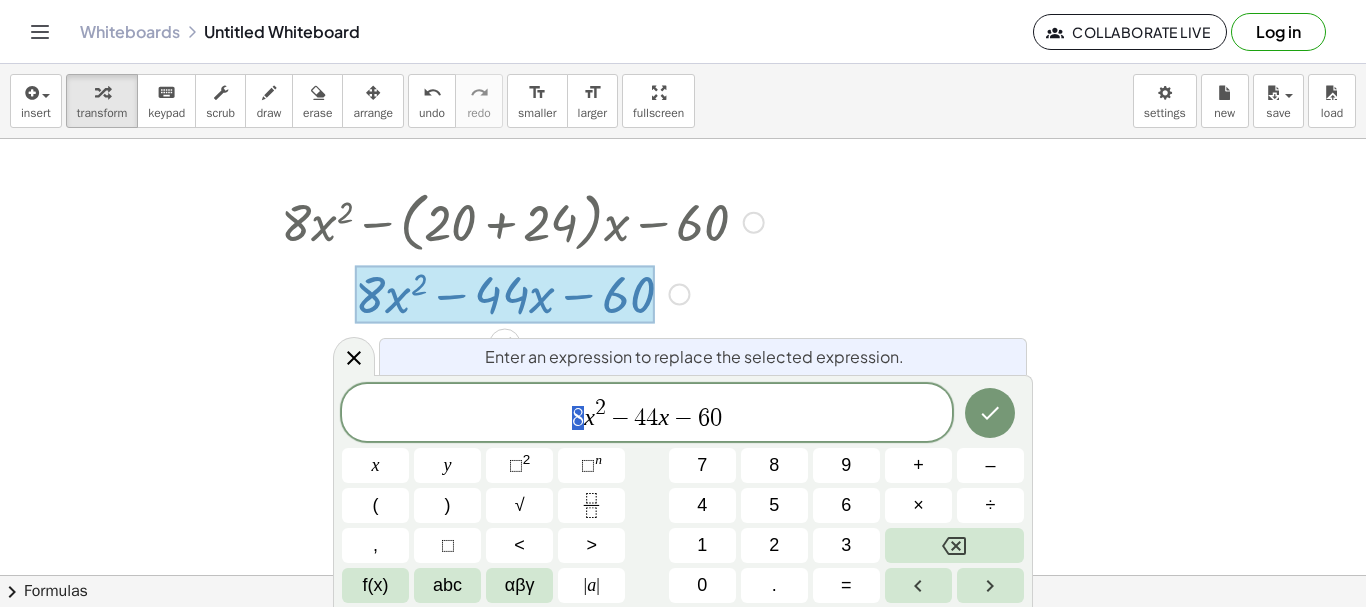 drag, startPoint x: 567, startPoint y: 418, endPoint x: 582, endPoint y: 418, distance: 15 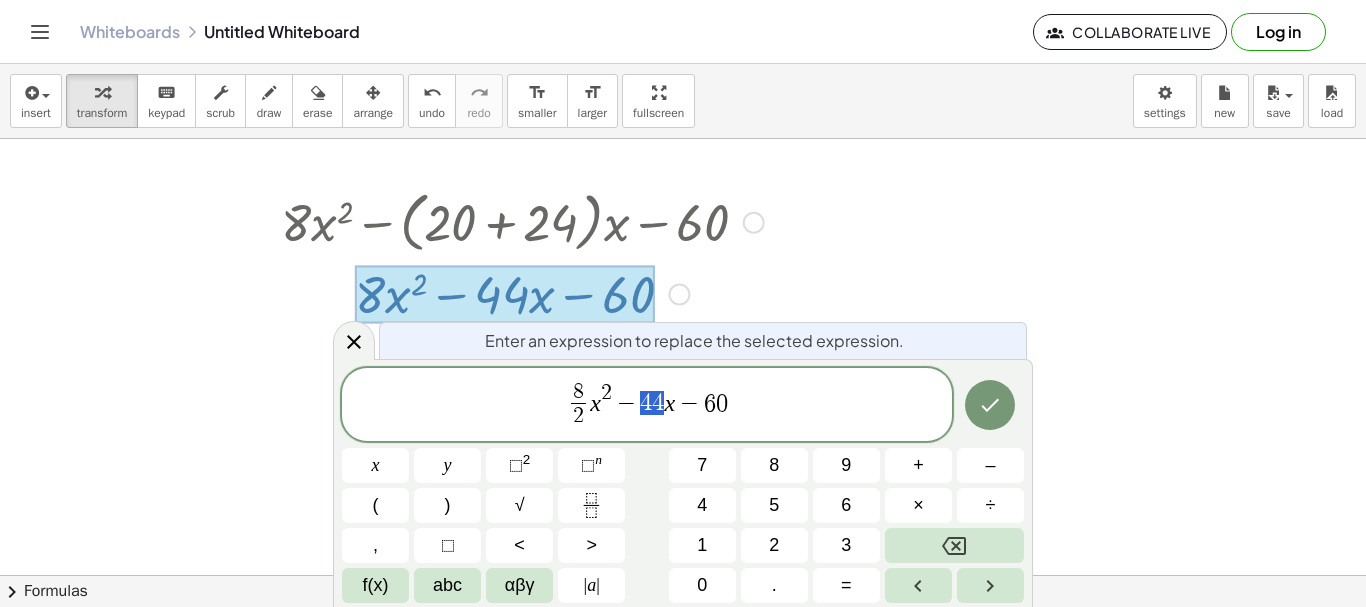 drag, startPoint x: 660, startPoint y: 403, endPoint x: 641, endPoint y: 406, distance: 19.235384 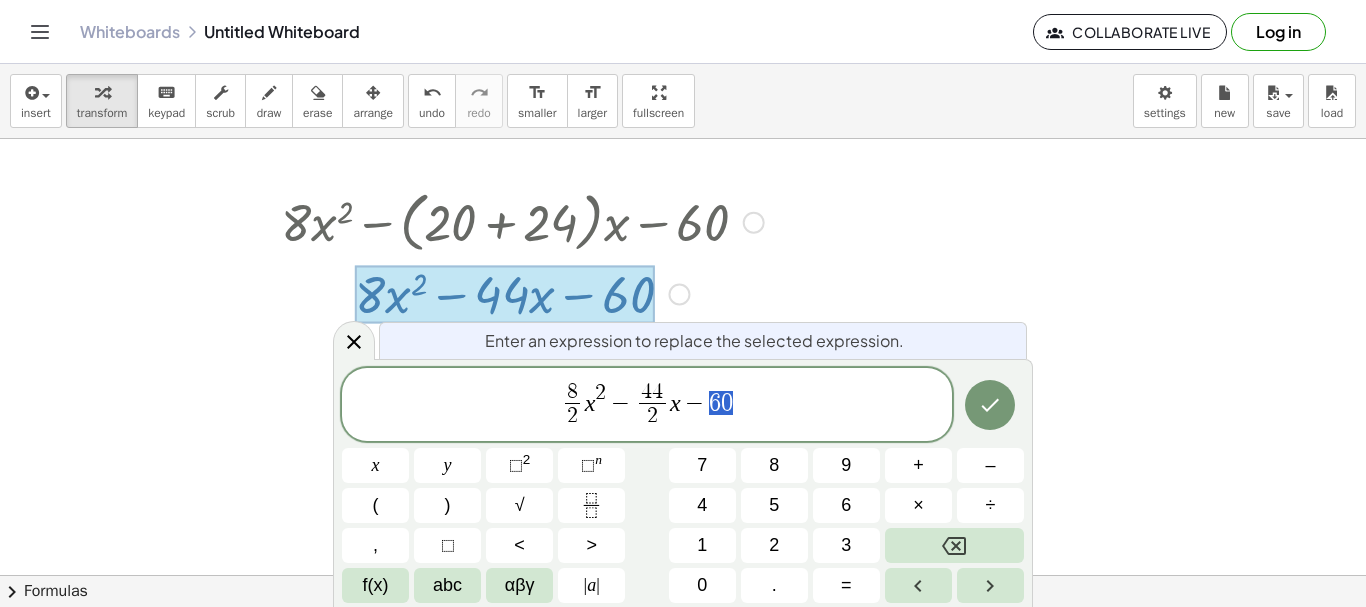 drag, startPoint x: 738, startPoint y: 398, endPoint x: 711, endPoint y: 405, distance: 27.89265 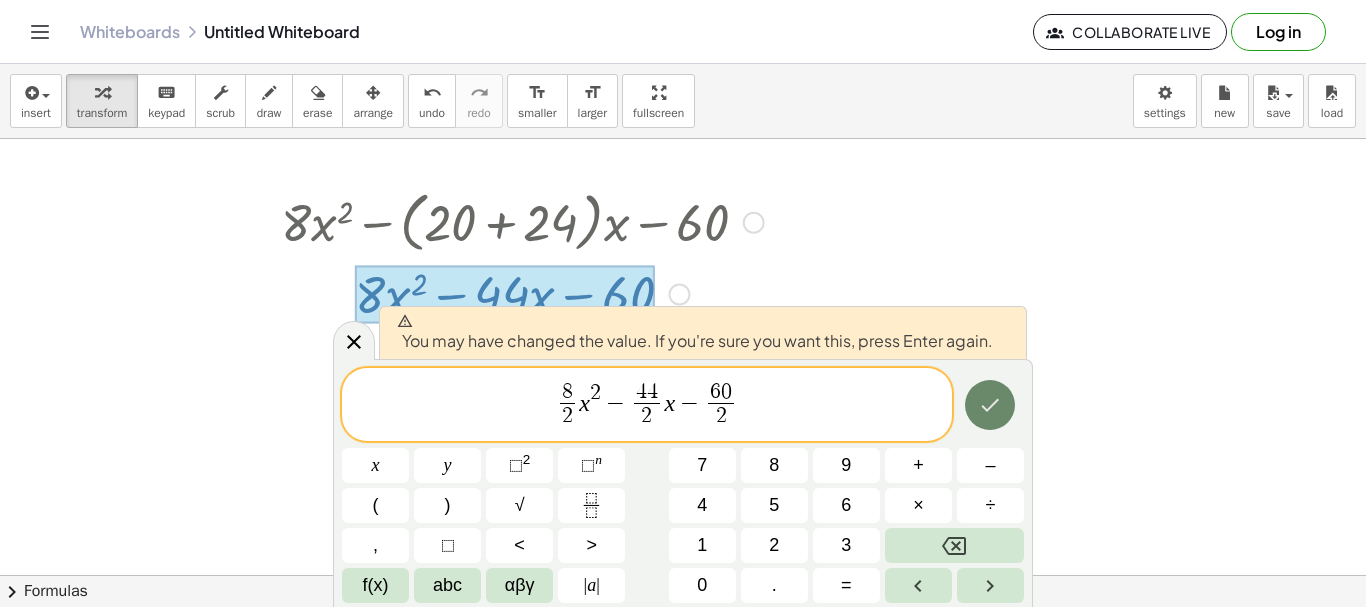 drag, startPoint x: 1009, startPoint y: 430, endPoint x: 973, endPoint y: 396, distance: 49.517673 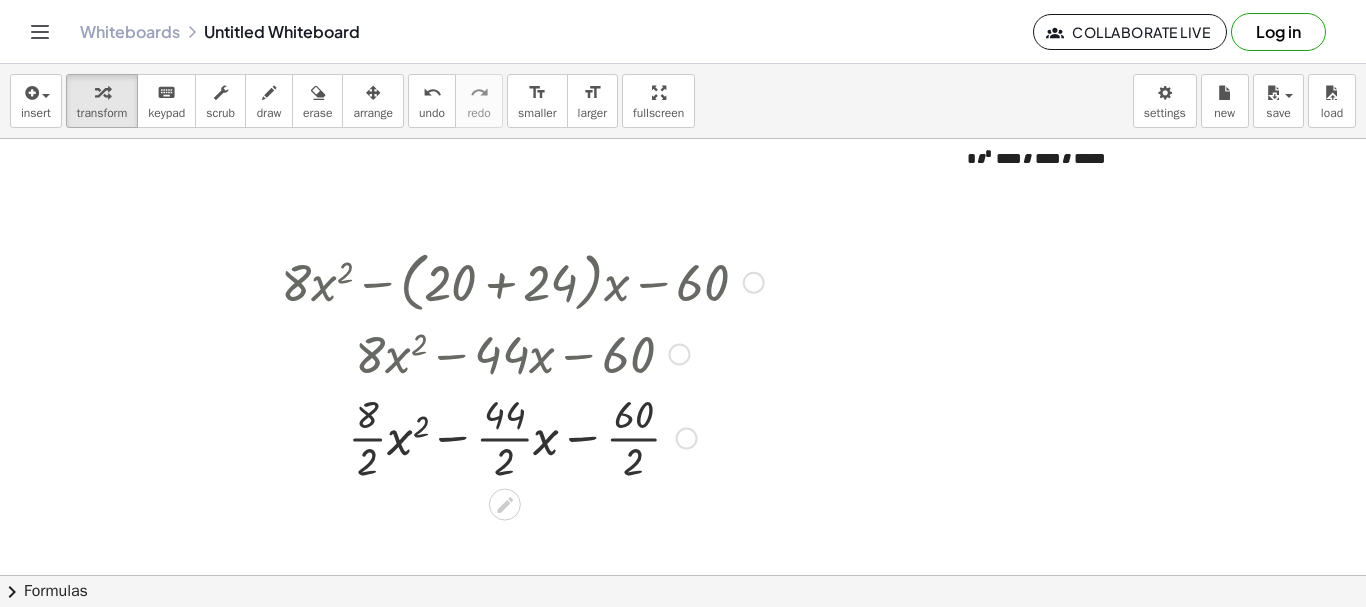 scroll, scrollTop: 22, scrollLeft: 0, axis: vertical 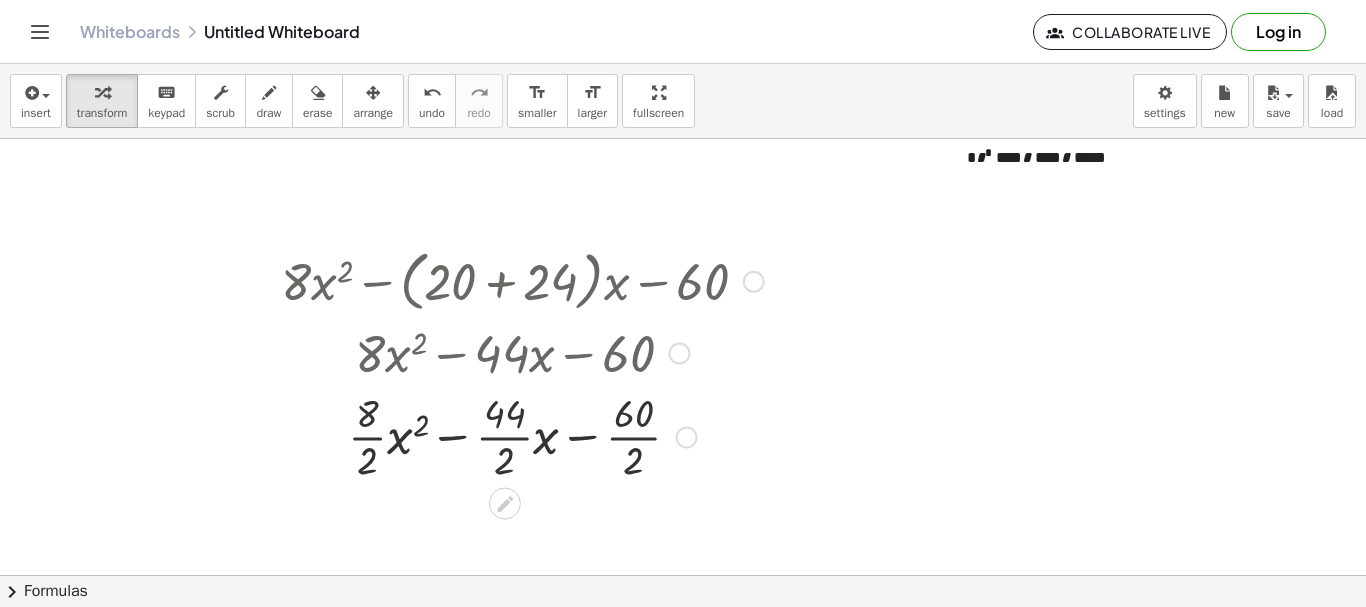 click at bounding box center (522, 435) 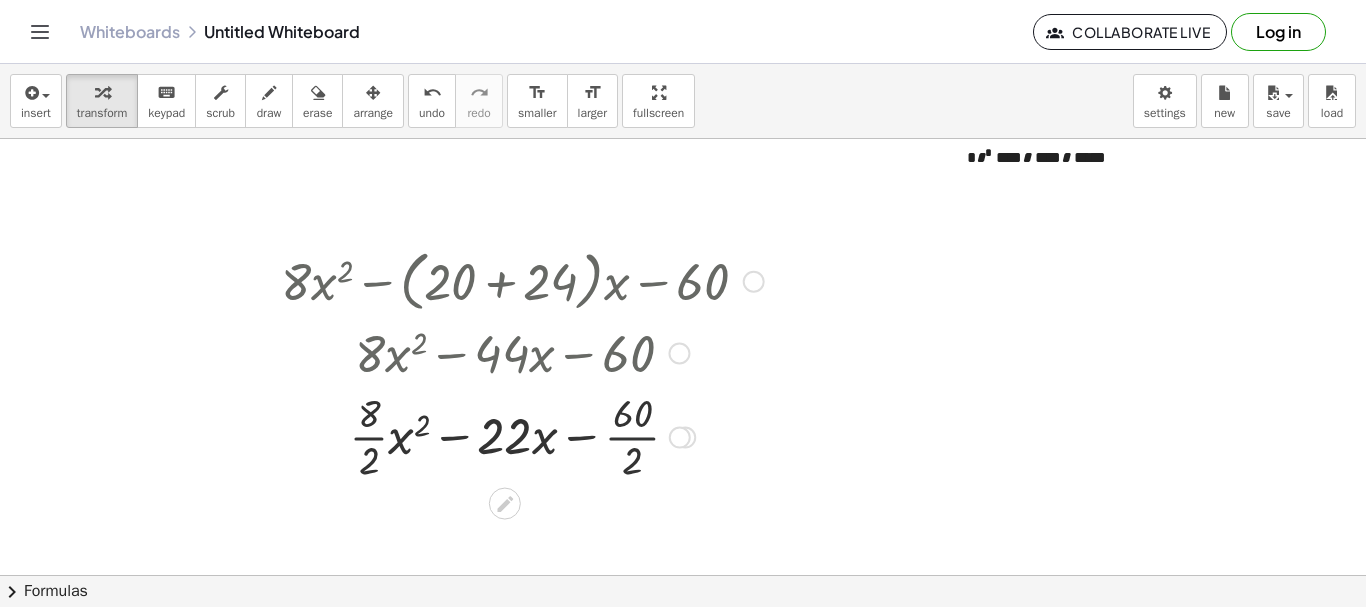 click at bounding box center (522, 435) 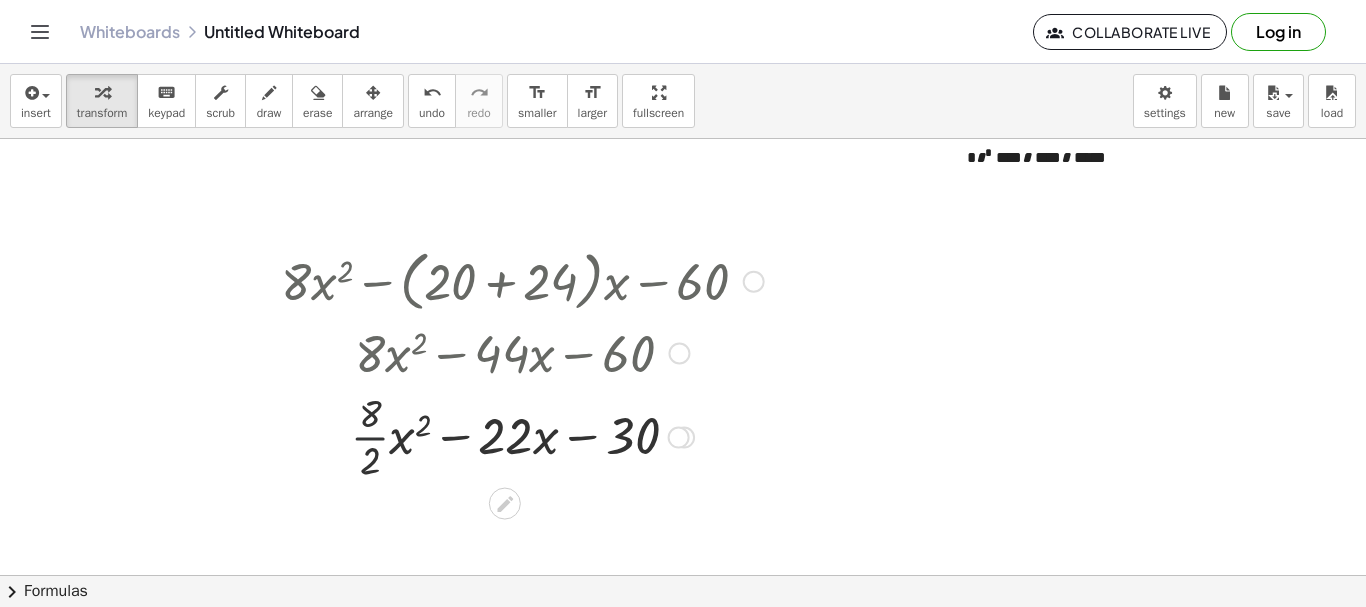 click at bounding box center (522, 435) 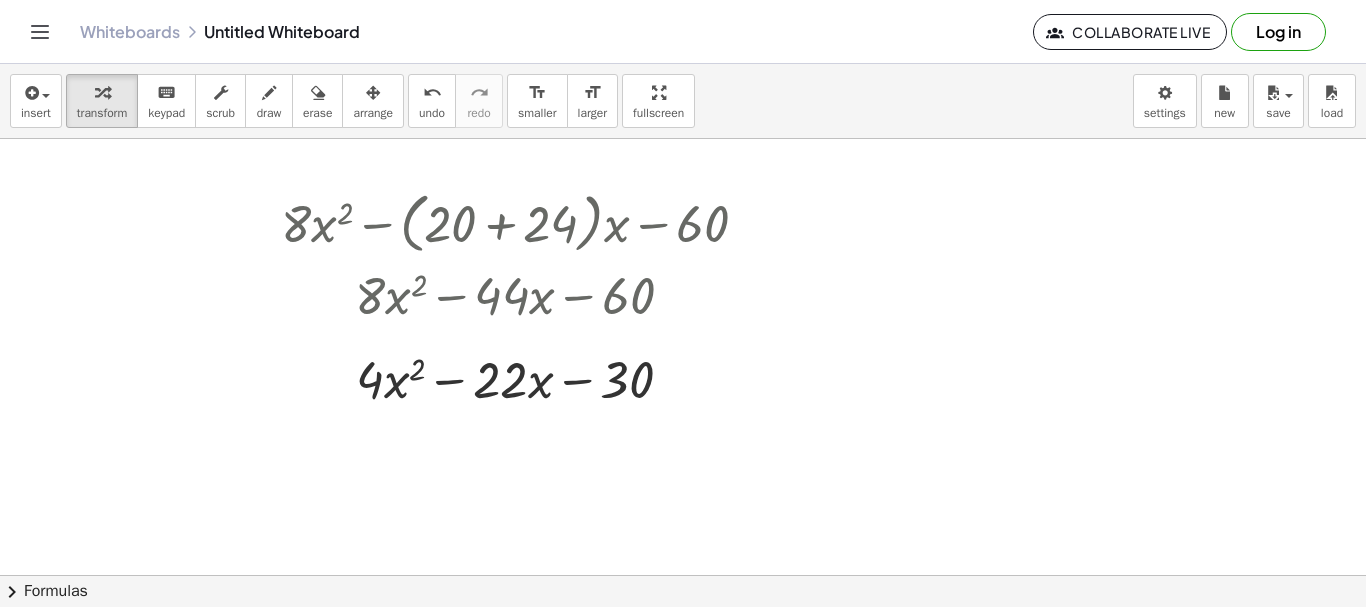 scroll, scrollTop: 82, scrollLeft: 0, axis: vertical 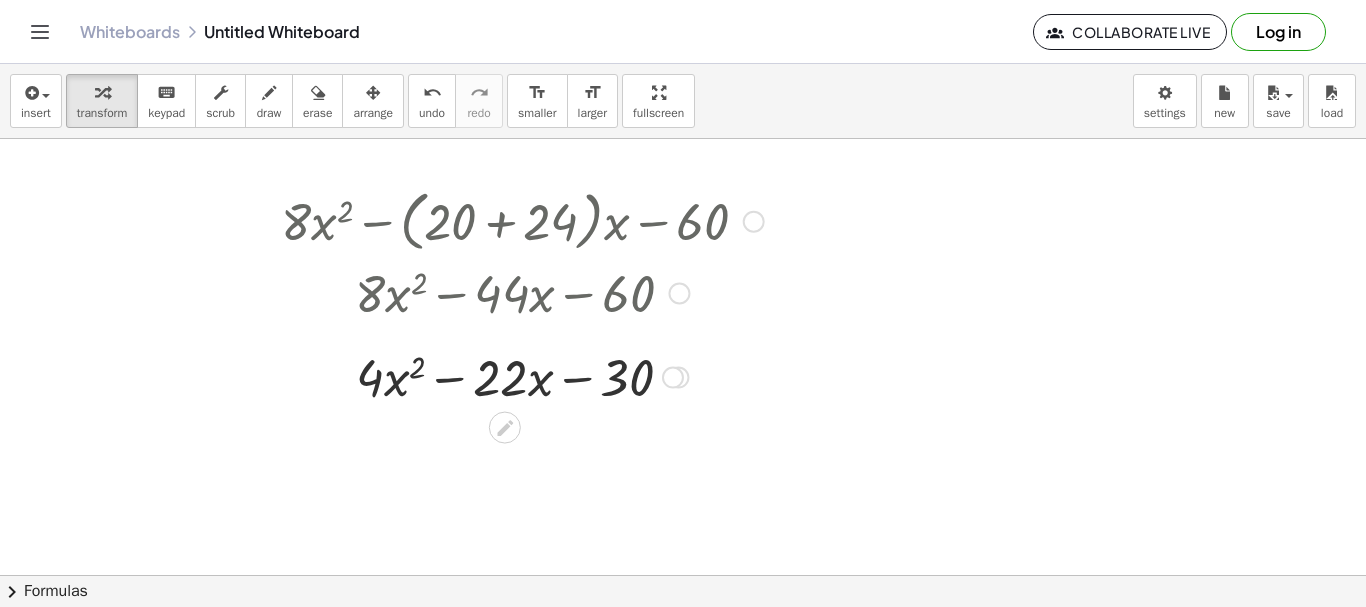 click 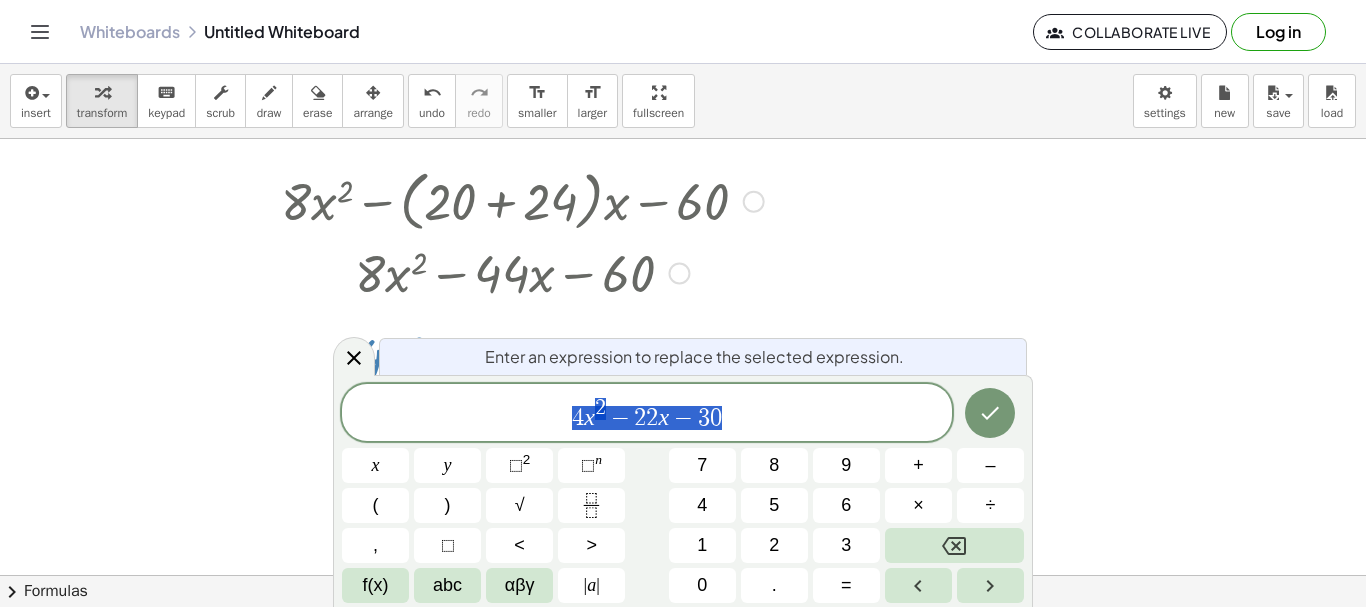 scroll, scrollTop: 110, scrollLeft: 0, axis: vertical 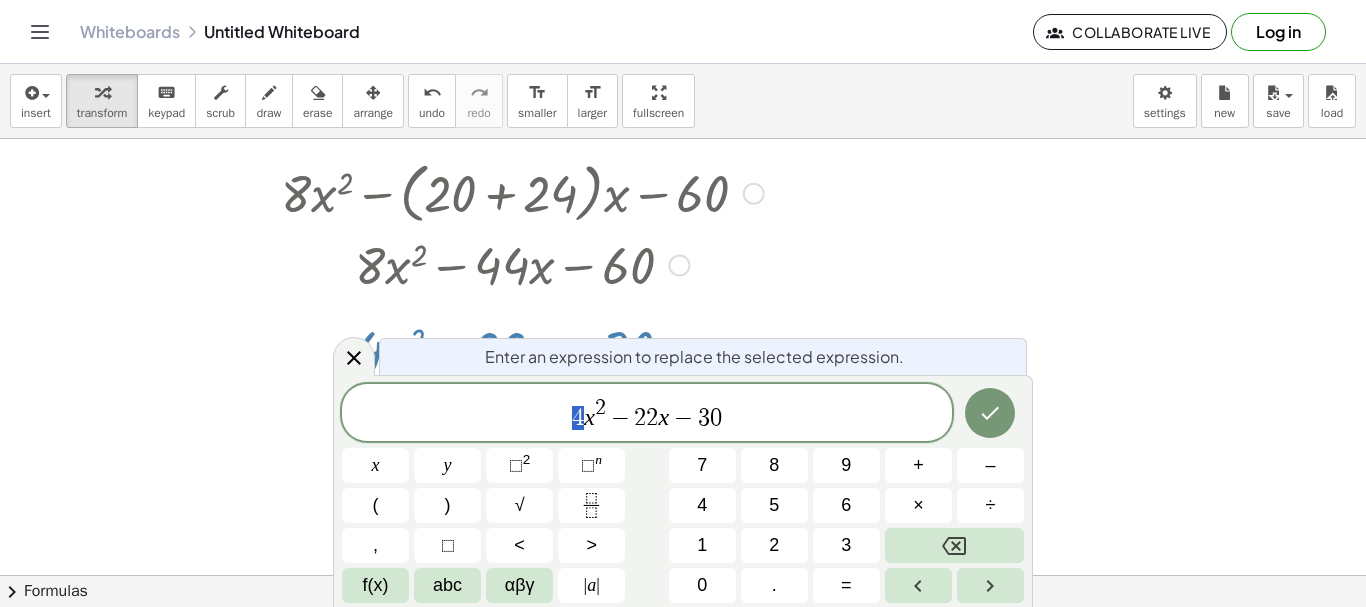 drag, startPoint x: 584, startPoint y: 420, endPoint x: 565, endPoint y: 429, distance: 21.023796 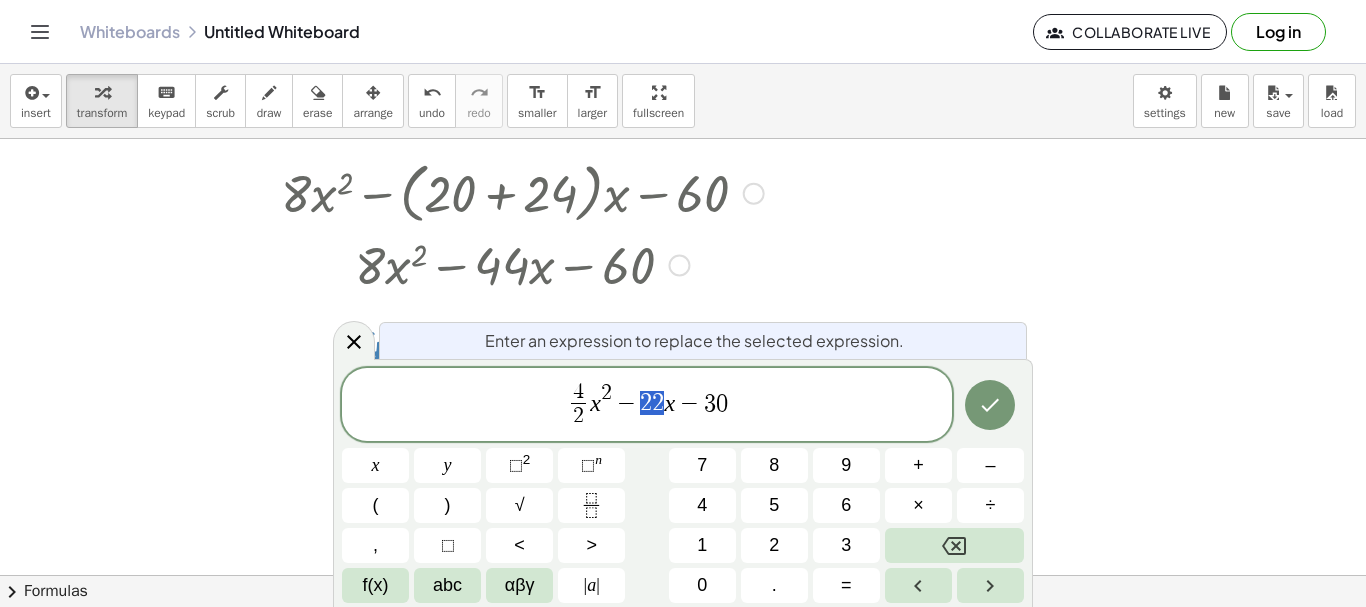 drag, startPoint x: 641, startPoint y: 404, endPoint x: 660, endPoint y: 402, distance: 19.104973 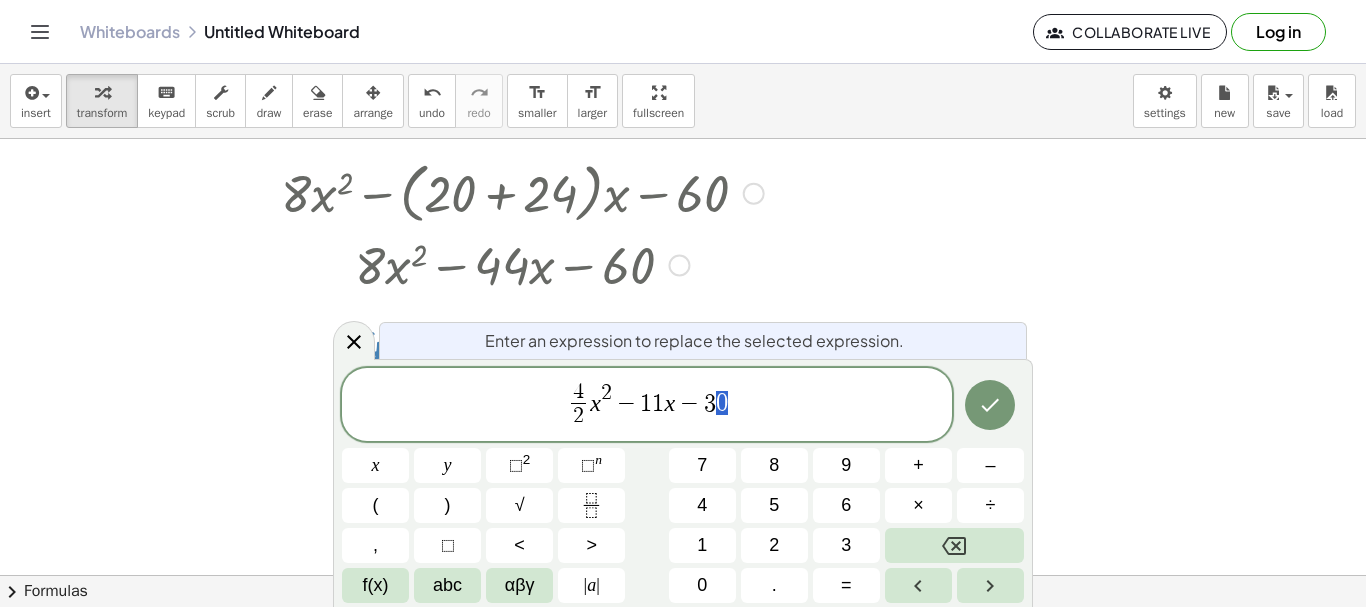 drag, startPoint x: 728, startPoint y: 403, endPoint x: 707, endPoint y: 409, distance: 21.84033 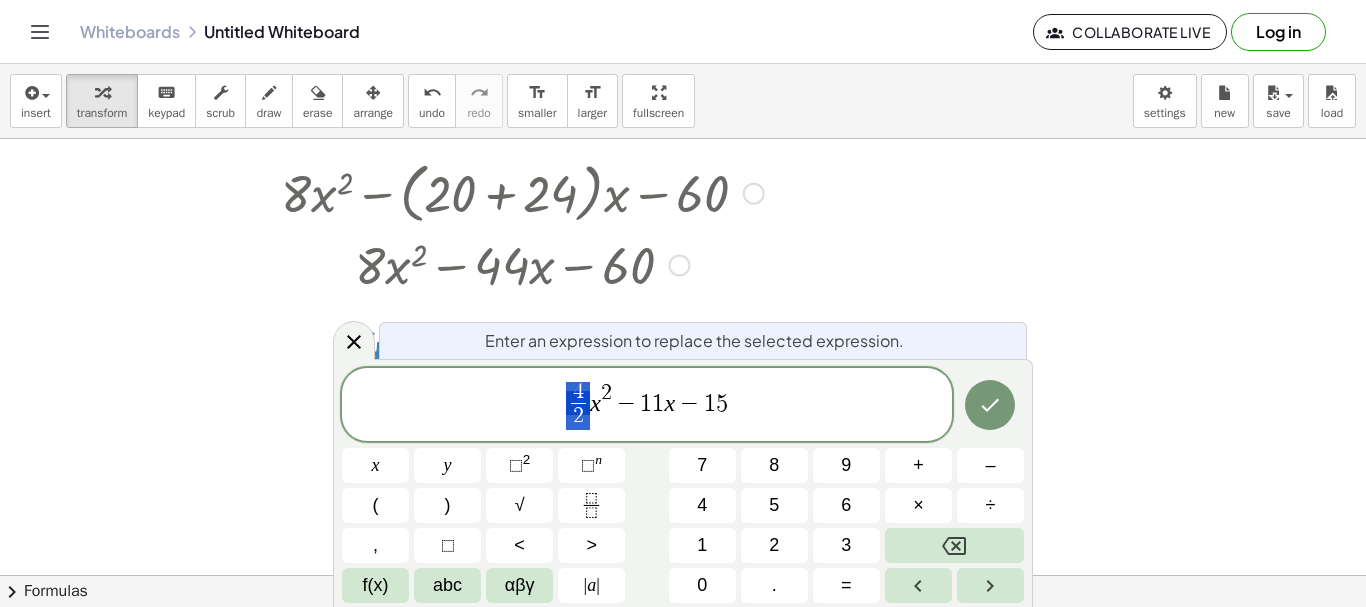 drag, startPoint x: 574, startPoint y: 411, endPoint x: 568, endPoint y: 400, distance: 12.529964 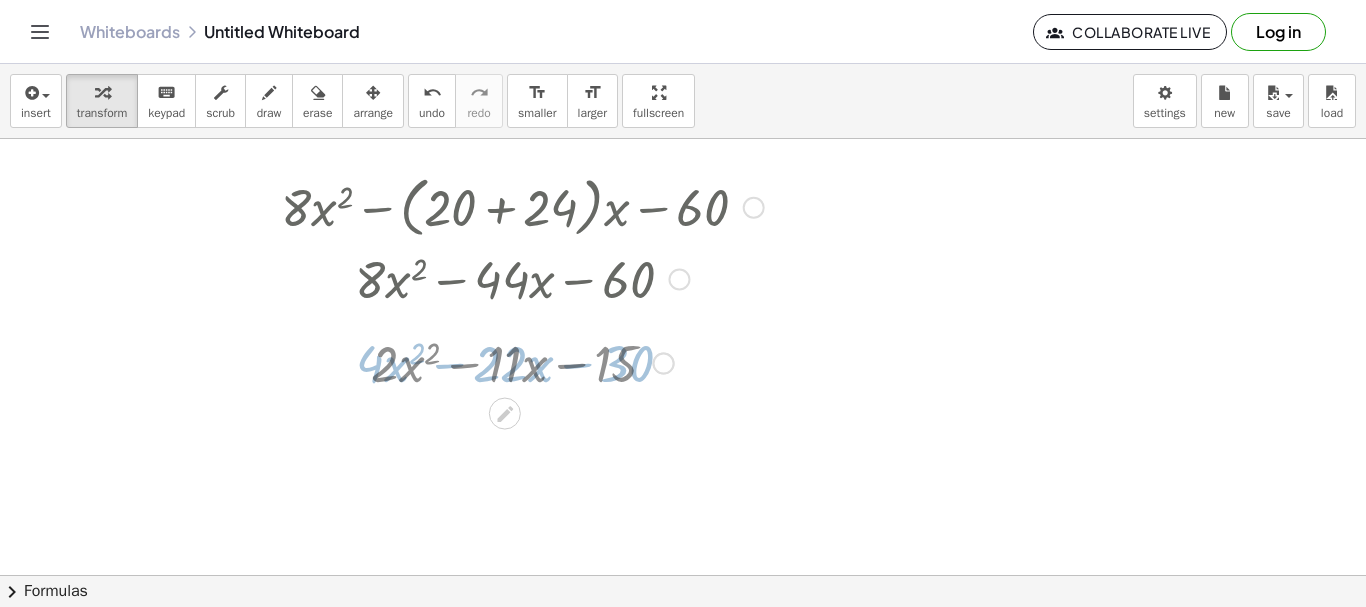 scroll, scrollTop: 82, scrollLeft: 0, axis: vertical 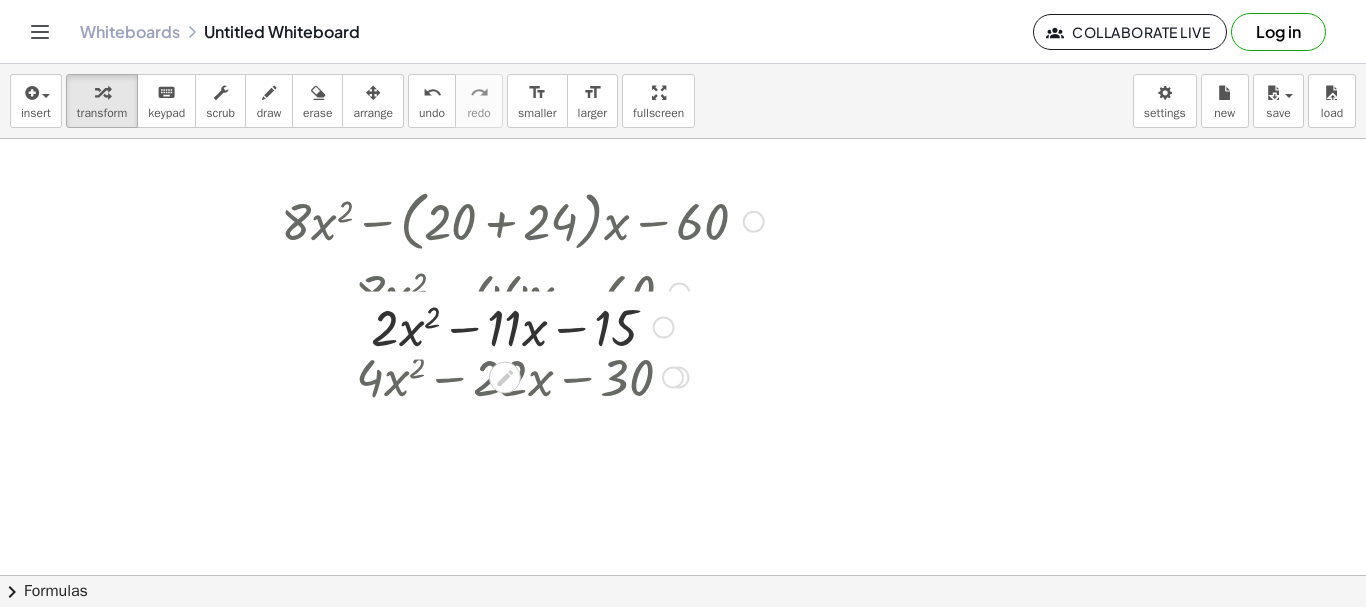 drag, startPoint x: 664, startPoint y: 439, endPoint x: 745, endPoint y: 164, distance: 286.681 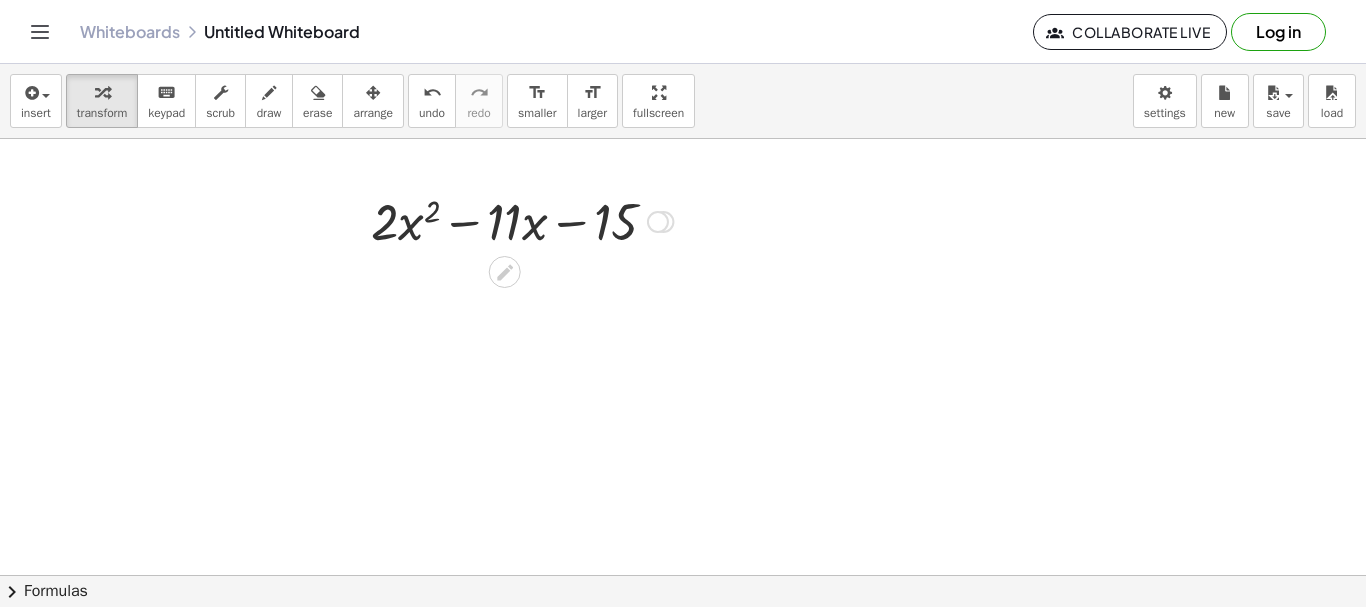 scroll, scrollTop: 0, scrollLeft: 0, axis: both 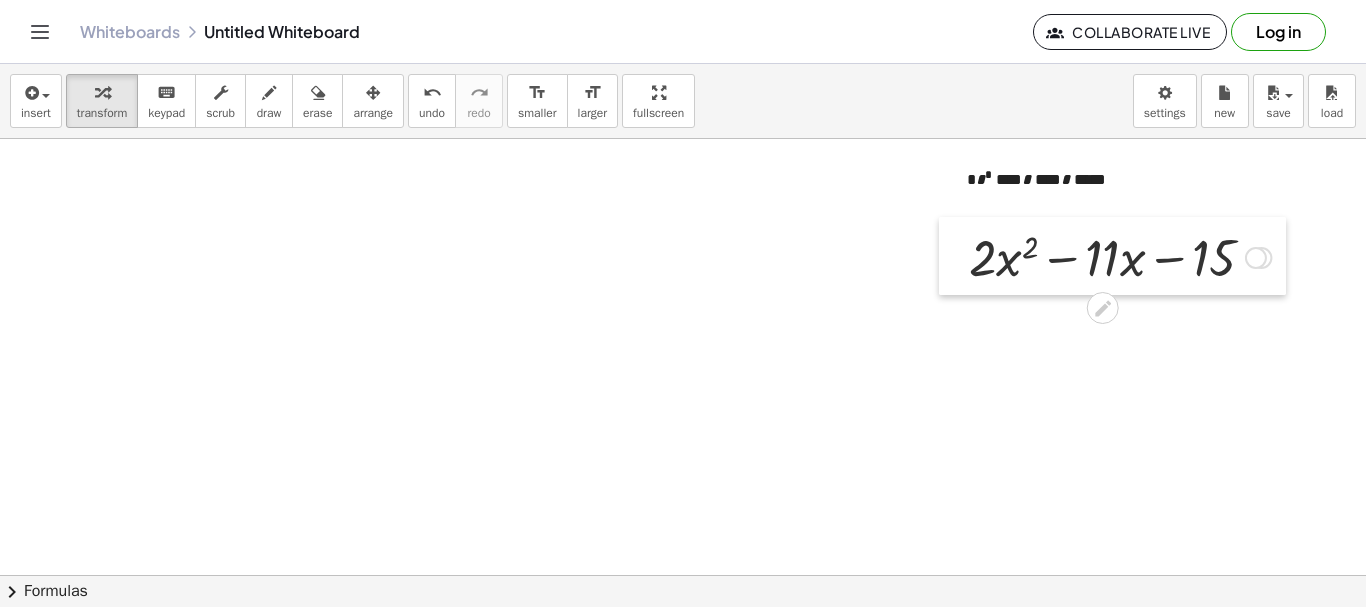 drag, startPoint x: 348, startPoint y: 290, endPoint x: 946, endPoint y: 244, distance: 599.7666 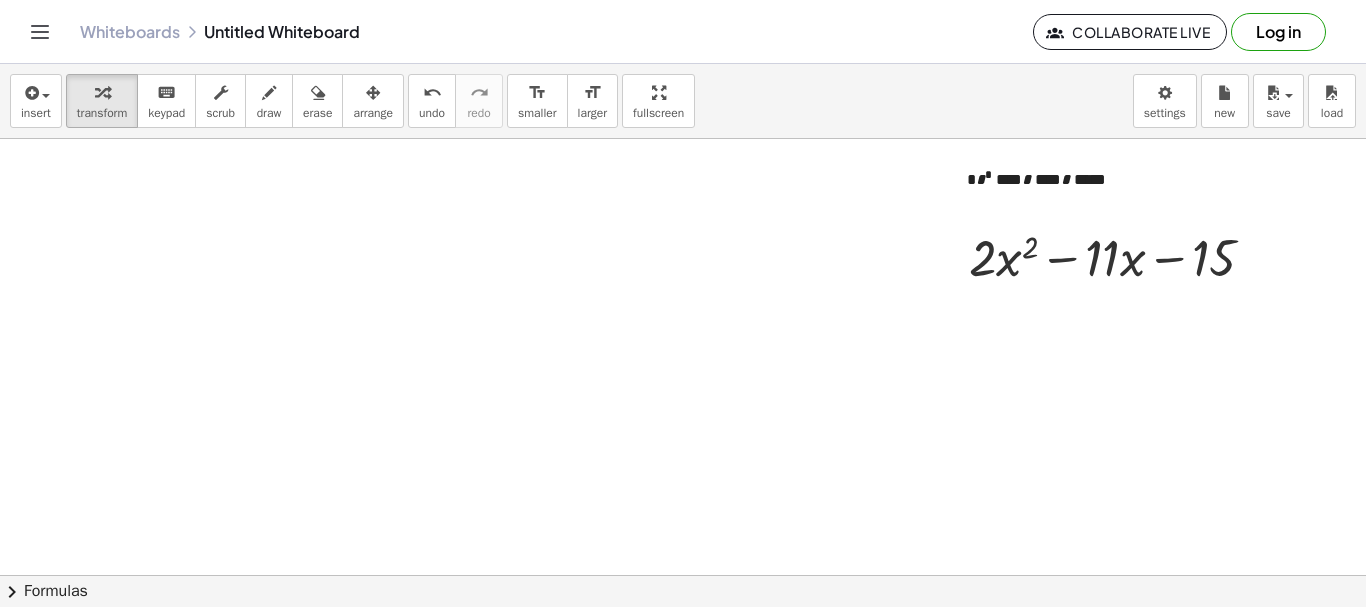 click at bounding box center (683, 575) 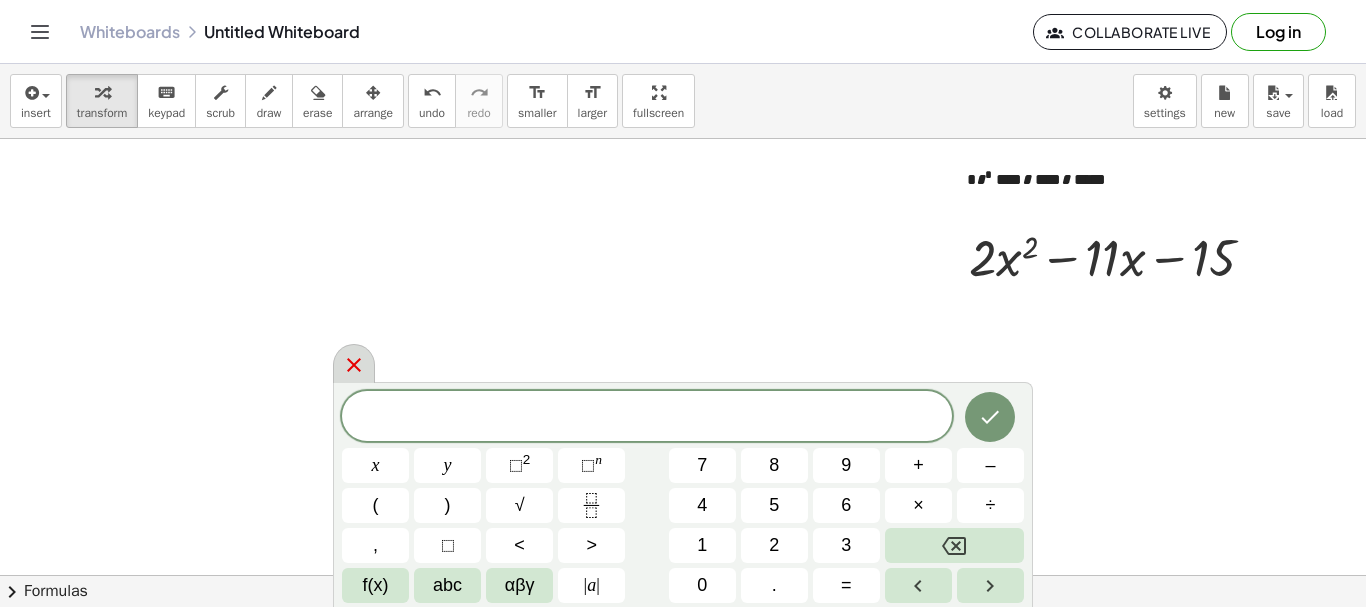 click at bounding box center [354, 363] 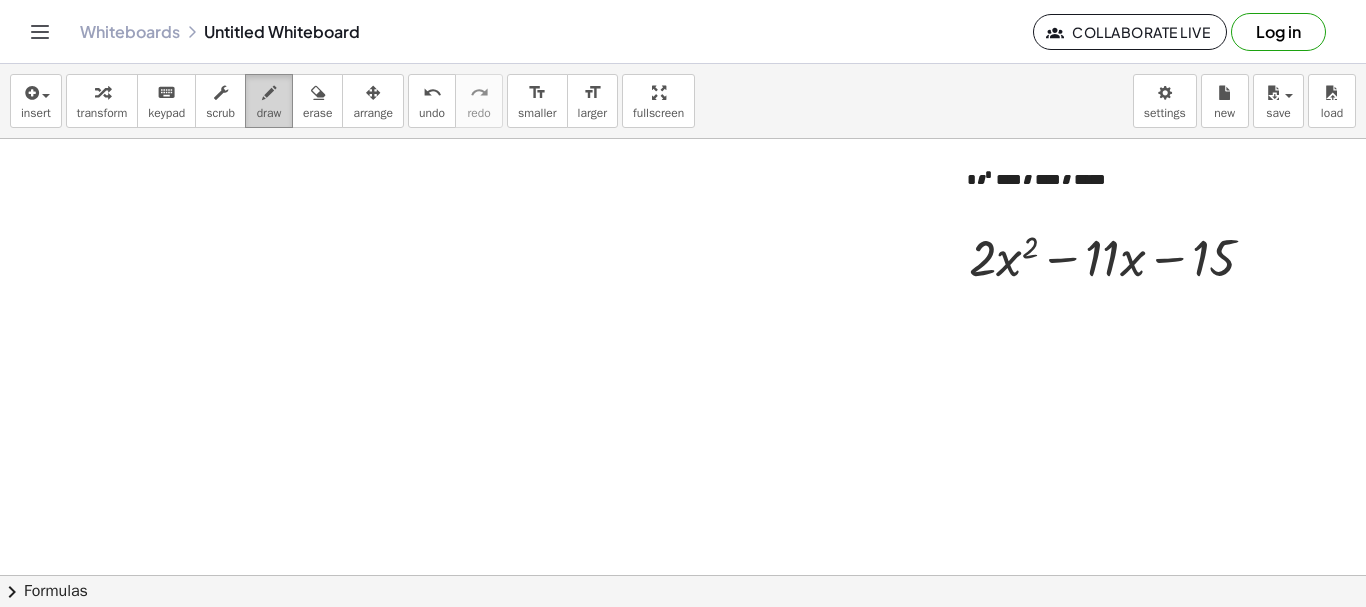 click on "draw" at bounding box center [269, 101] 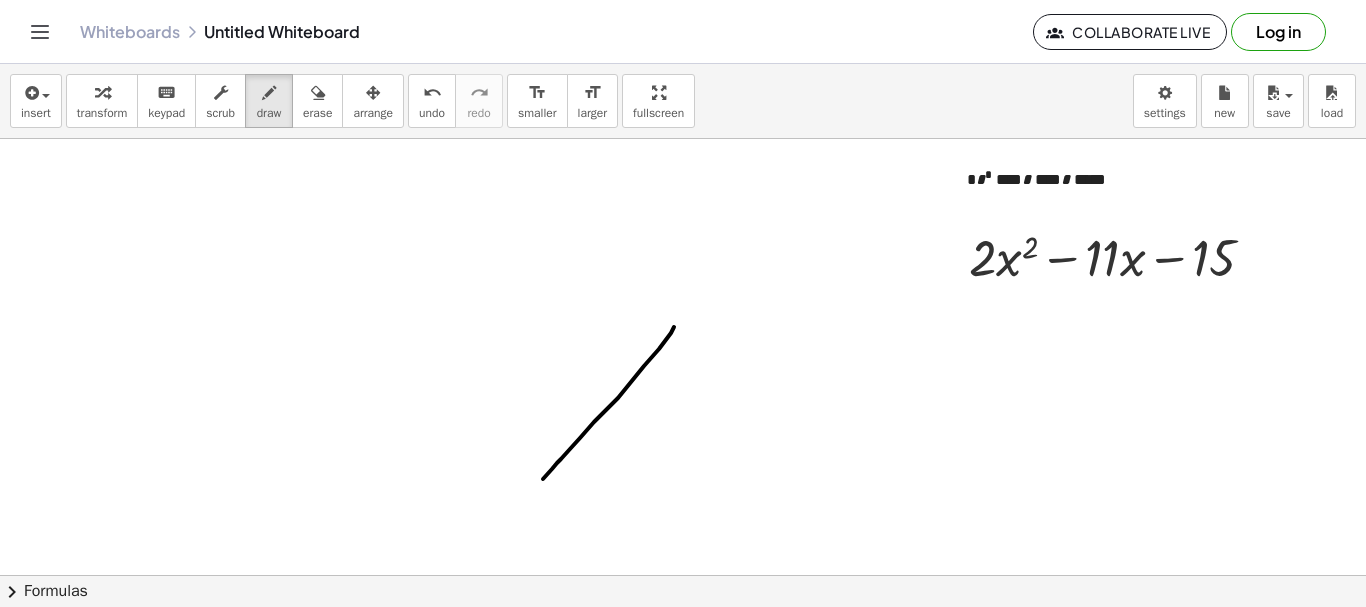 drag, startPoint x: 674, startPoint y: 327, endPoint x: 510, endPoint y: 519, distance: 252.50743 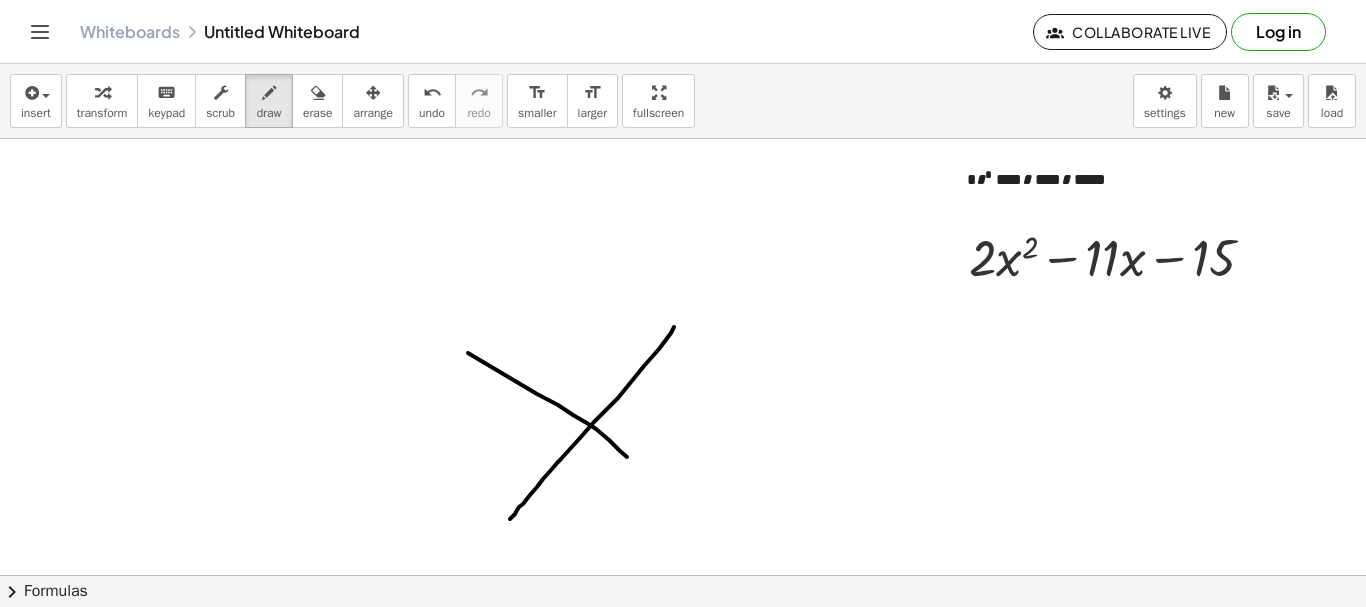 drag, startPoint x: 468, startPoint y: 353, endPoint x: 674, endPoint y: 511, distance: 259.6151 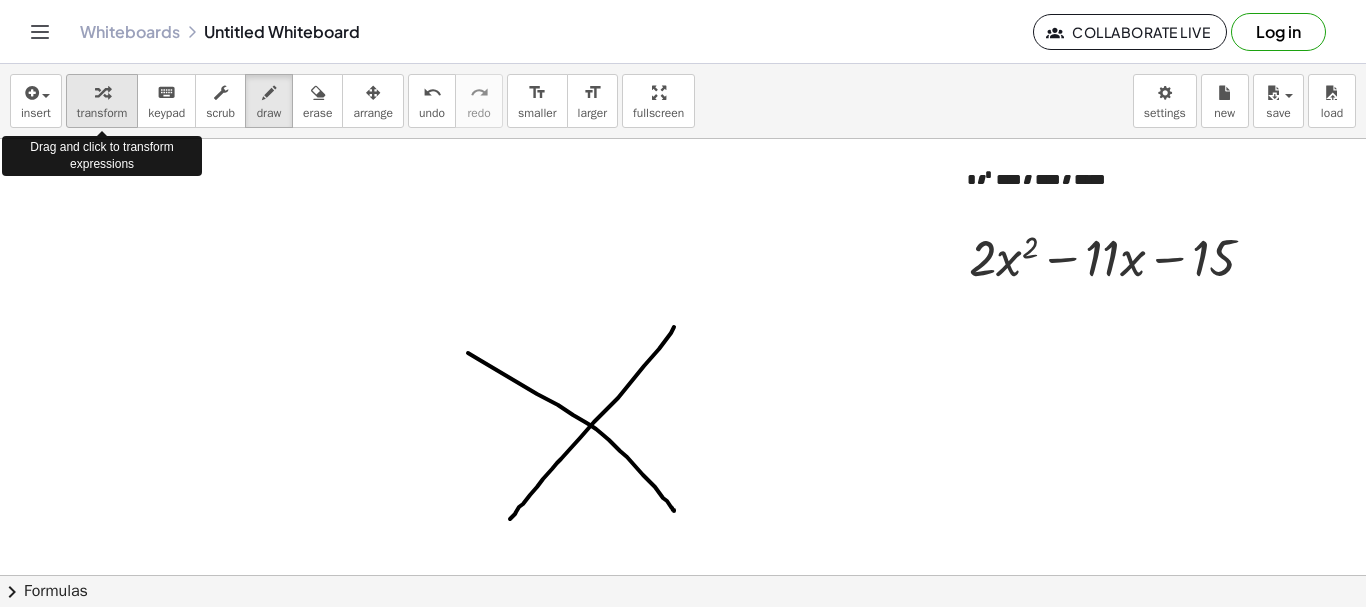 click on "transform" at bounding box center [102, 113] 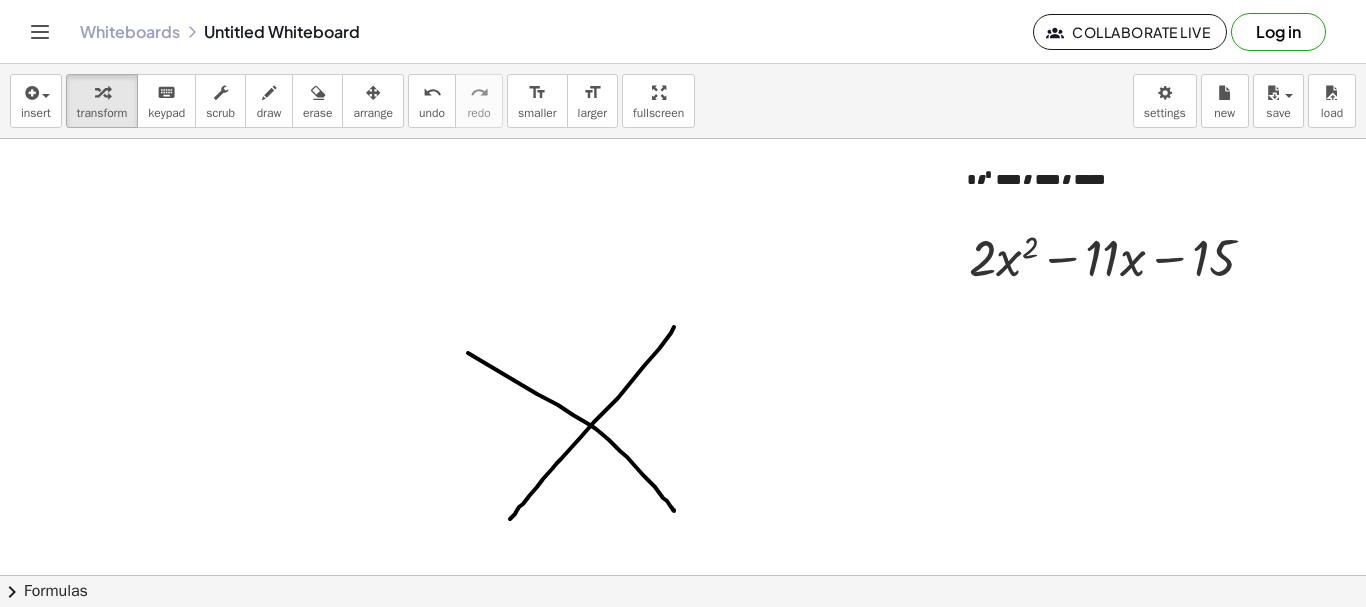 click at bounding box center [683, 575] 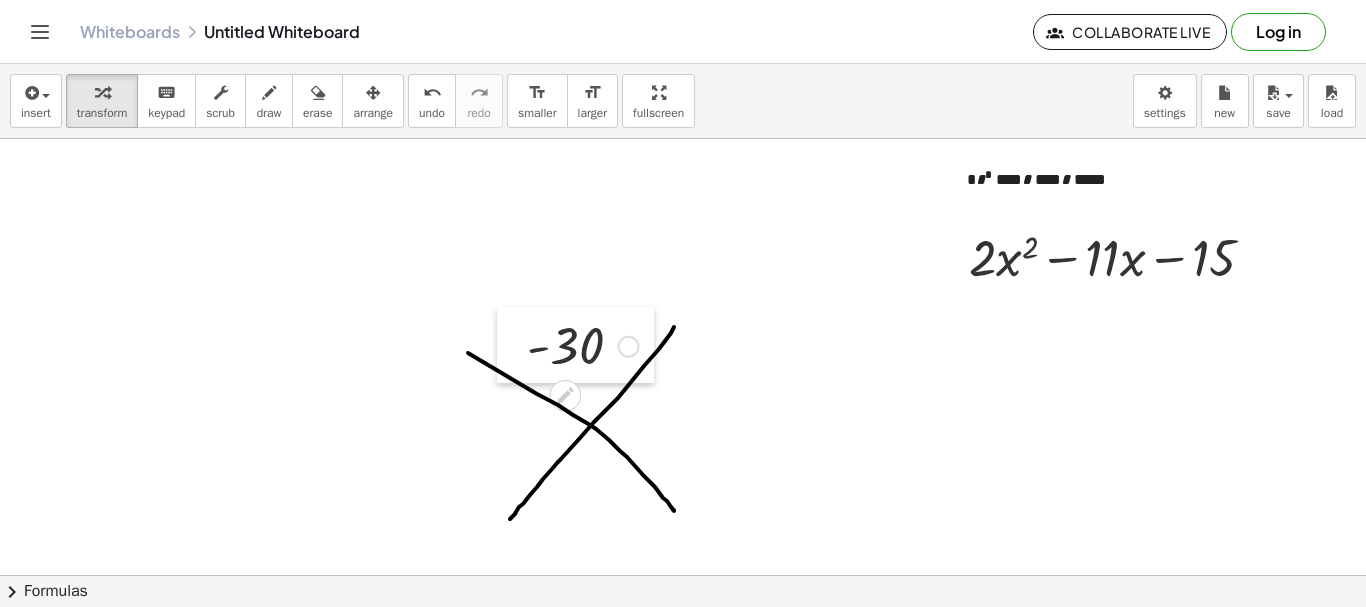 drag, startPoint x: 565, startPoint y: 324, endPoint x: 509, endPoint y: 358, distance: 65.51336 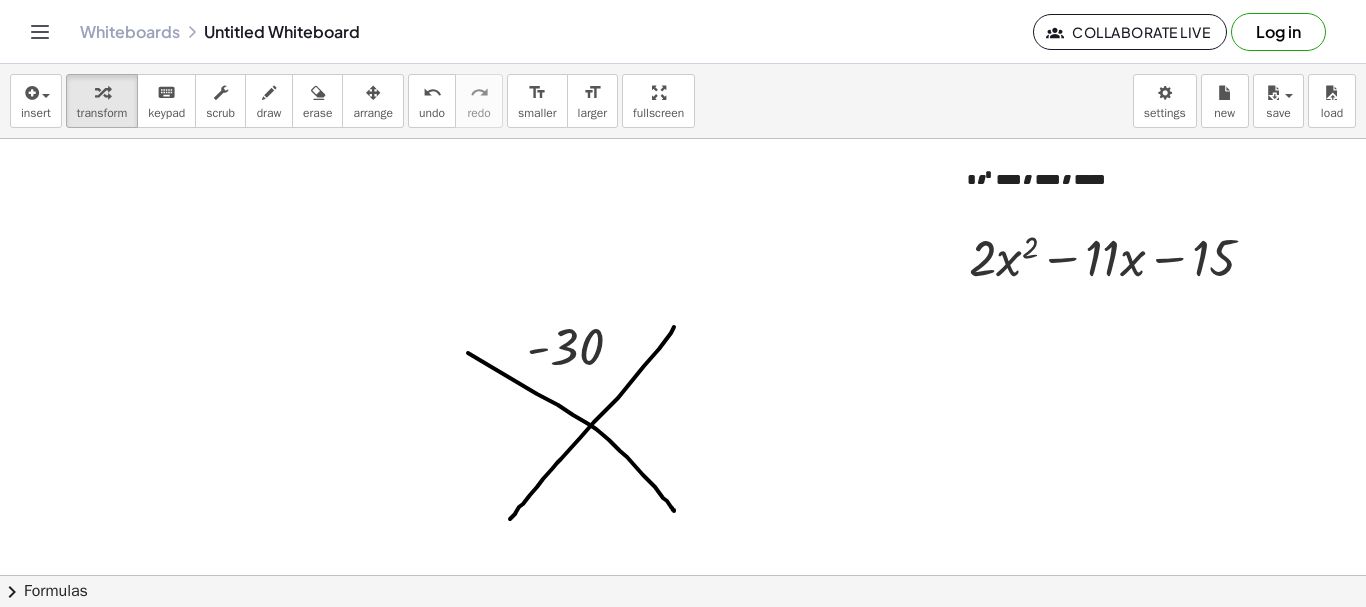 click at bounding box center [683, 575] 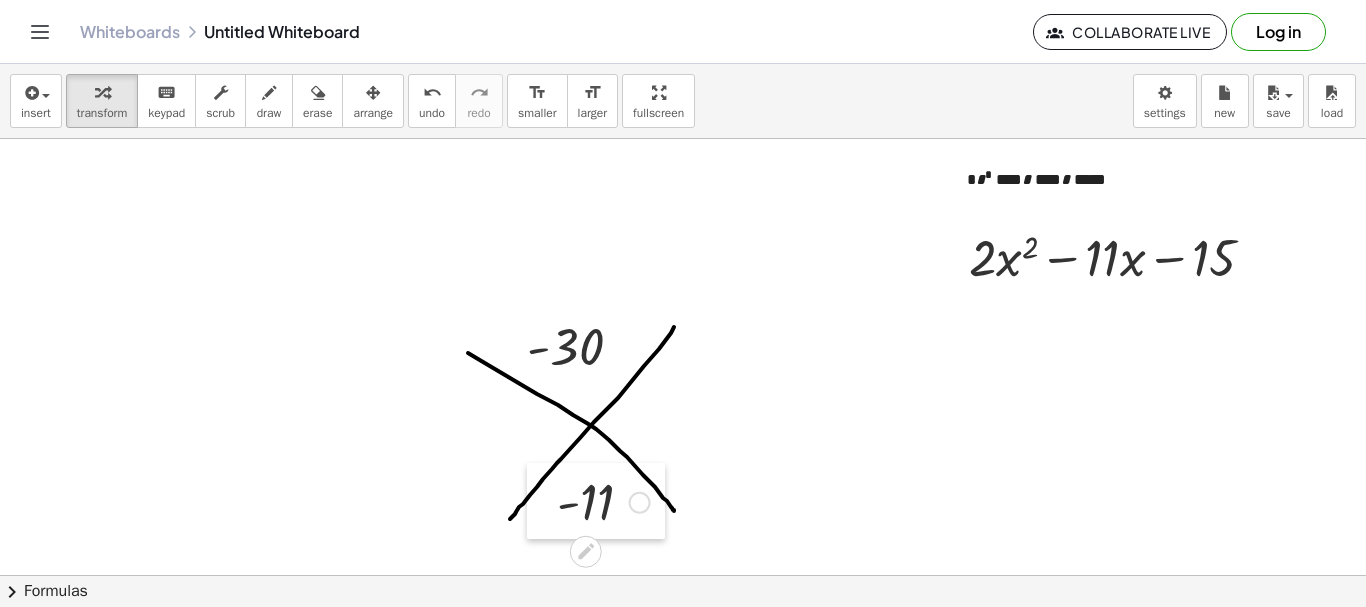 drag, startPoint x: 847, startPoint y: 434, endPoint x: 534, endPoint y: 505, distance: 320.95172 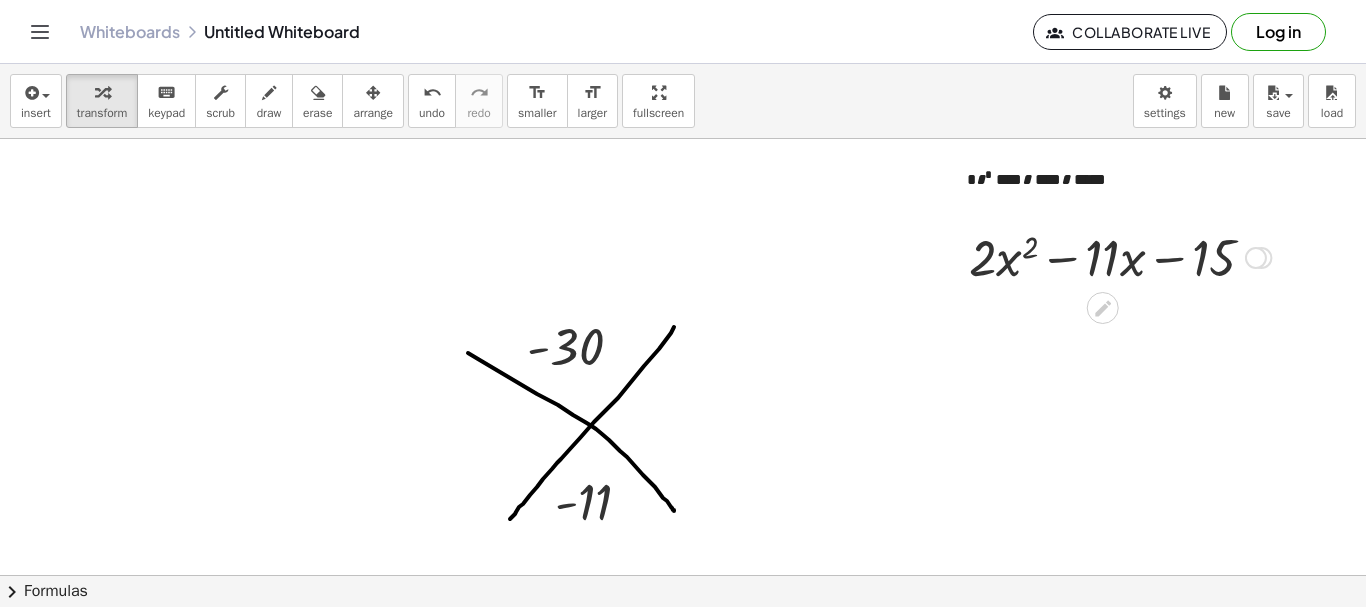 click at bounding box center [954, 256] 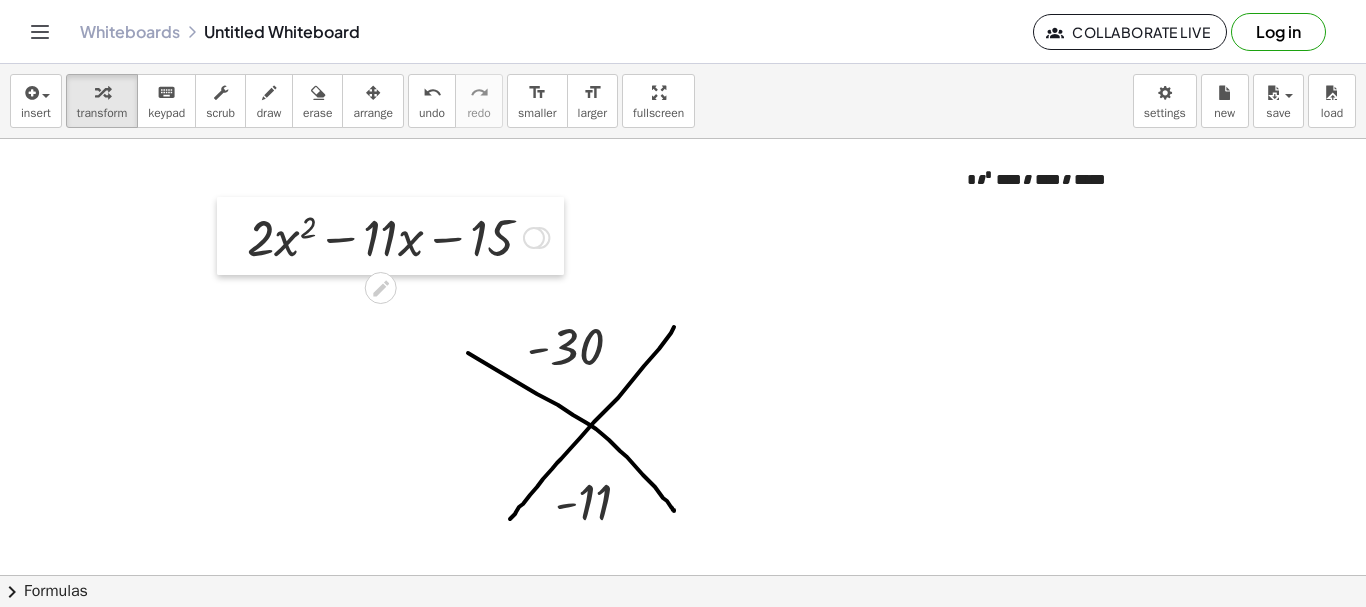 drag, startPoint x: 949, startPoint y: 249, endPoint x: 110, endPoint y: 212, distance: 839.8154 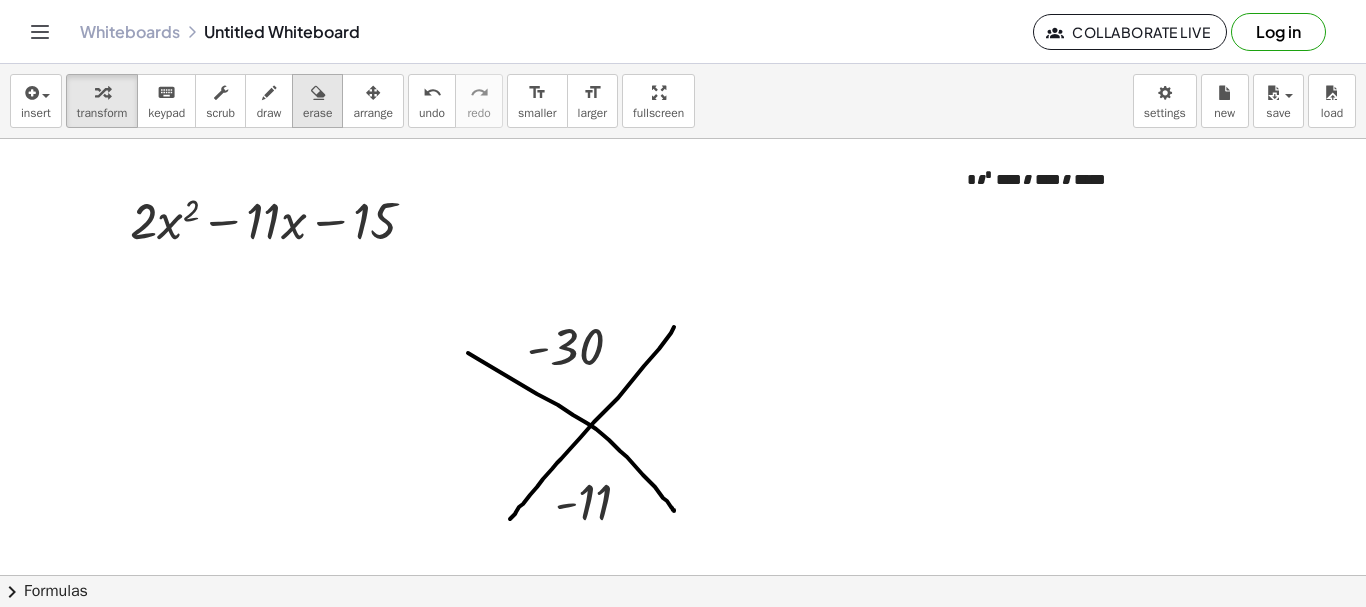 click on "erase" at bounding box center (317, 113) 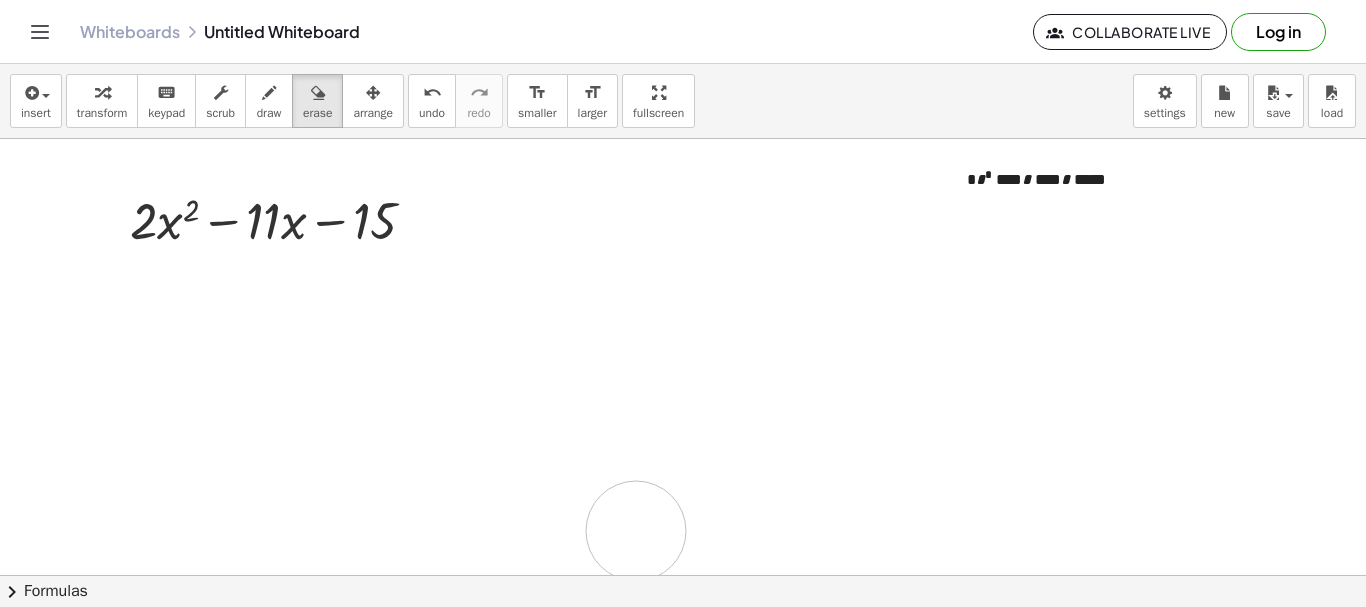 drag, startPoint x: 465, startPoint y: 353, endPoint x: 546, endPoint y: 485, distance: 154.87091 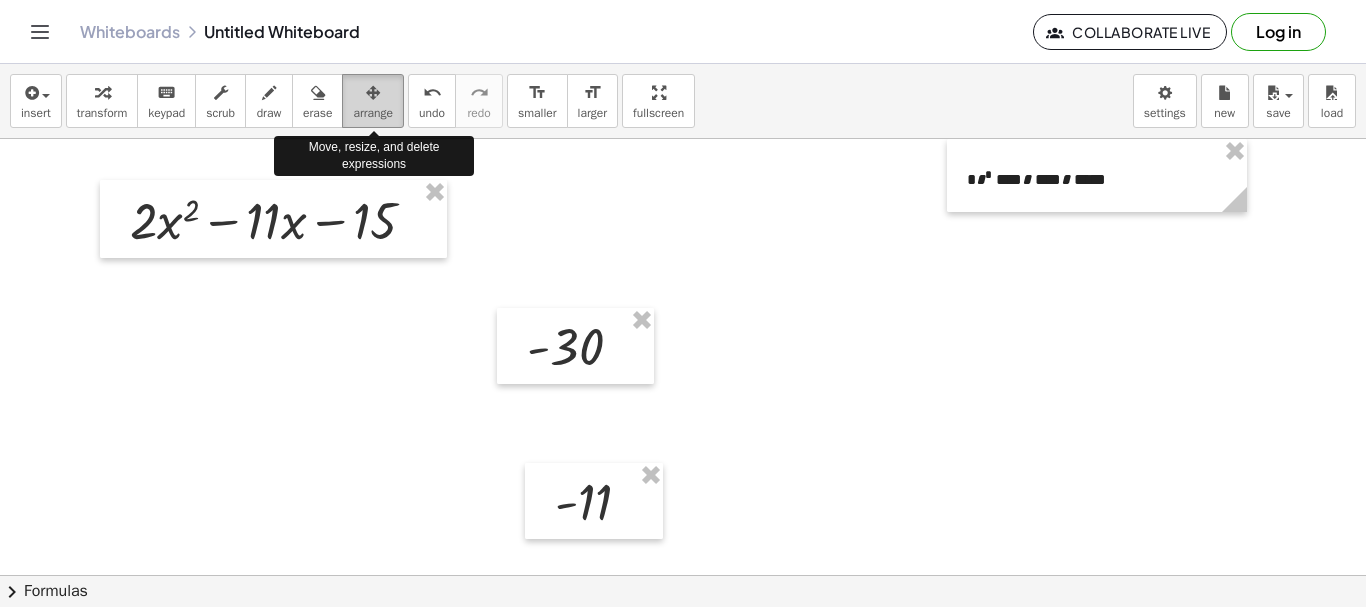 click at bounding box center [373, 93] 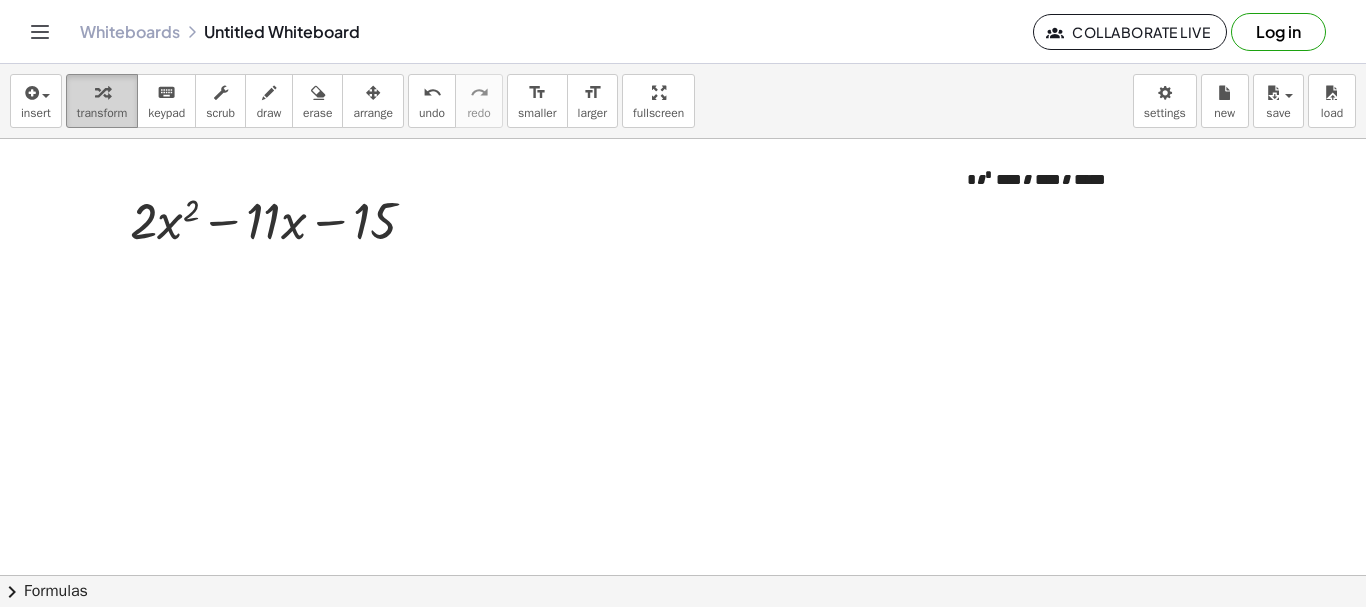 click on "transform" at bounding box center (102, 101) 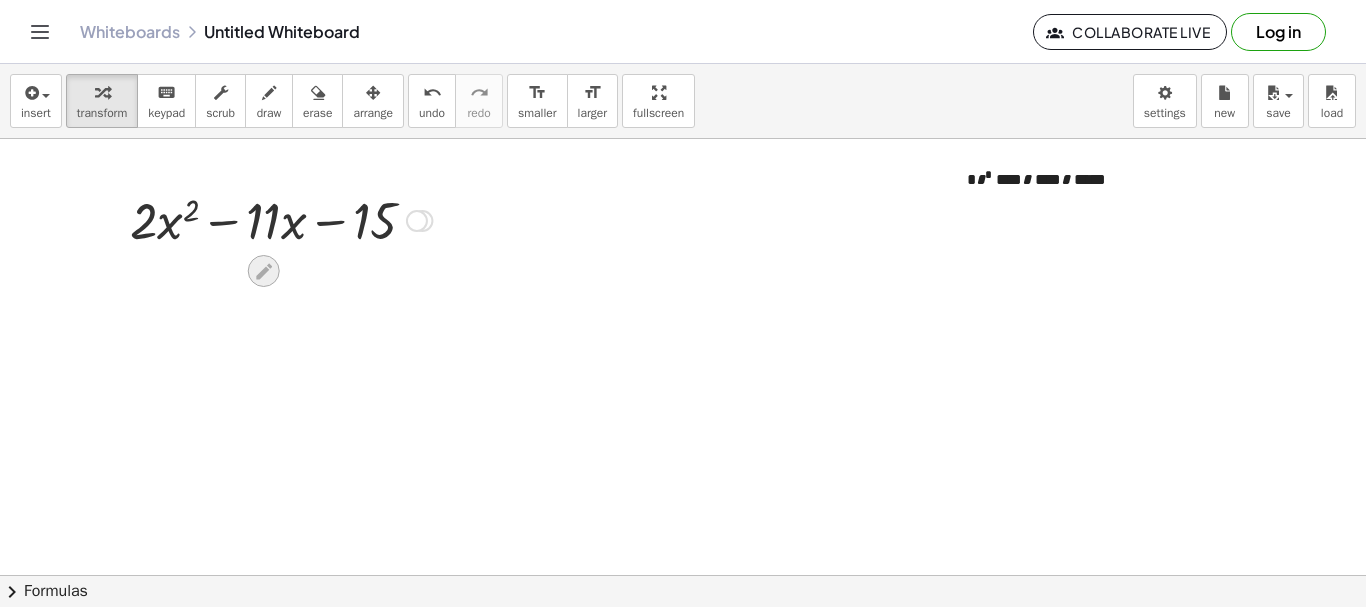 click 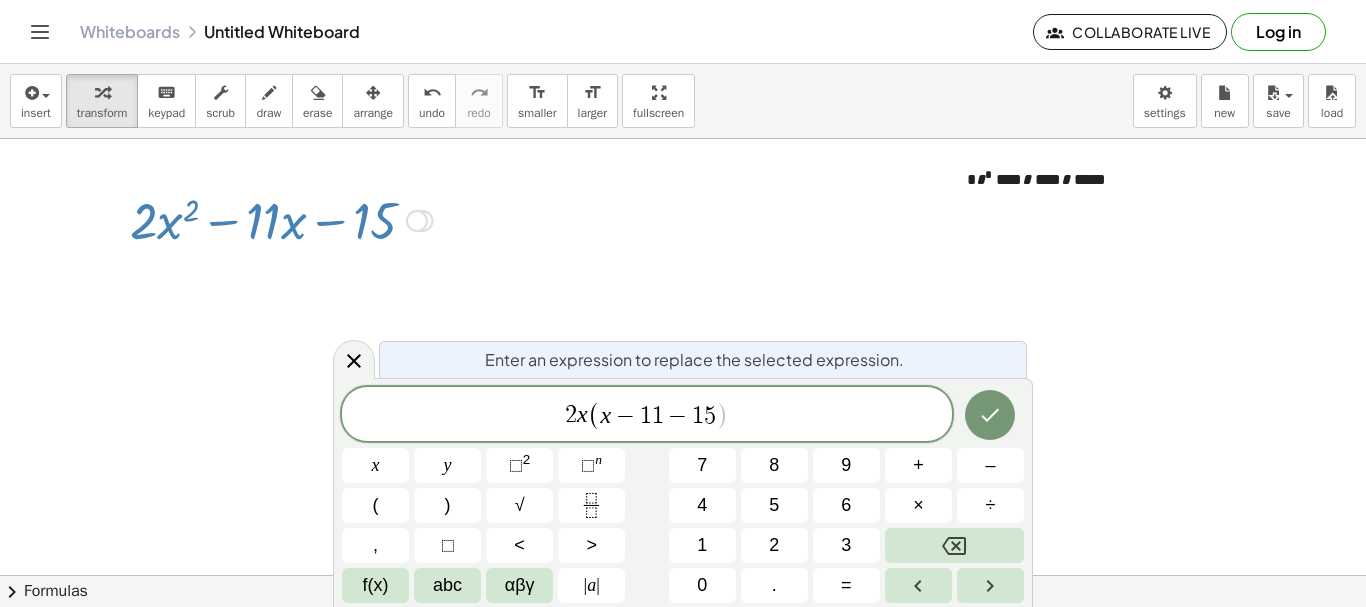 click on "(" at bounding box center (594, 415) 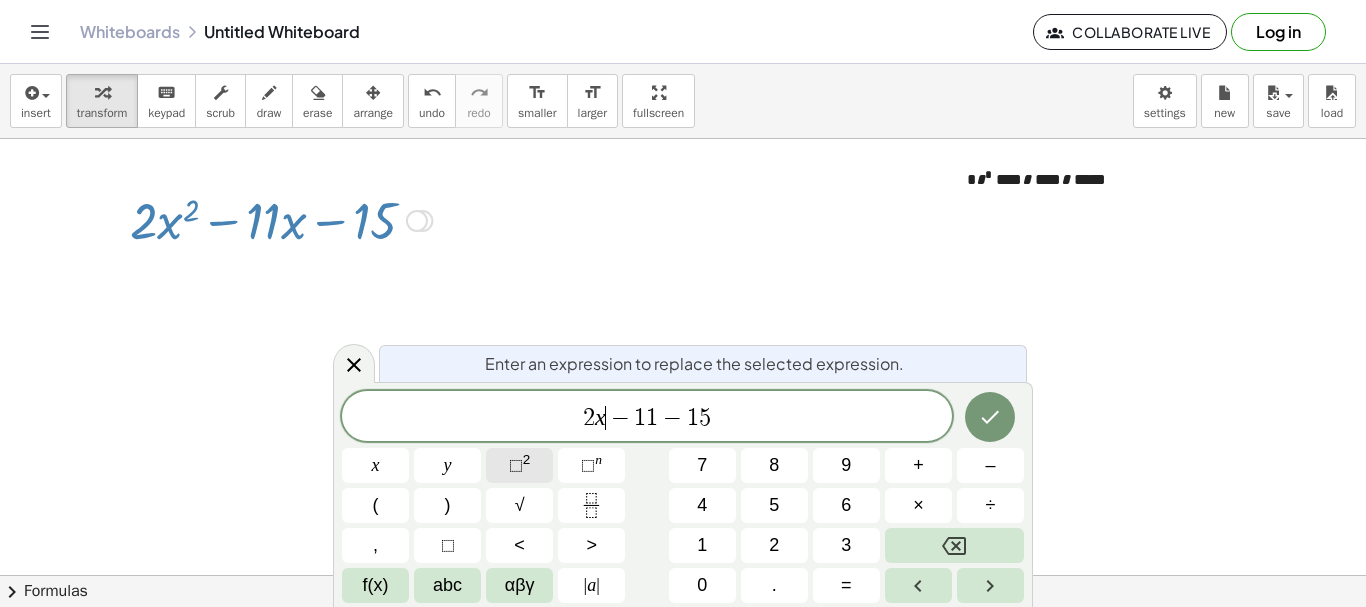 click on "2" at bounding box center [527, 459] 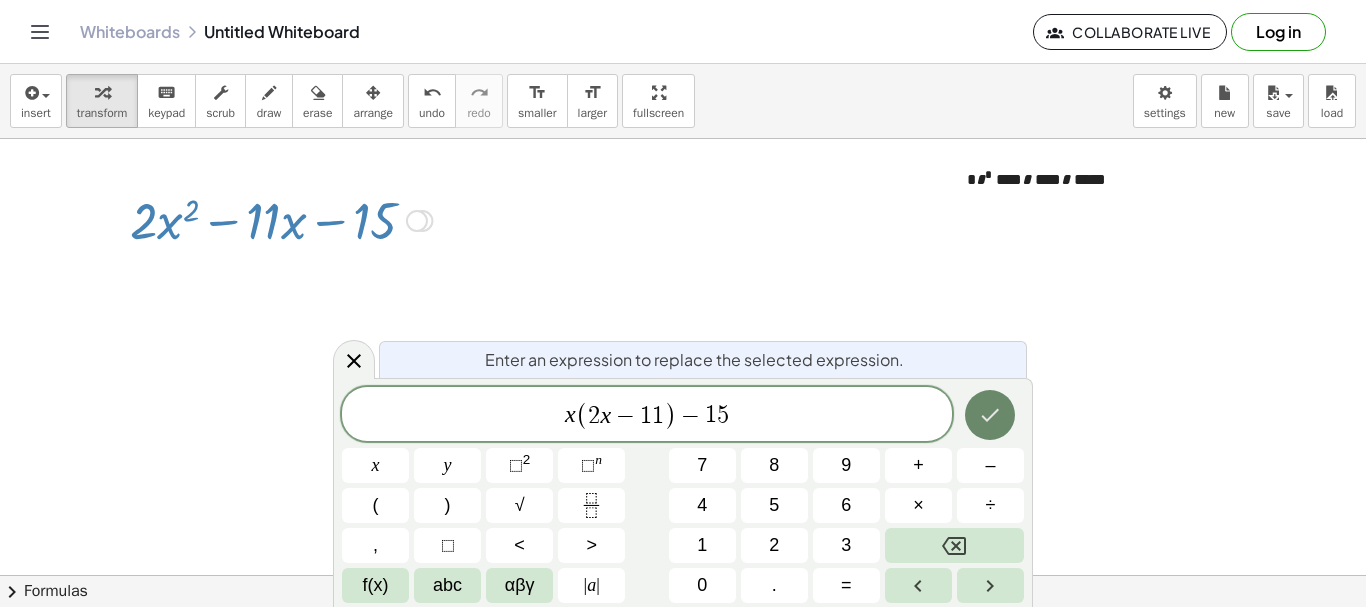 click 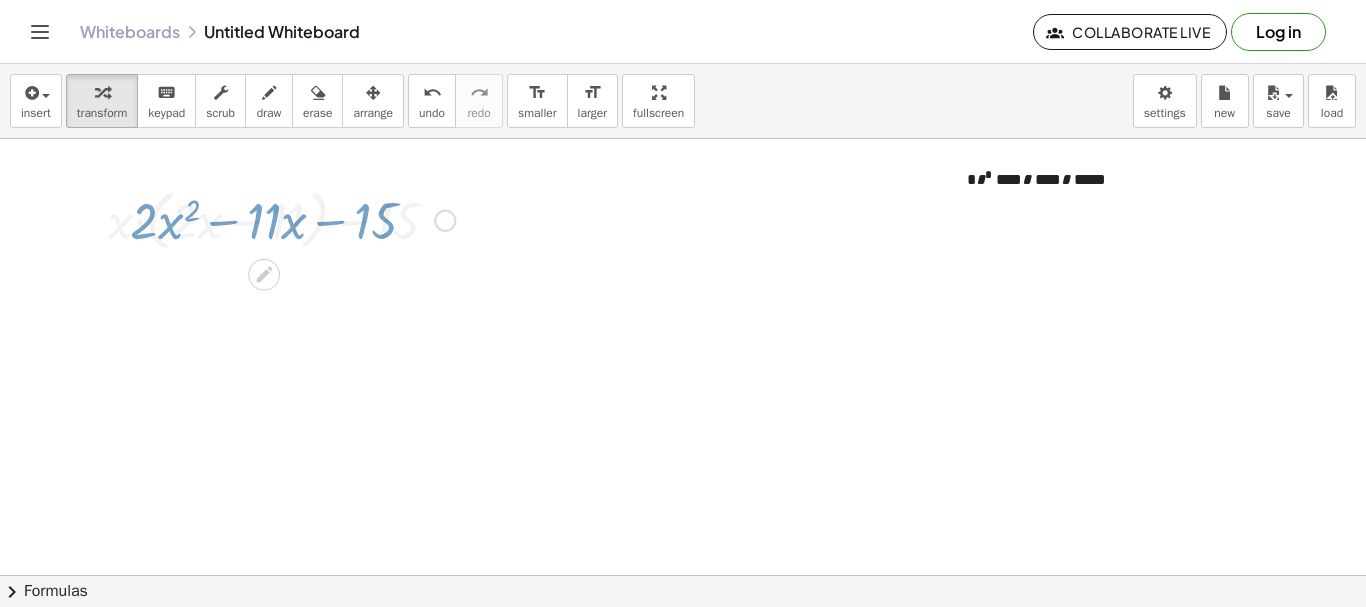 click at bounding box center [683, 575] 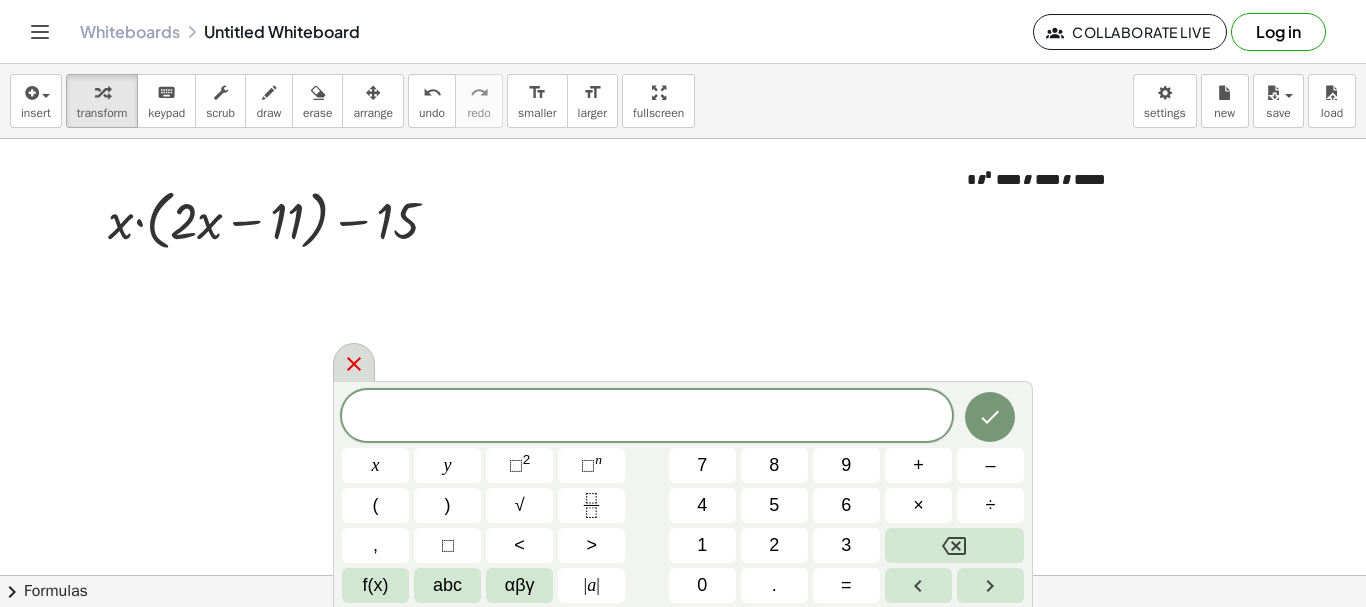 click at bounding box center [354, 362] 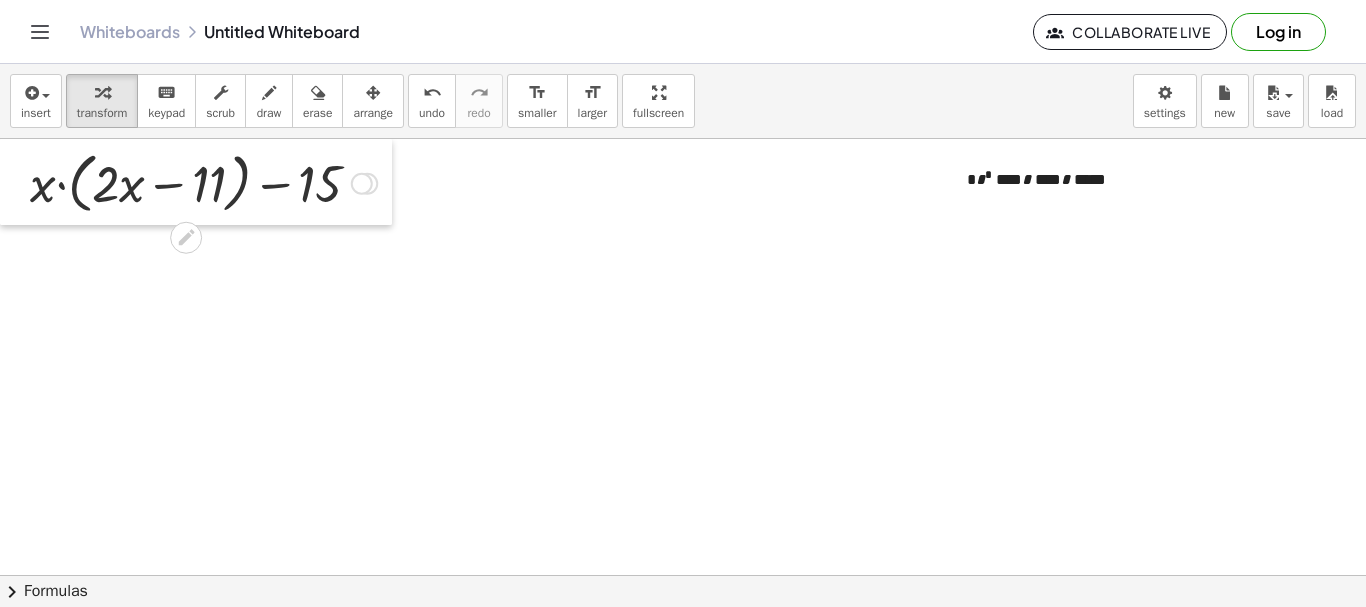 drag, startPoint x: 97, startPoint y: 236, endPoint x: 0, endPoint y: 187, distance: 108.67382 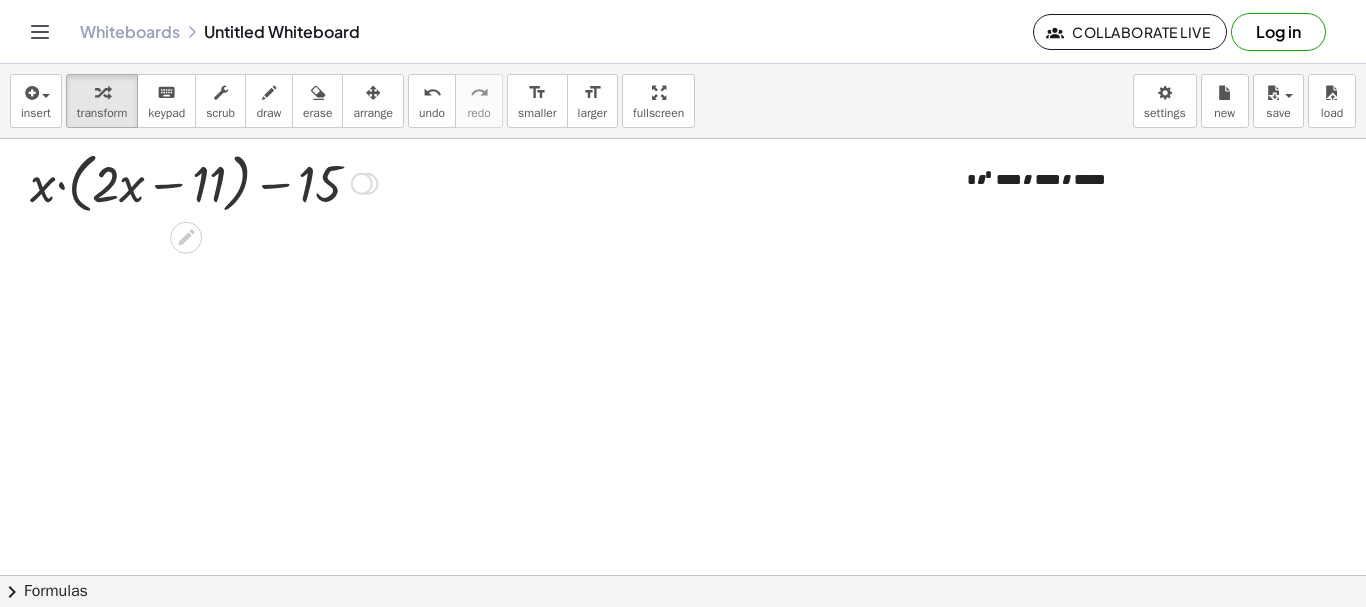 click at bounding box center [203, 182] 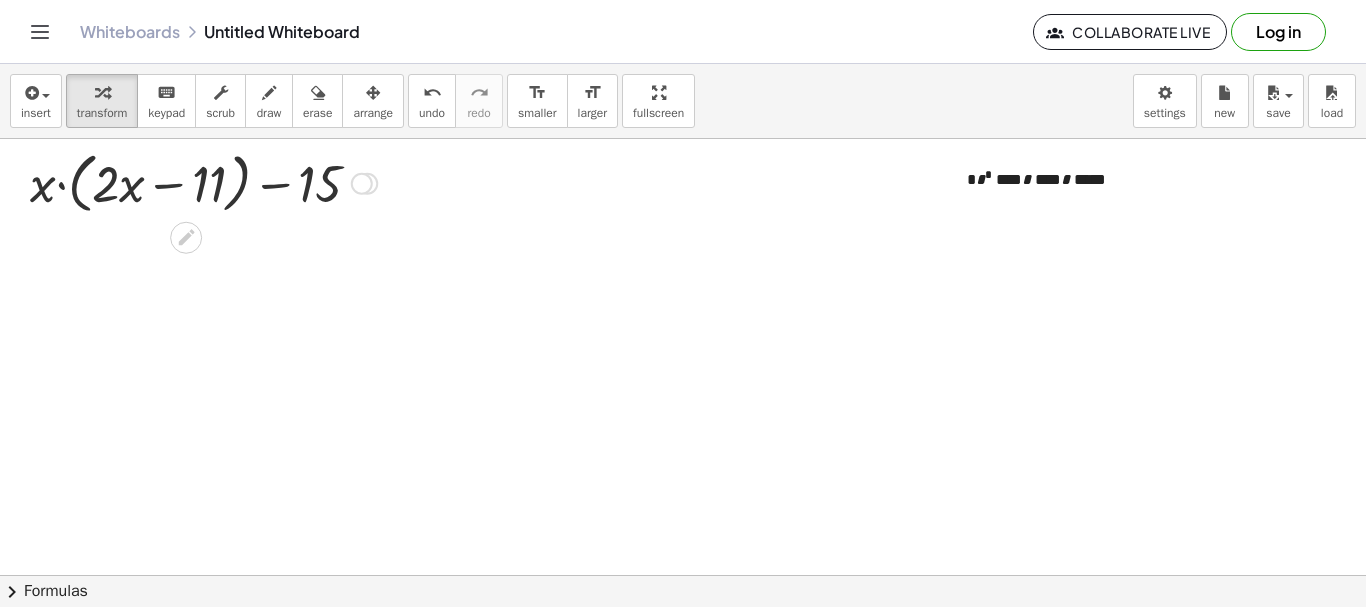 click at bounding box center (203, 182) 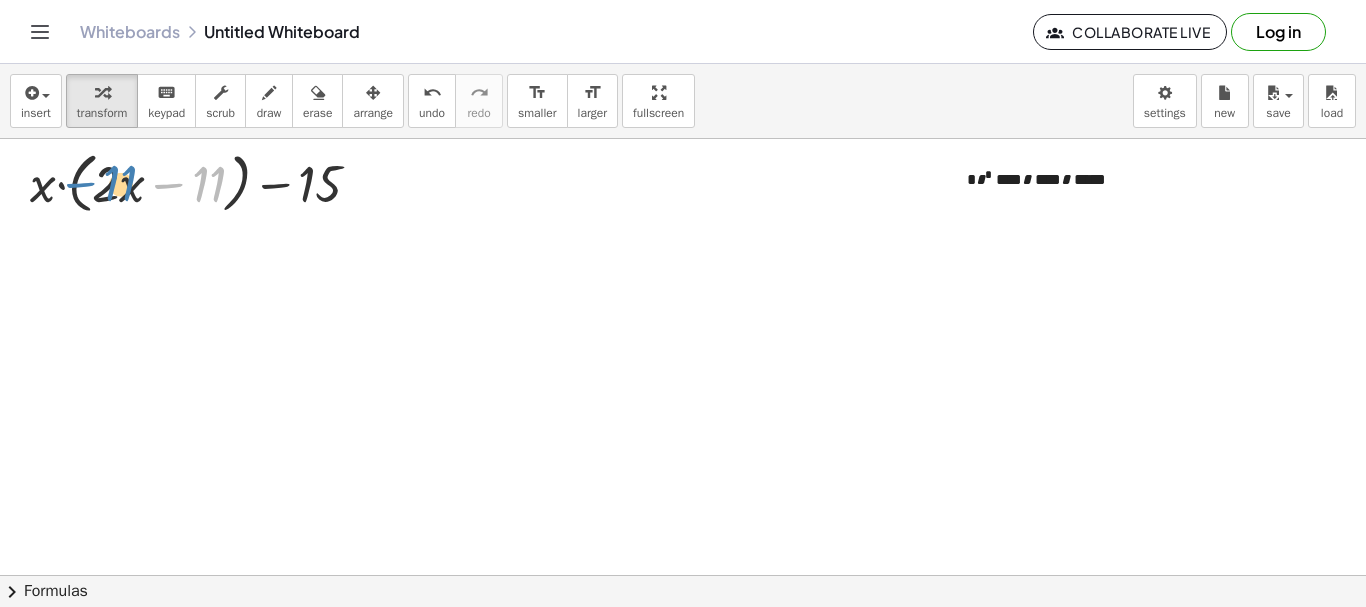 drag, startPoint x: 201, startPoint y: 184, endPoint x: 111, endPoint y: 183, distance: 90.005554 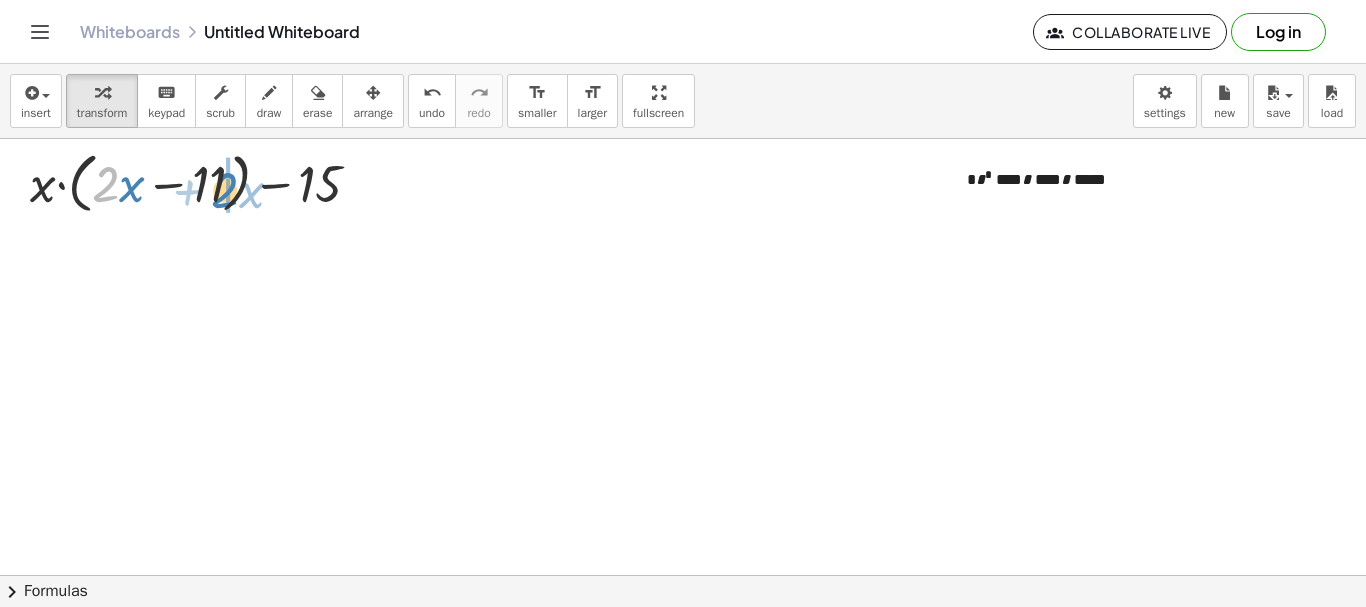 drag, startPoint x: 106, startPoint y: 178, endPoint x: 223, endPoint y: 183, distance: 117.10679 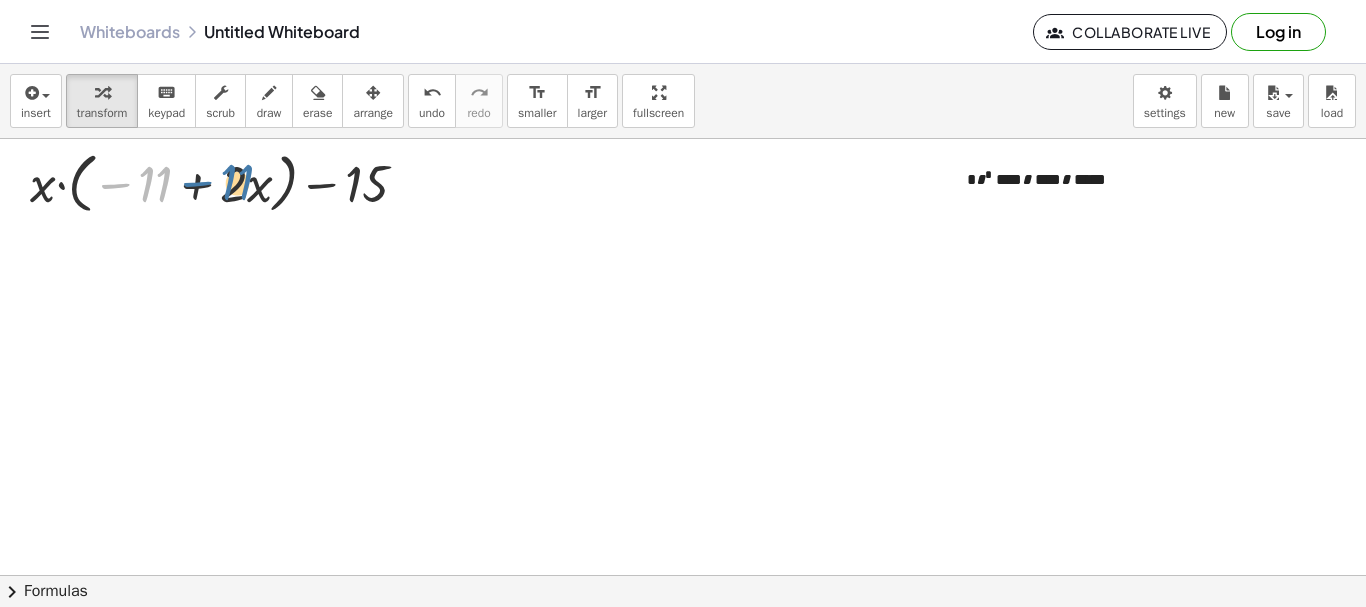 drag, startPoint x: 155, startPoint y: 199, endPoint x: 236, endPoint y: 197, distance: 81.02469 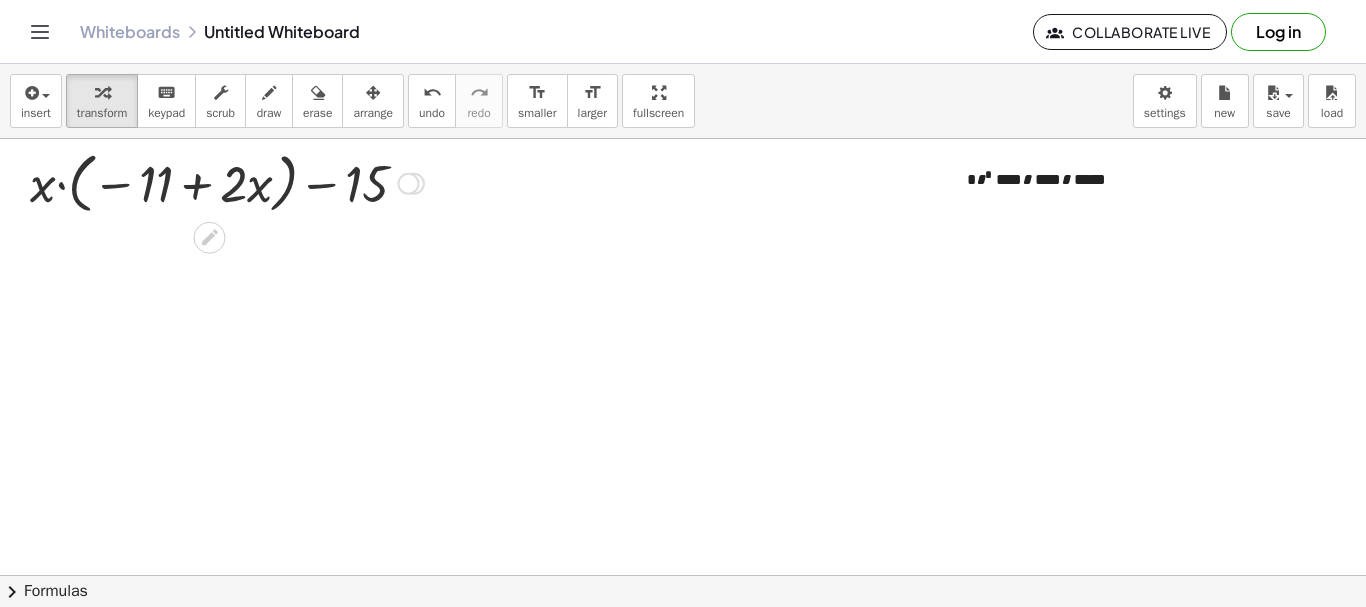 click at bounding box center [227, 182] 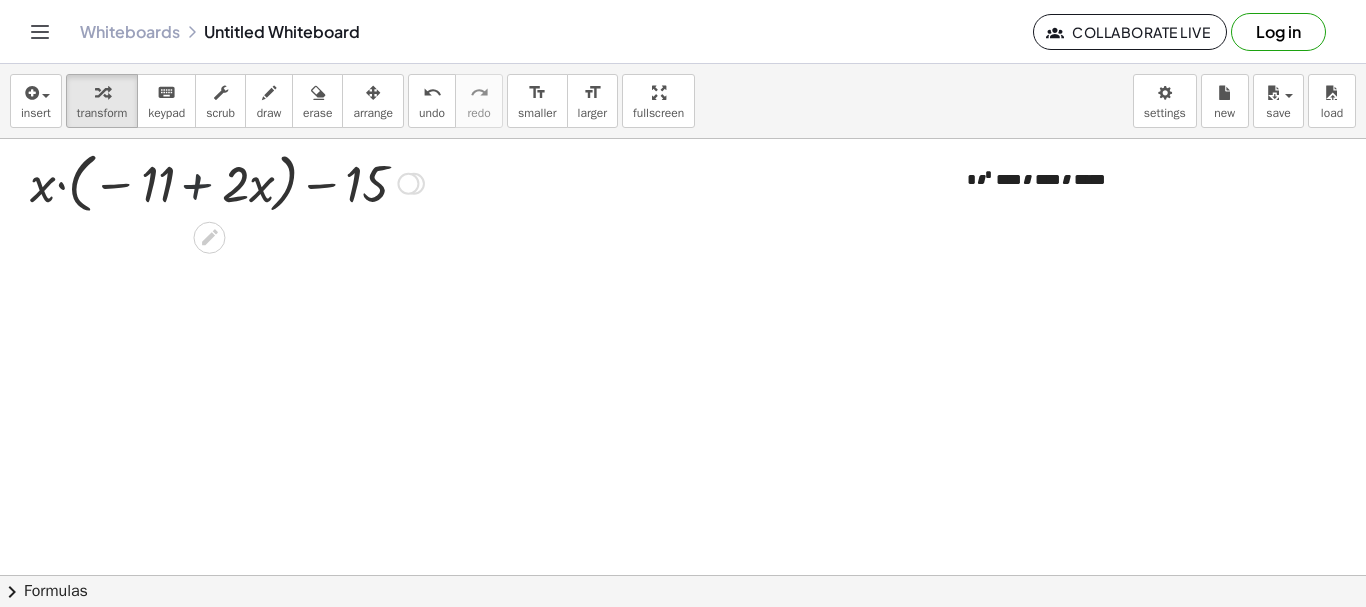 click at bounding box center [227, 182] 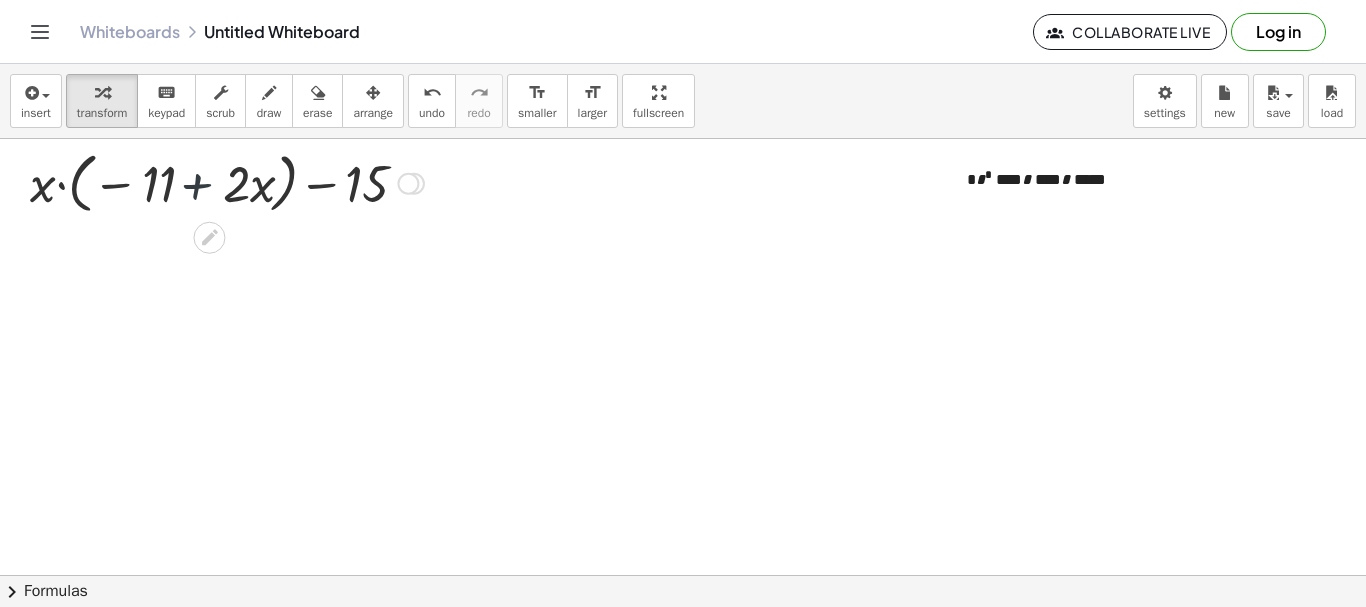 click at bounding box center (227, 182) 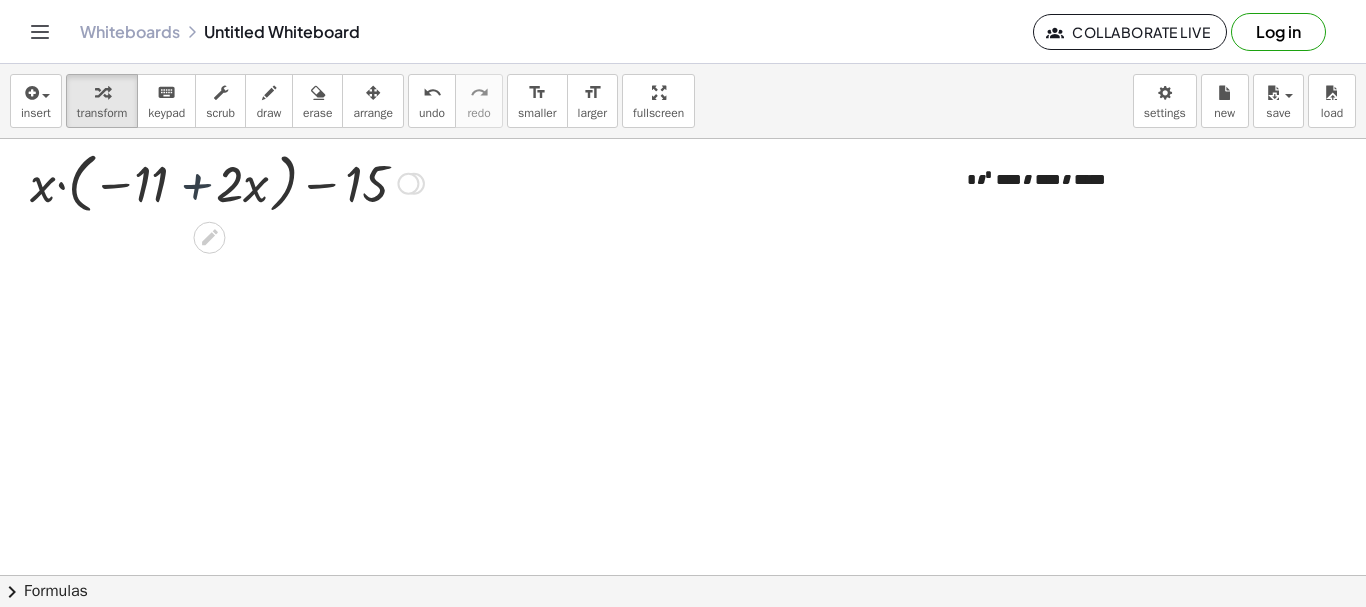 click at bounding box center [227, 182] 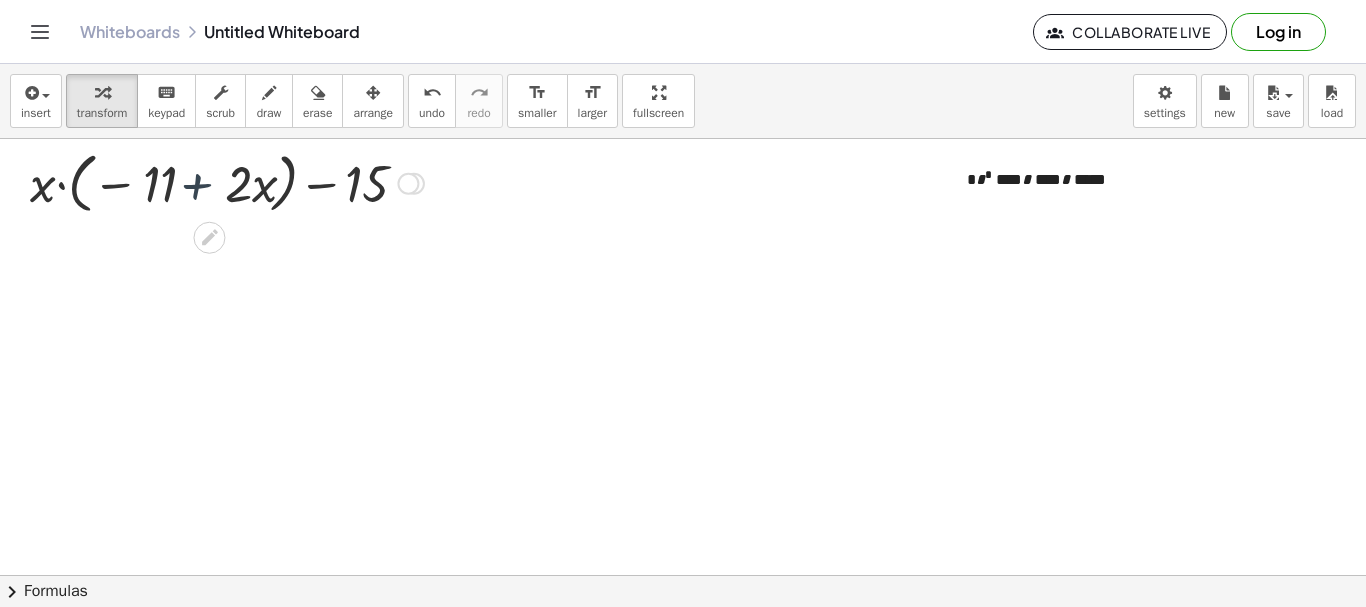 click at bounding box center [227, 182] 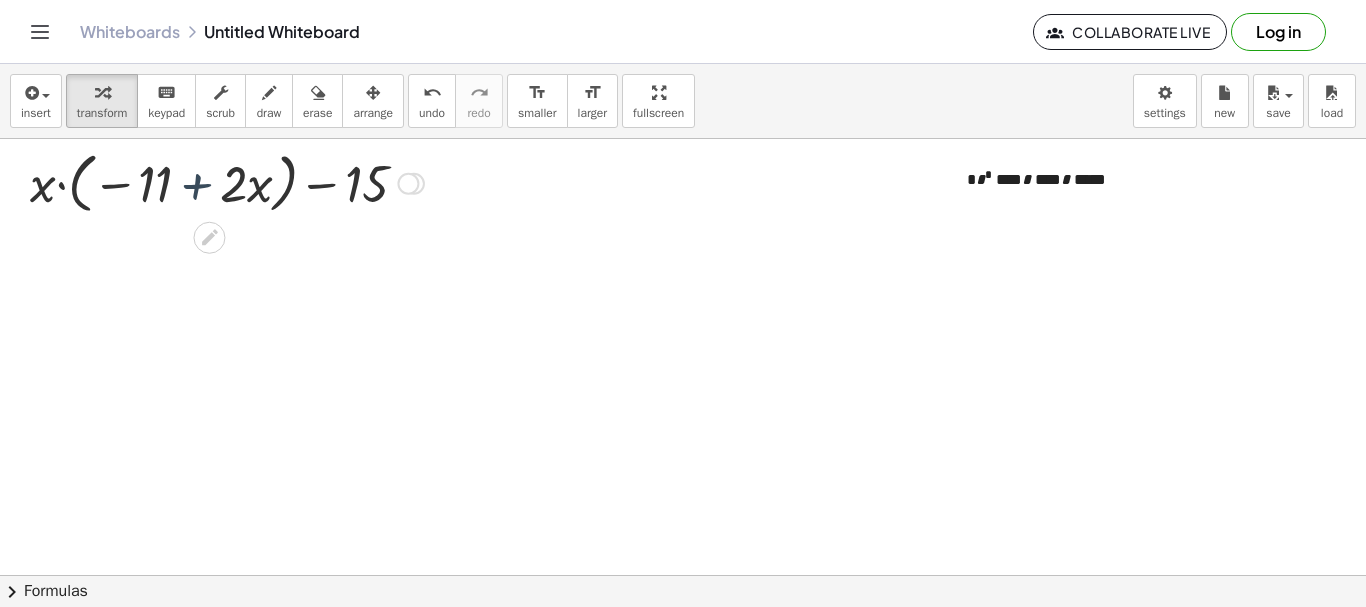 click at bounding box center [227, 182] 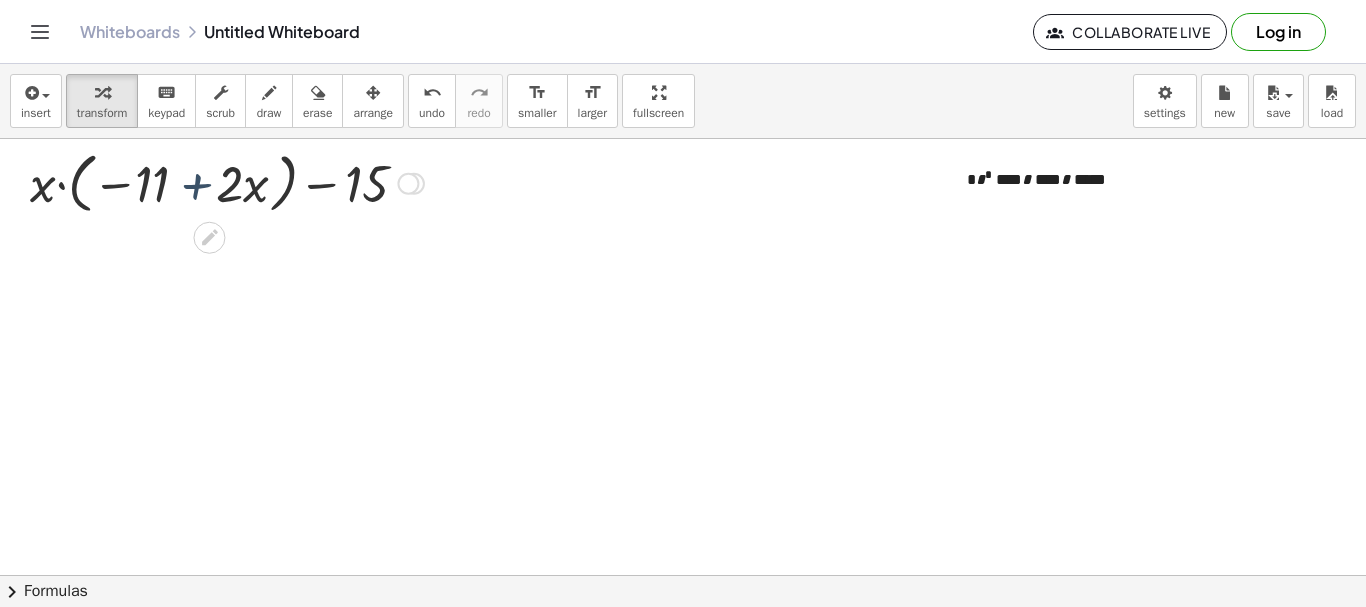 click at bounding box center (227, 182) 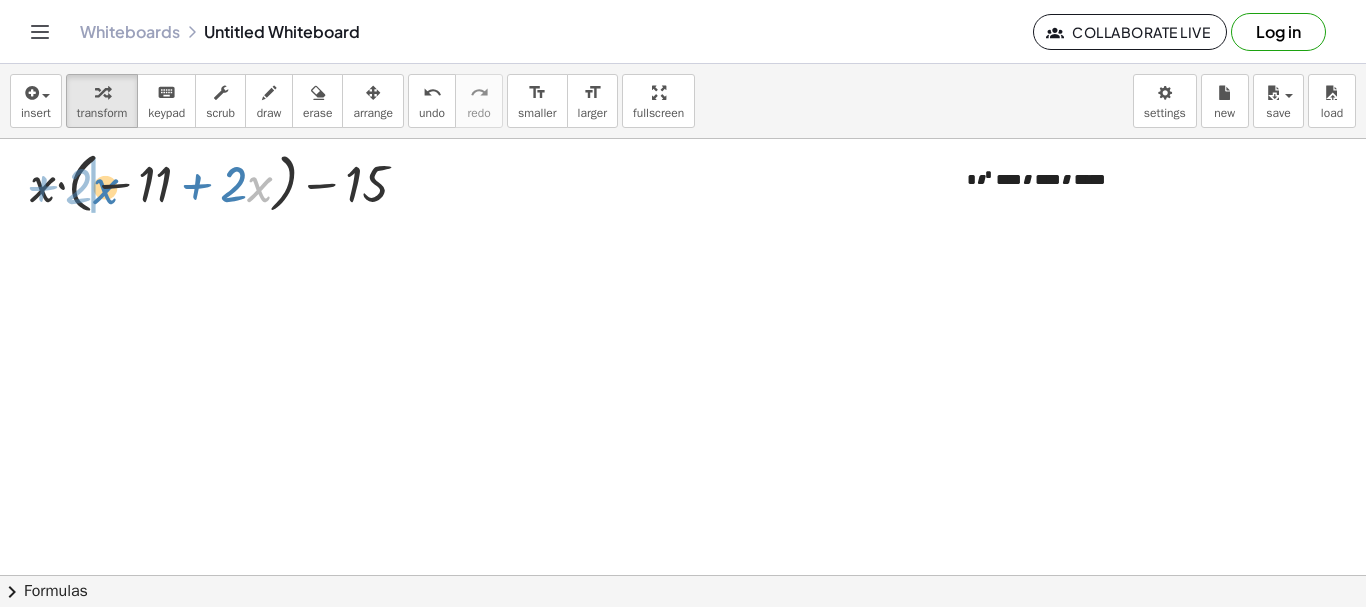 drag, startPoint x: 249, startPoint y: 197, endPoint x: 98, endPoint y: 199, distance: 151.01324 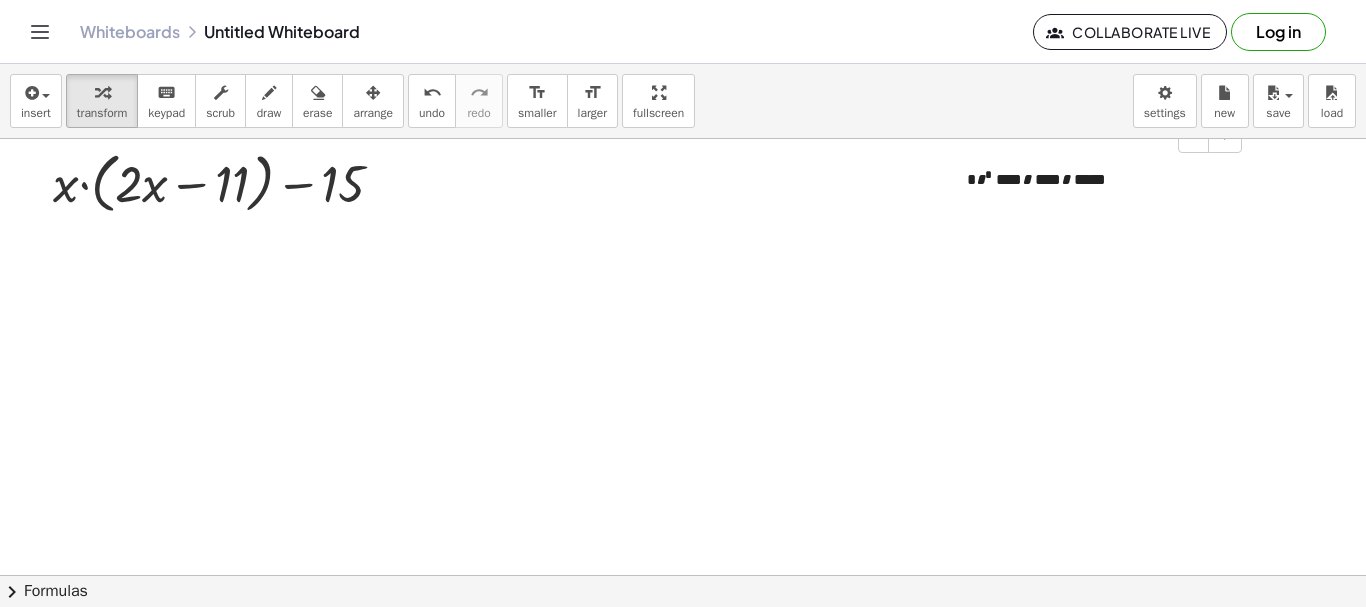 click on "* * *   **** *   **** *   *****" at bounding box center (1097, 175) 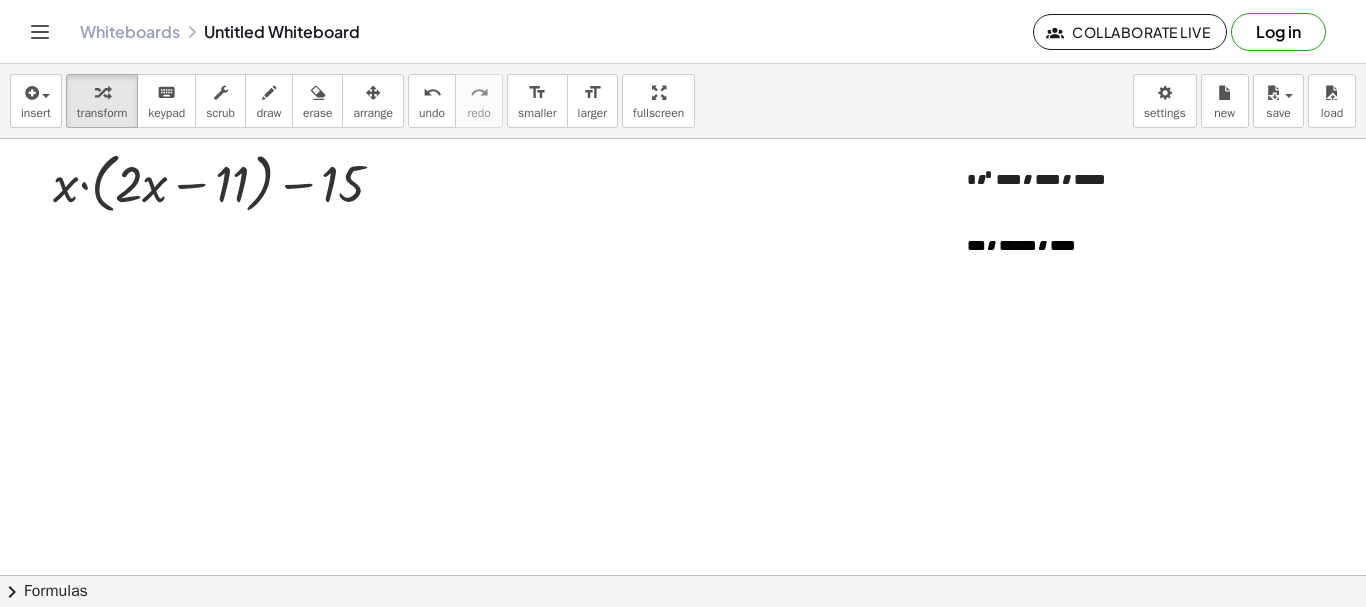click at bounding box center (683, 575) 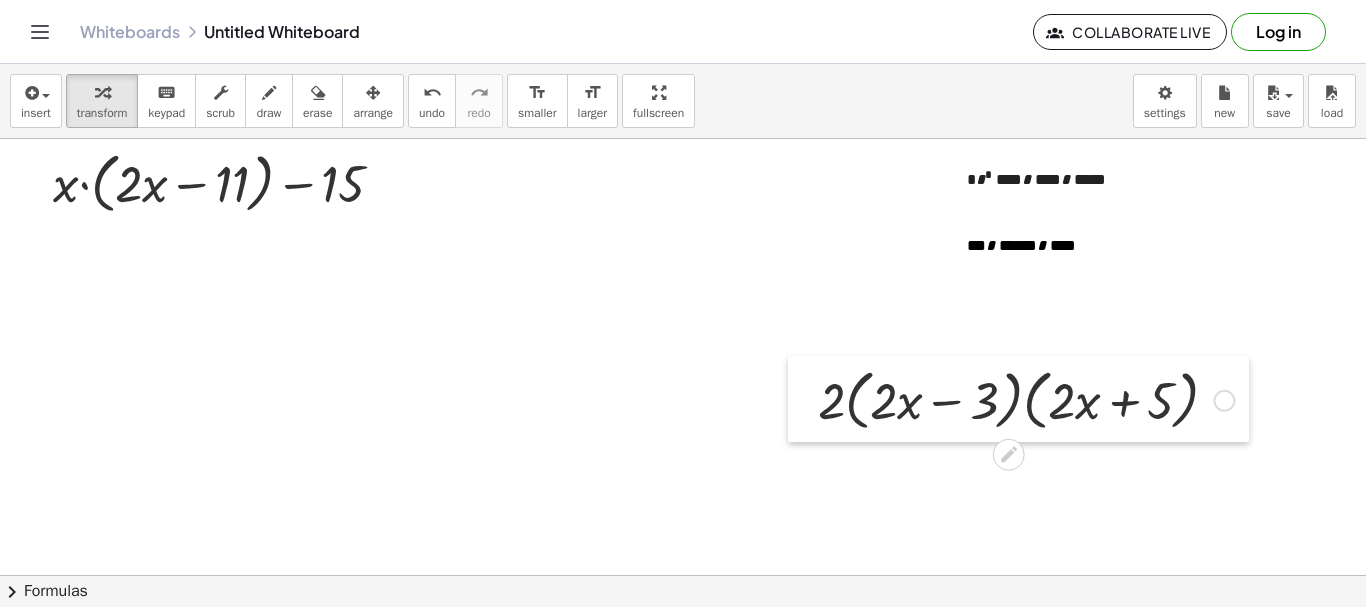 drag, startPoint x: 838, startPoint y: 415, endPoint x: 451, endPoint y: 382, distance: 388.40442 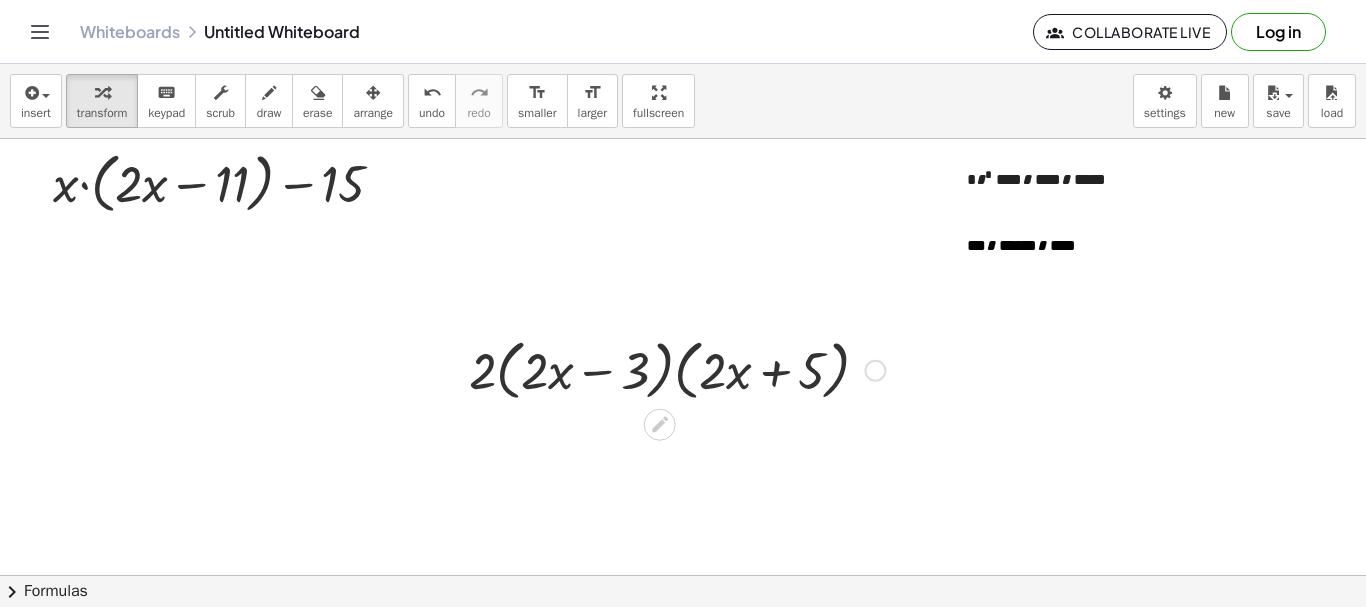 click at bounding box center [677, 369] 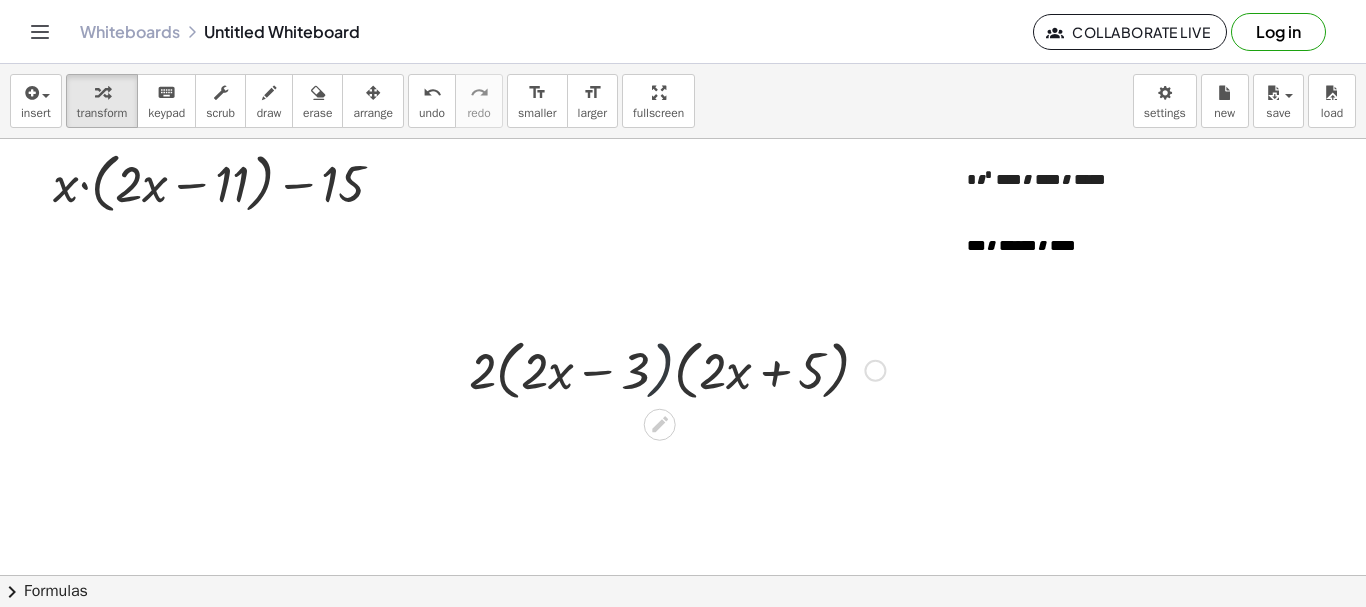 click at bounding box center (677, 369) 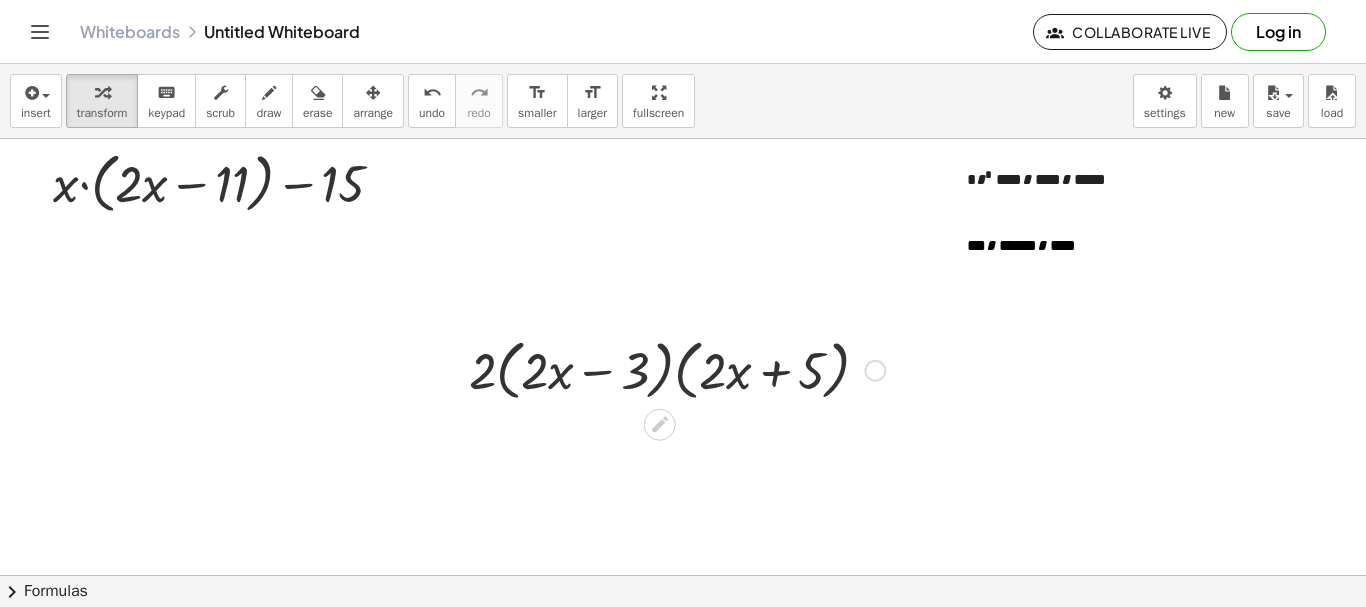 click at bounding box center [677, 369] 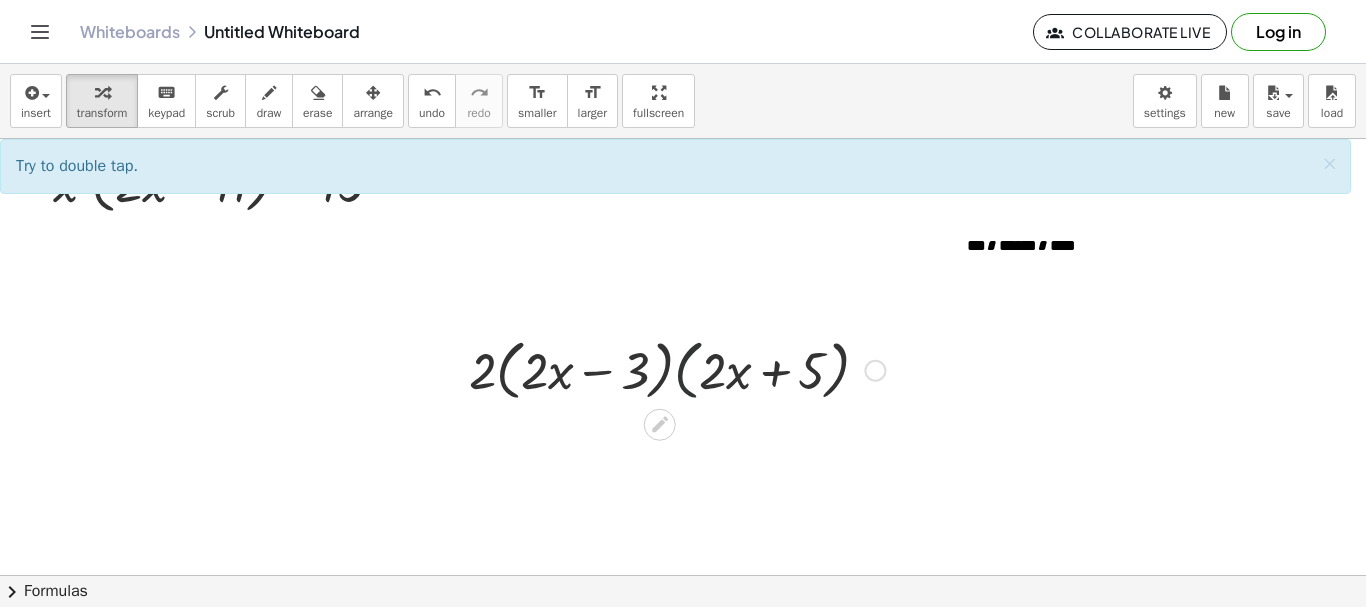 click at bounding box center [677, 369] 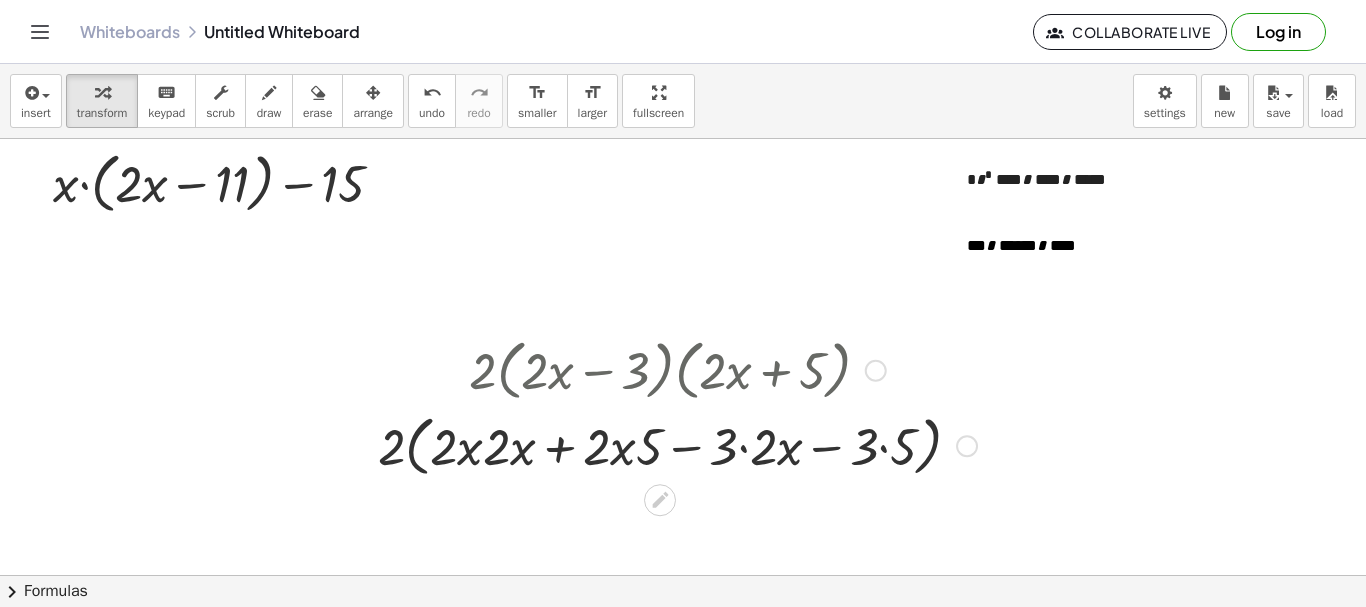 click at bounding box center [677, 445] 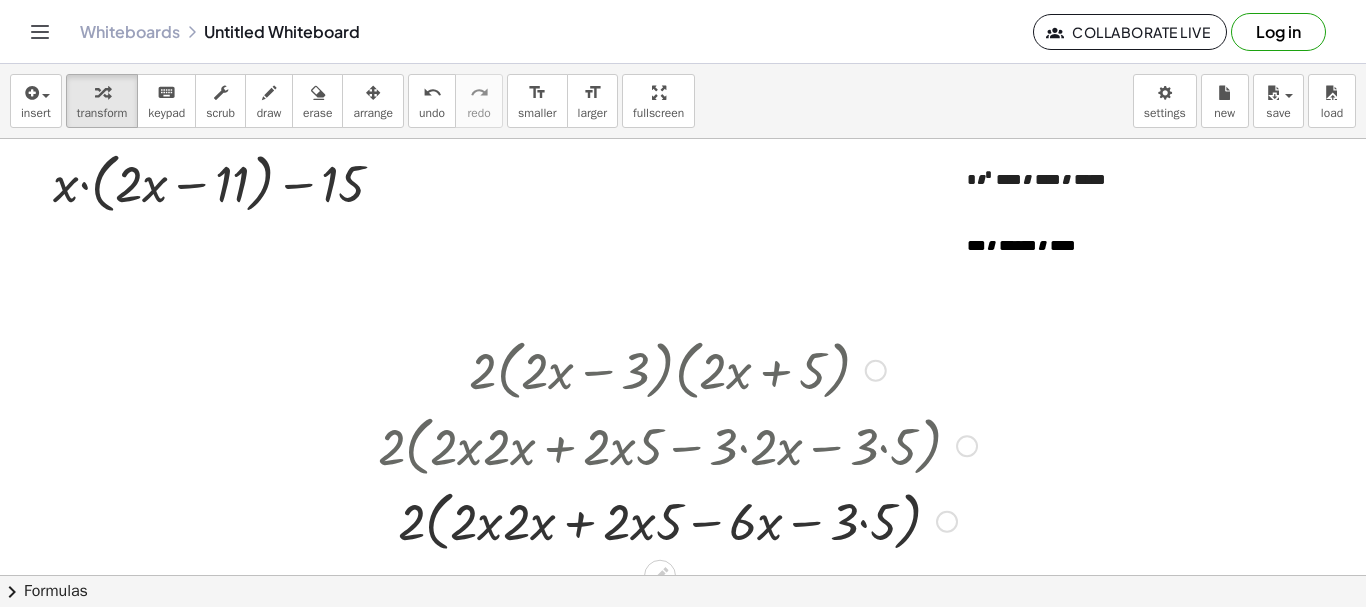 click at bounding box center [677, 520] 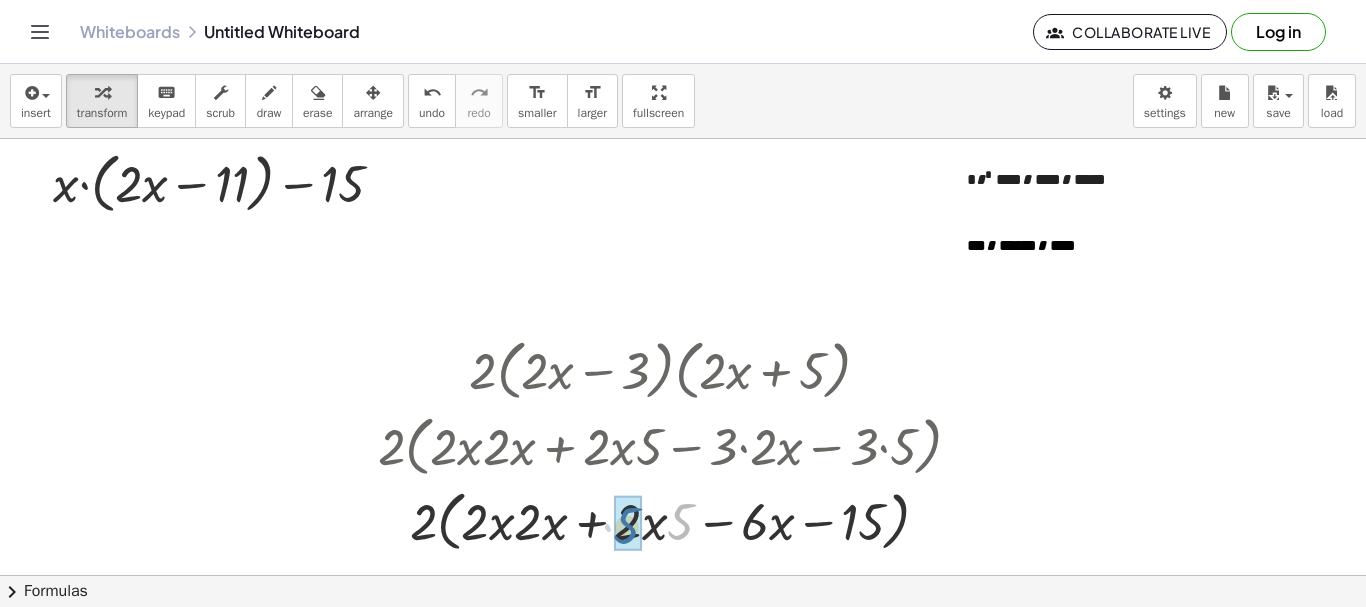 drag, startPoint x: 678, startPoint y: 533, endPoint x: 626, endPoint y: 537, distance: 52.153618 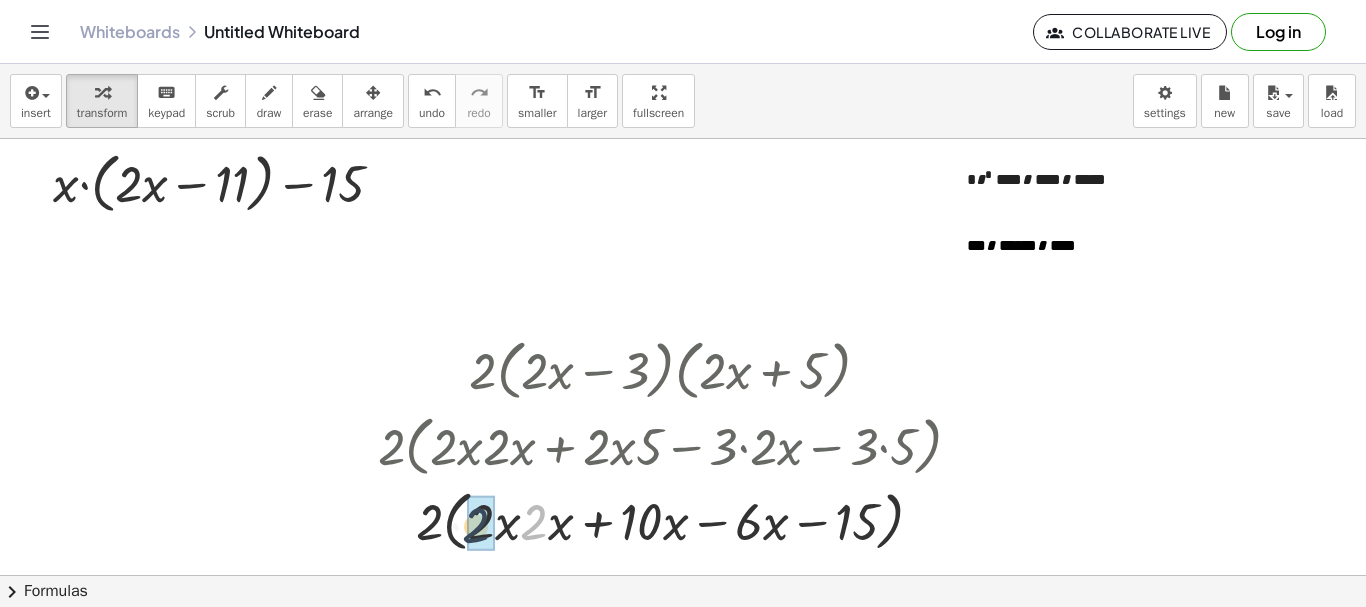 drag, startPoint x: 543, startPoint y: 528, endPoint x: 481, endPoint y: 531, distance: 62.072536 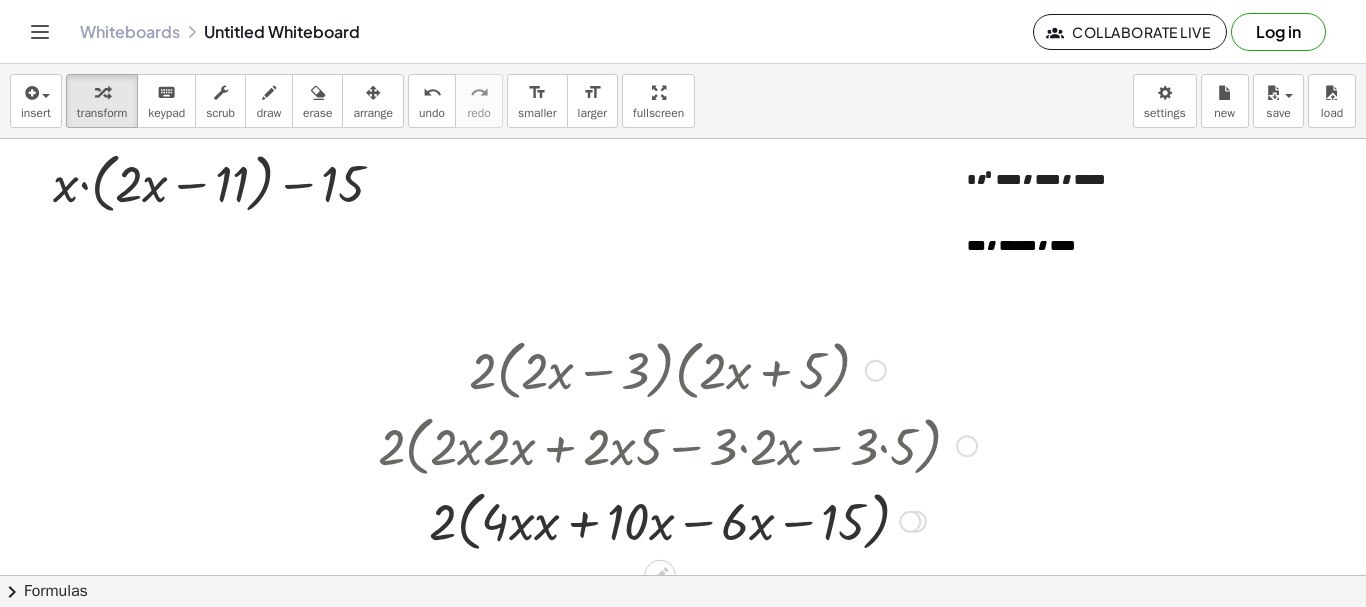 click at bounding box center [677, 520] 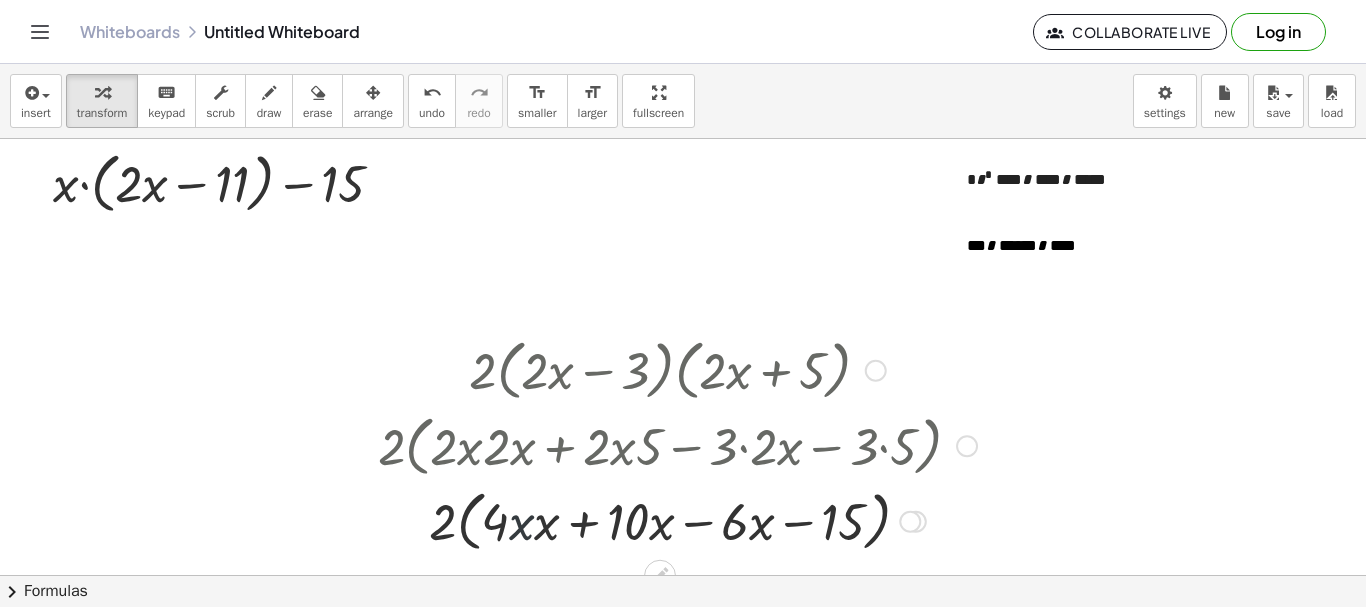 click at bounding box center (677, 520) 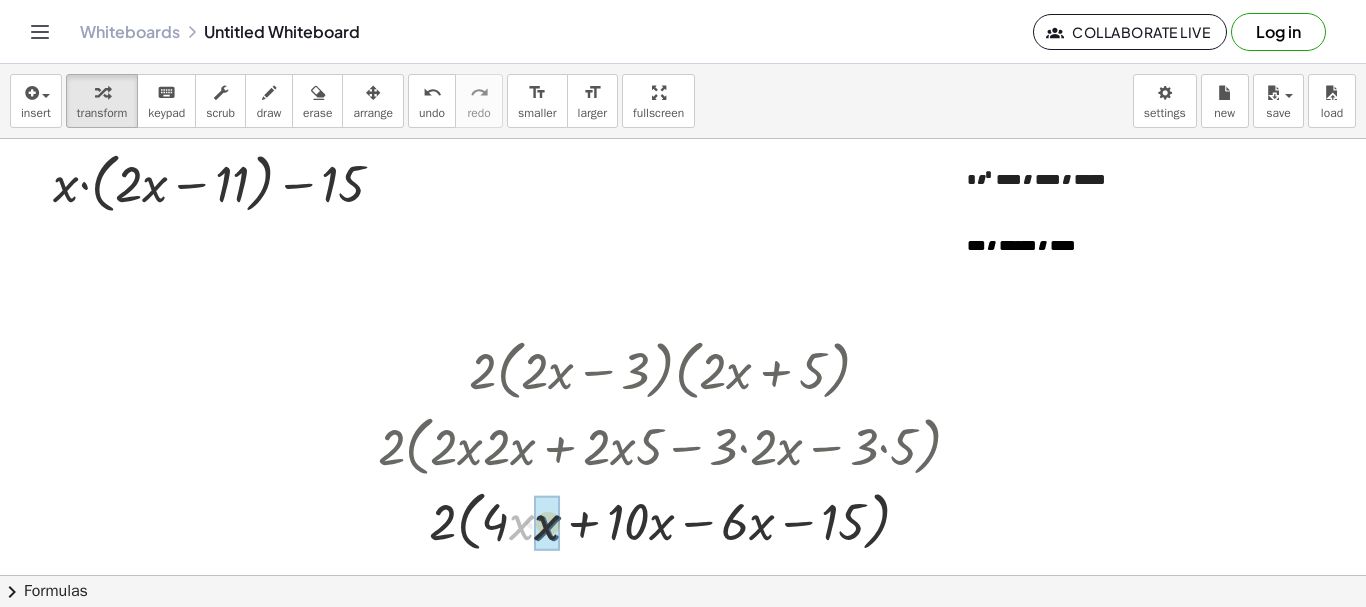 drag, startPoint x: 524, startPoint y: 531, endPoint x: 552, endPoint y: 532, distance: 28.01785 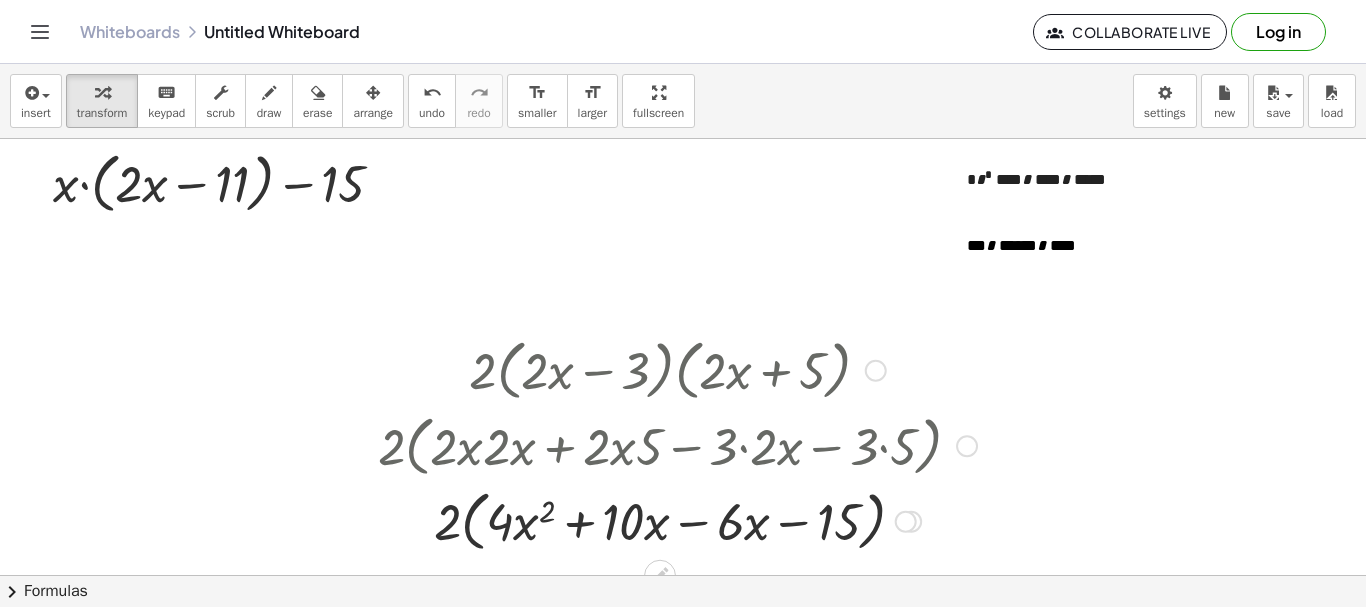 scroll, scrollTop: 0, scrollLeft: 0, axis: both 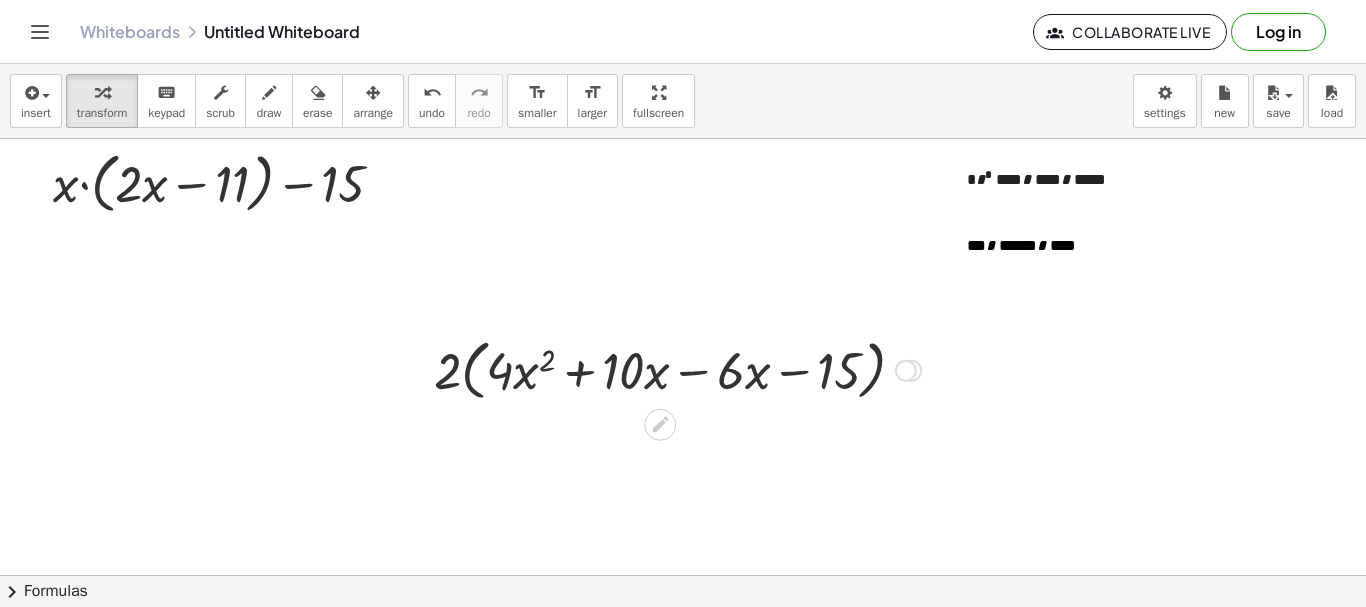 drag, startPoint x: 901, startPoint y: 525, endPoint x: 831, endPoint y: 249, distance: 284.73846 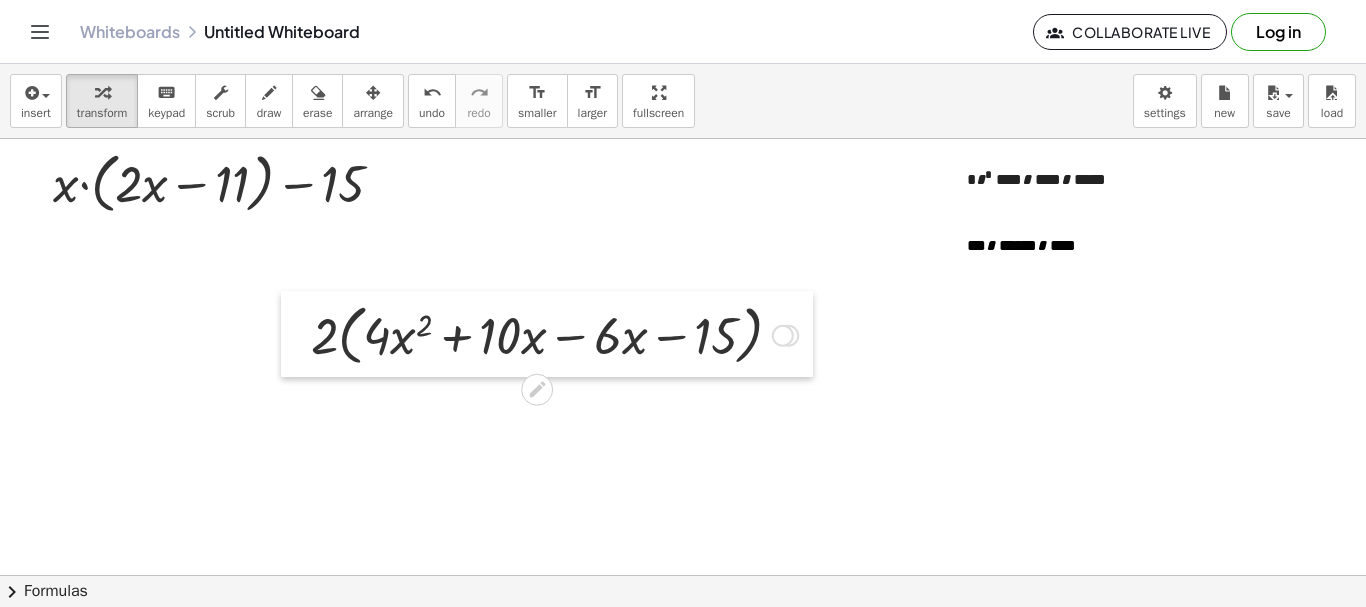 drag, startPoint x: 415, startPoint y: 362, endPoint x: 291, endPoint y: 326, distance: 129.1201 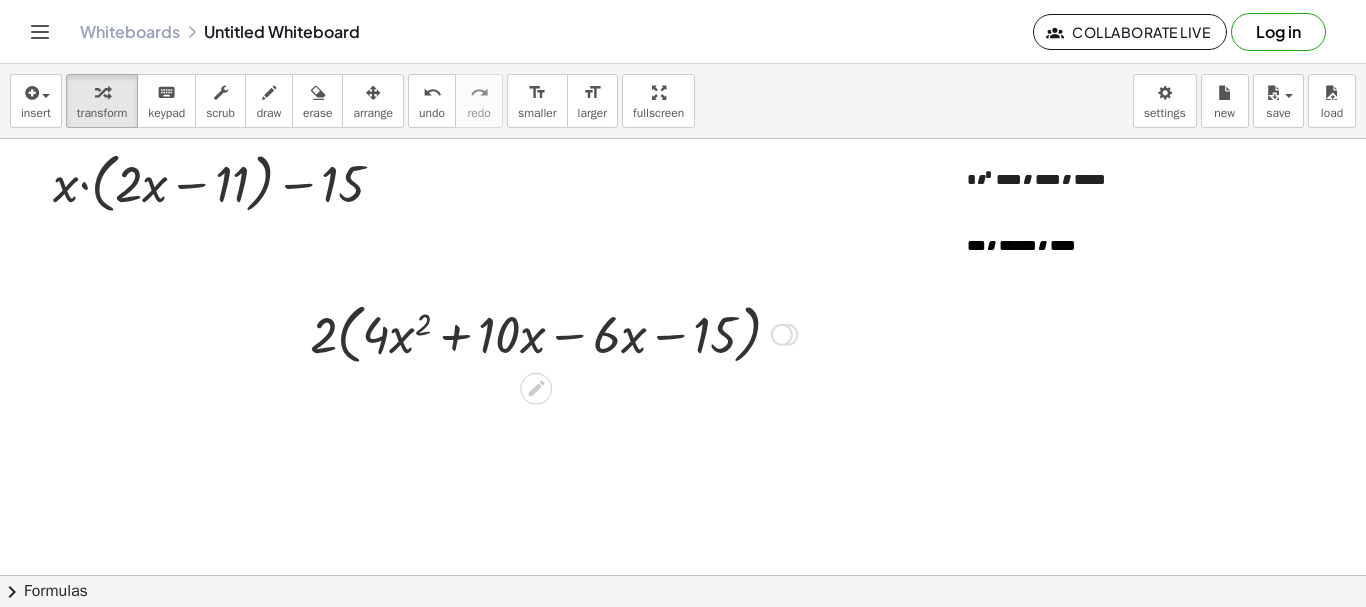click at bounding box center [553, 333] 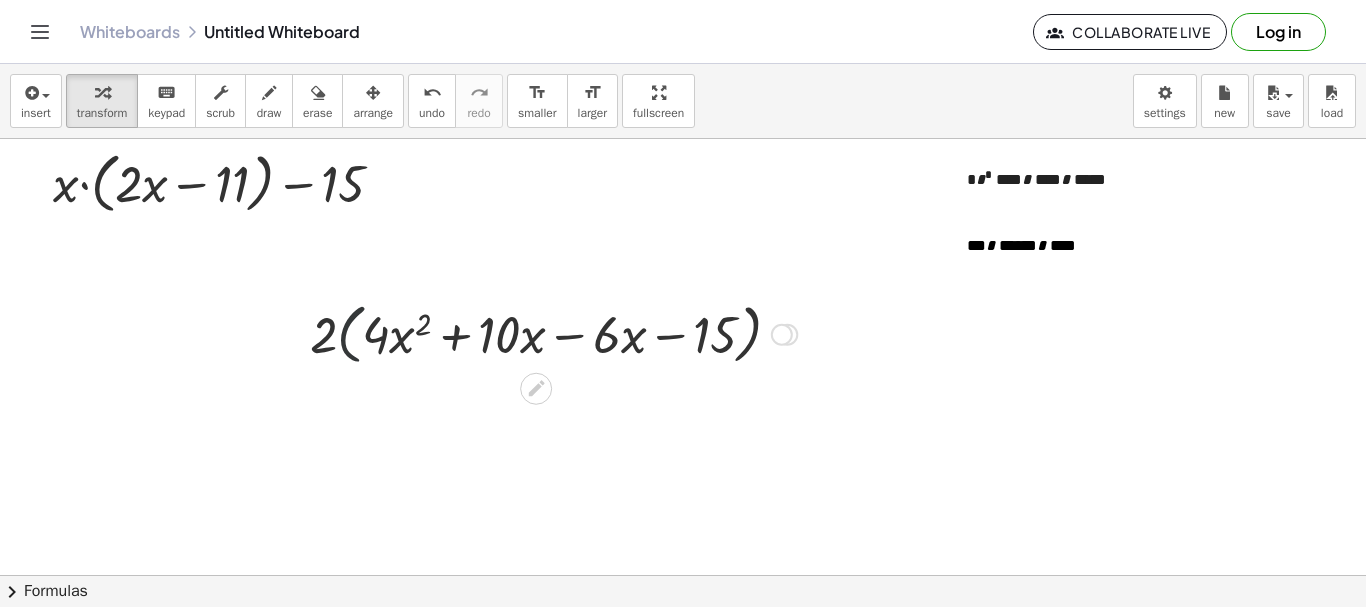 click at bounding box center (553, 333) 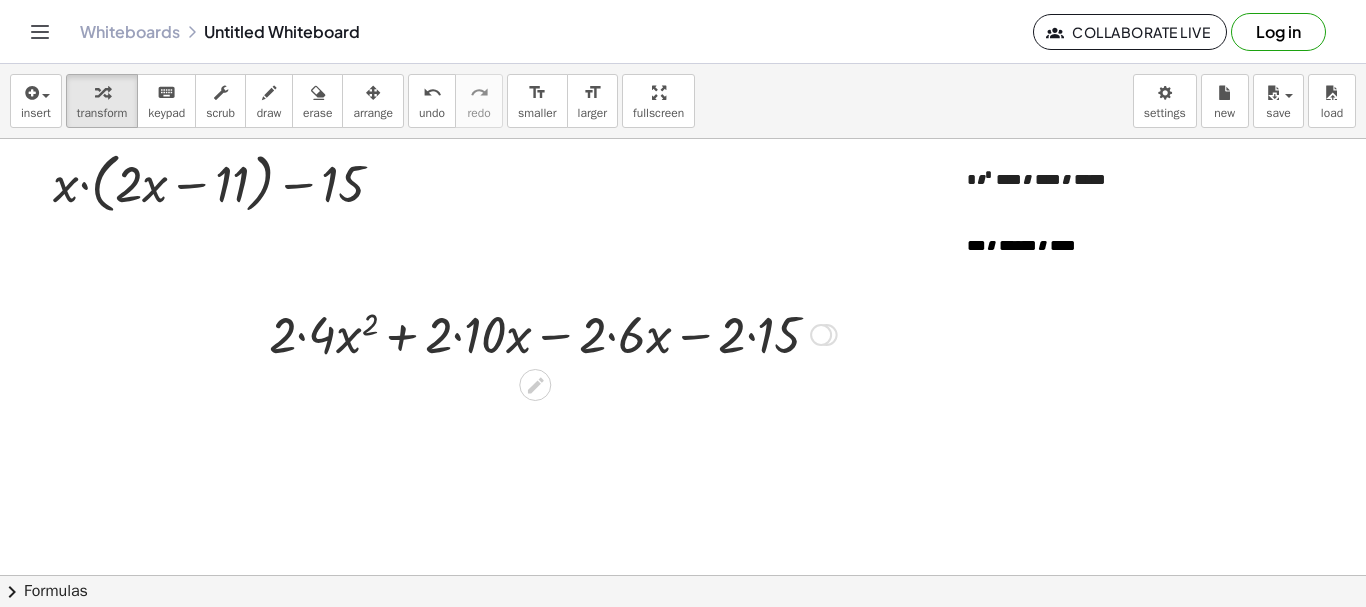 click at bounding box center (553, 333) 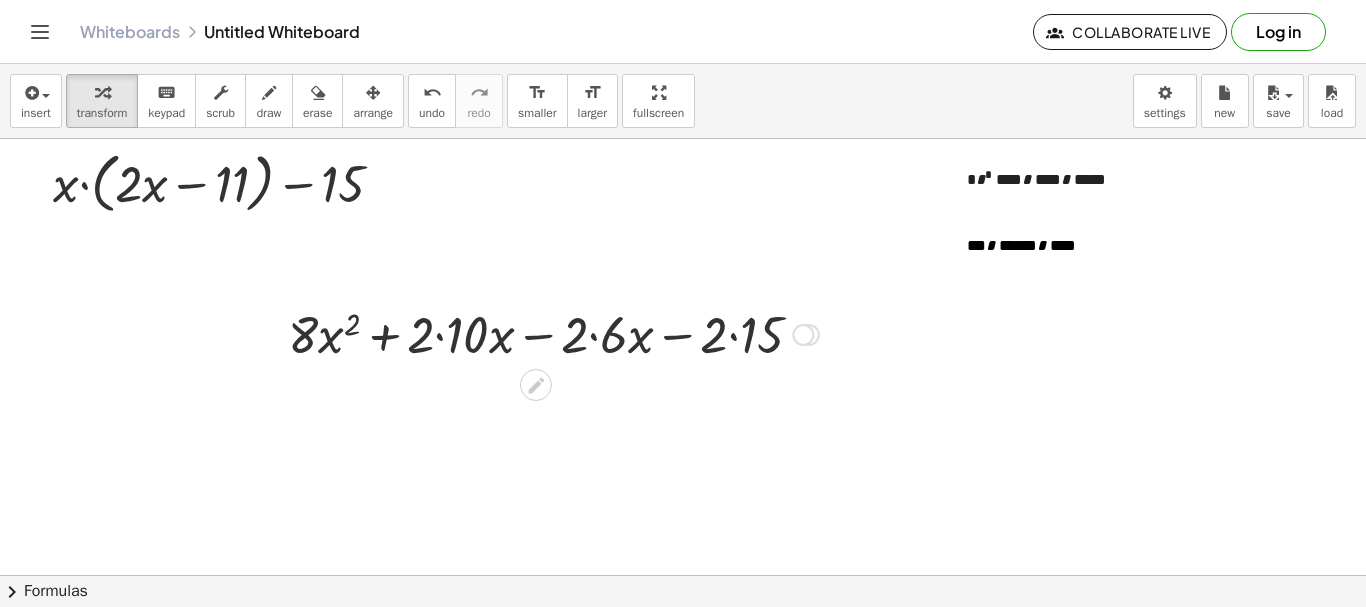 click at bounding box center [553, 333] 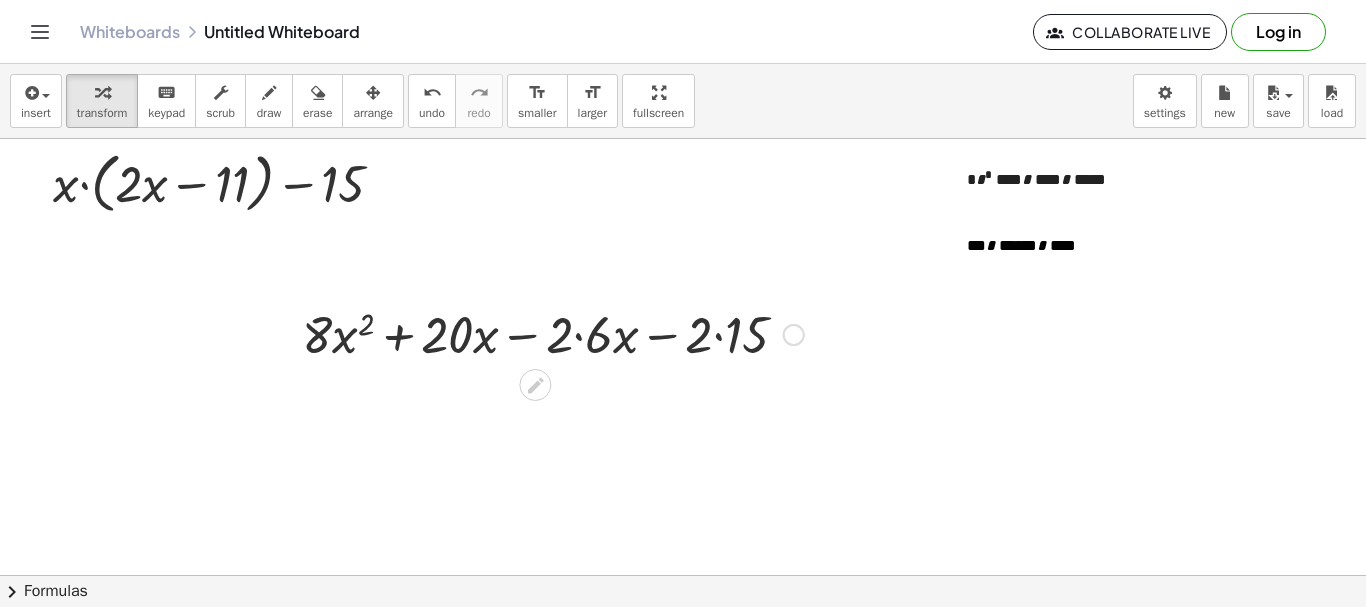 click at bounding box center (553, 333) 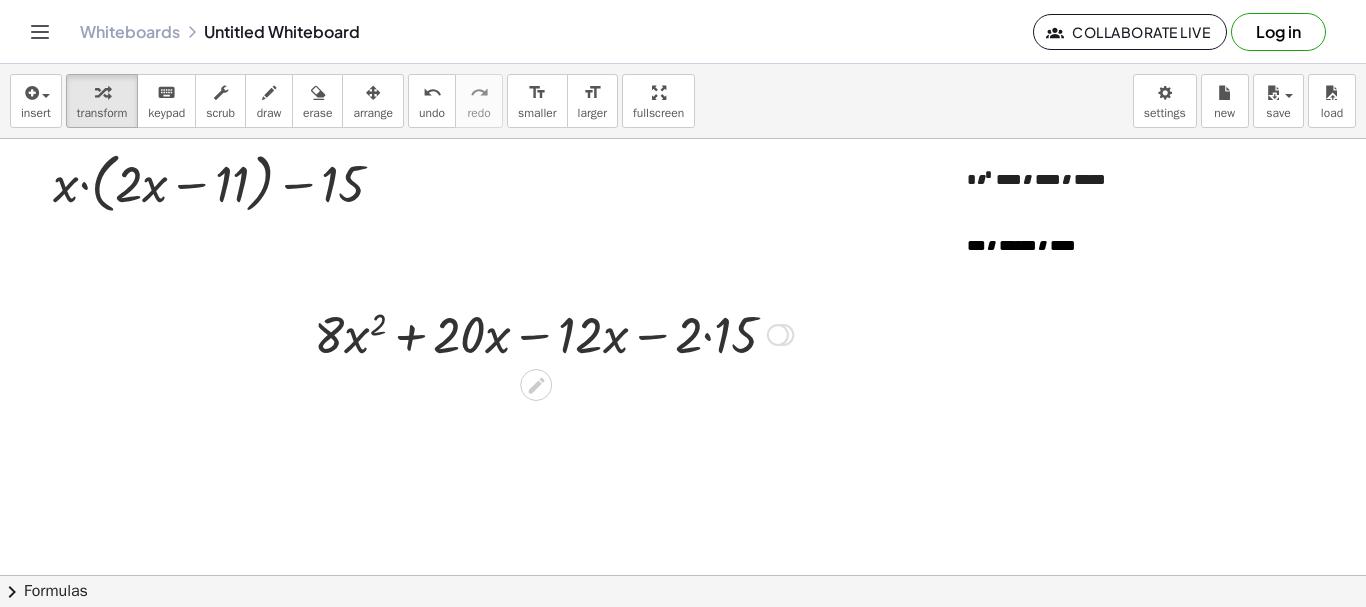 click at bounding box center [553, 333] 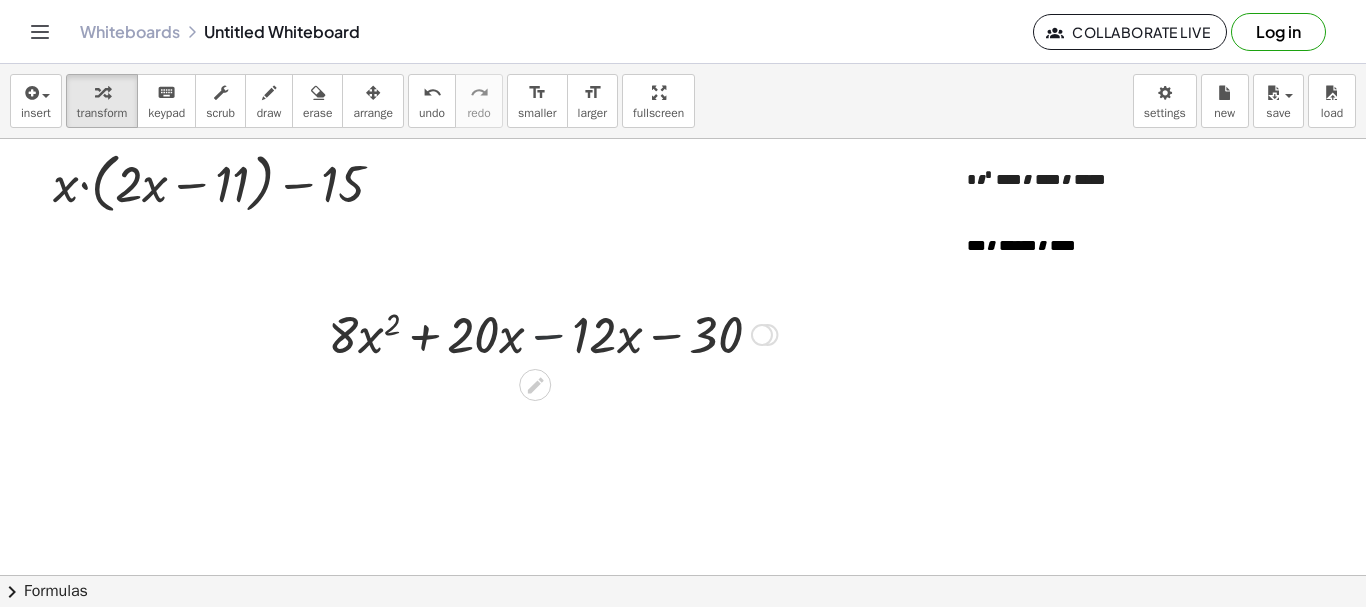 click at bounding box center (552, 333) 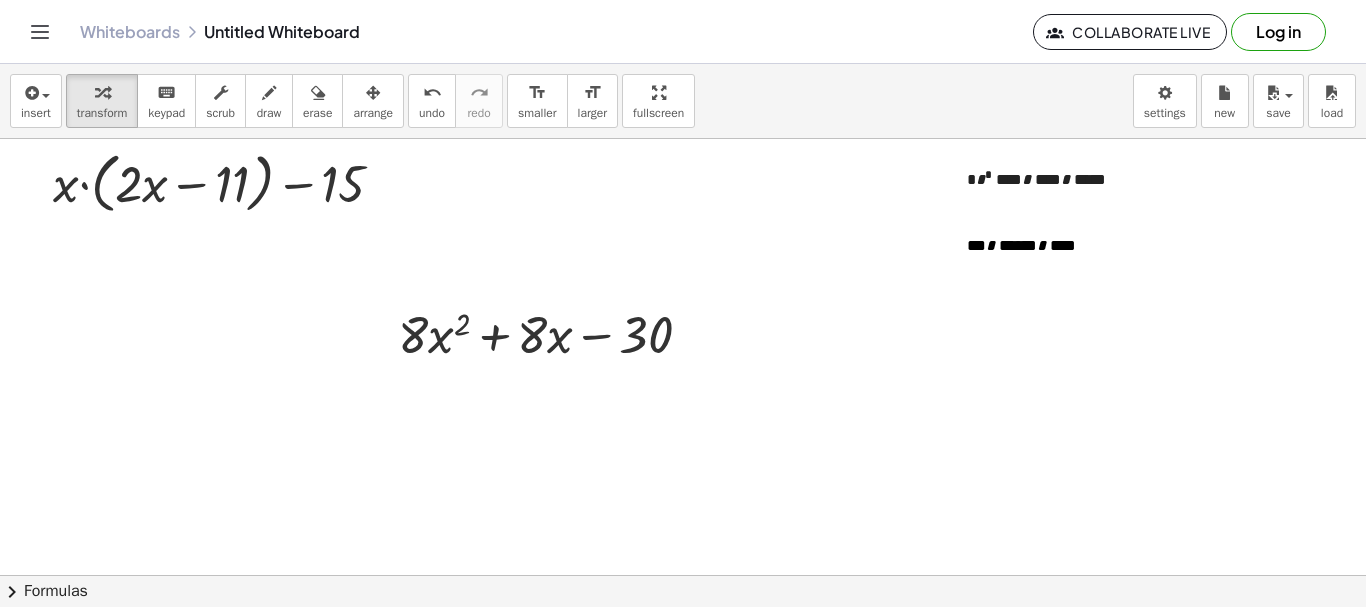 click at bounding box center [683, 575] 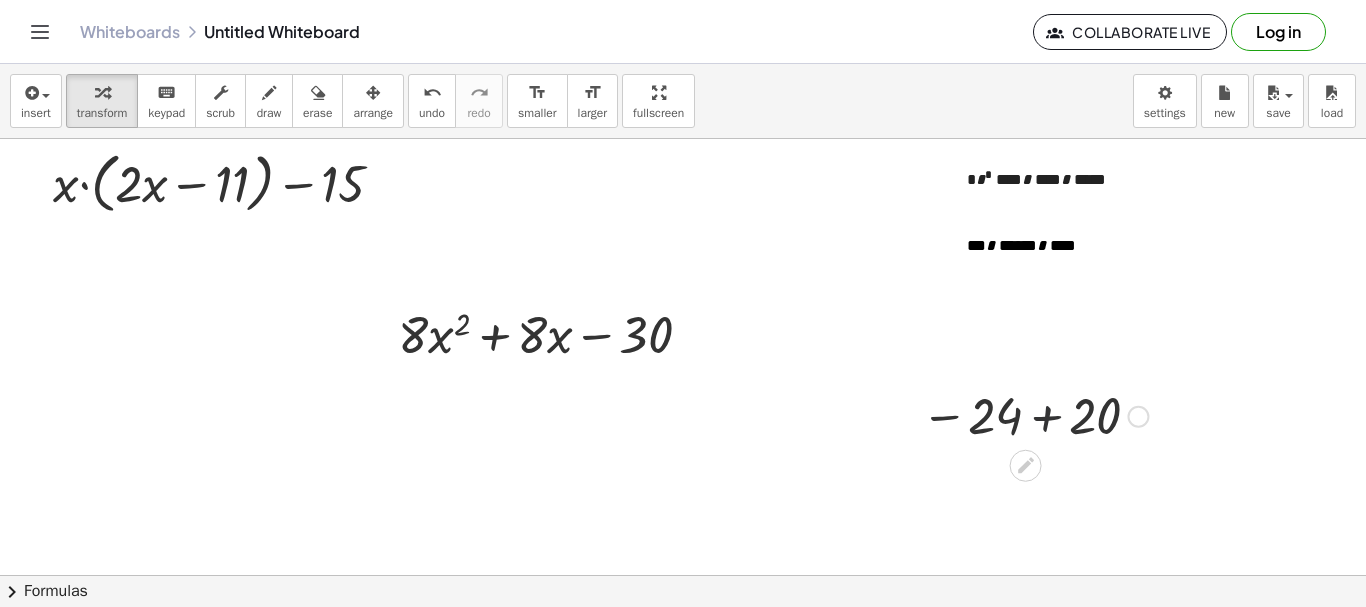 click at bounding box center [1034, 415] 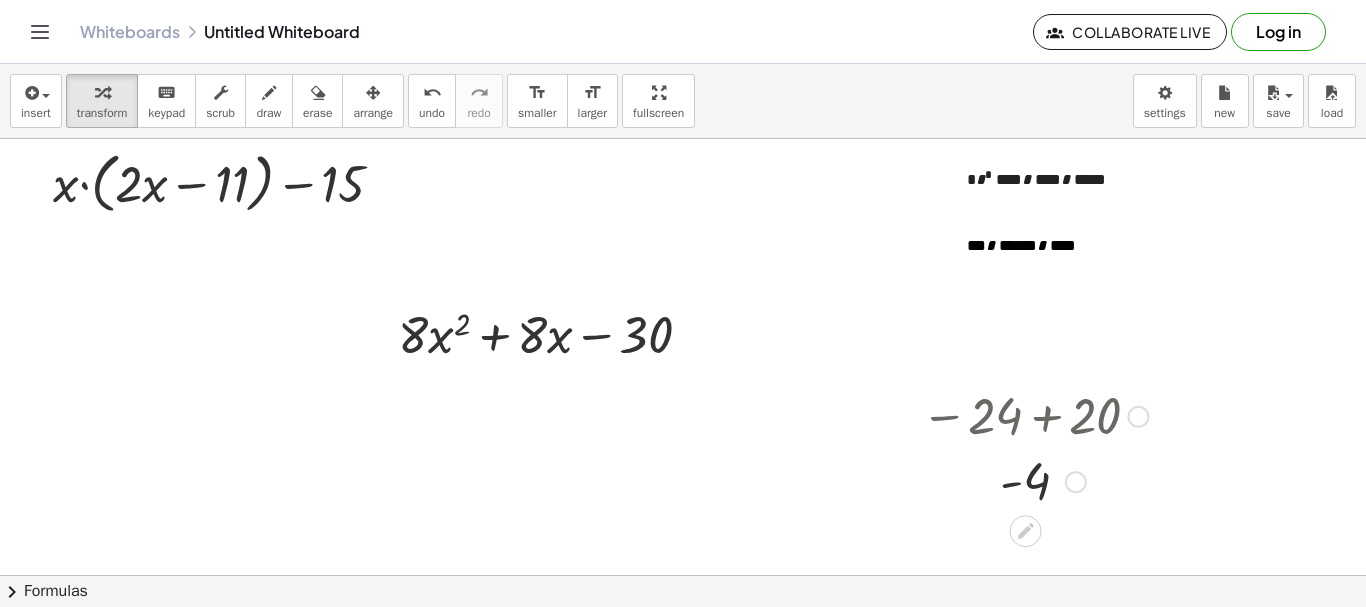 drag, startPoint x: 1074, startPoint y: 476, endPoint x: 1022, endPoint y: 384, distance: 105.67876 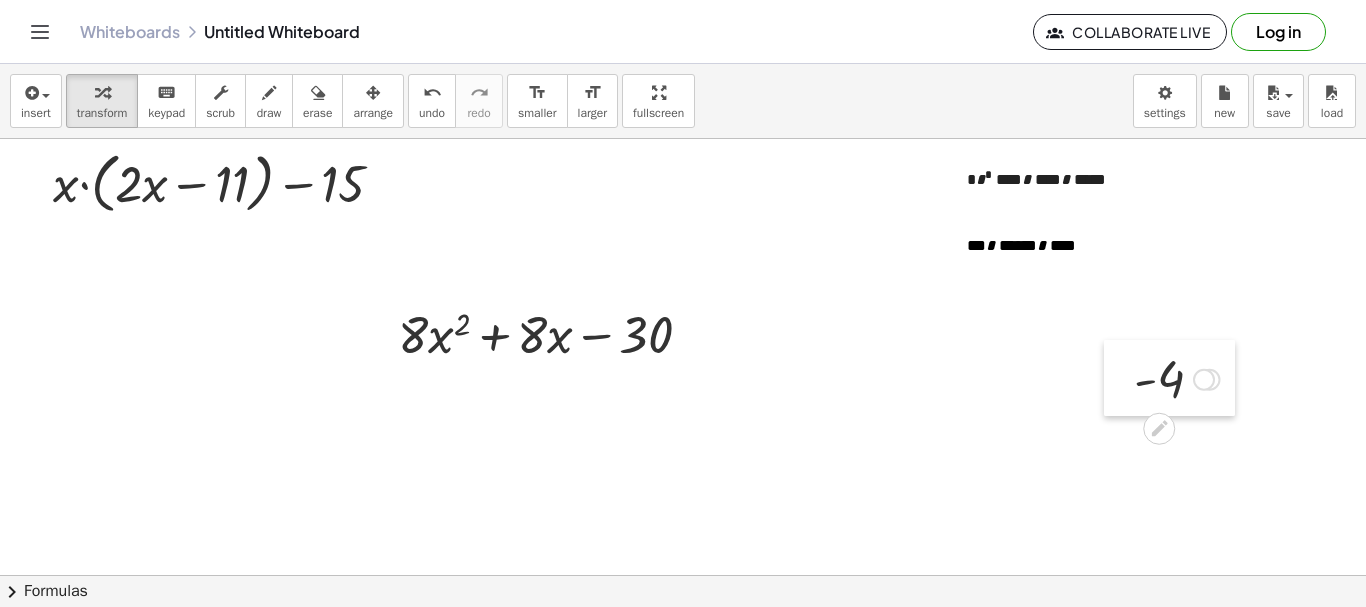 drag, startPoint x: 980, startPoint y: 439, endPoint x: 1130, endPoint y: 387, distance: 158.75768 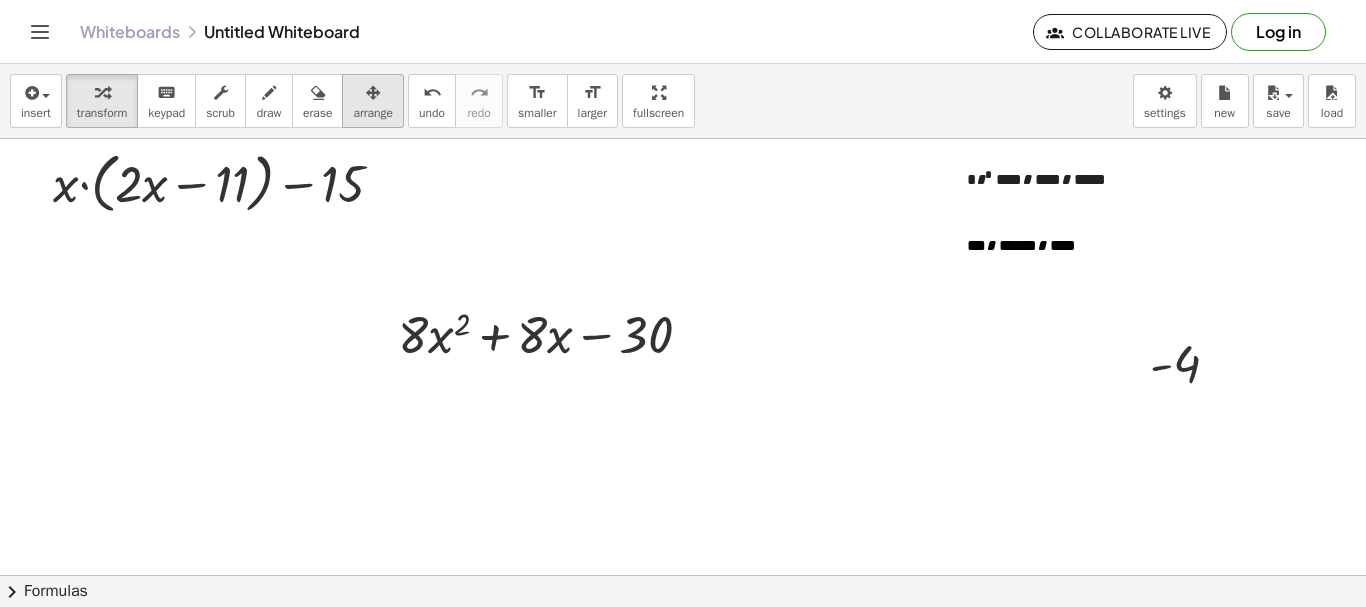 click on "arrange" at bounding box center (373, 113) 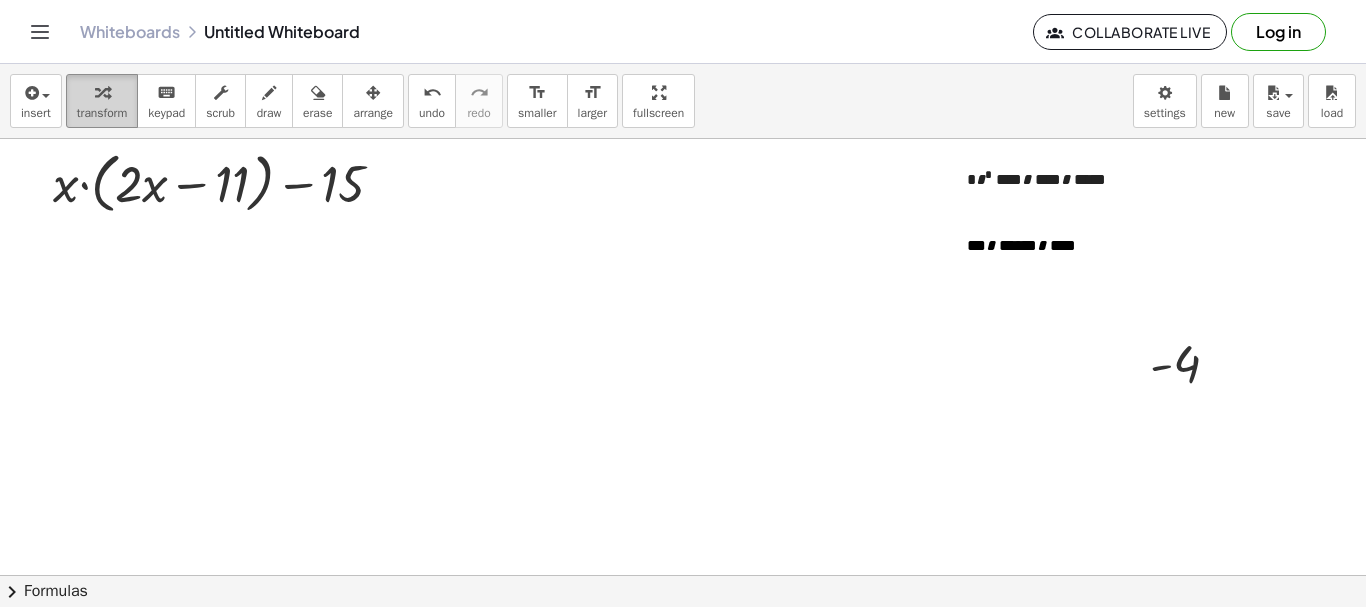 click on "transform" at bounding box center (102, 113) 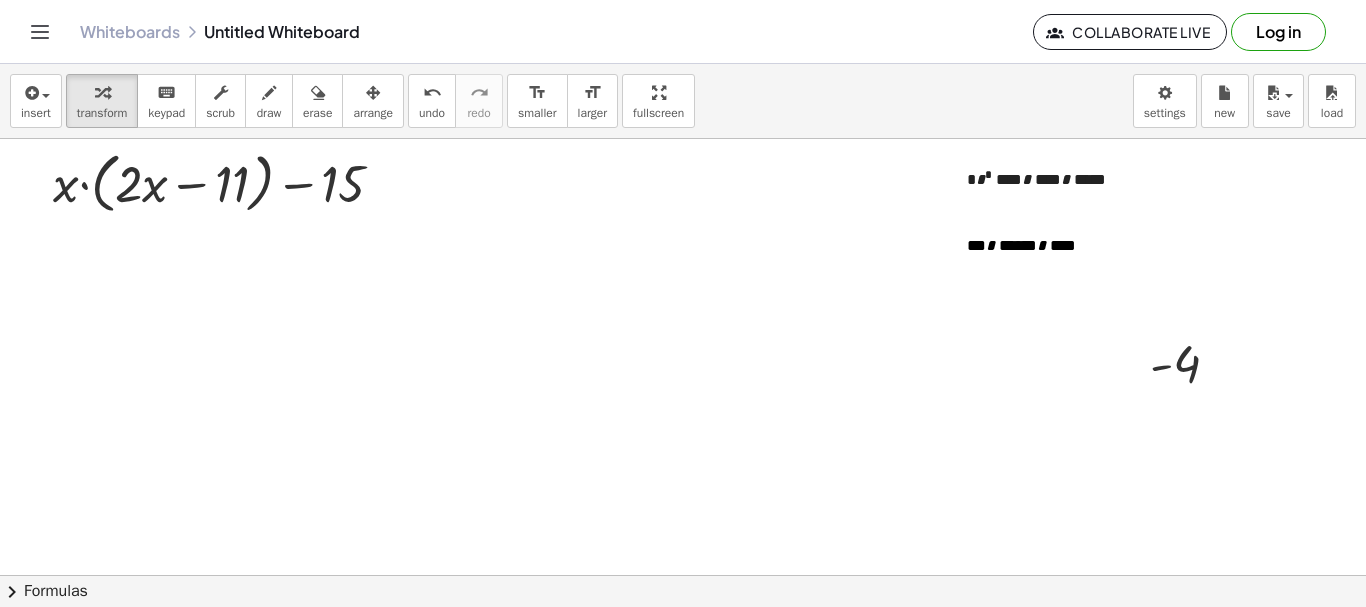 click at bounding box center [683, 575] 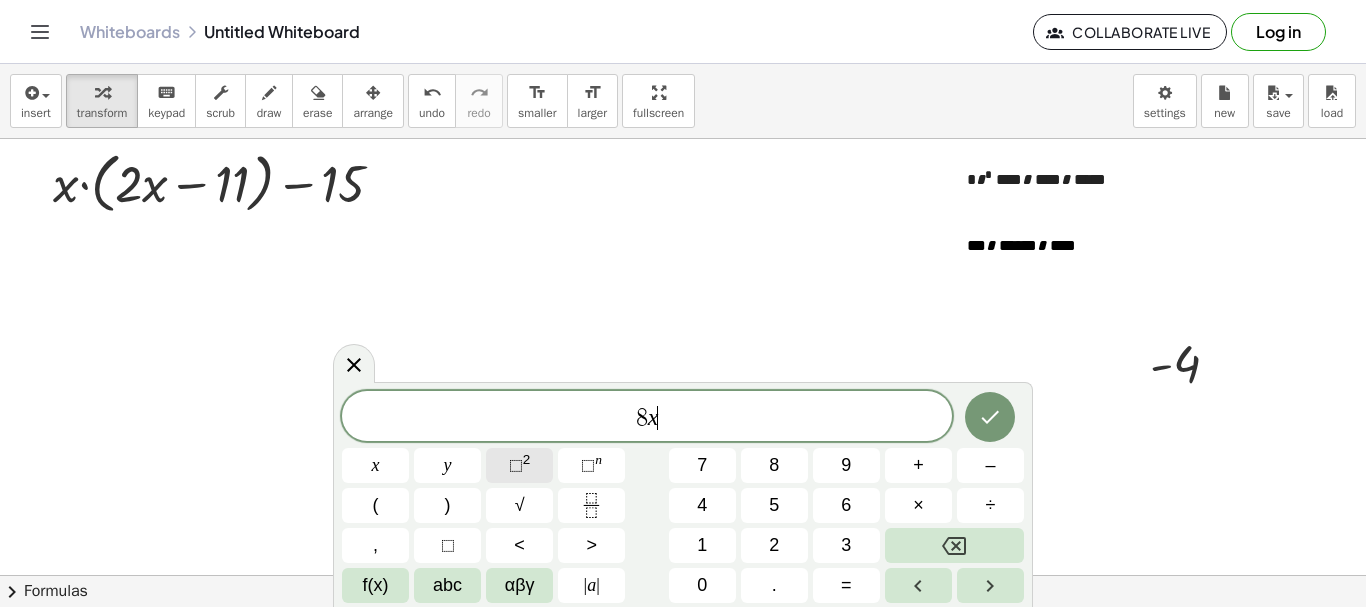 click on "⬚" at bounding box center (516, 465) 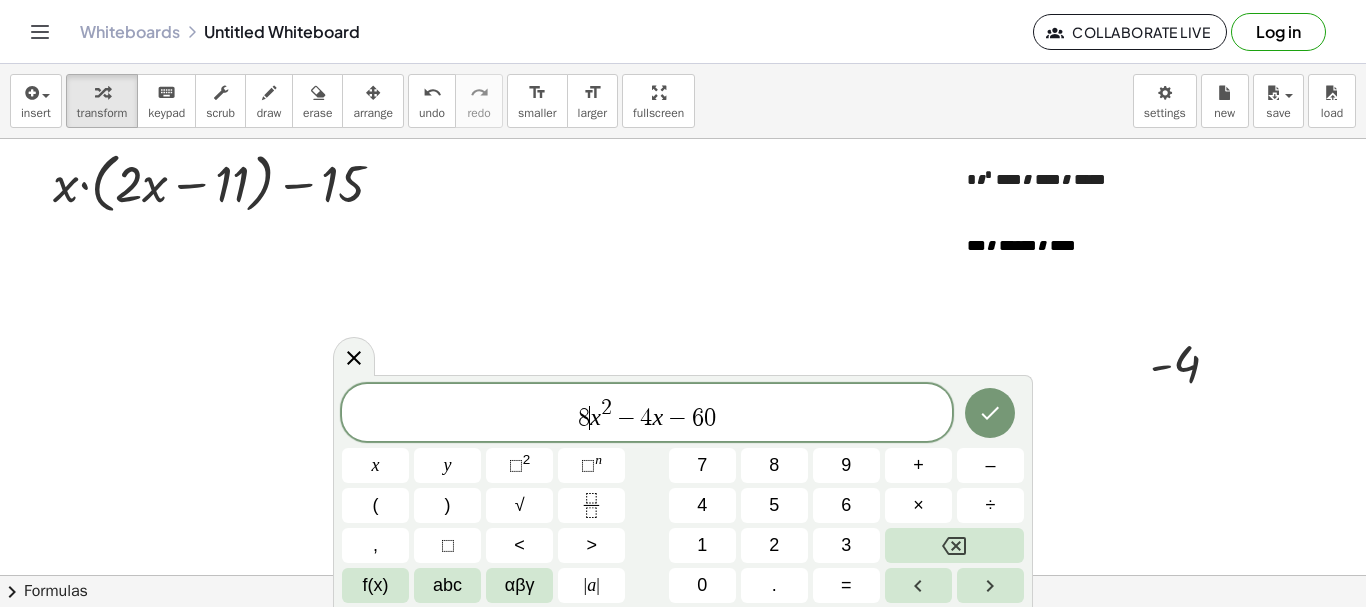 click on "[NUMBER] ​ x 2 − [NUMBER] x − [NUMBER]" at bounding box center [647, 414] 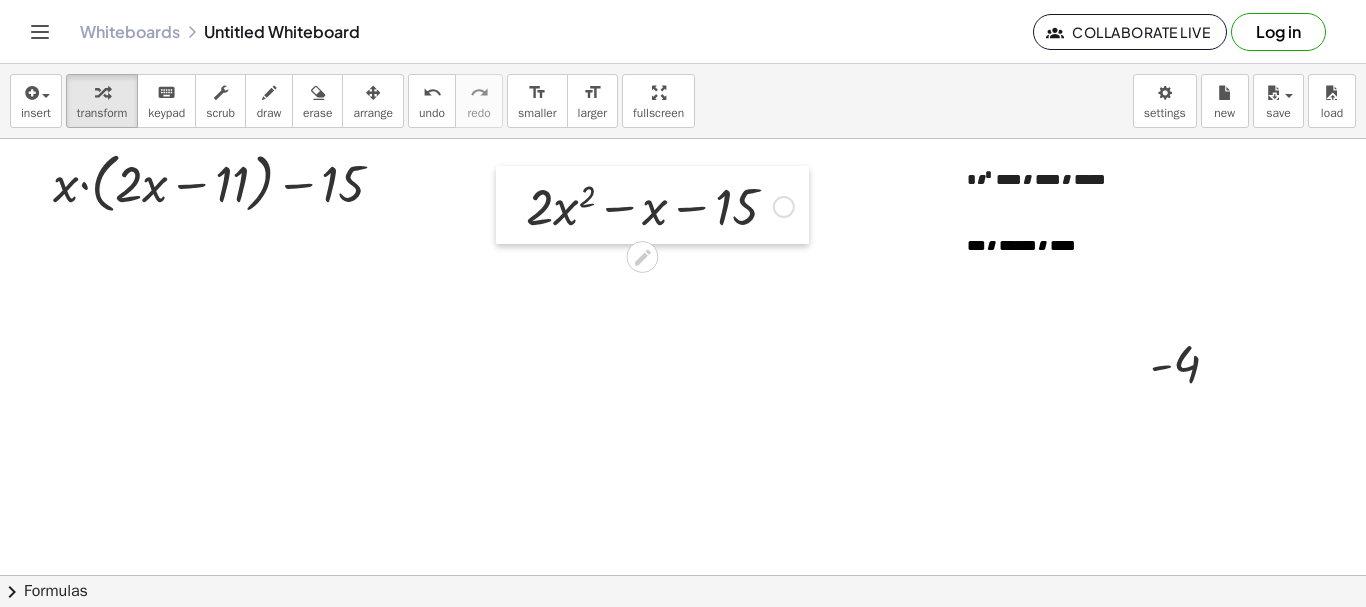 drag, startPoint x: 489, startPoint y: 429, endPoint x: 514, endPoint y: 214, distance: 216.44861 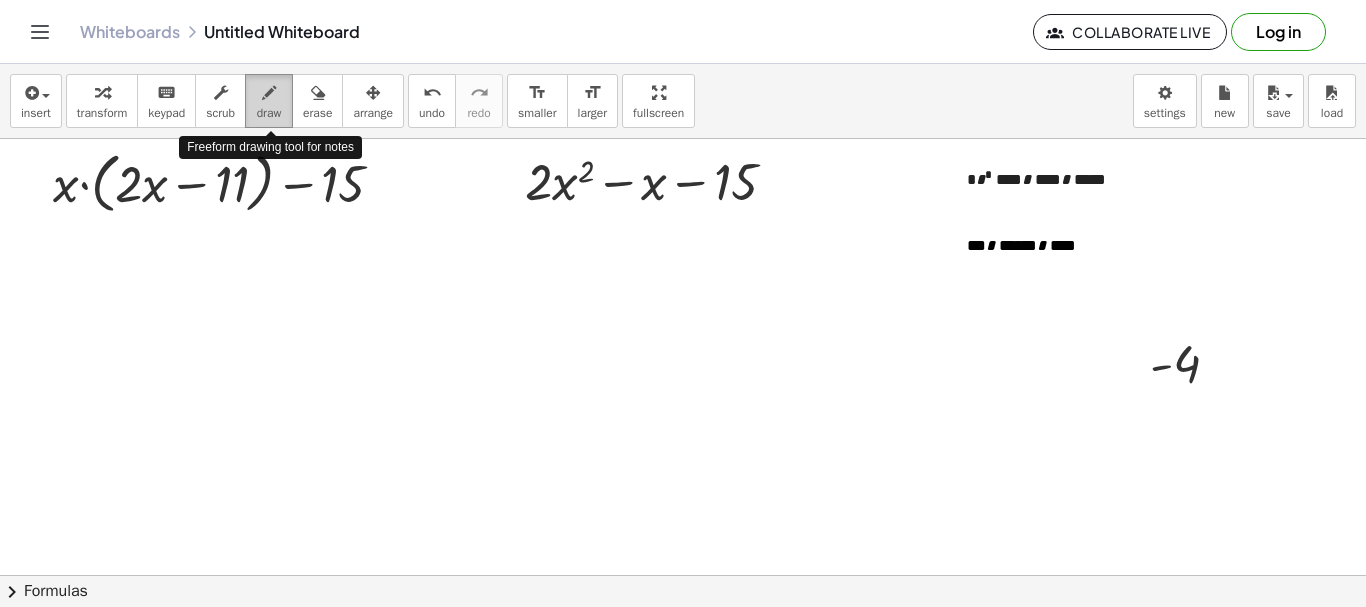 click on "draw" at bounding box center [269, 101] 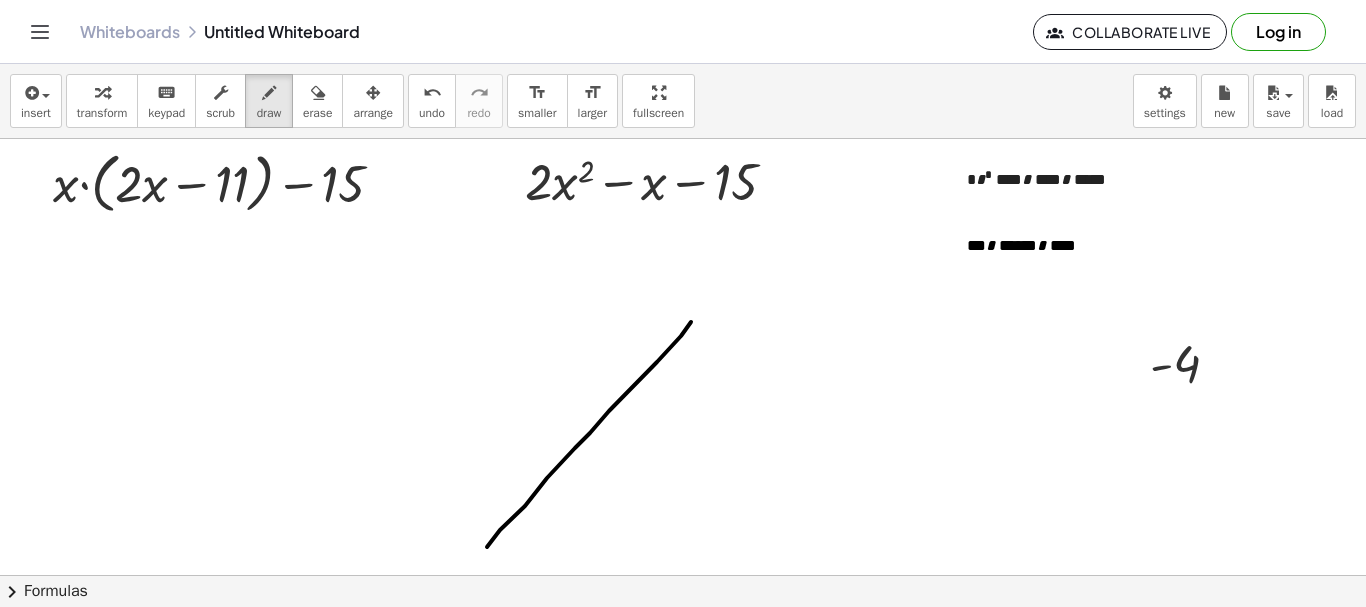 drag, startPoint x: 691, startPoint y: 322, endPoint x: 462, endPoint y: 575, distance: 341.2477 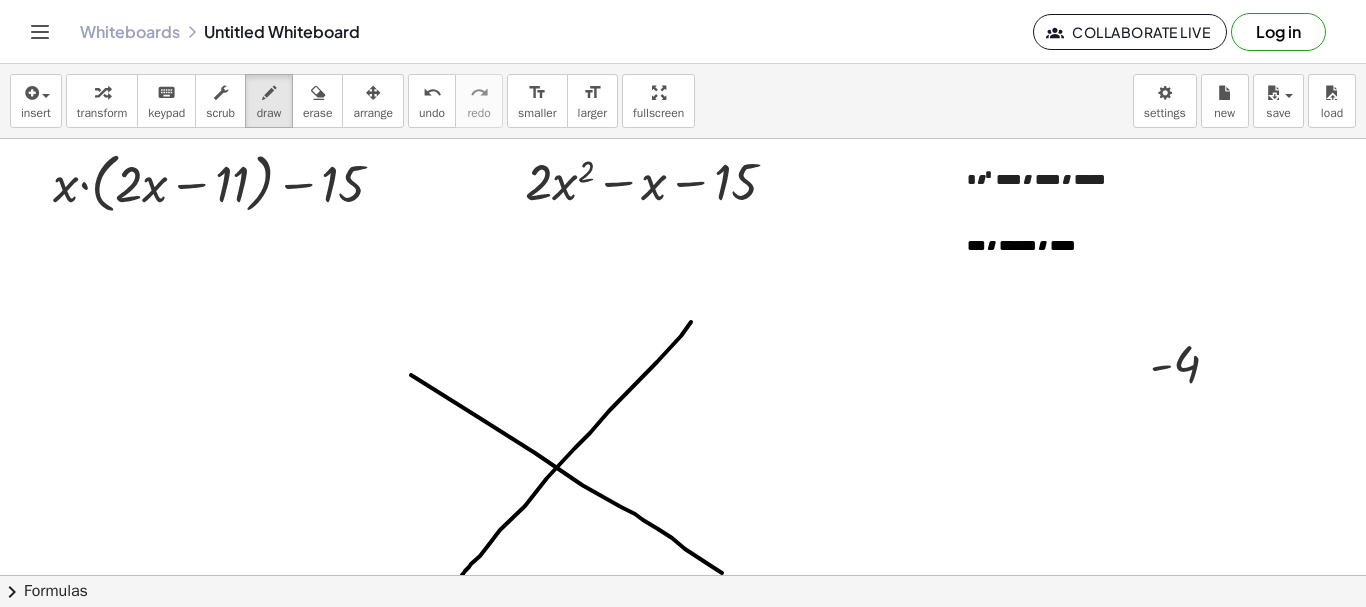 drag, startPoint x: 411, startPoint y: 375, endPoint x: 763, endPoint y: 600, distance: 417.7667 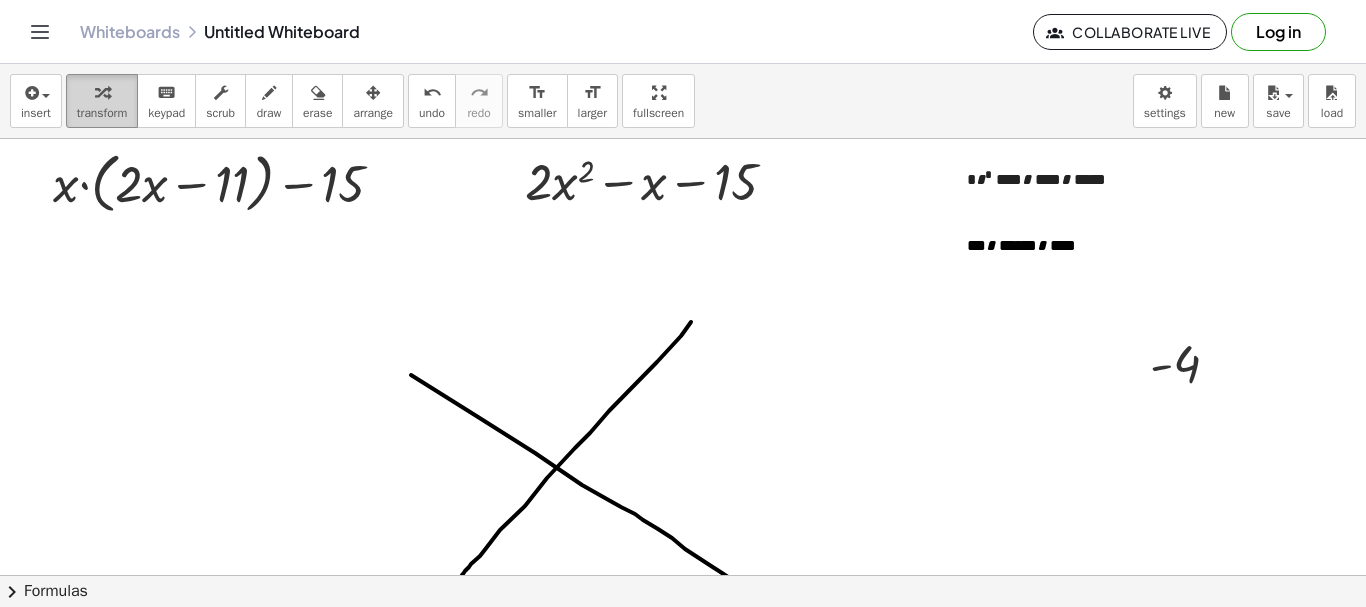 click on "transform" at bounding box center (102, 101) 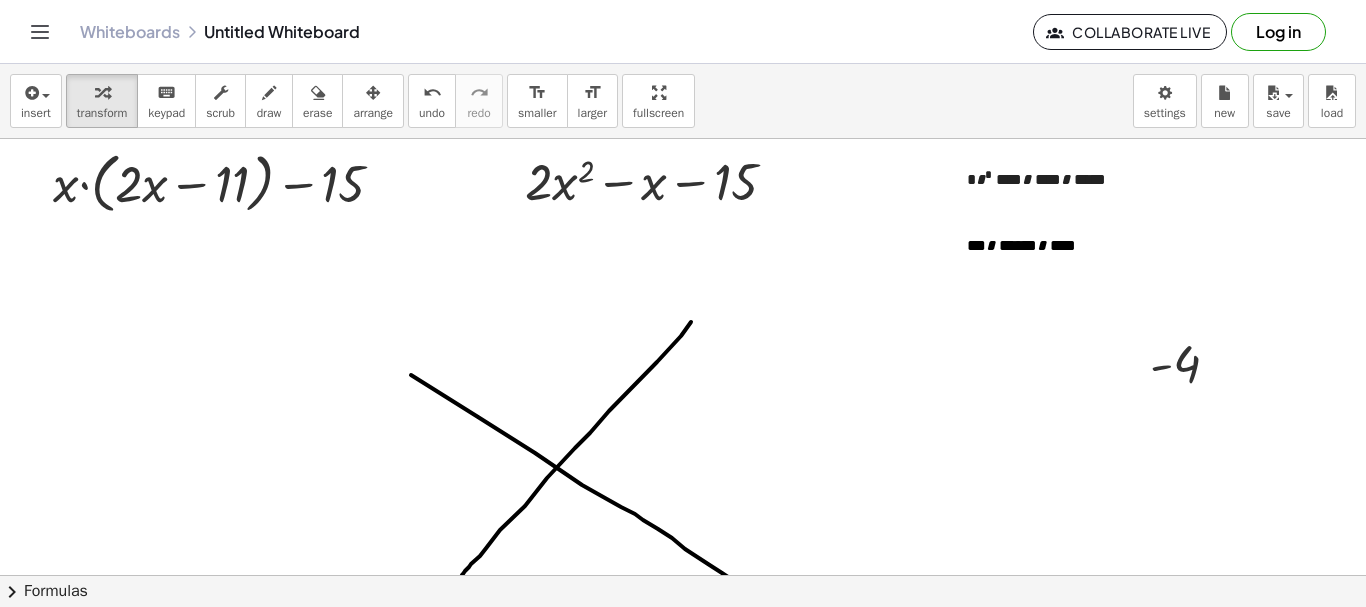 click at bounding box center [683, 575] 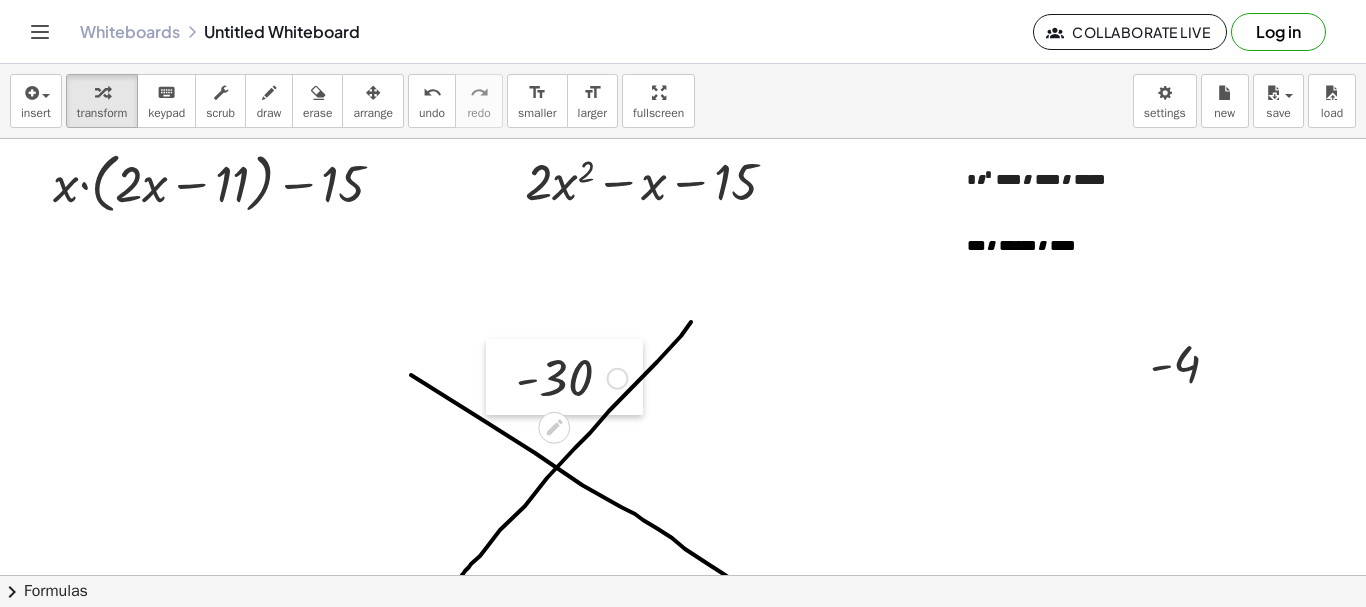 drag, startPoint x: 484, startPoint y: 377, endPoint x: 498, endPoint y: 367, distance: 17.20465 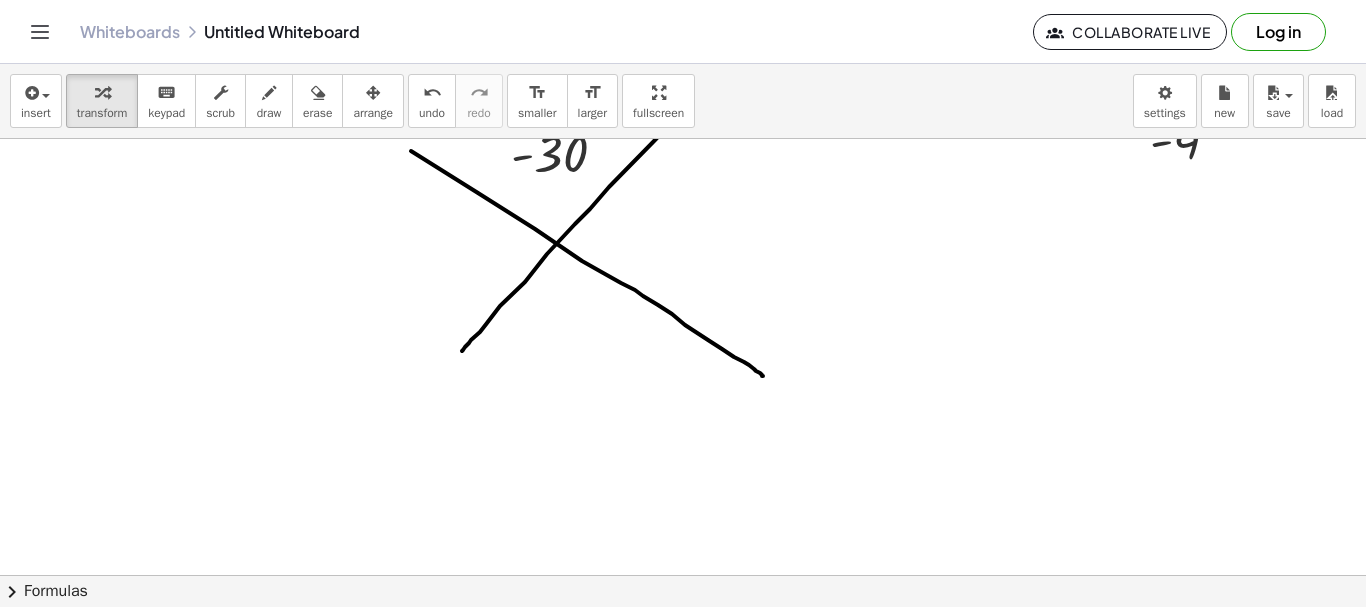 scroll, scrollTop: 225, scrollLeft: 0, axis: vertical 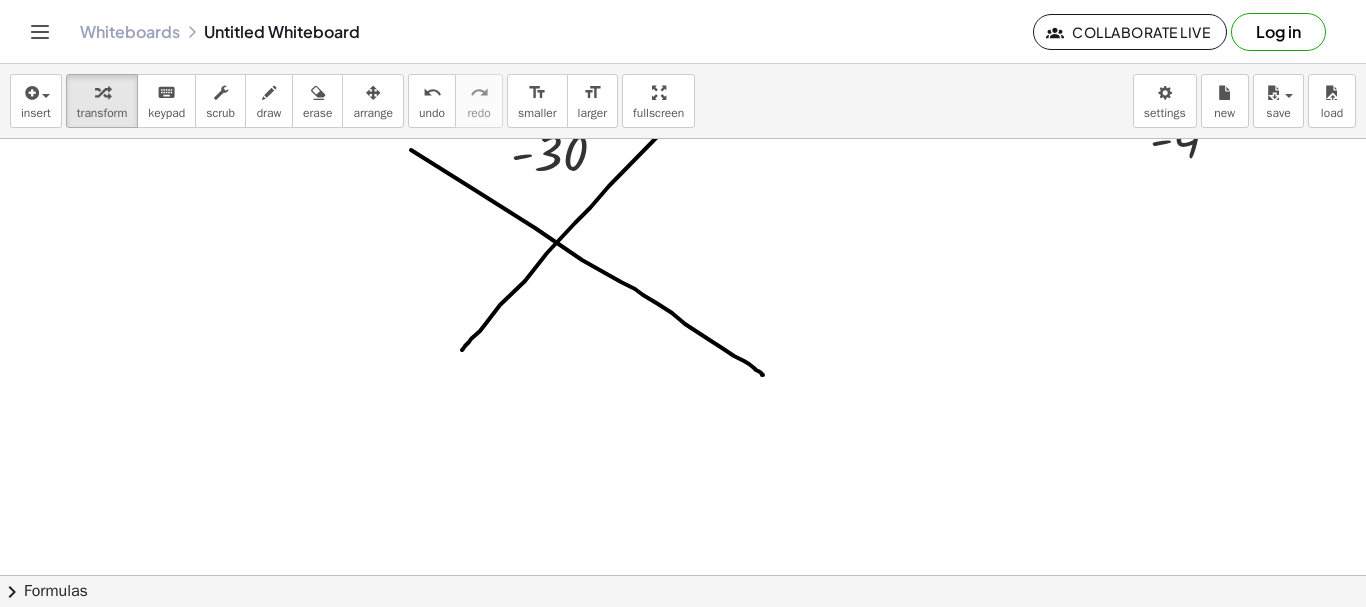 click at bounding box center (683, 350) 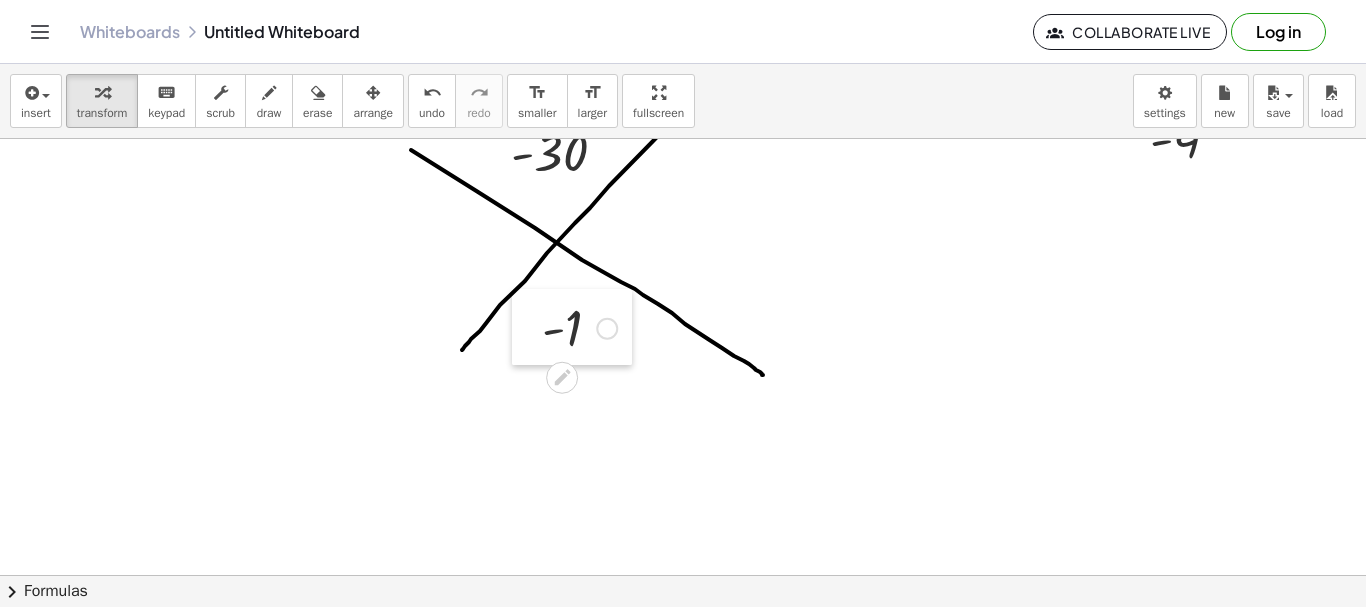 drag, startPoint x: 591, startPoint y: 358, endPoint x: 513, endPoint y: 295, distance: 100.26465 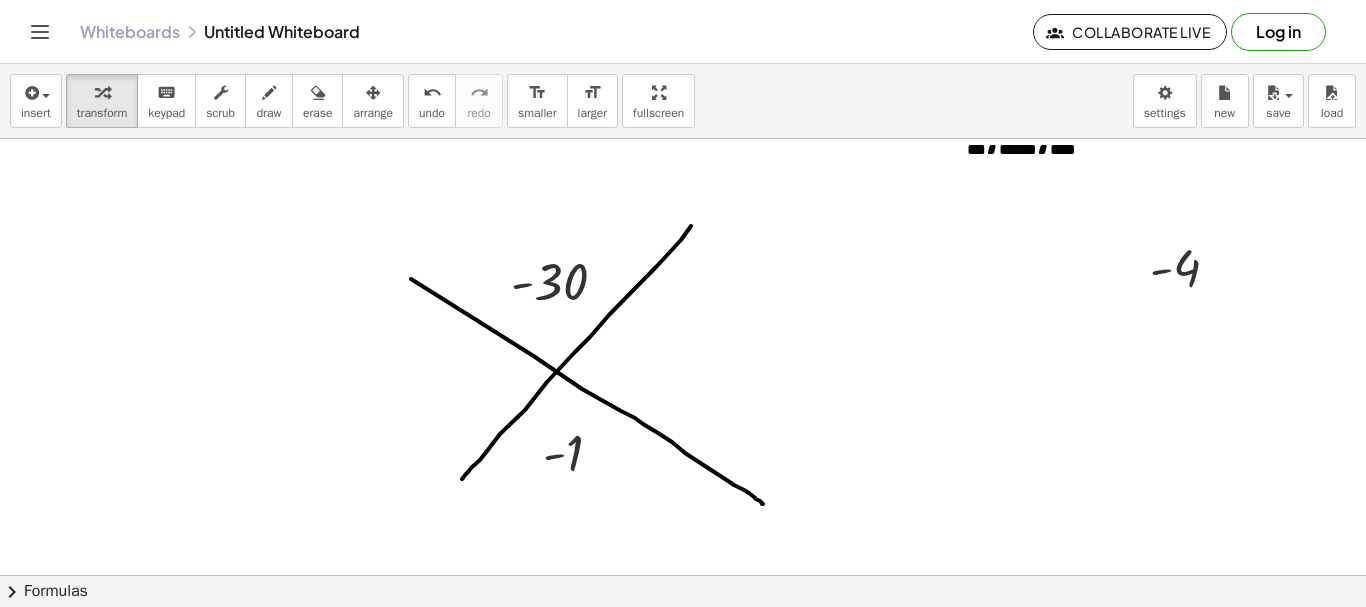 scroll, scrollTop: 97, scrollLeft: 0, axis: vertical 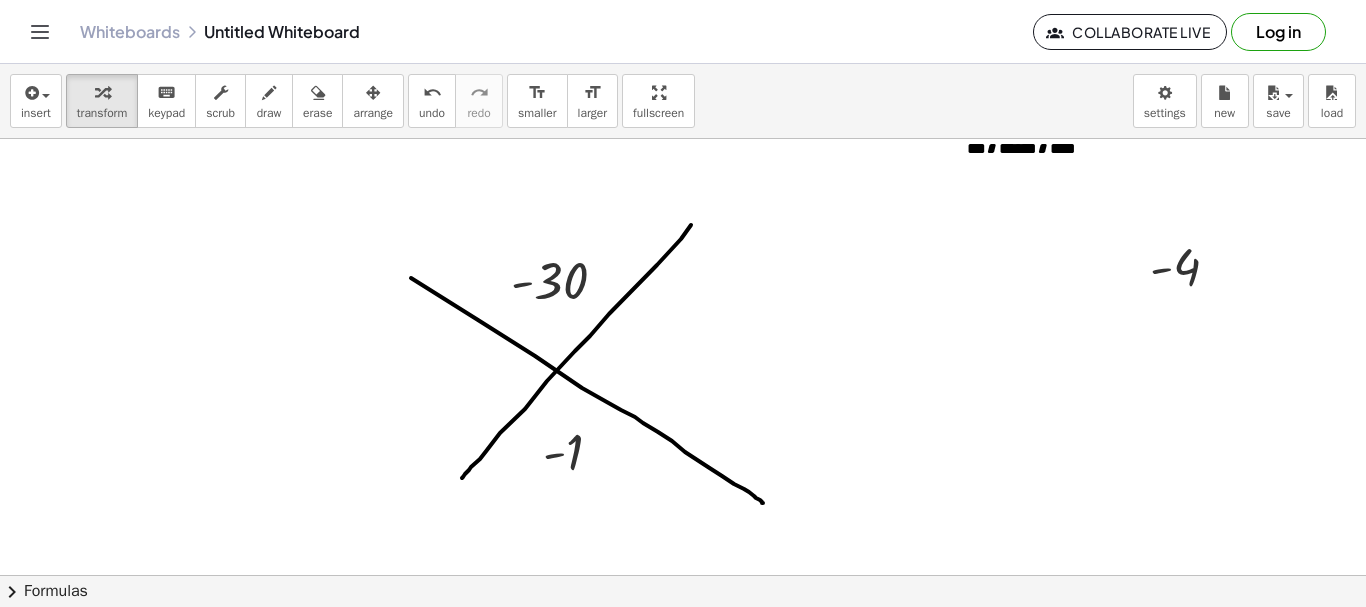 click at bounding box center [683, 478] 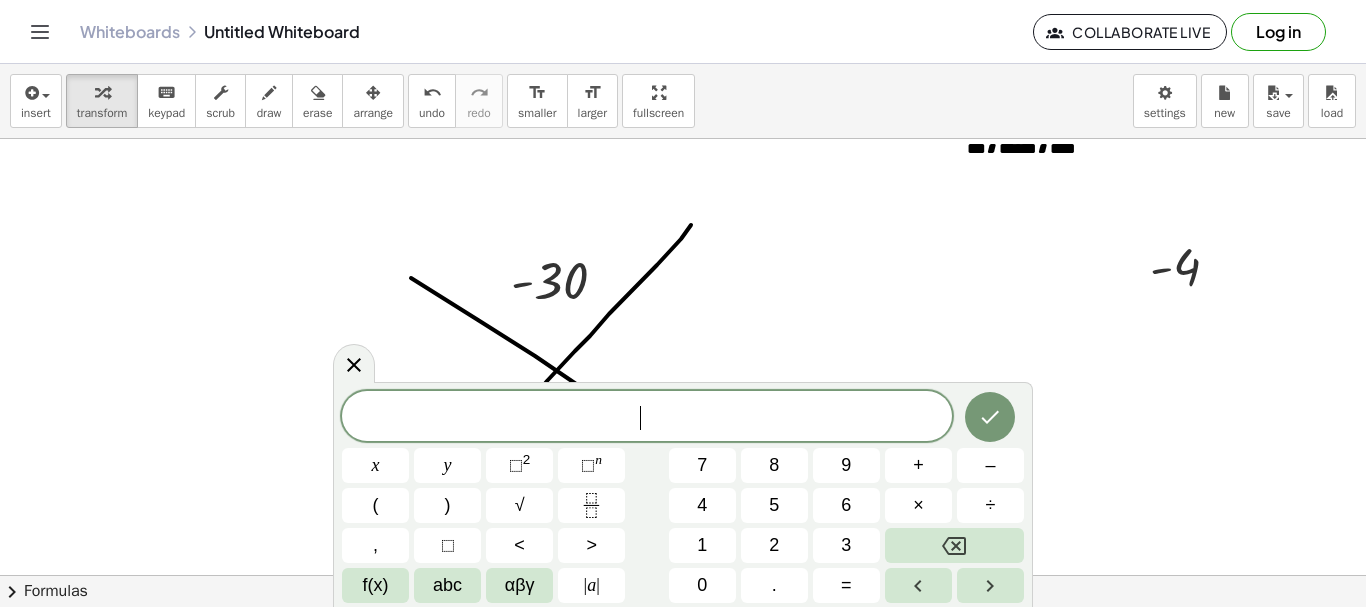 click at bounding box center [683, 478] 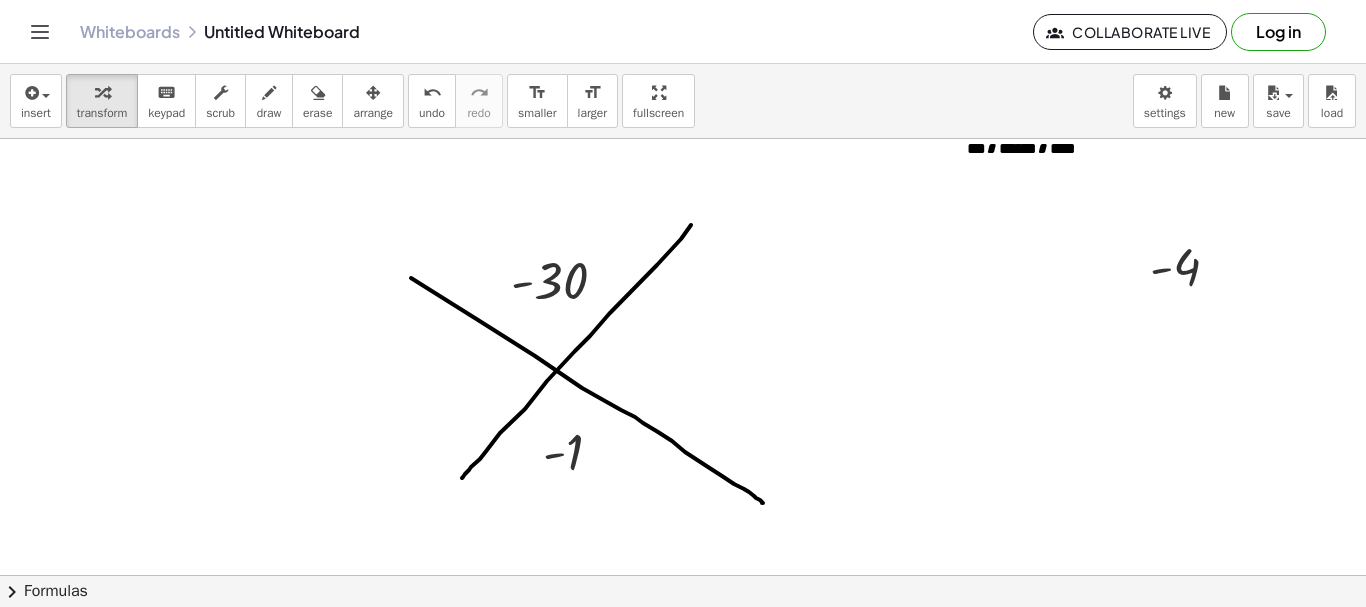 scroll, scrollTop: 0, scrollLeft: 0, axis: both 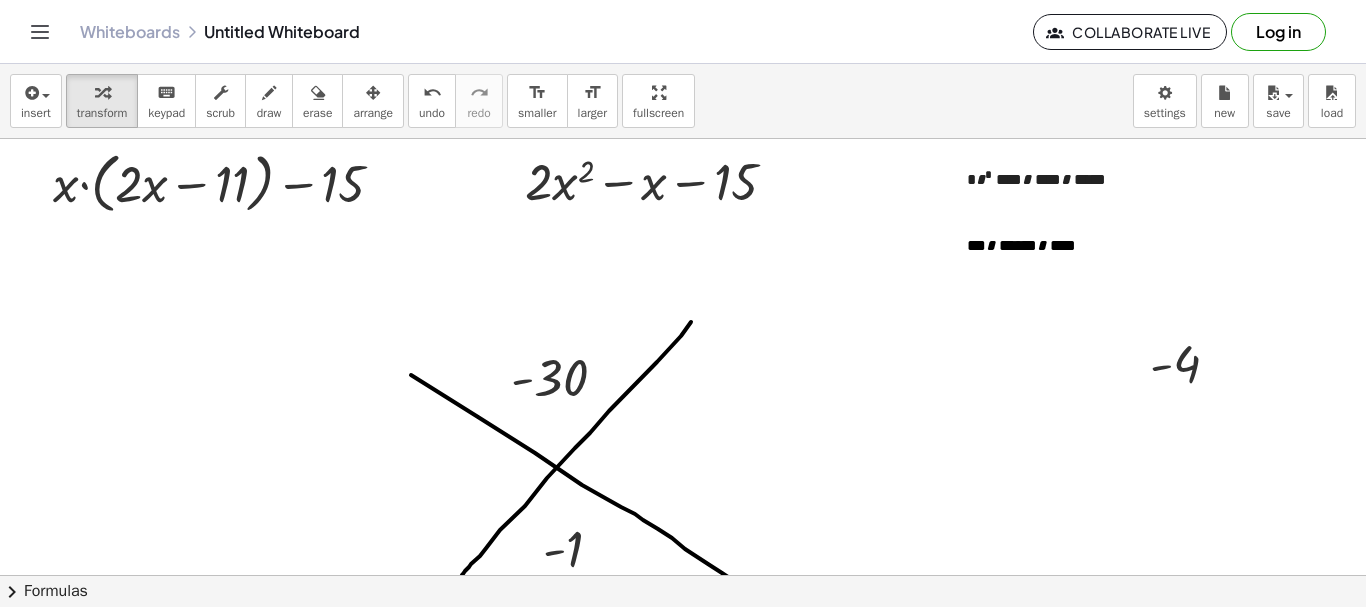 click at bounding box center [683, 575] 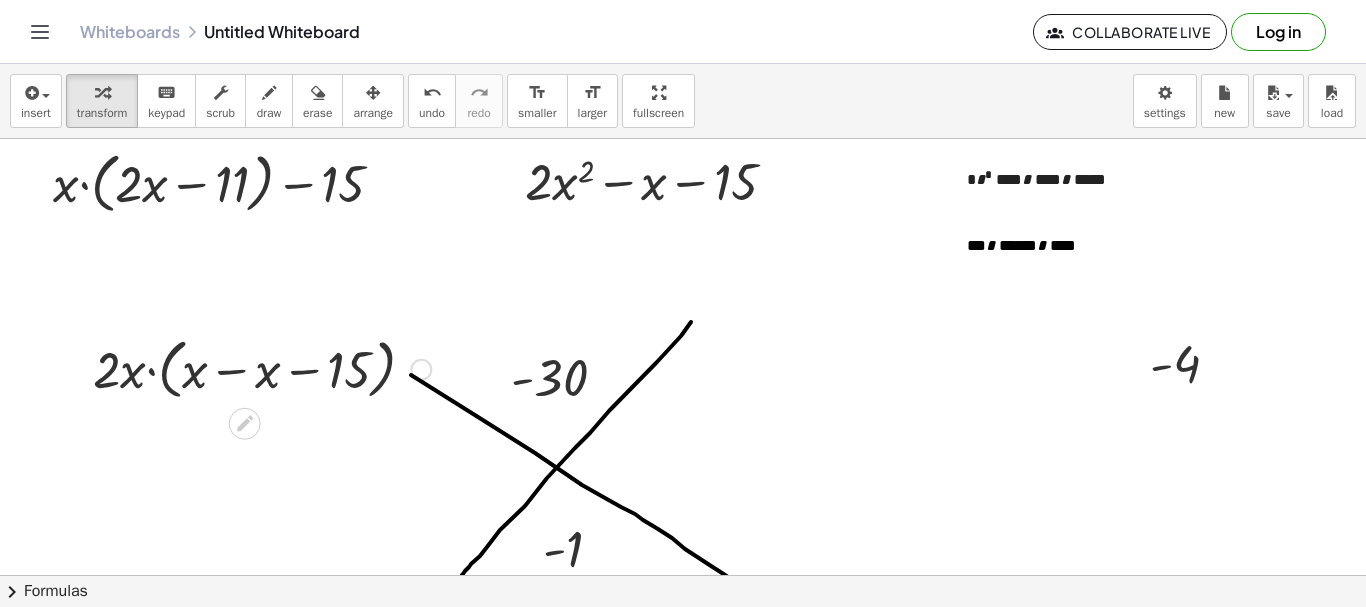 click at bounding box center (262, 368) 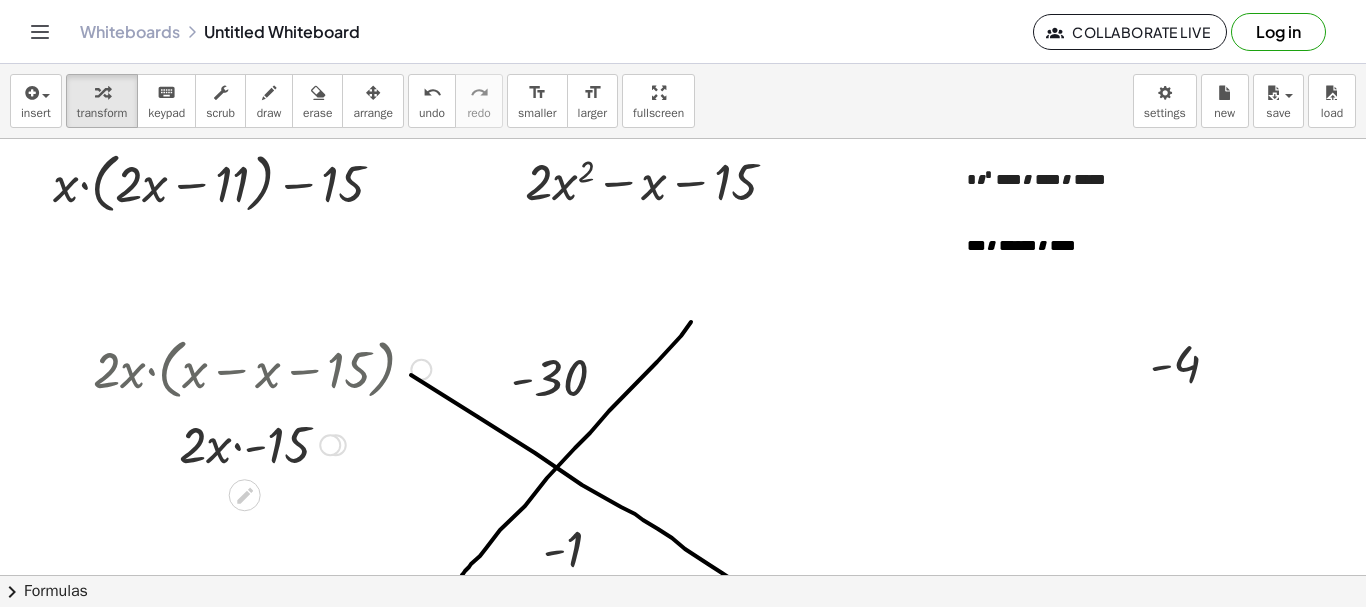 click at bounding box center (262, 443) 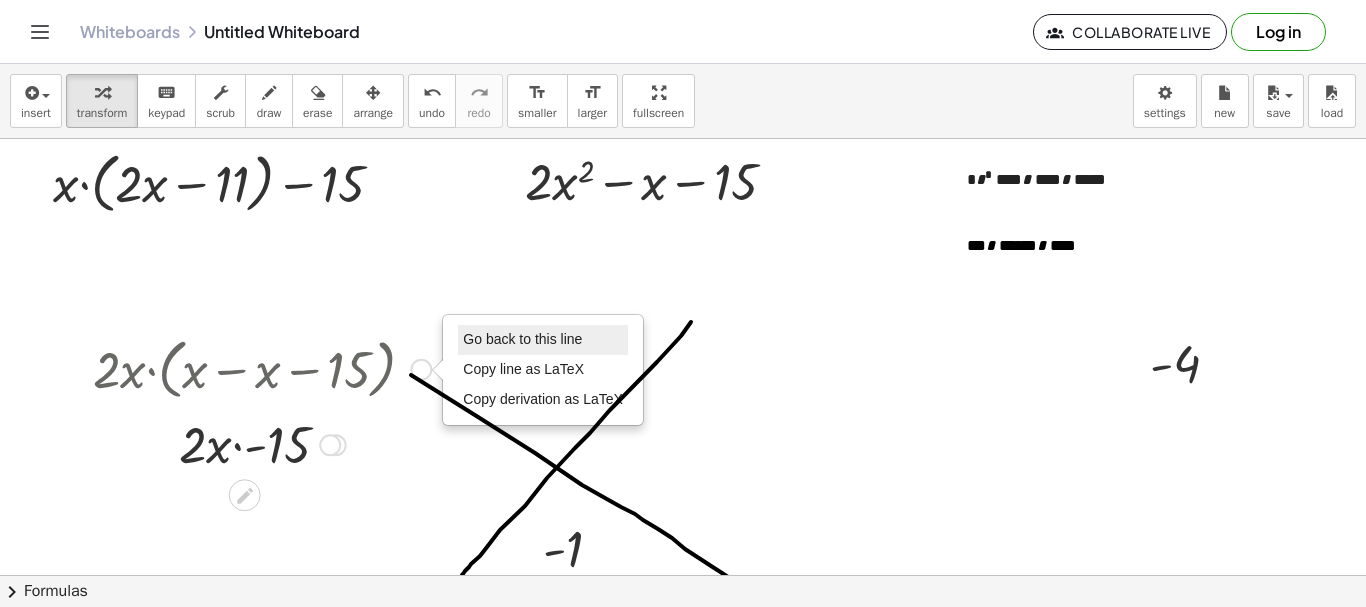 click on "Go back to this line" at bounding box center (522, 339) 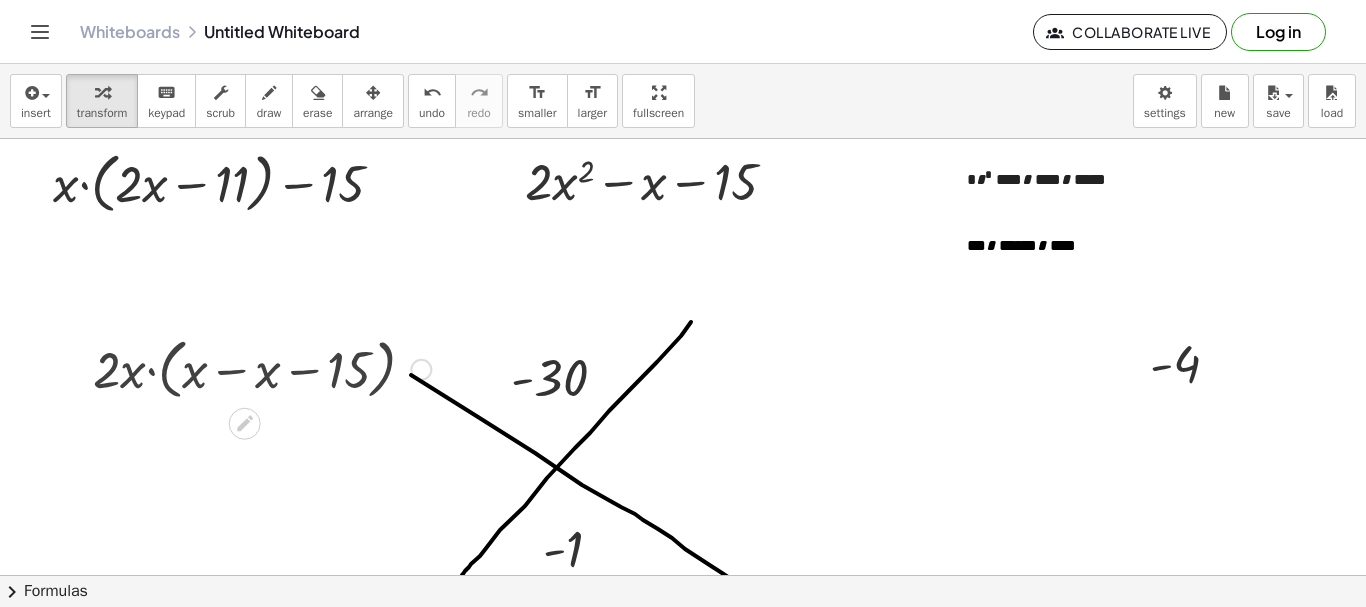 click on "Go back to this line Copy line as LaTeX Copy derivation as LaTeX" at bounding box center (421, 370) 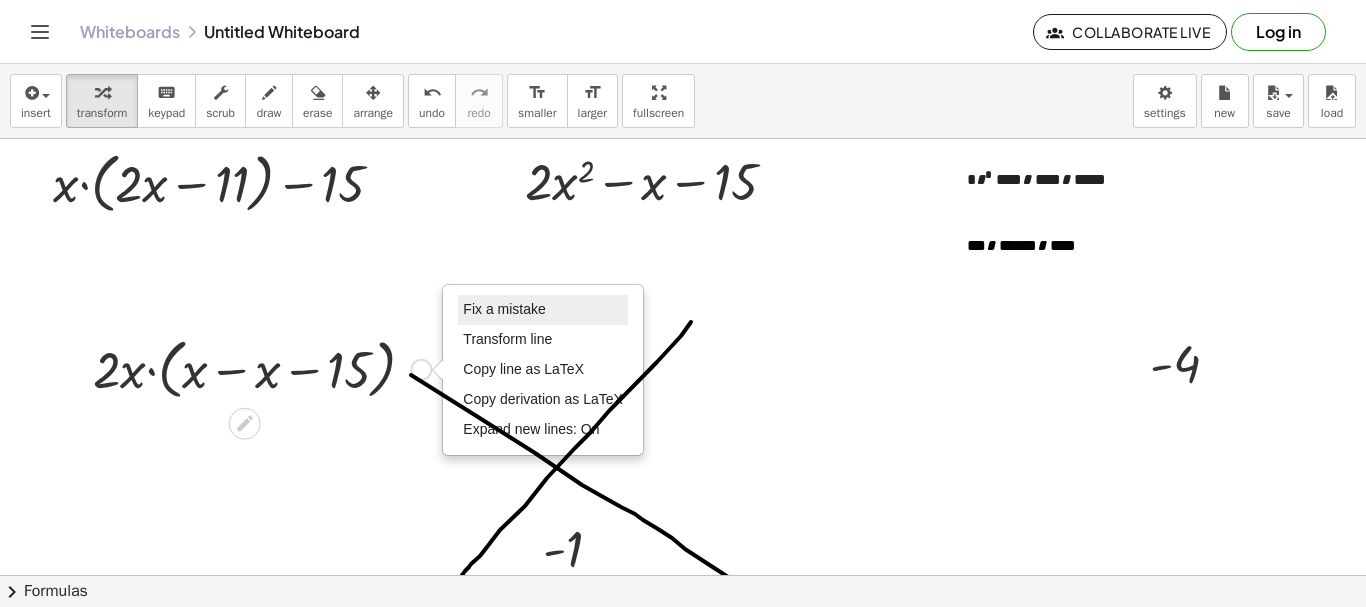 click on "Fix a mistake" at bounding box center [504, 309] 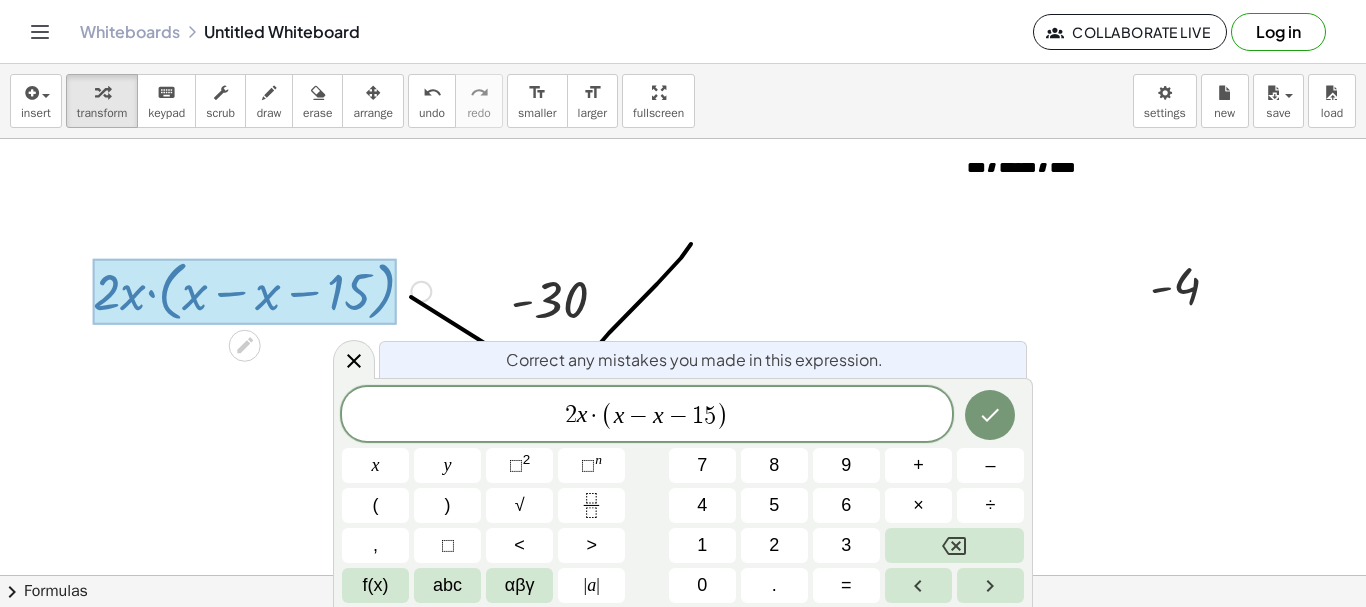 scroll, scrollTop: 79, scrollLeft: 0, axis: vertical 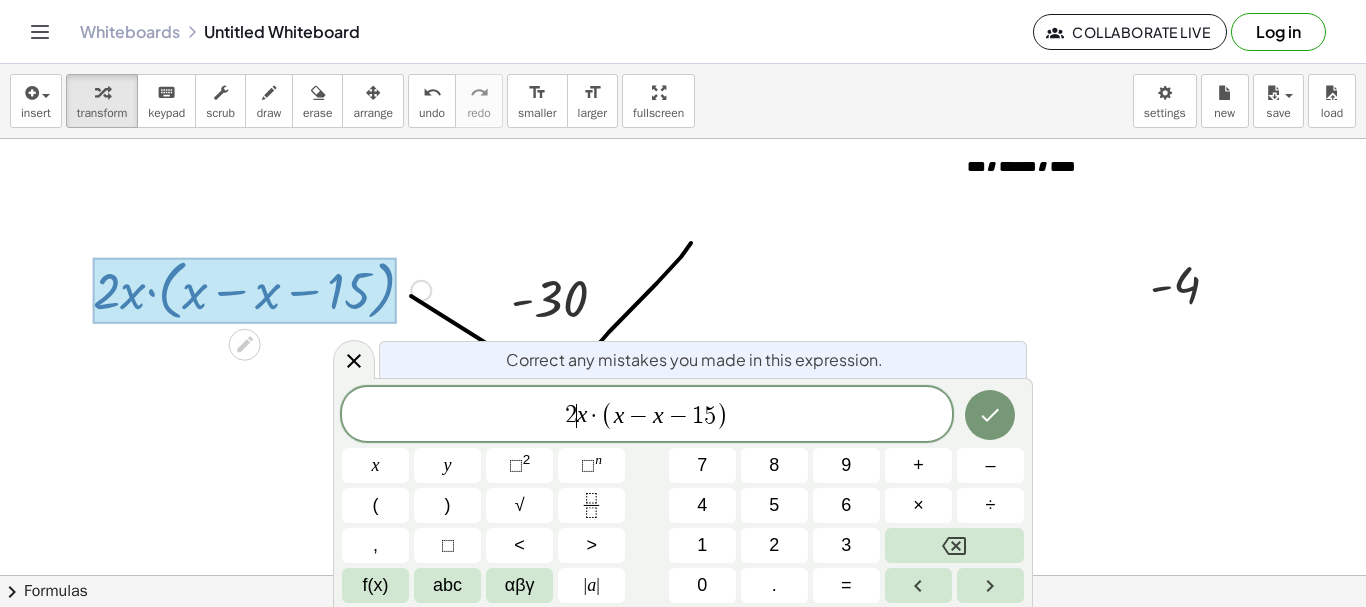 click on "x" at bounding box center (582, 415) 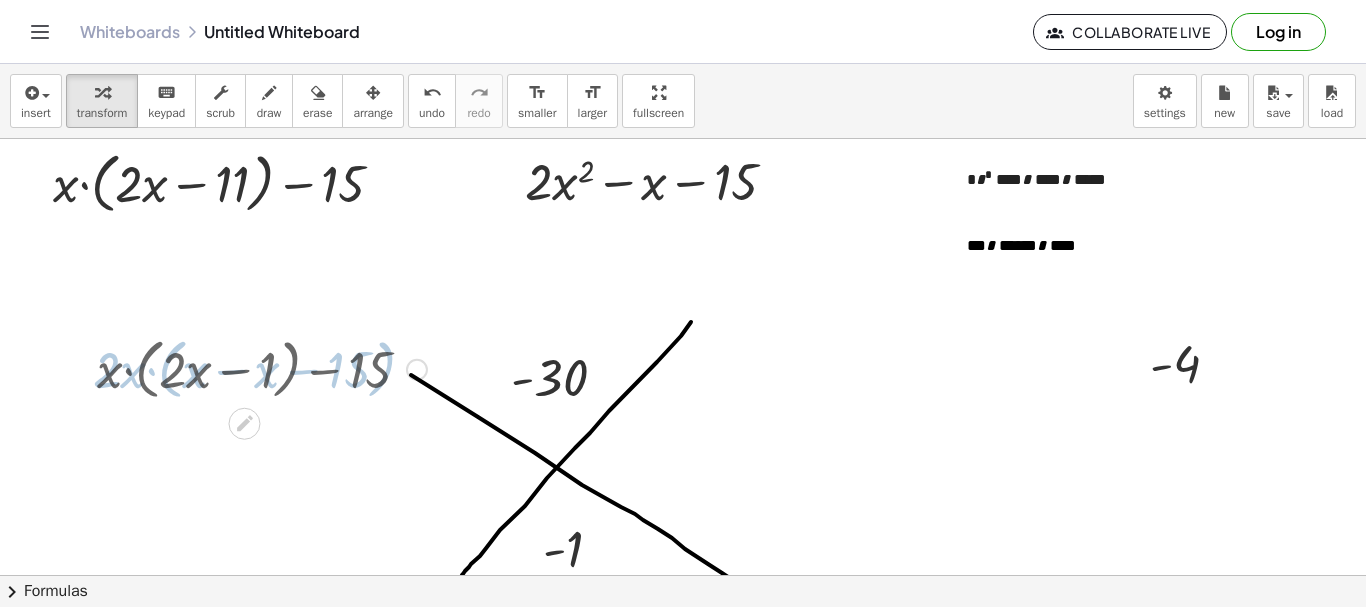 scroll, scrollTop: 0, scrollLeft: 0, axis: both 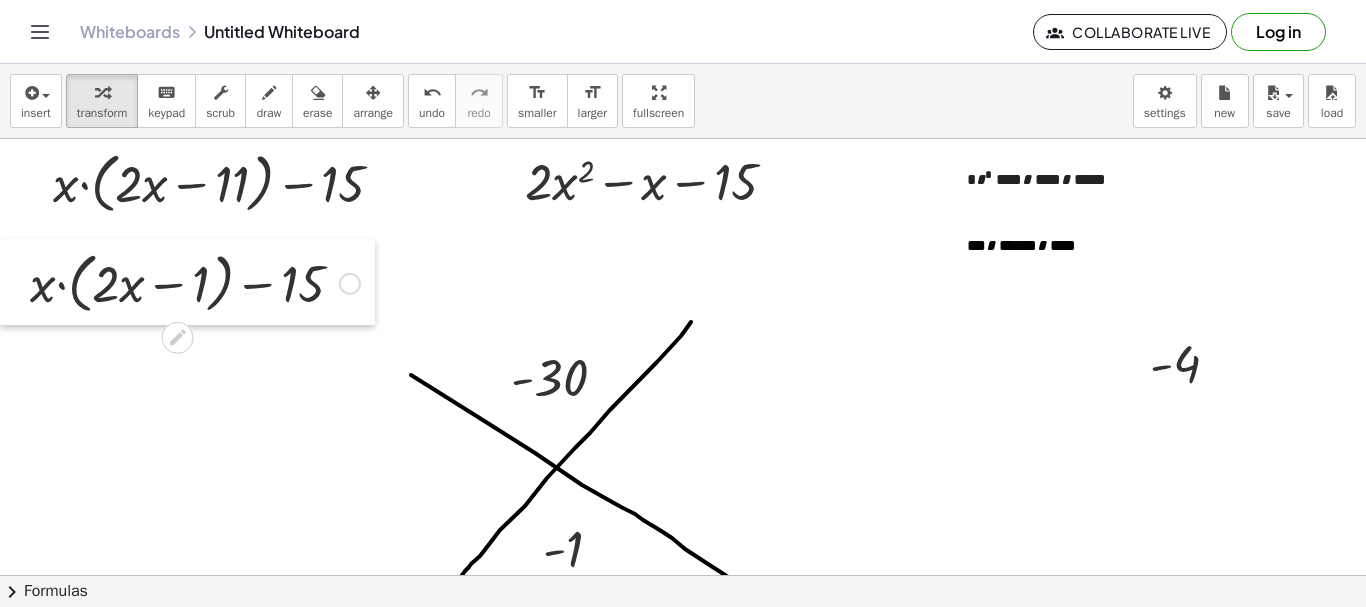 drag, startPoint x: 76, startPoint y: 377, endPoint x: 0, endPoint y: 285, distance: 119.331474 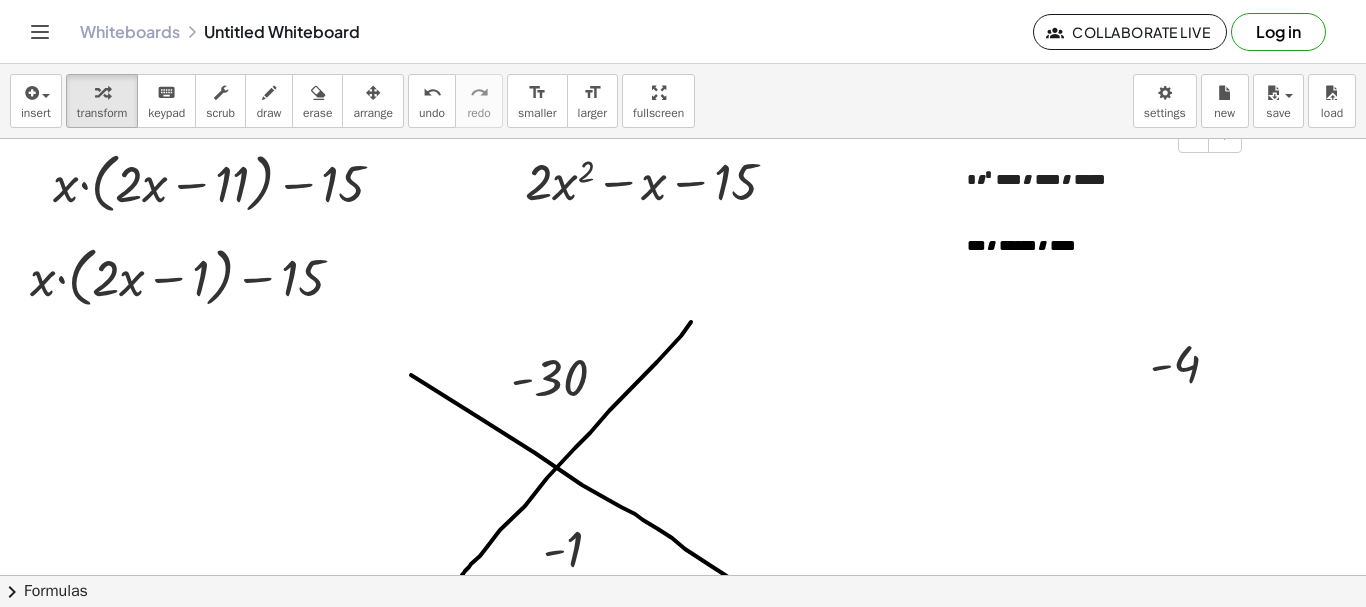 click on "* * *   **** *   **** *   ***** *** *   ****** *   ****" at bounding box center [1097, 208] 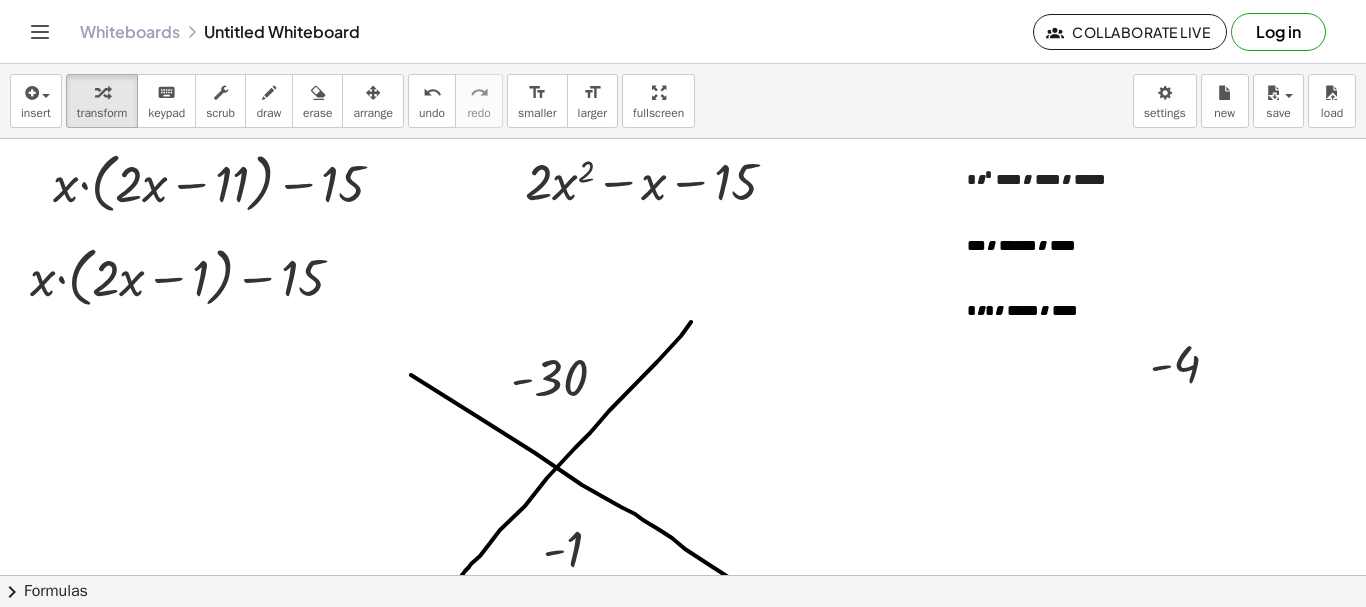 click at bounding box center [683, 575] 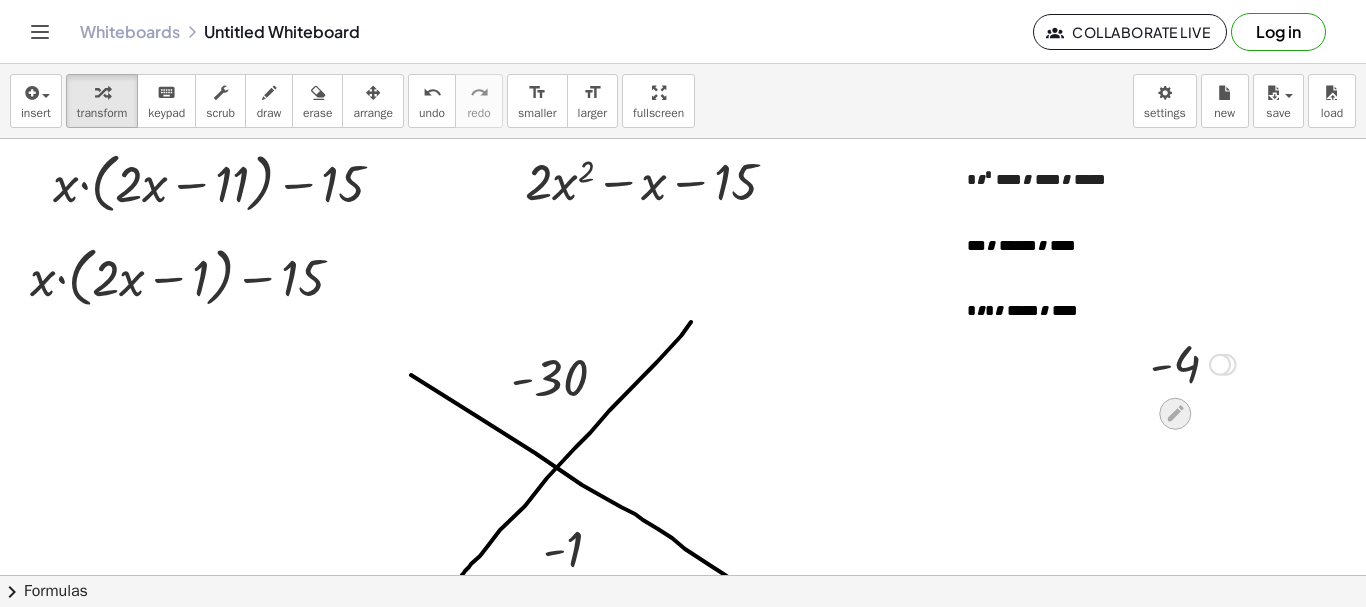 click 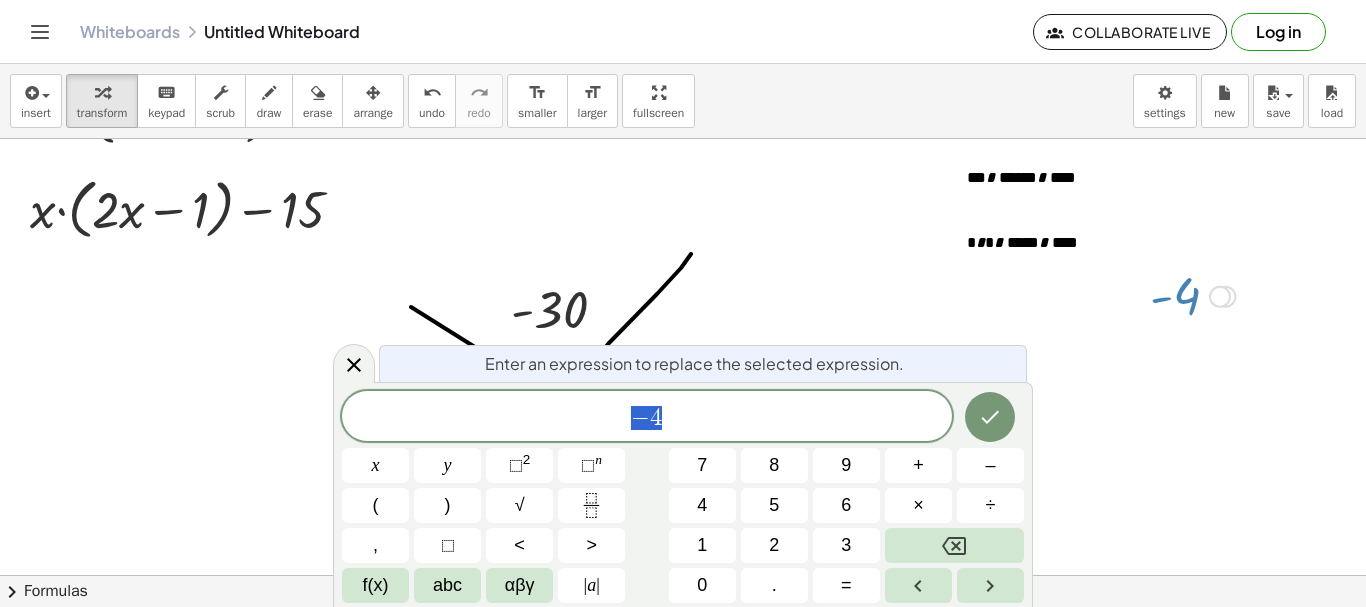 scroll, scrollTop: 69, scrollLeft: 0, axis: vertical 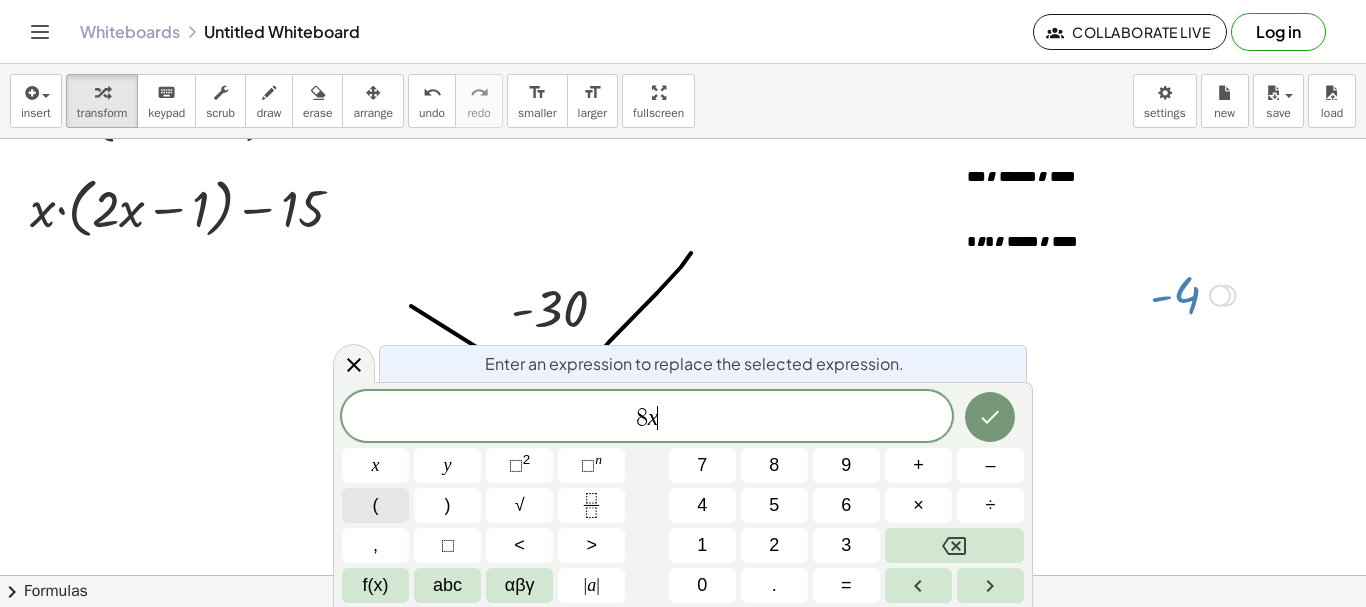 click on "(" at bounding box center (375, 505) 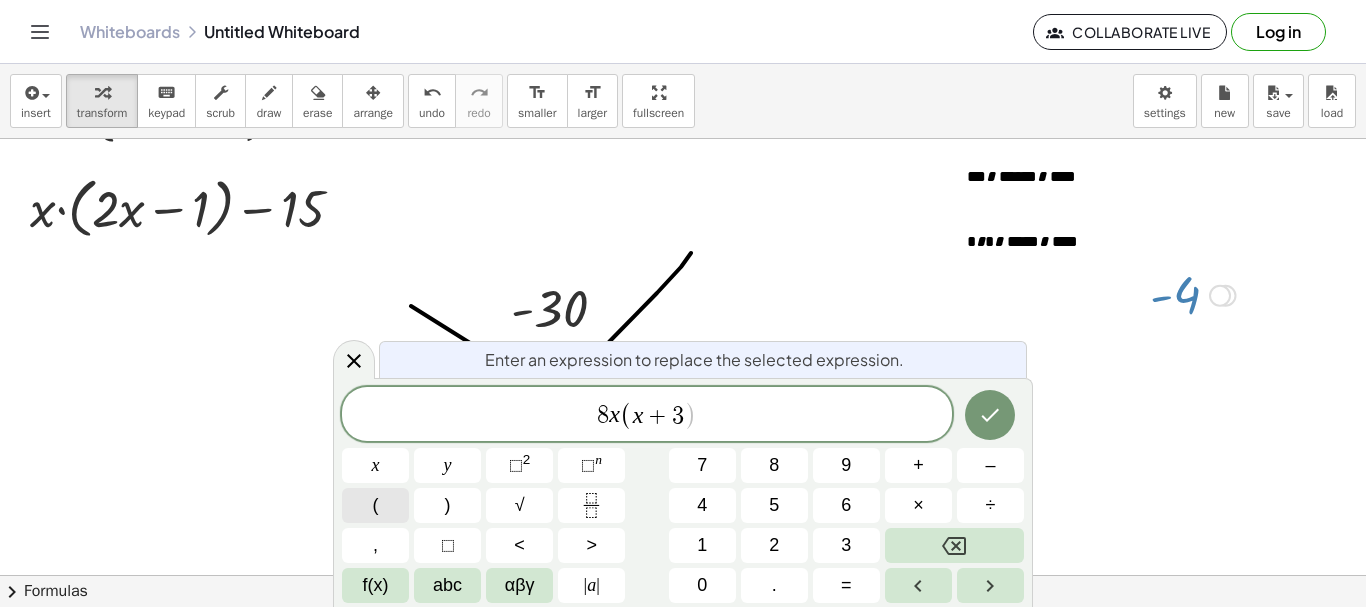 click on "(" at bounding box center (375, 505) 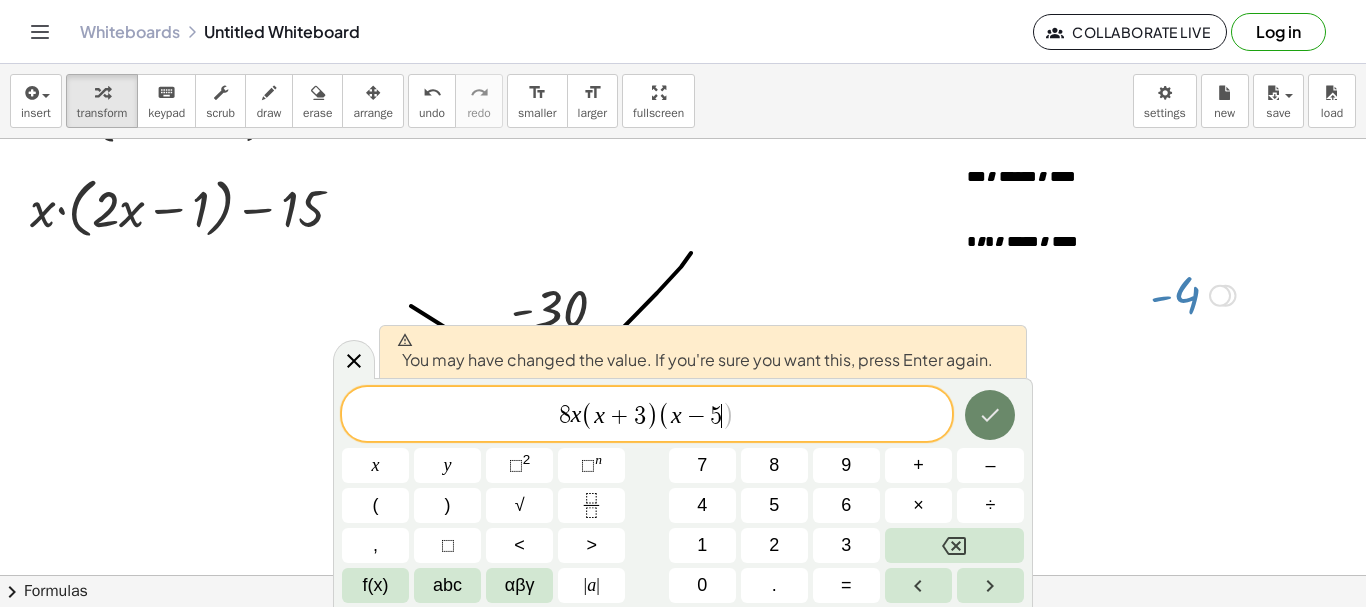 click 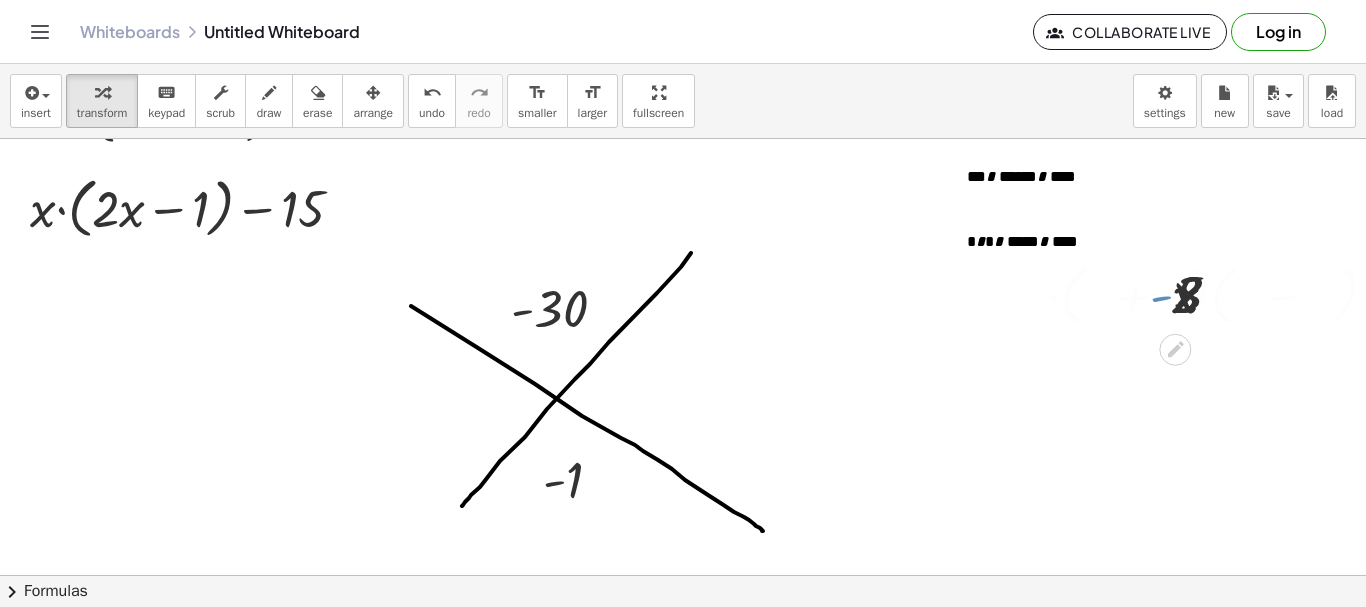 click at bounding box center [707, 506] 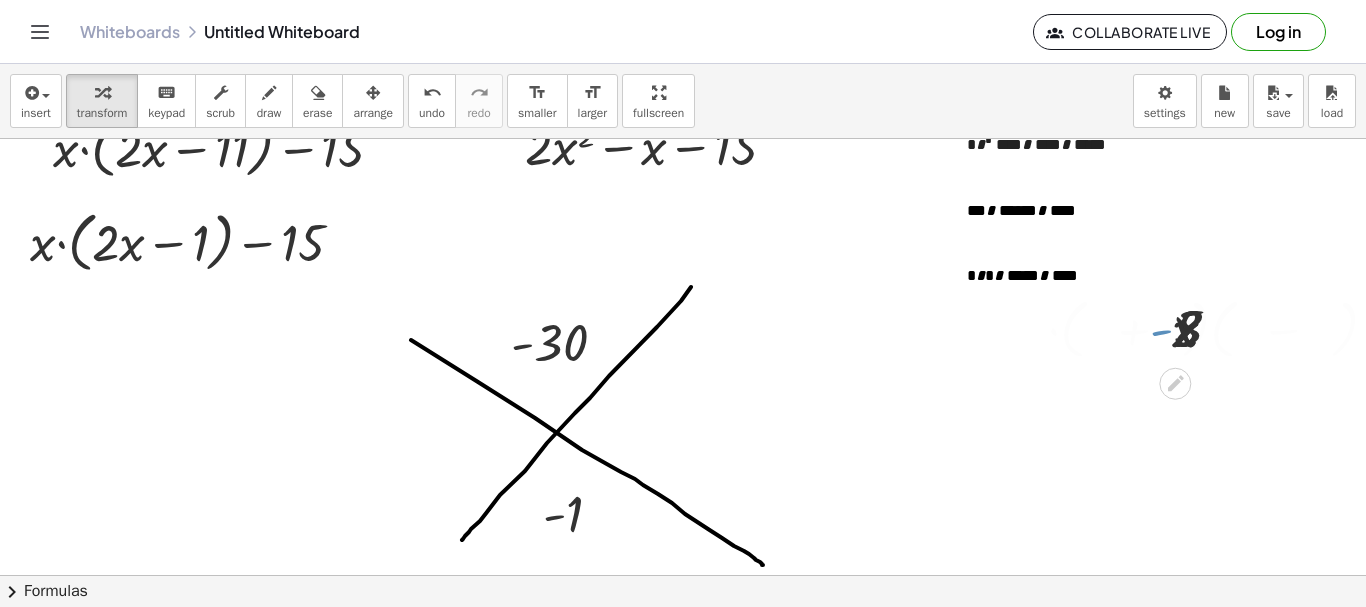 click 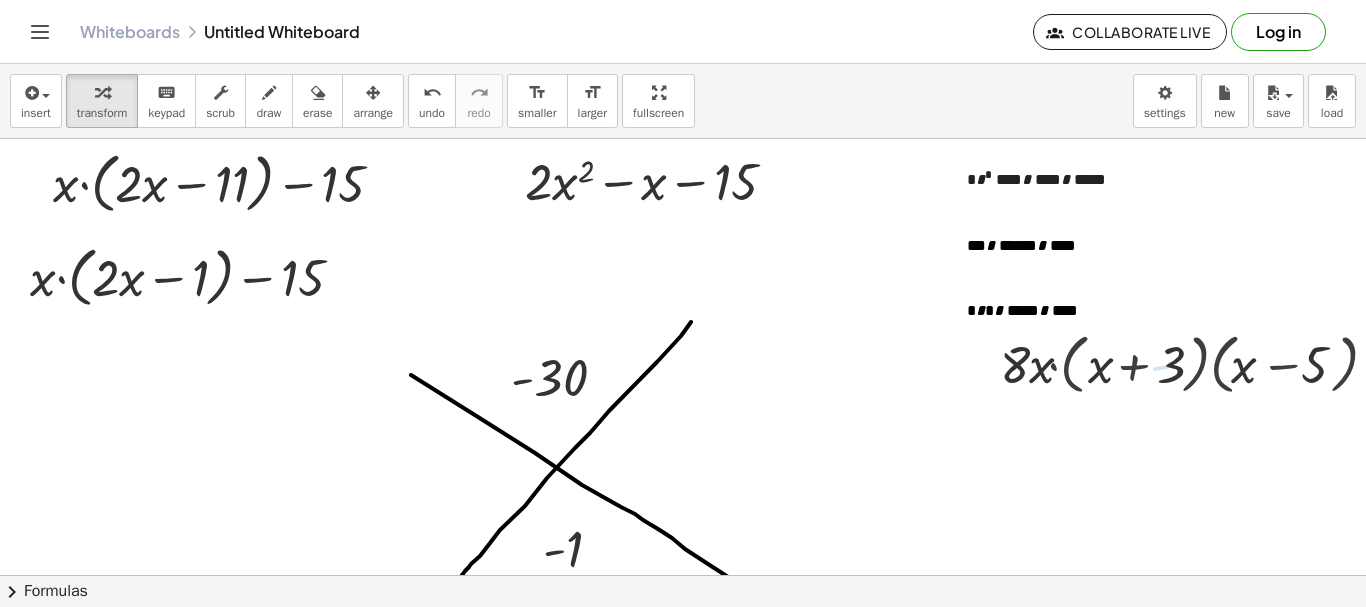 scroll, scrollTop: 0, scrollLeft: 0, axis: both 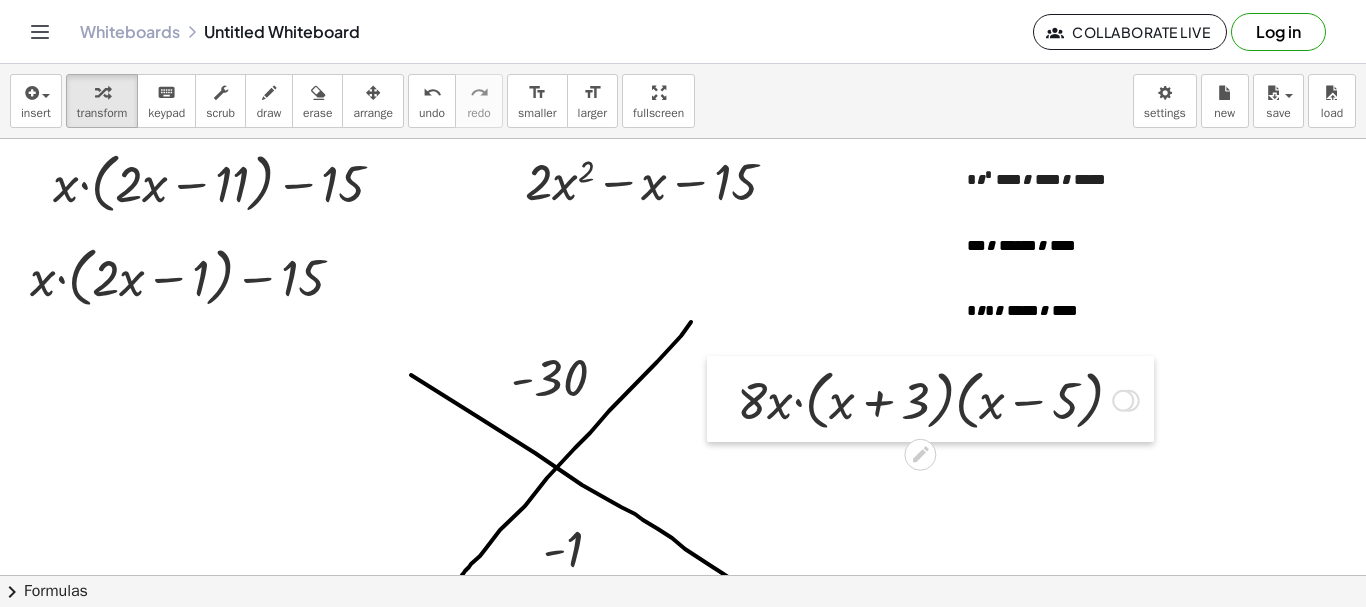 drag, startPoint x: 987, startPoint y: 370, endPoint x: 724, endPoint y: 410, distance: 266.02444 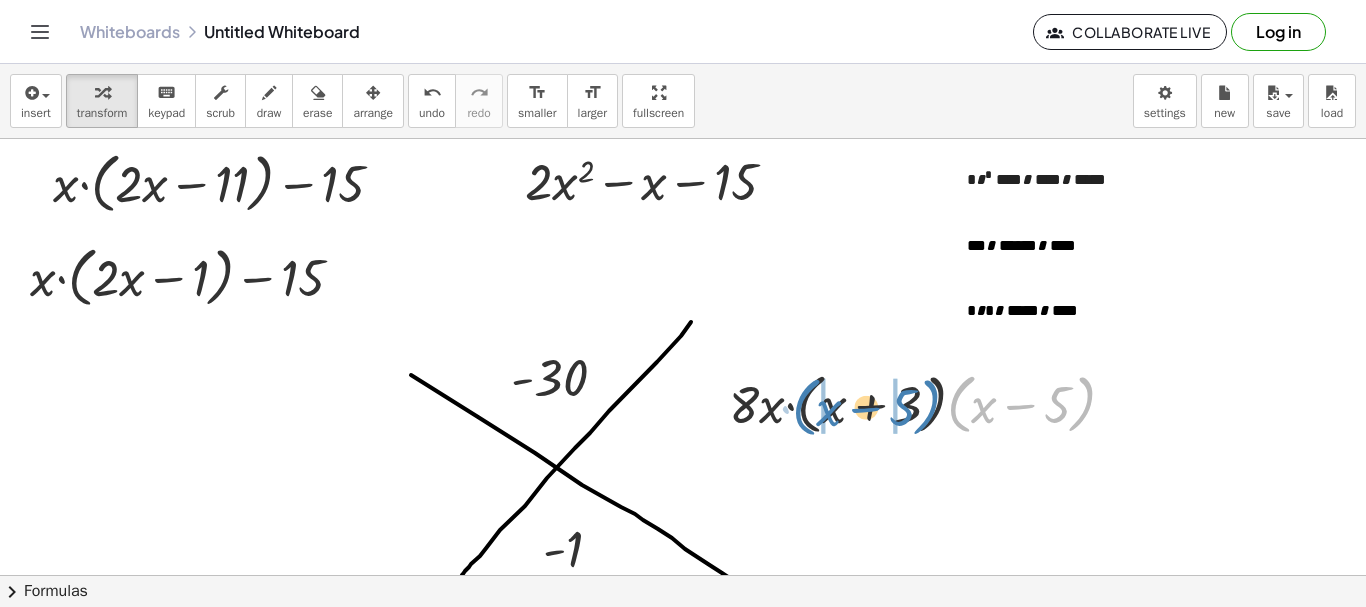 drag, startPoint x: 960, startPoint y: 415, endPoint x: 805, endPoint y: 418, distance: 155.02902 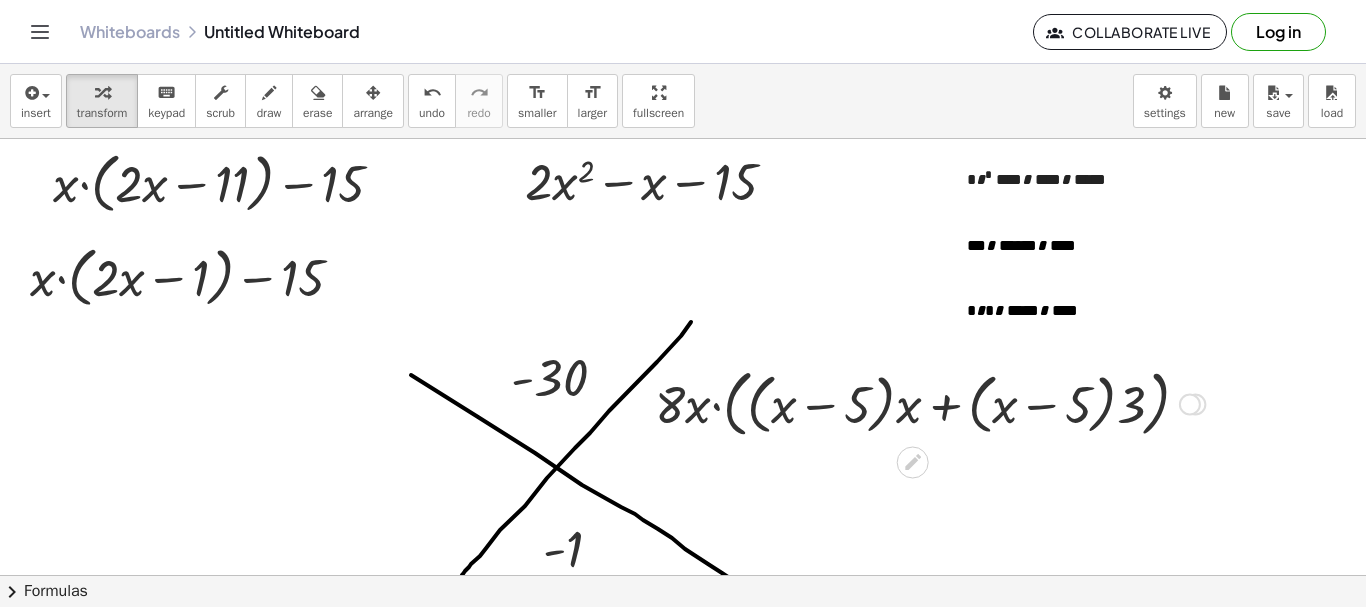 click at bounding box center [930, 402] 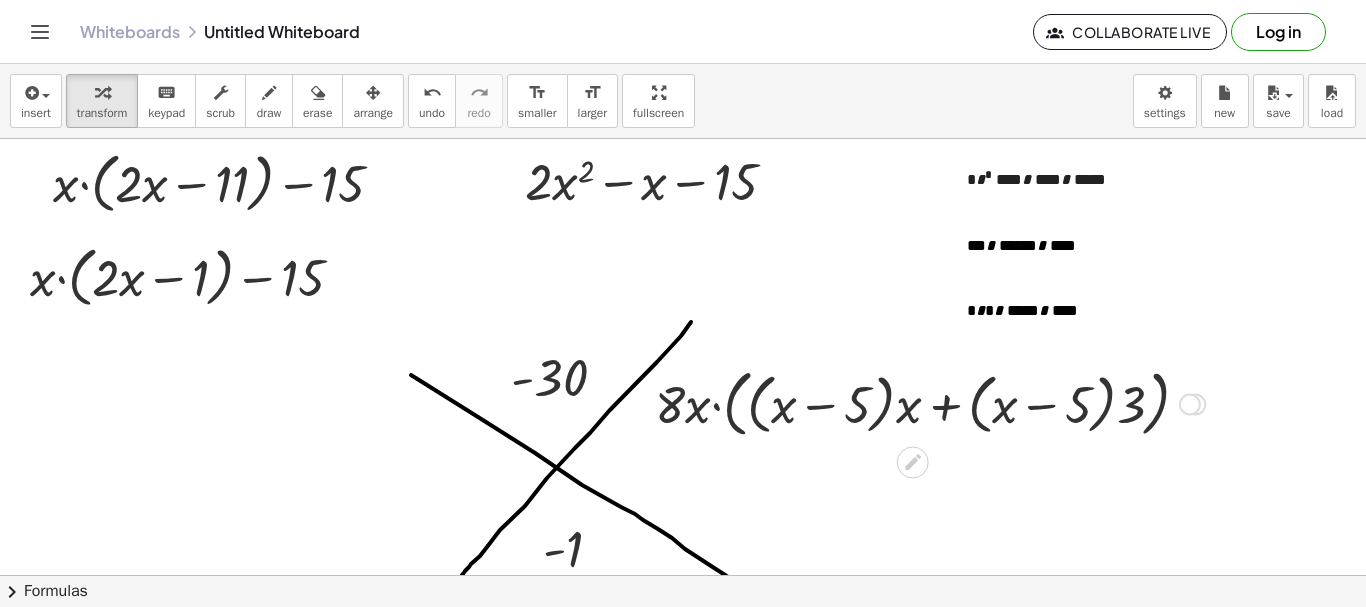 click at bounding box center [930, 402] 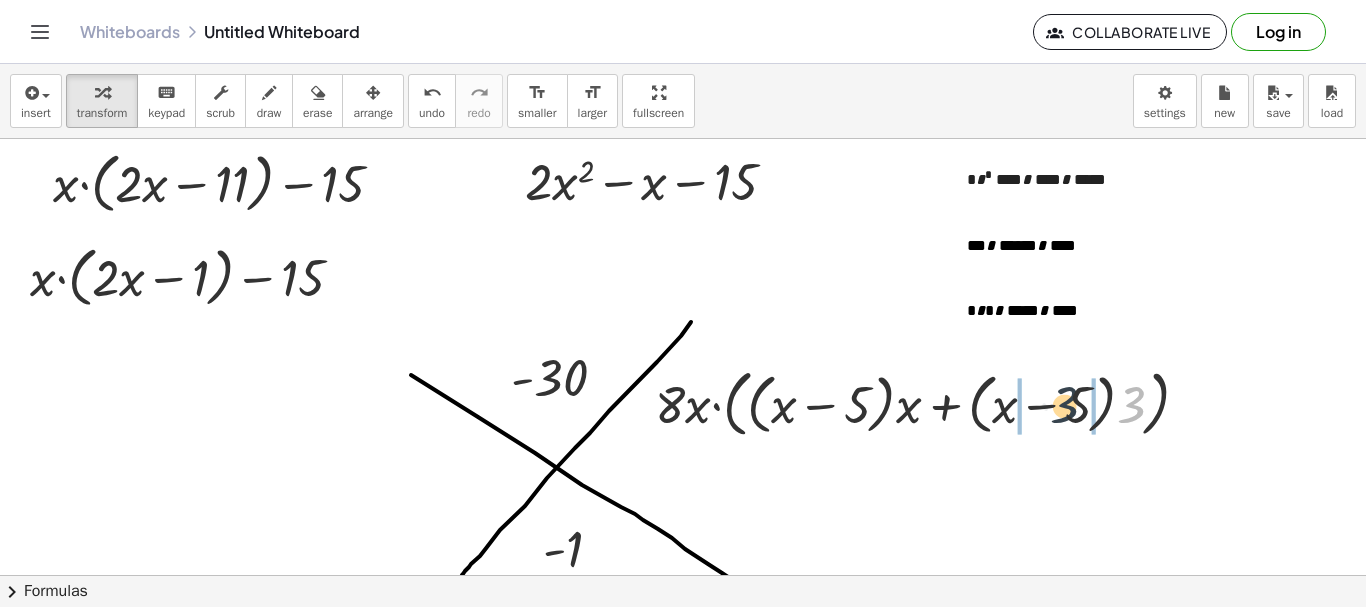 drag, startPoint x: 1127, startPoint y: 410, endPoint x: 1059, endPoint y: 410, distance: 68 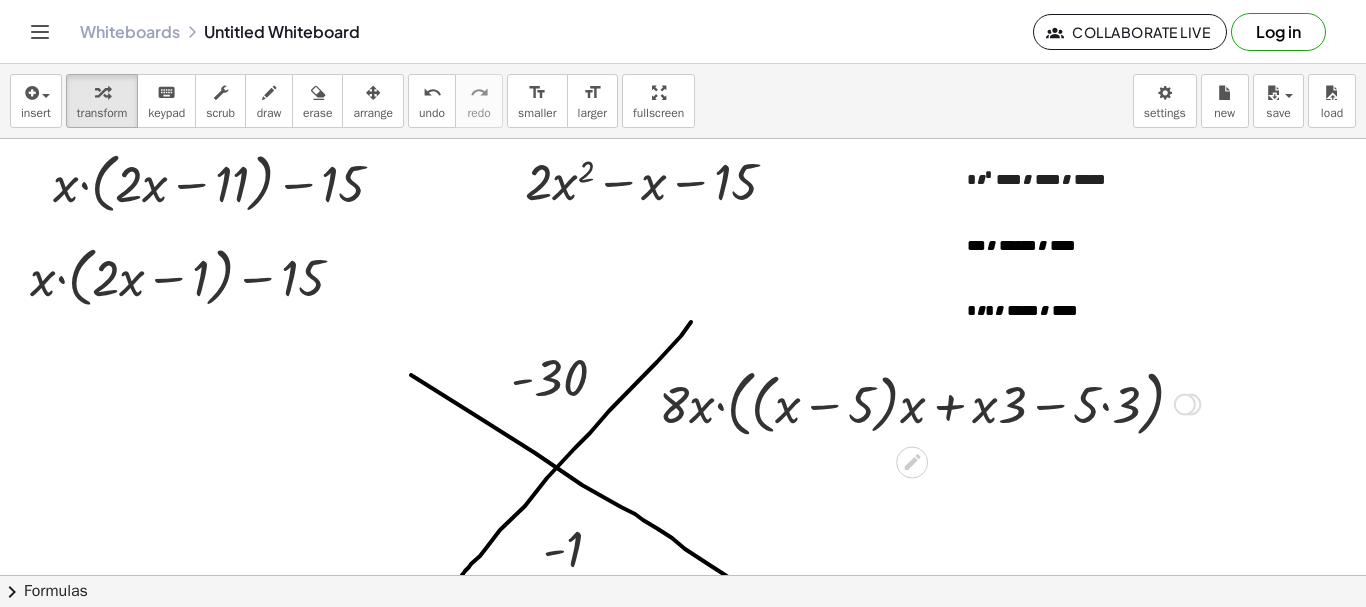 click at bounding box center (929, 402) 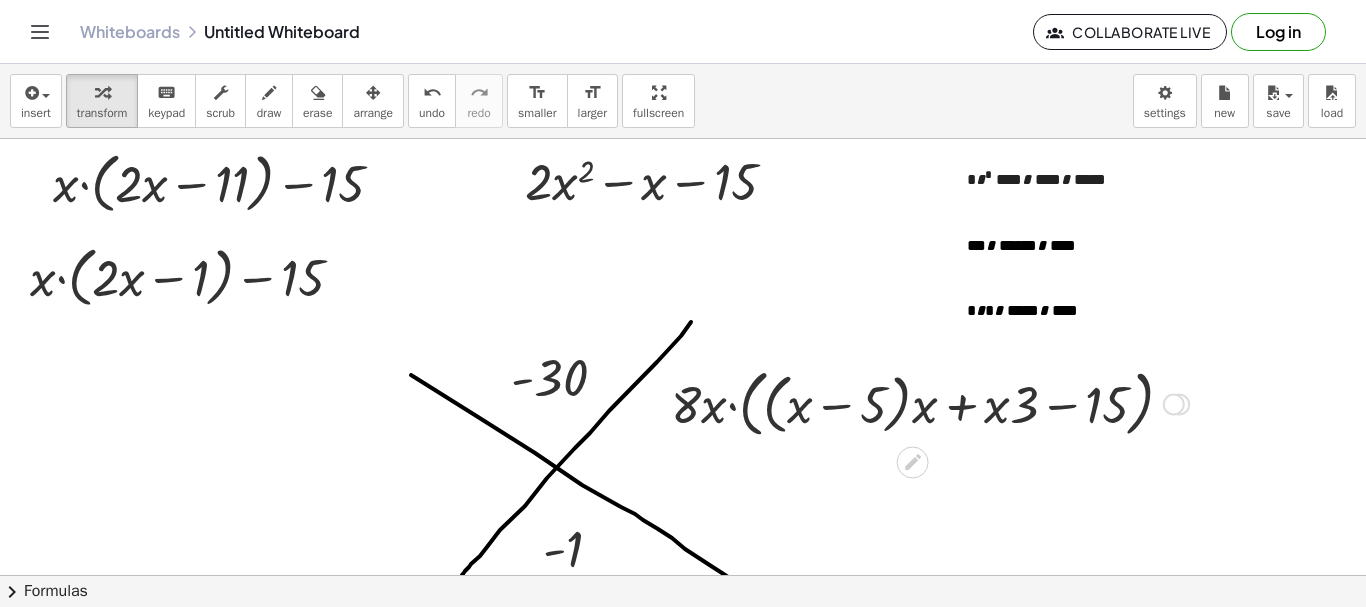 click at bounding box center (930, 402) 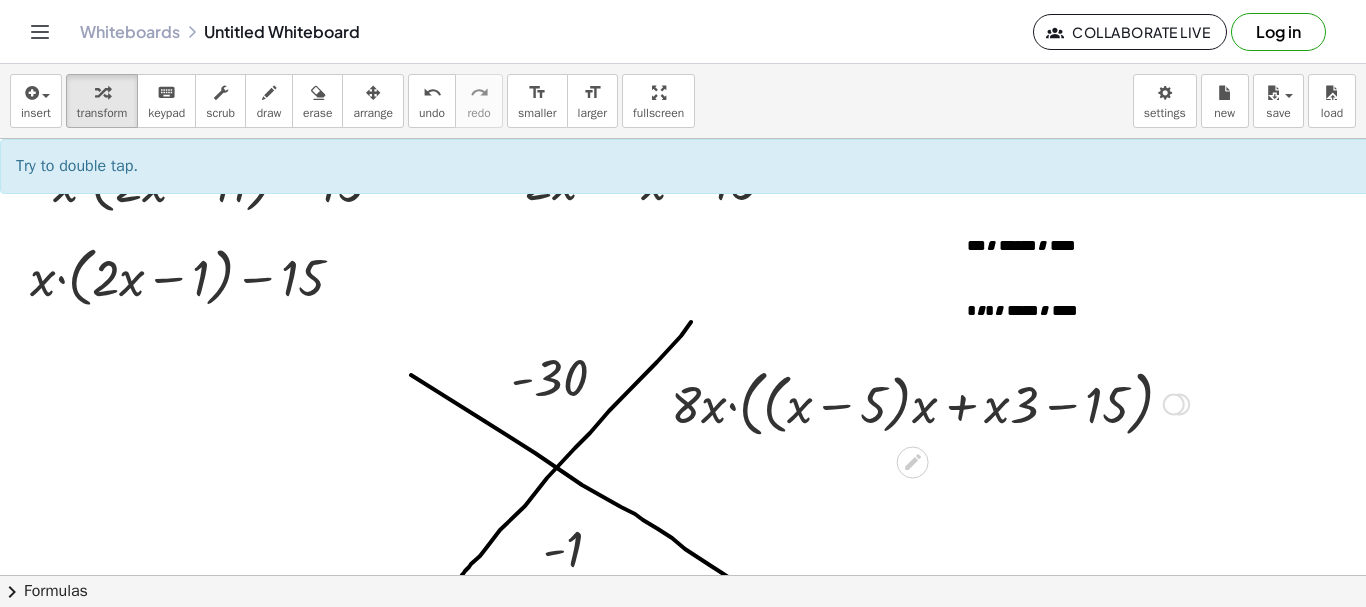 click at bounding box center (930, 402) 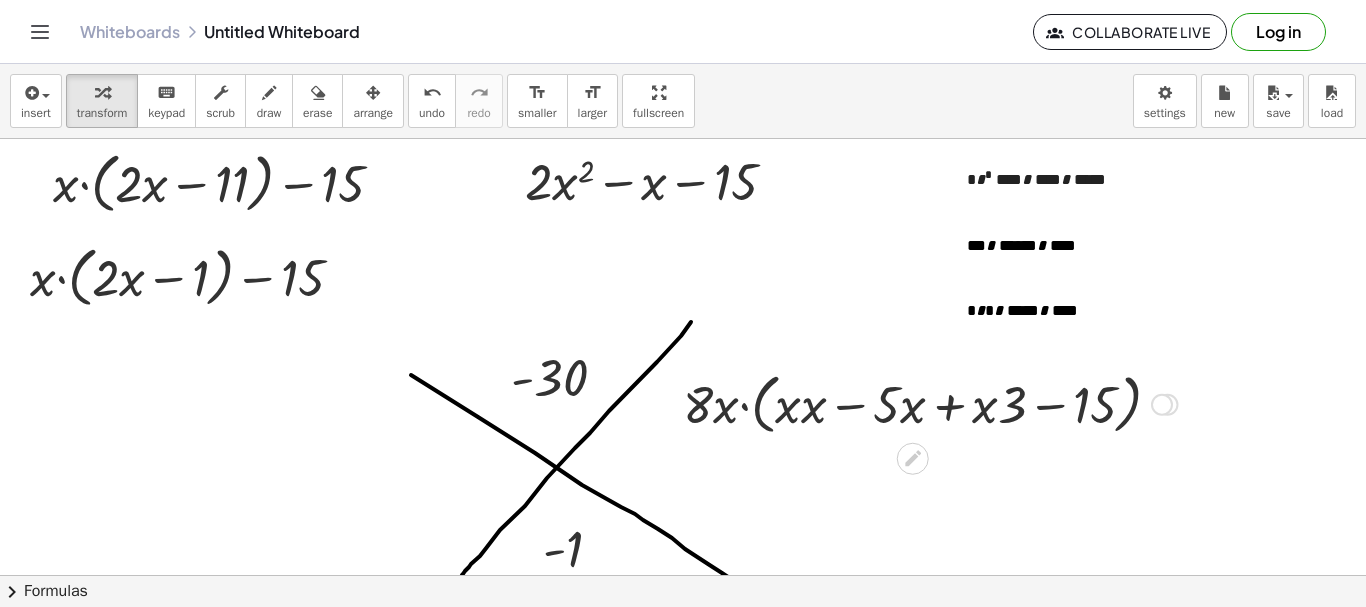 click at bounding box center [930, 403] 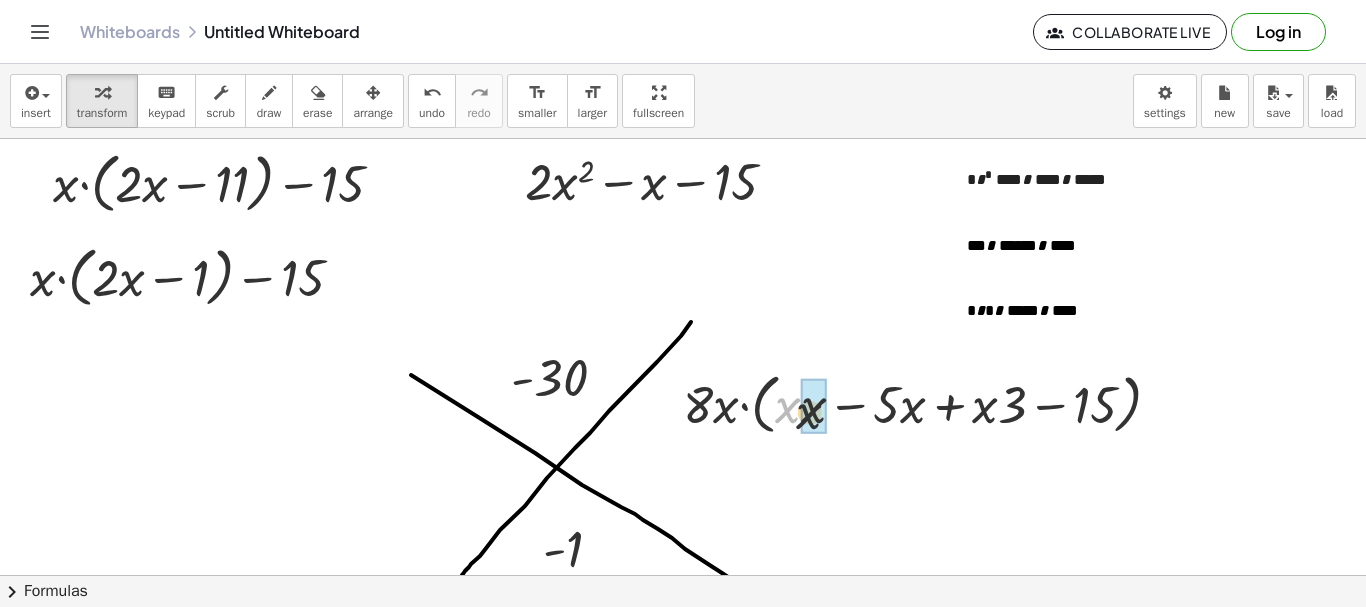 drag, startPoint x: 787, startPoint y: 410, endPoint x: 803, endPoint y: 415, distance: 16.763054 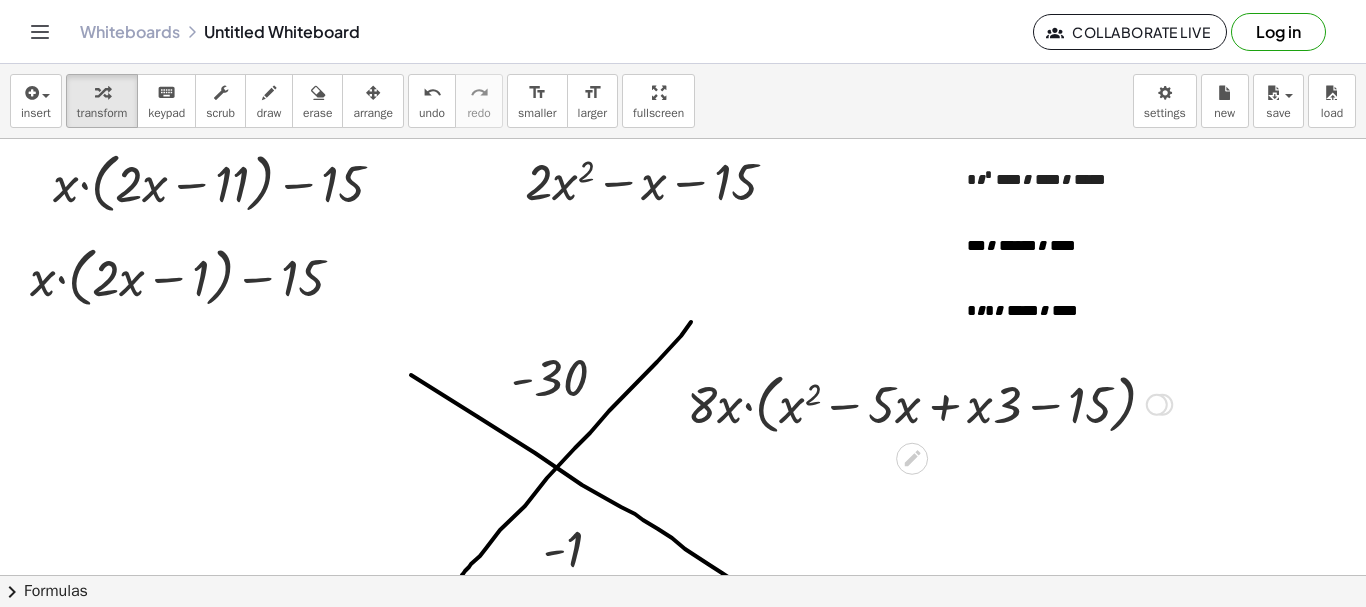click at bounding box center [929, 403] 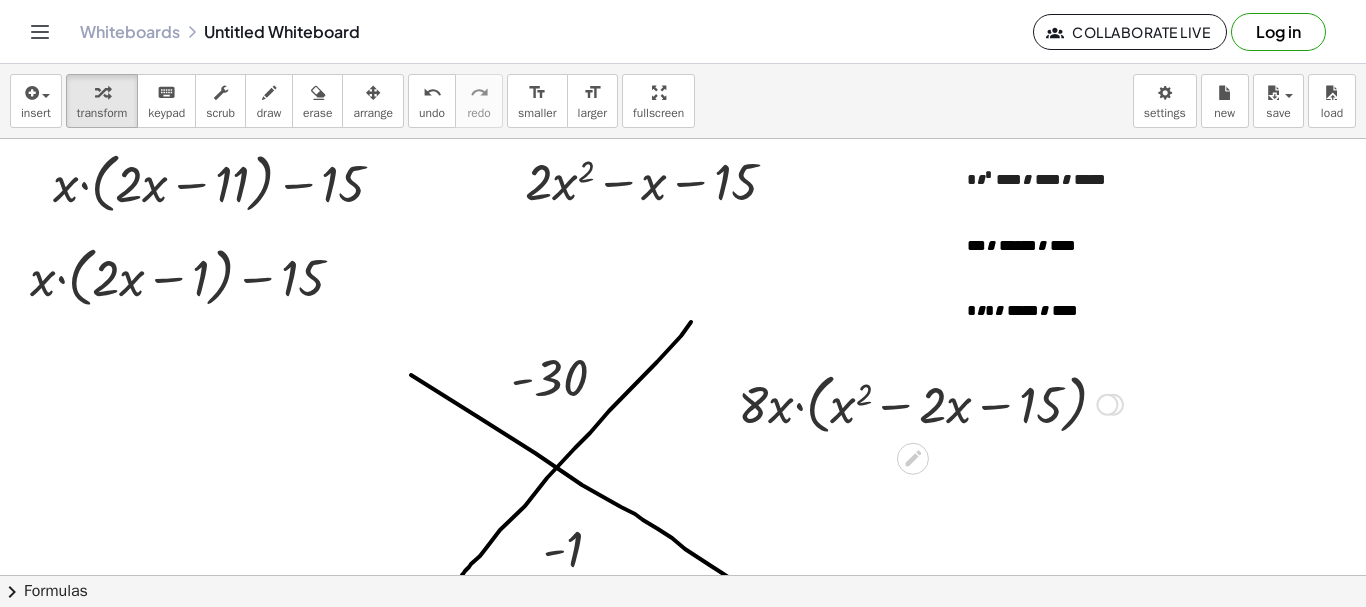 click at bounding box center [930, 403] 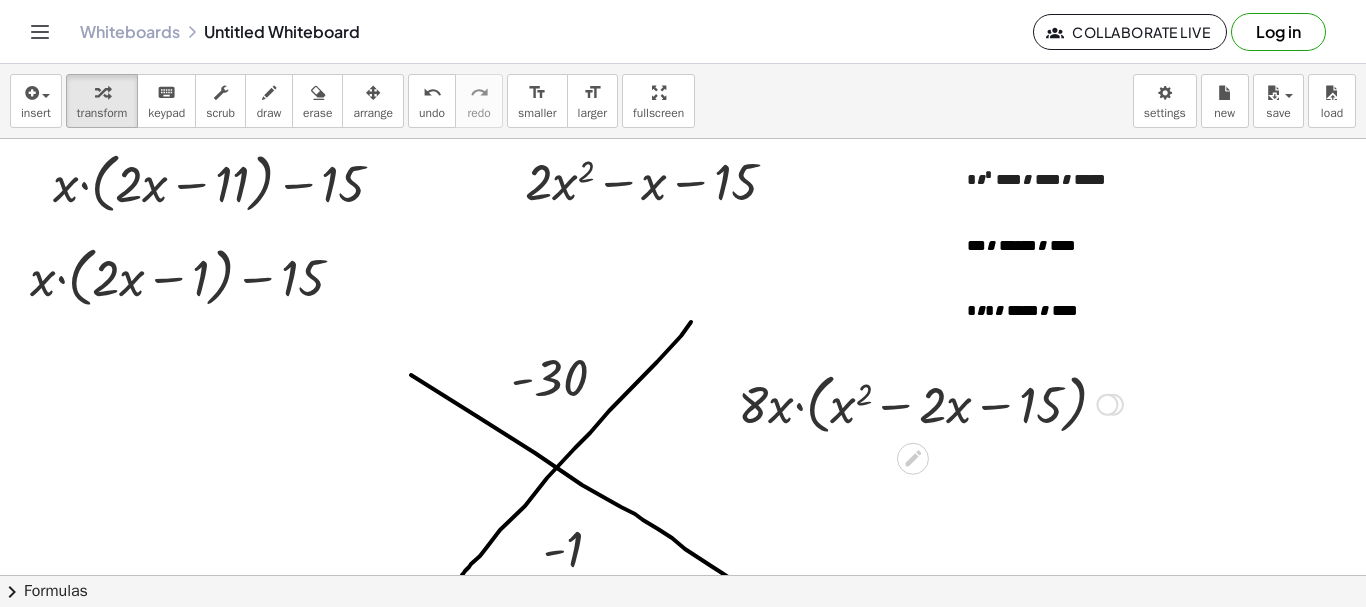 click at bounding box center [930, 403] 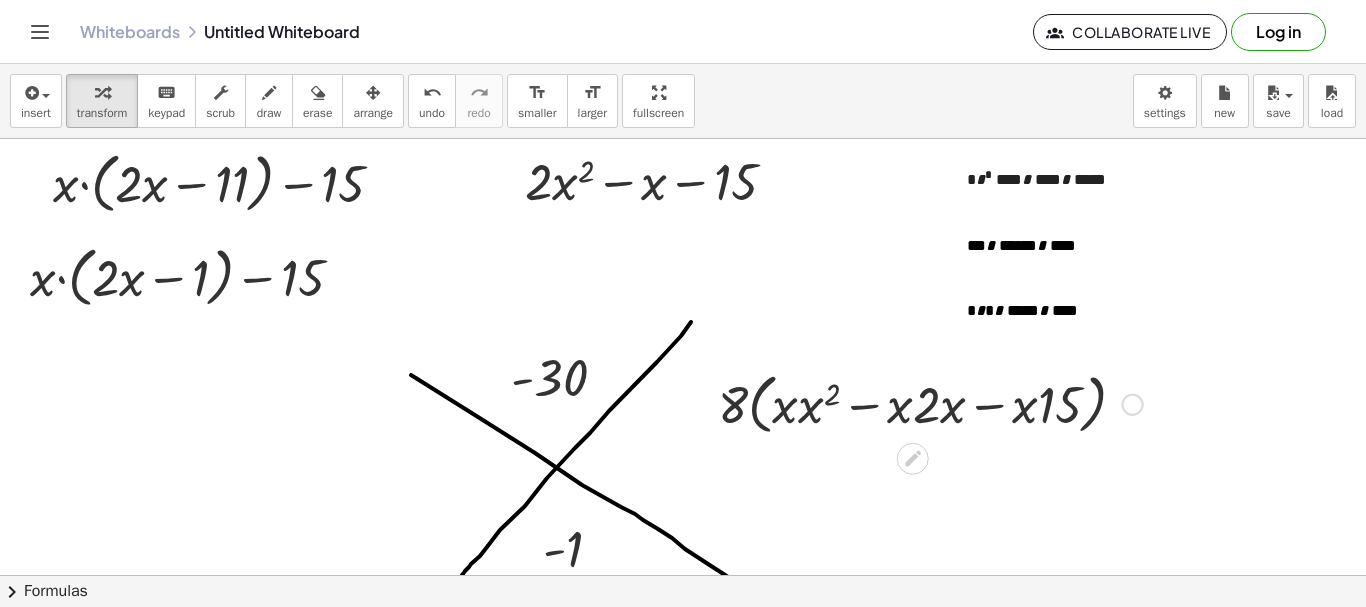 click at bounding box center [930, 403] 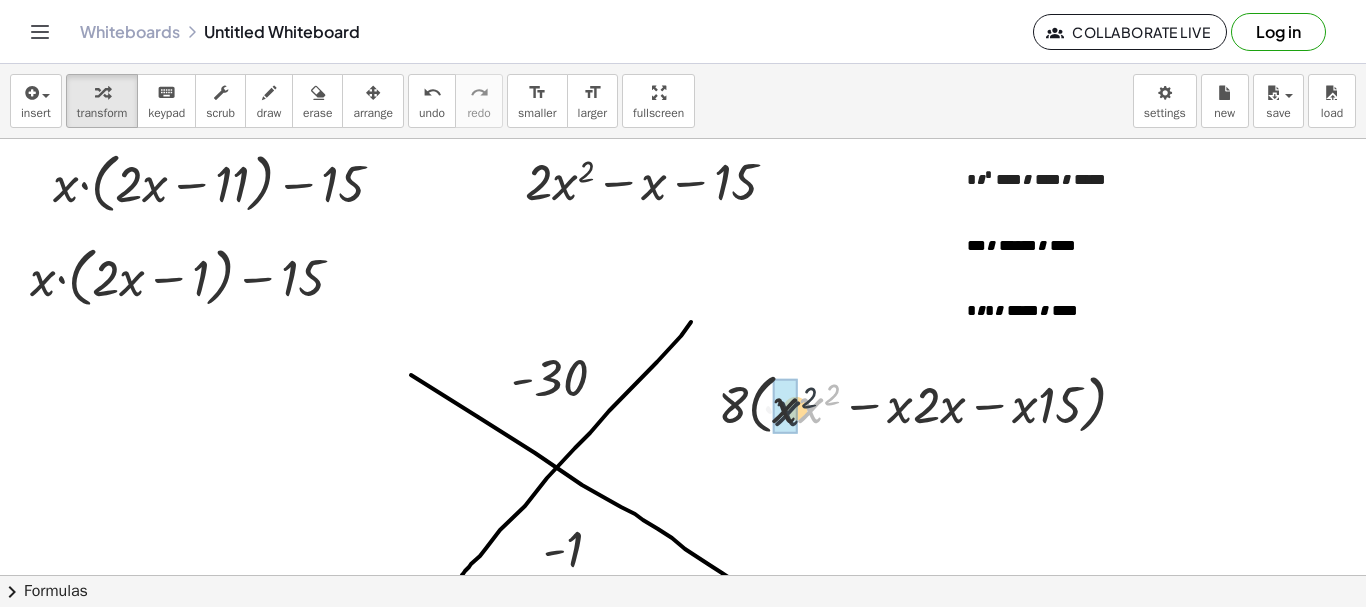 drag, startPoint x: 804, startPoint y: 417, endPoint x: 793, endPoint y: 420, distance: 11.401754 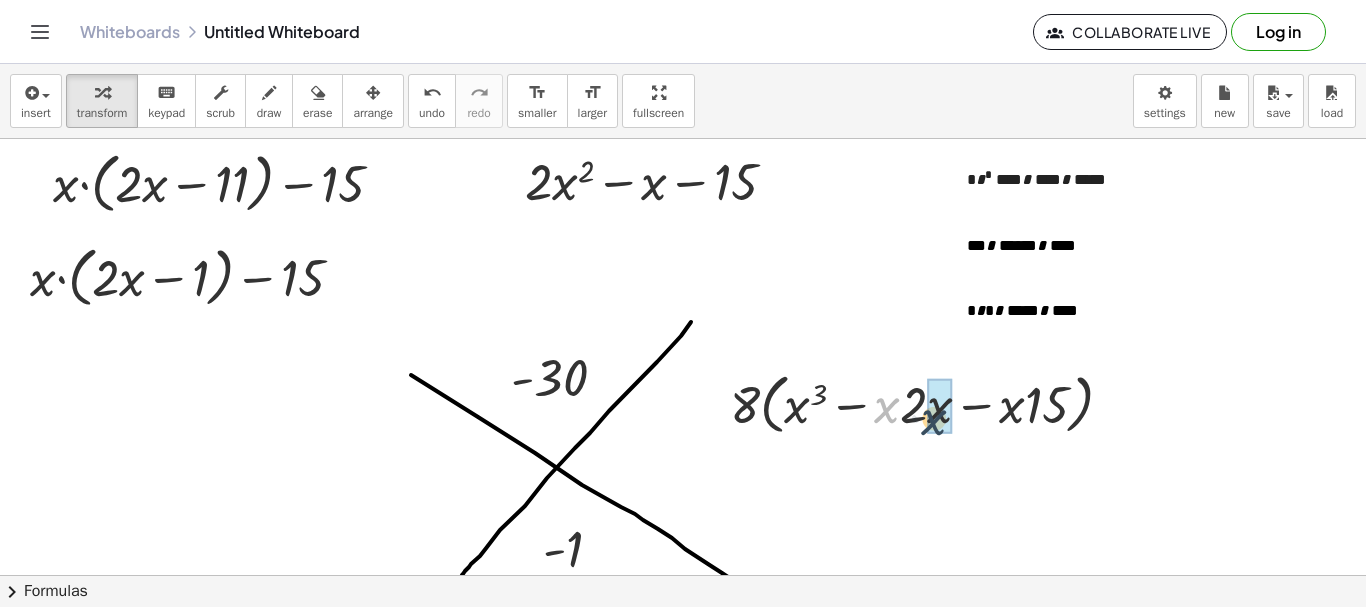 drag, startPoint x: 882, startPoint y: 416, endPoint x: 936, endPoint y: 430, distance: 55.7853 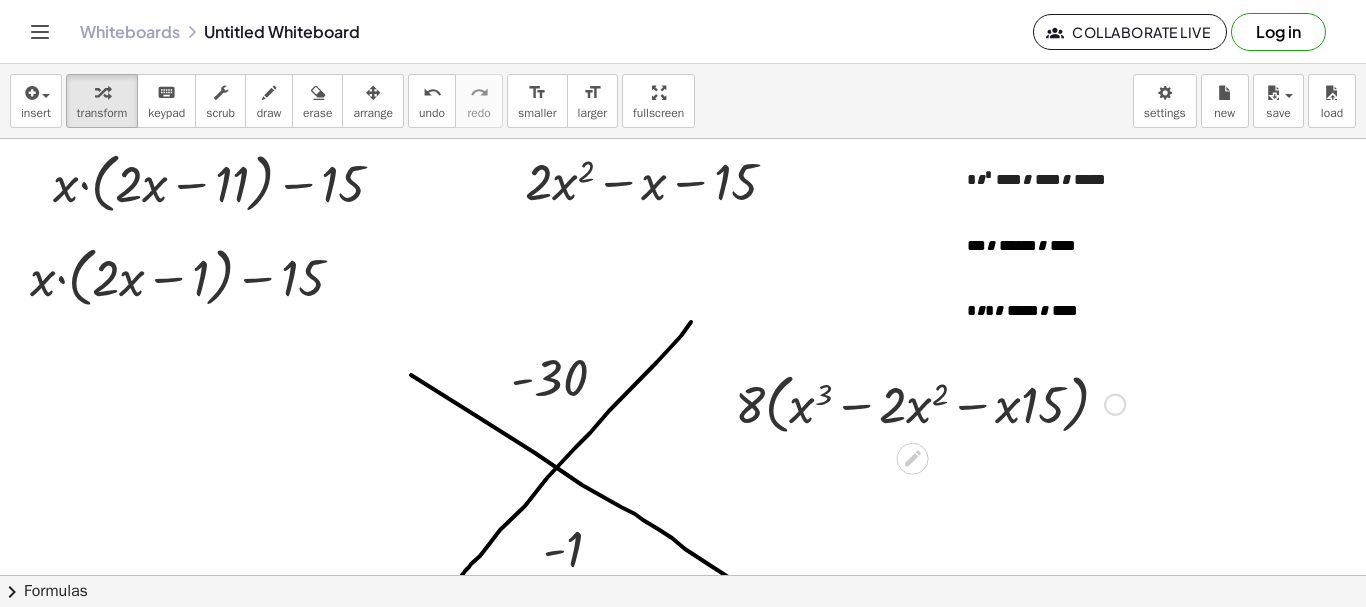 click at bounding box center (930, 403) 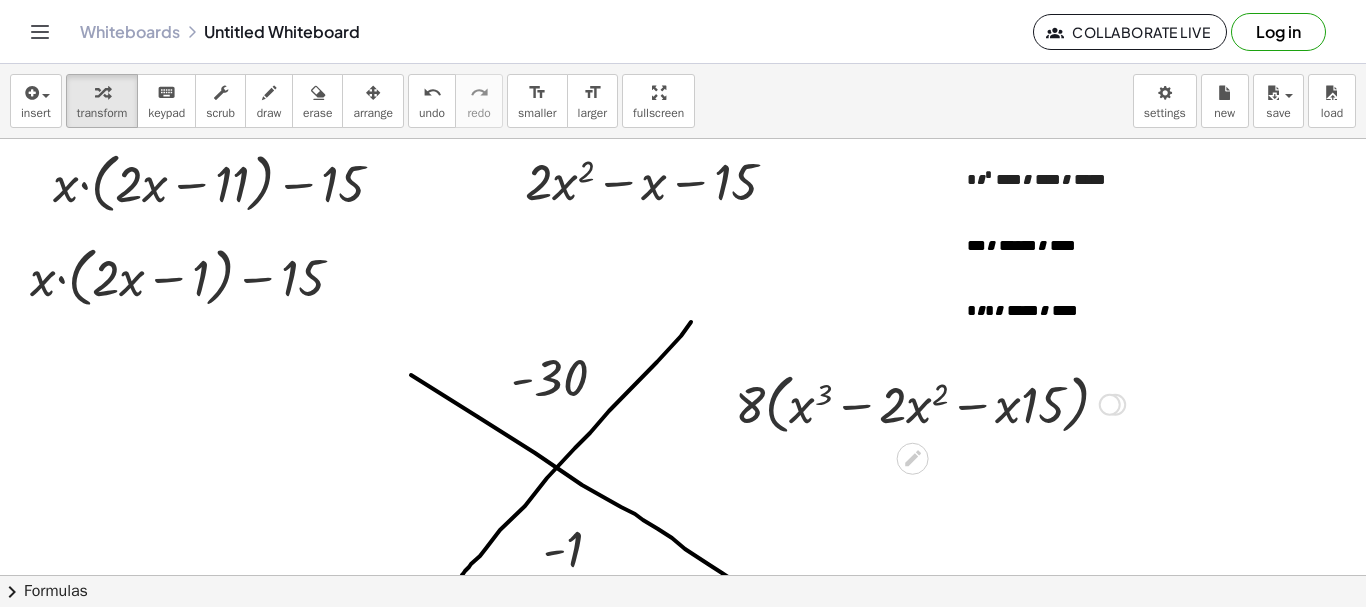 click at bounding box center [930, 403] 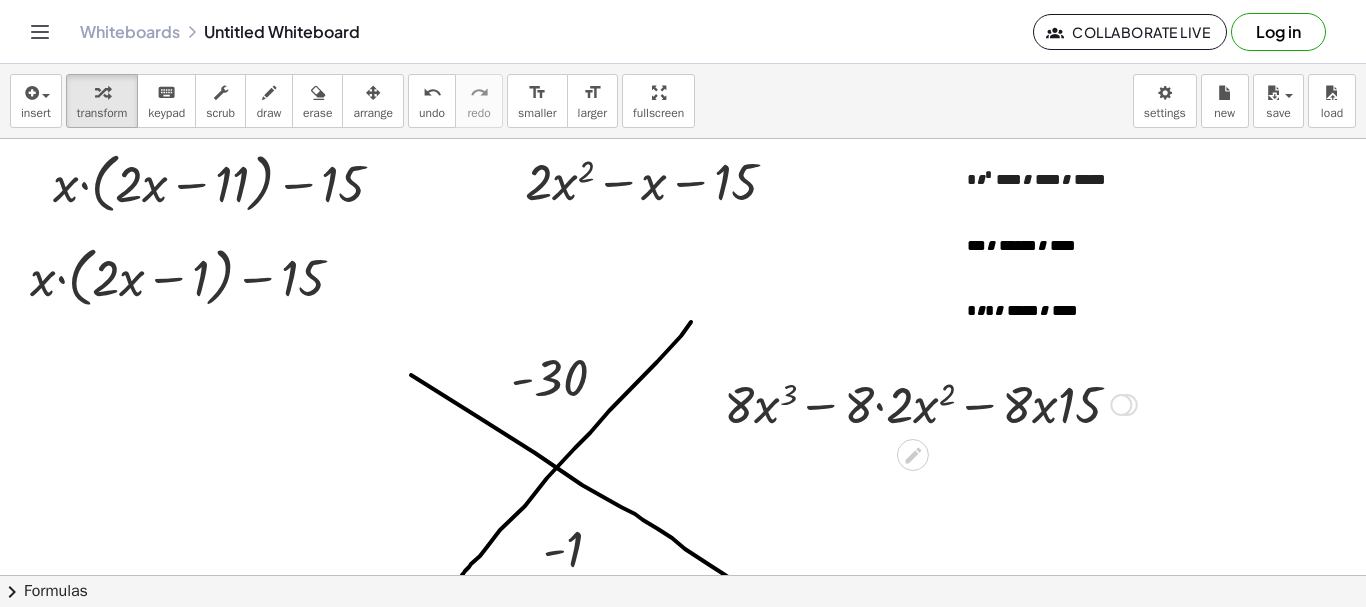 click at bounding box center (930, 403) 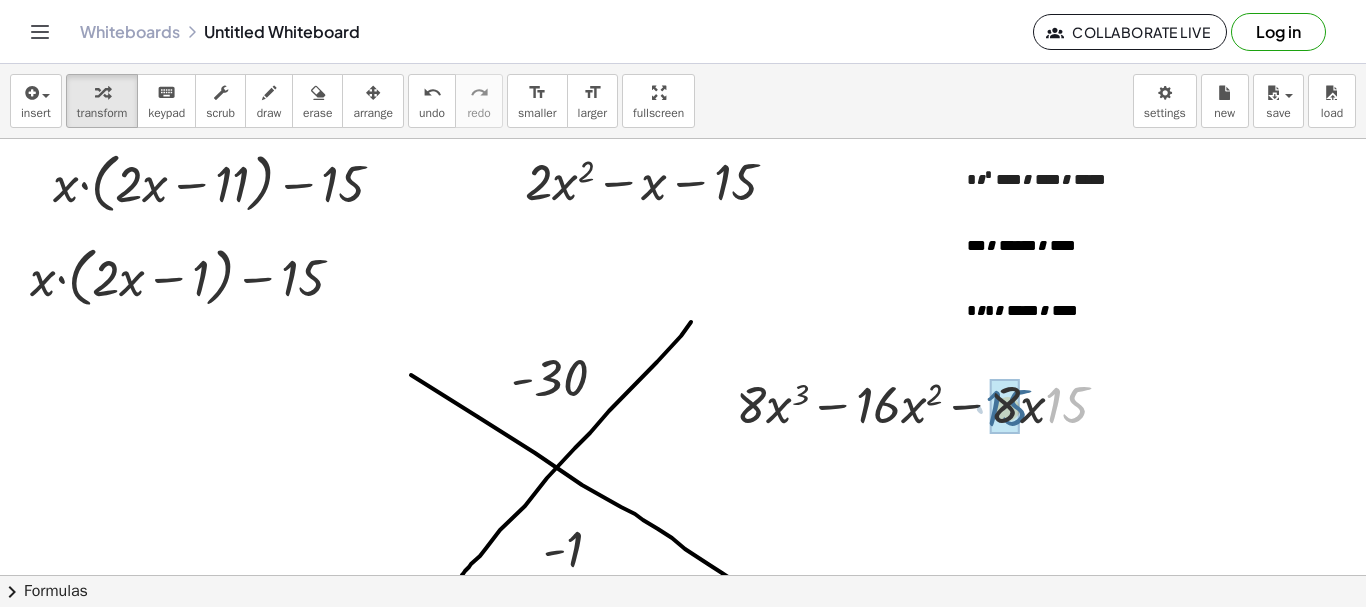 drag, startPoint x: 1060, startPoint y: 412, endPoint x: 1000, endPoint y: 415, distance: 60.074955 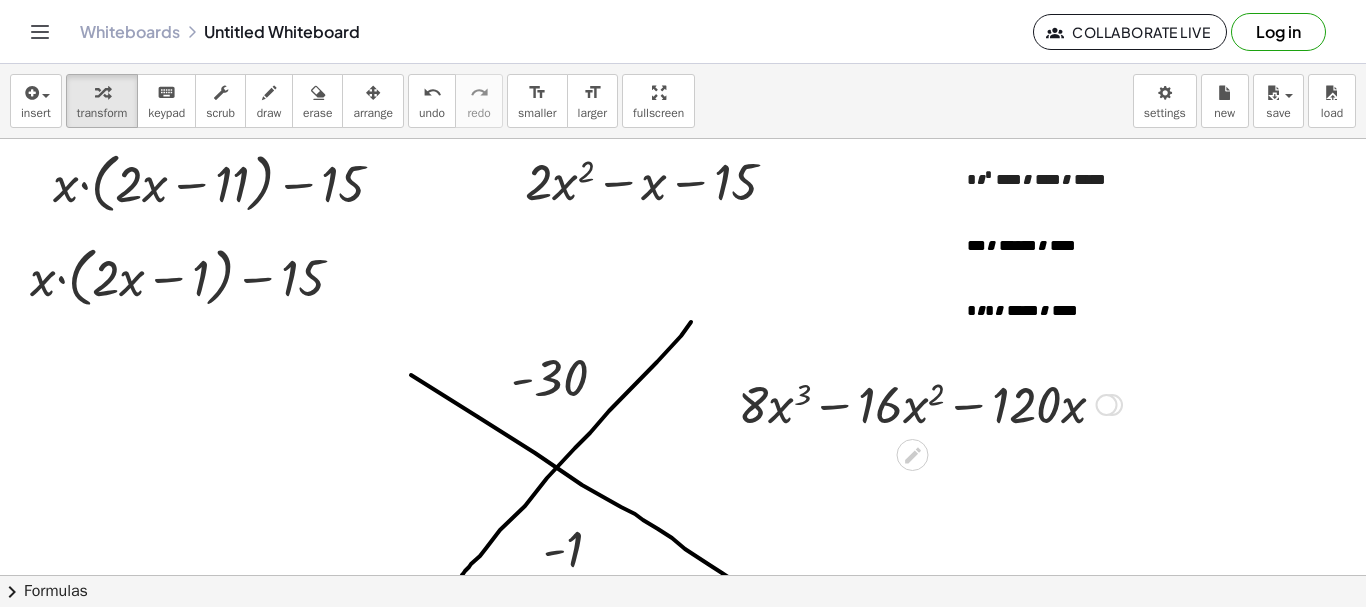 click at bounding box center (1107, 405) 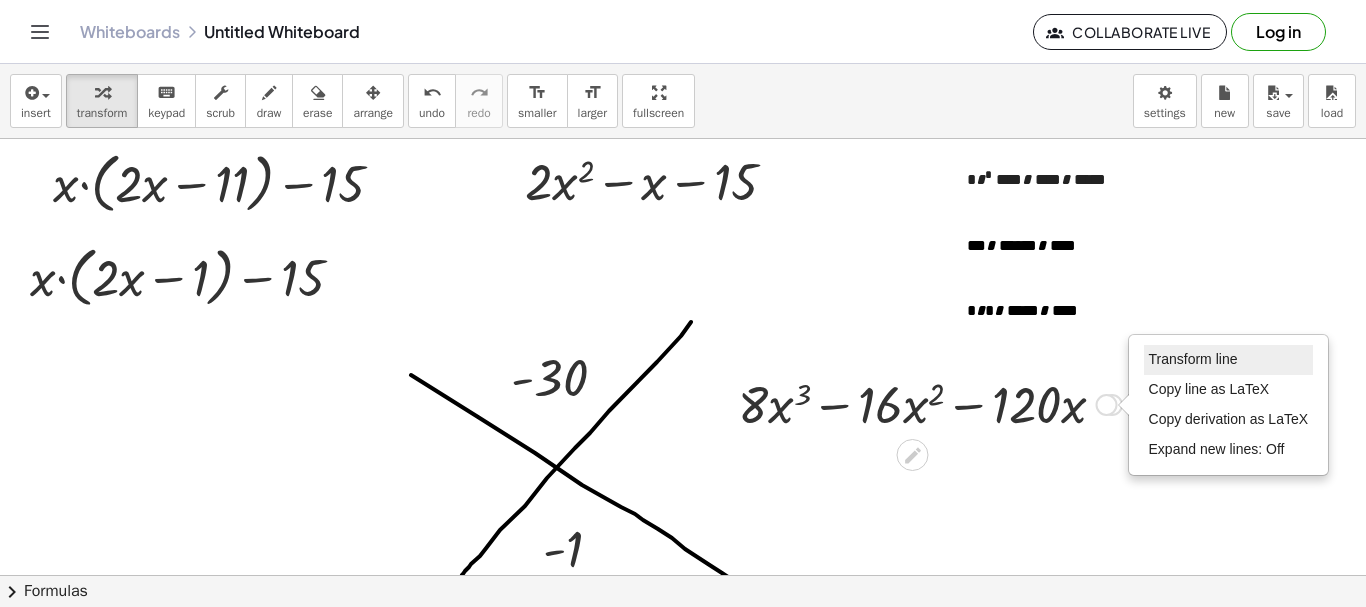 click on "Transform line" at bounding box center [1229, 360] 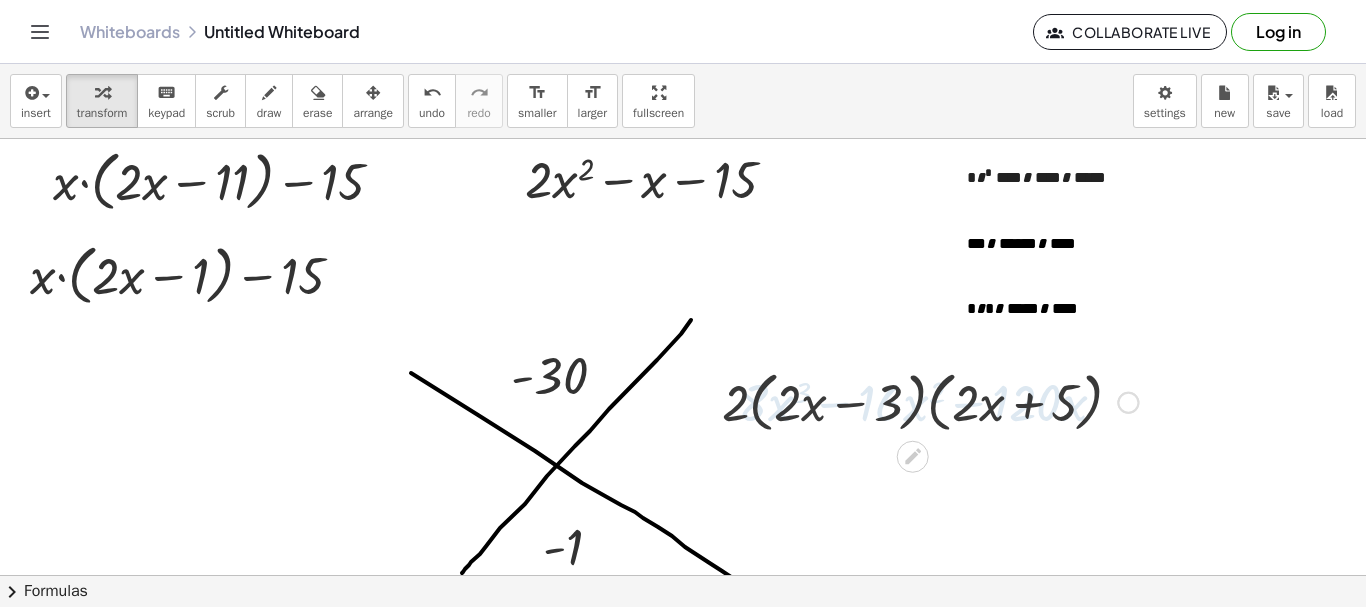 scroll, scrollTop: 0, scrollLeft: 0, axis: both 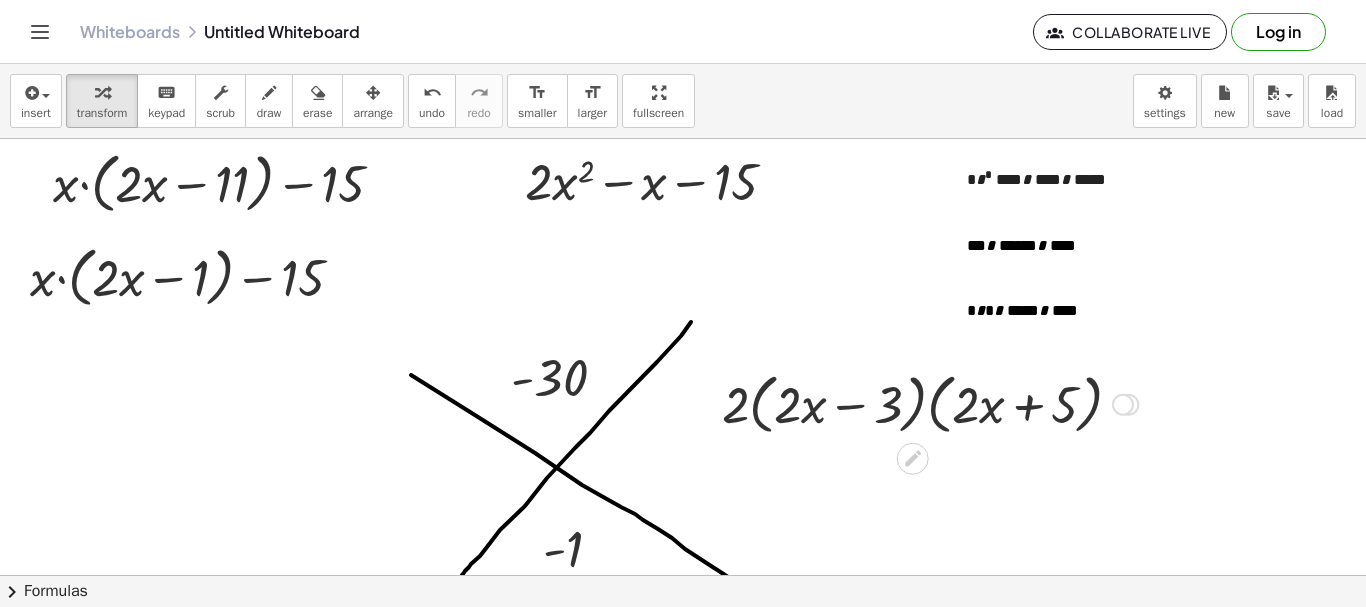 click at bounding box center (930, 403) 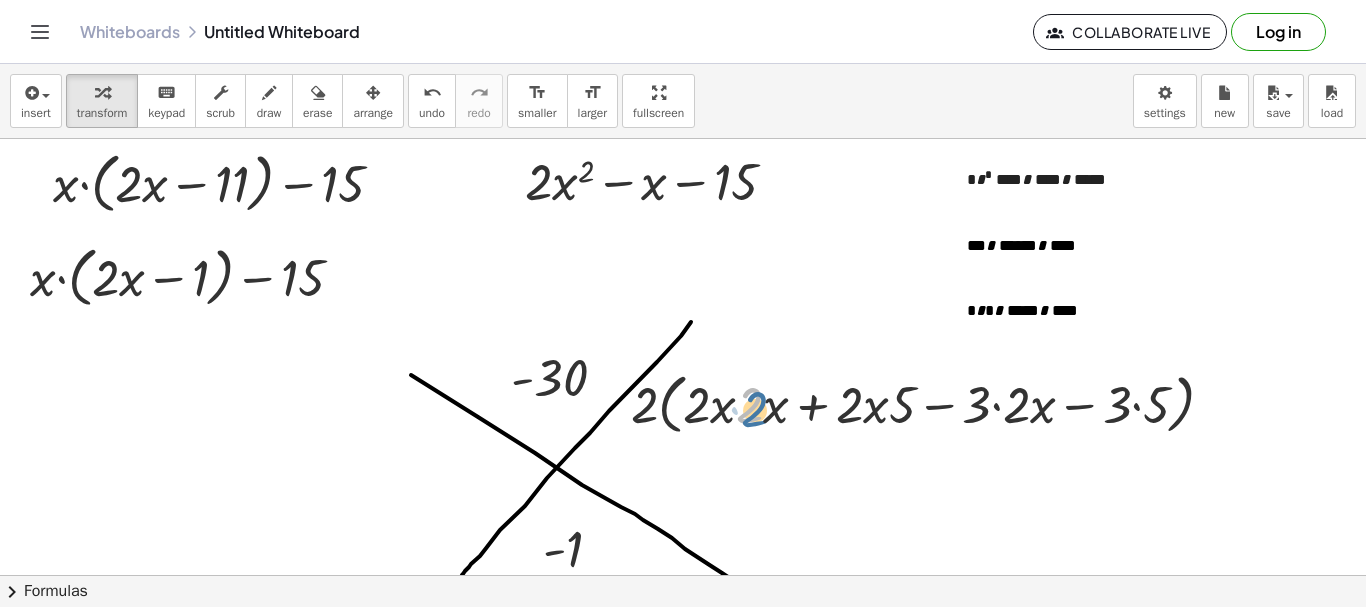 drag, startPoint x: 749, startPoint y: 397, endPoint x: 758, endPoint y: 402, distance: 10.29563 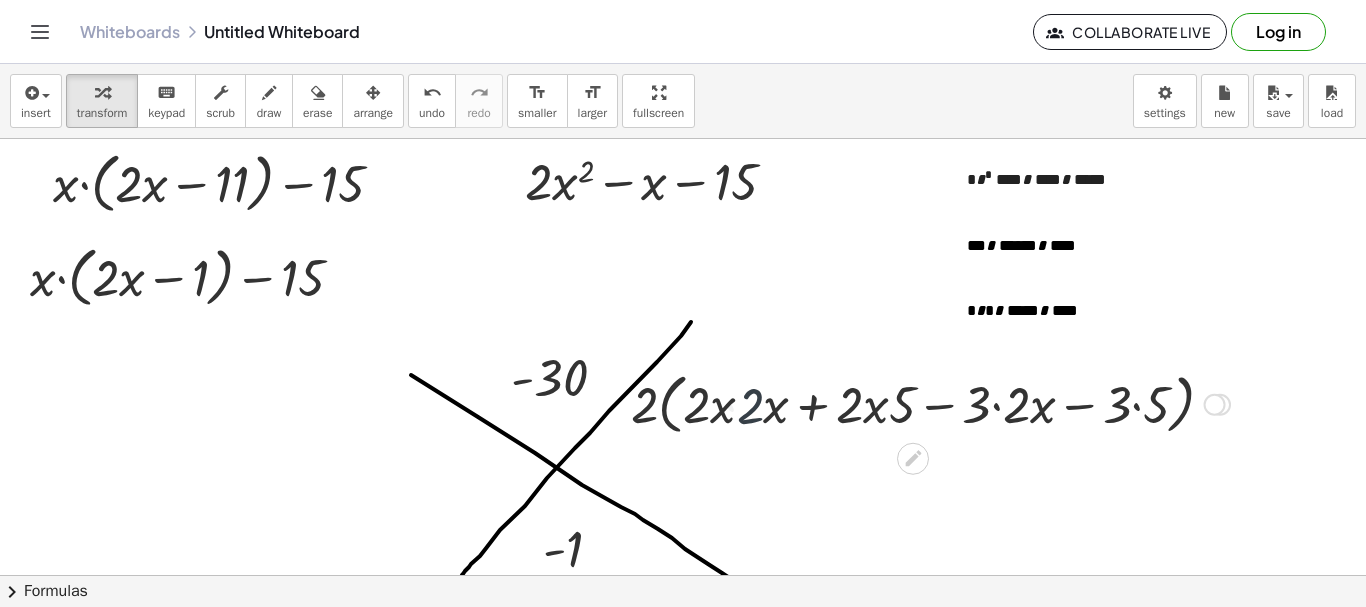 click at bounding box center (930, 403) 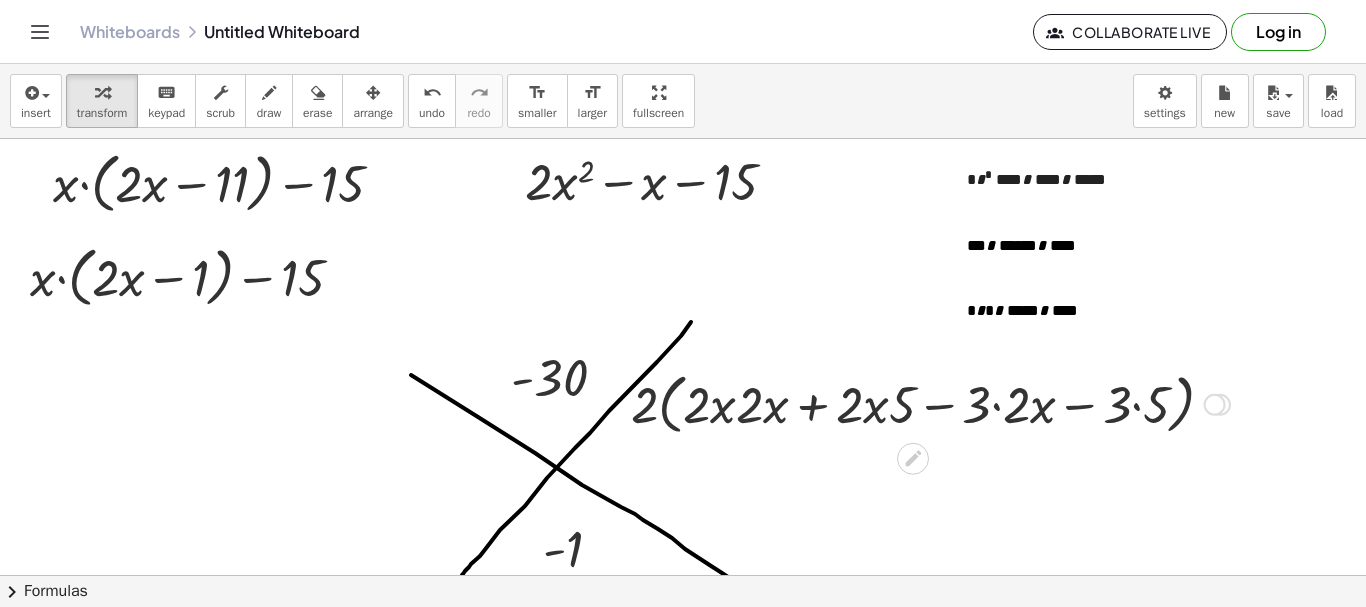 click at bounding box center (930, 403) 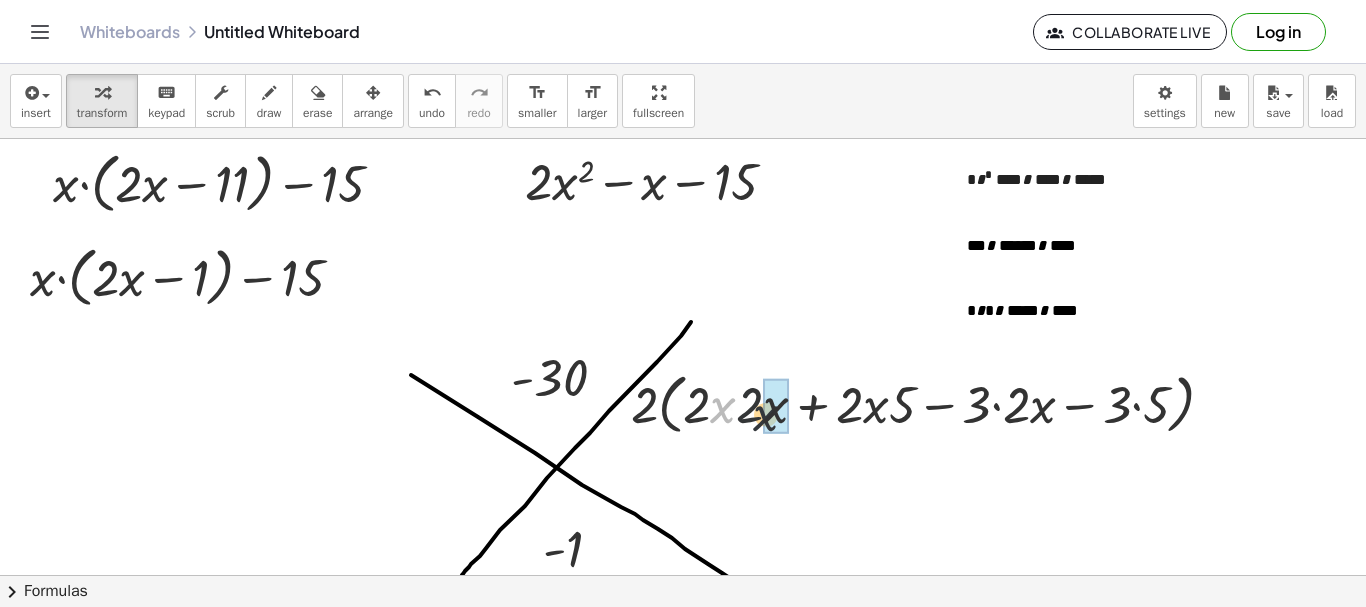 drag, startPoint x: 721, startPoint y: 414, endPoint x: 758, endPoint y: 421, distance: 37.65634 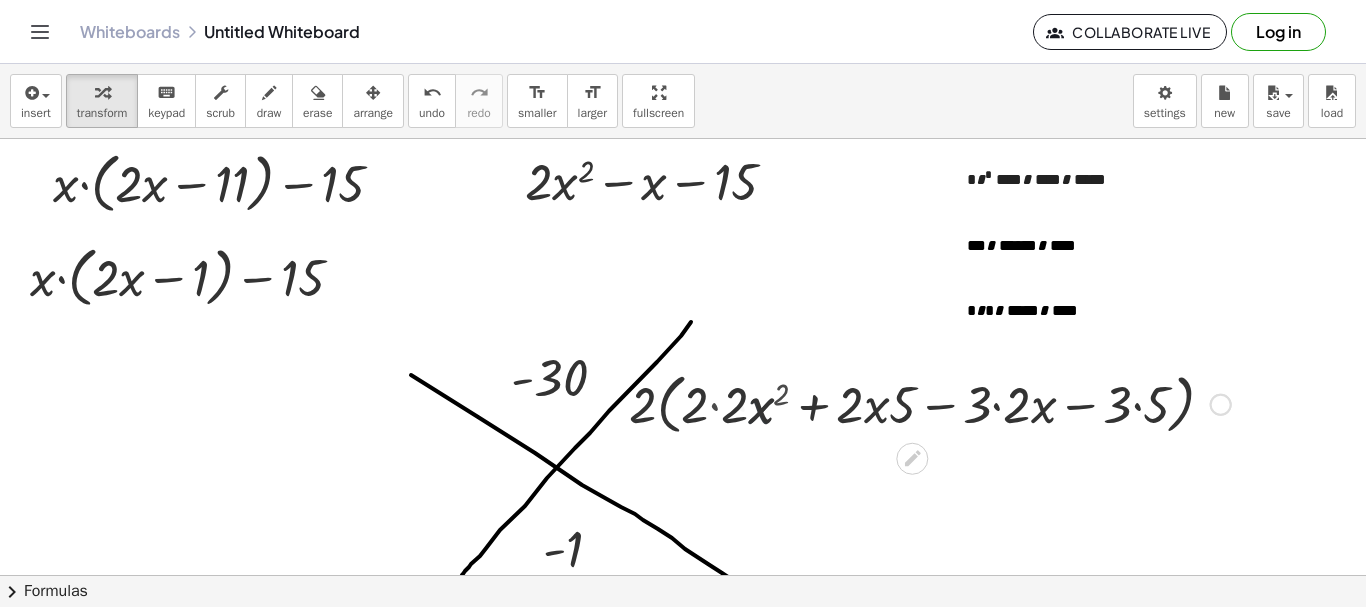 click at bounding box center [930, 403] 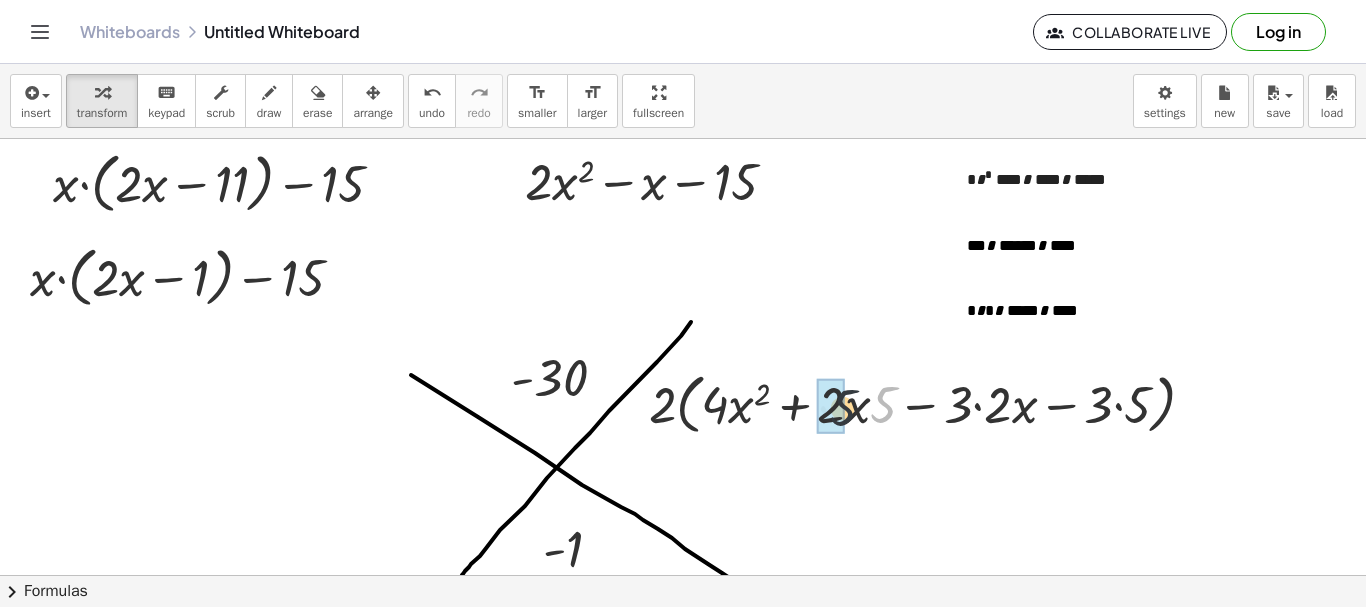 drag, startPoint x: 875, startPoint y: 410, endPoint x: 838, endPoint y: 411, distance: 37.01351 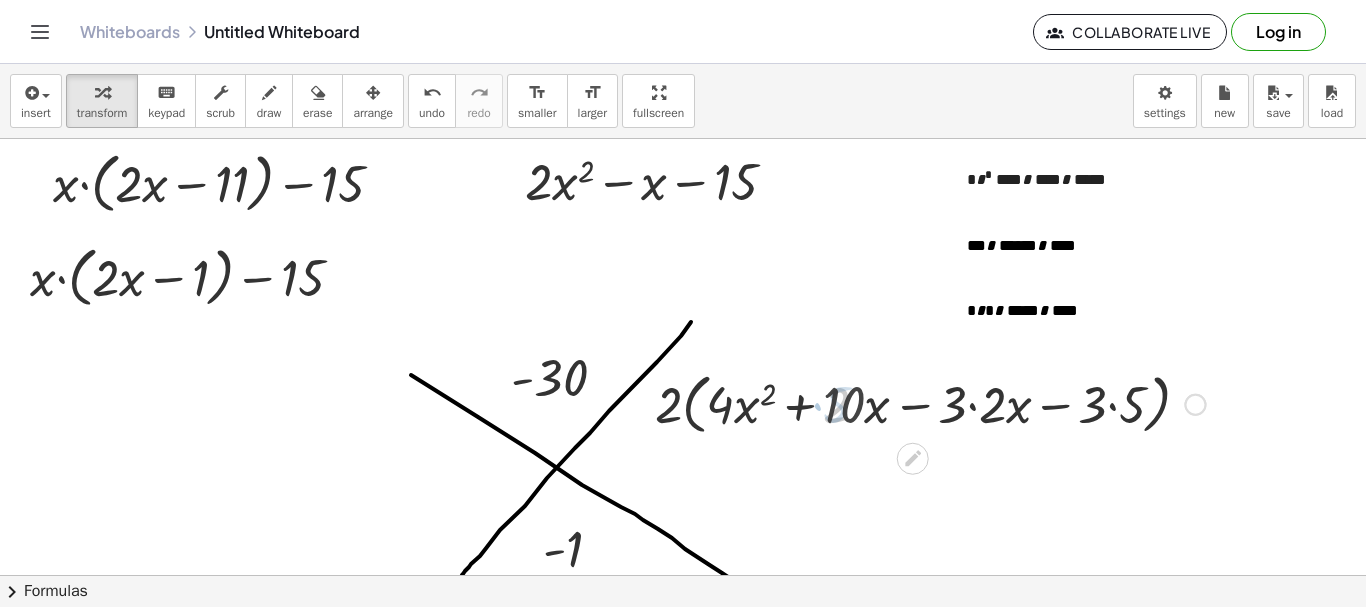 click at bounding box center [930, 403] 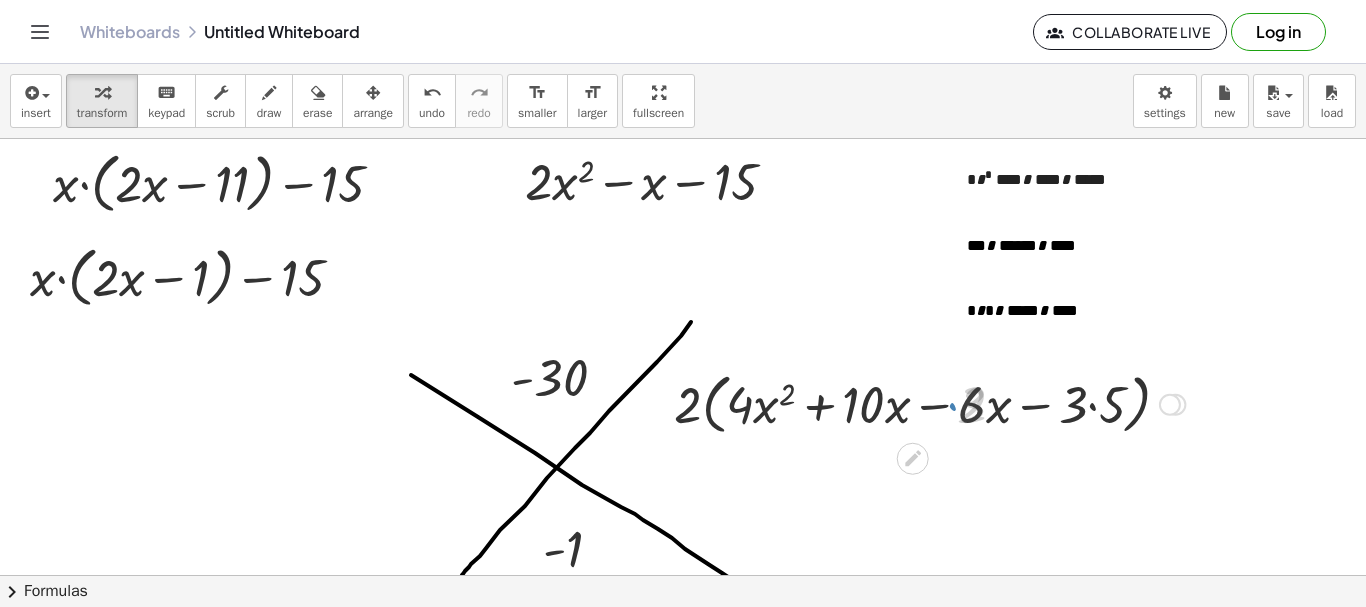 click at bounding box center (930, 403) 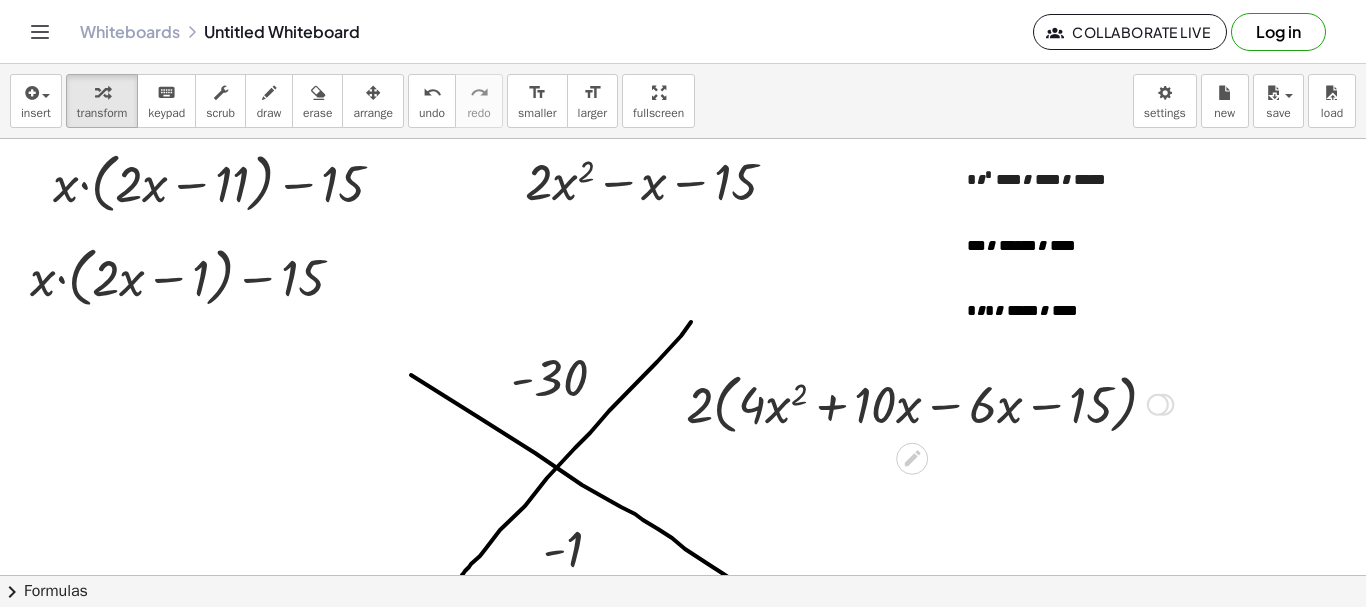 click at bounding box center [929, 403] 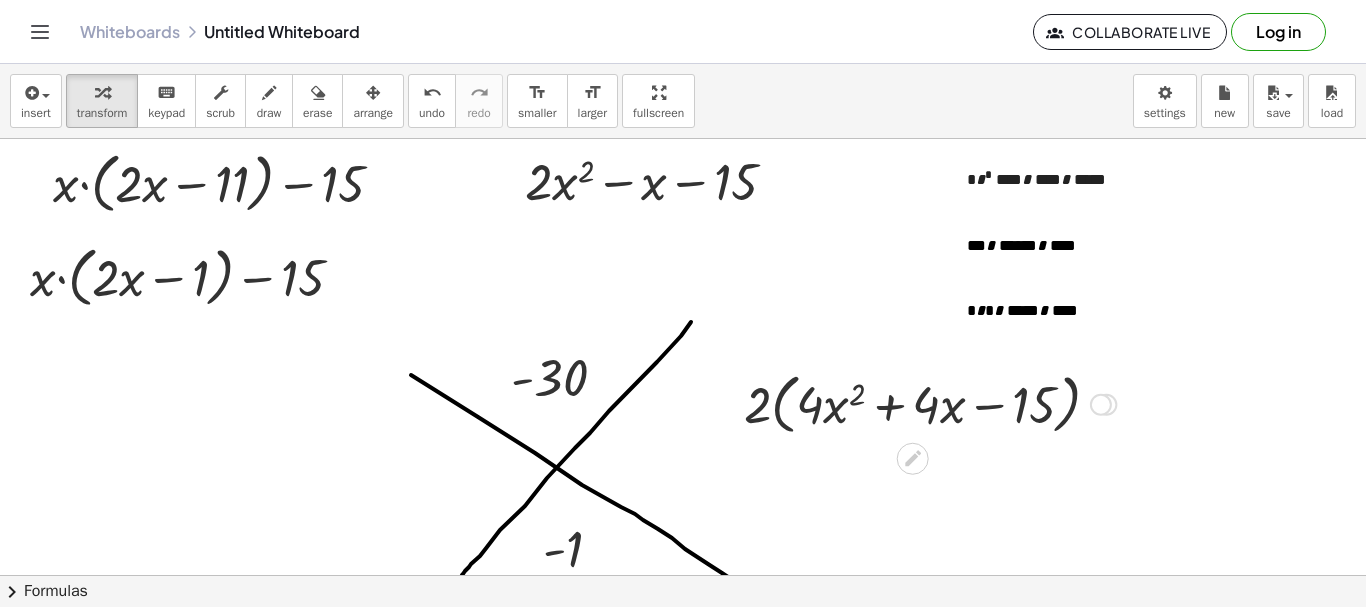 click at bounding box center (930, 403) 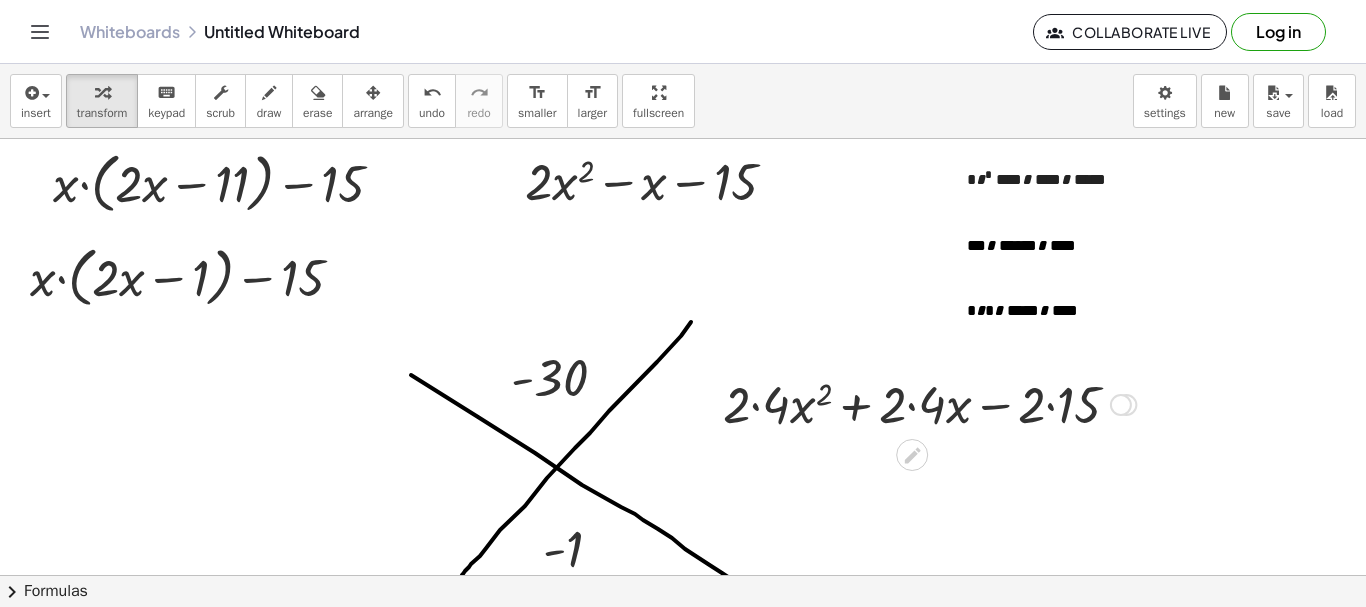 click at bounding box center (929, 403) 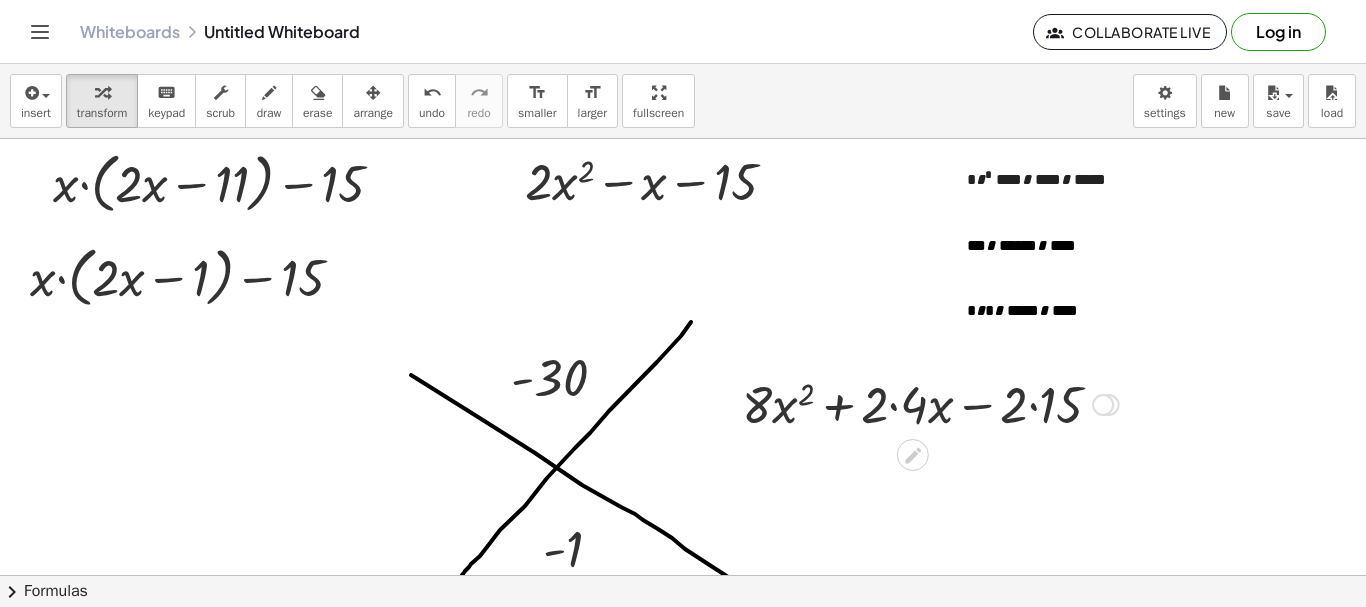 click at bounding box center [930, 403] 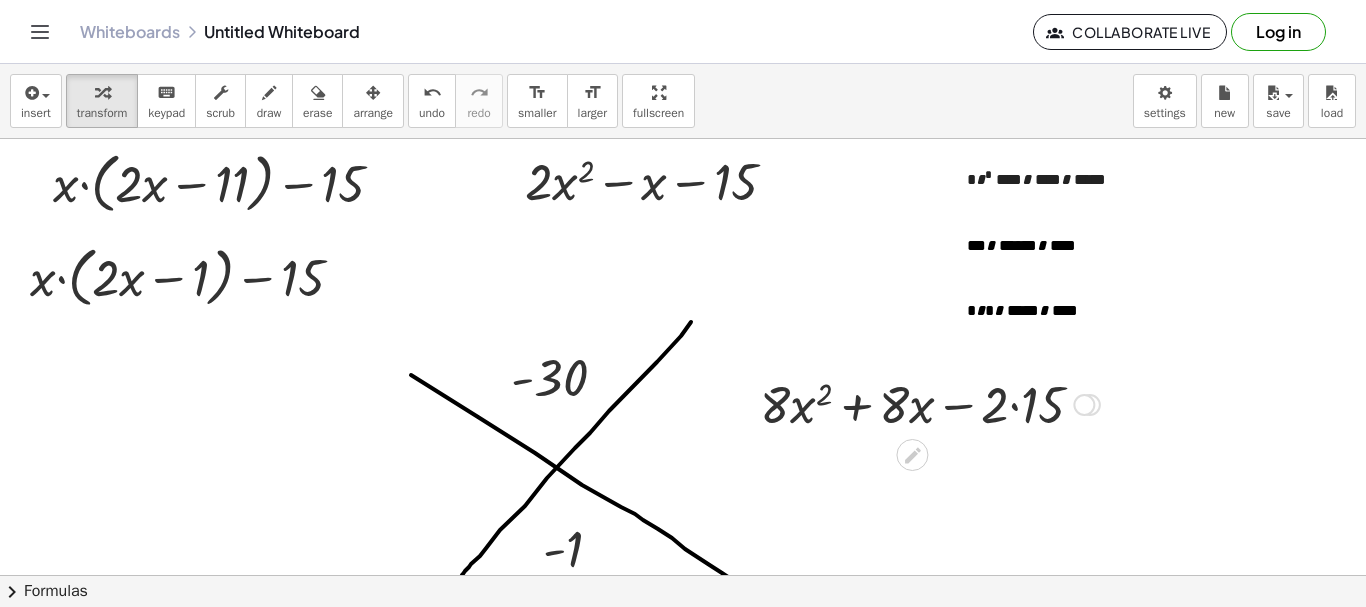 click at bounding box center [930, 403] 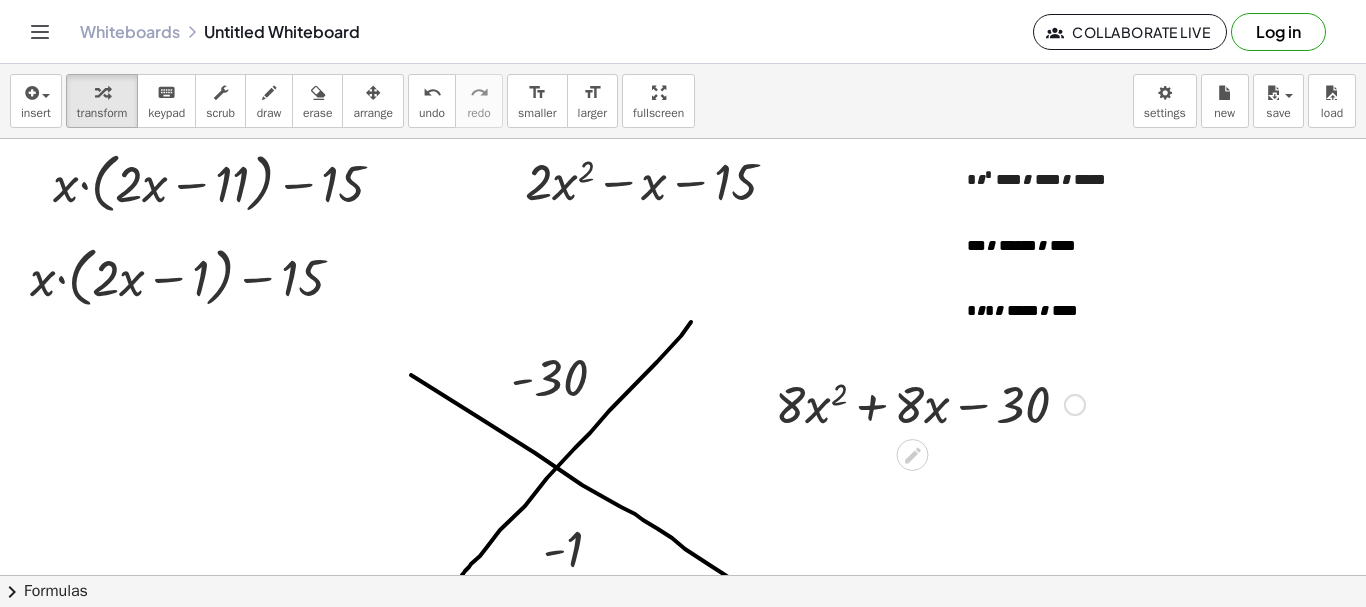 click at bounding box center [930, 403] 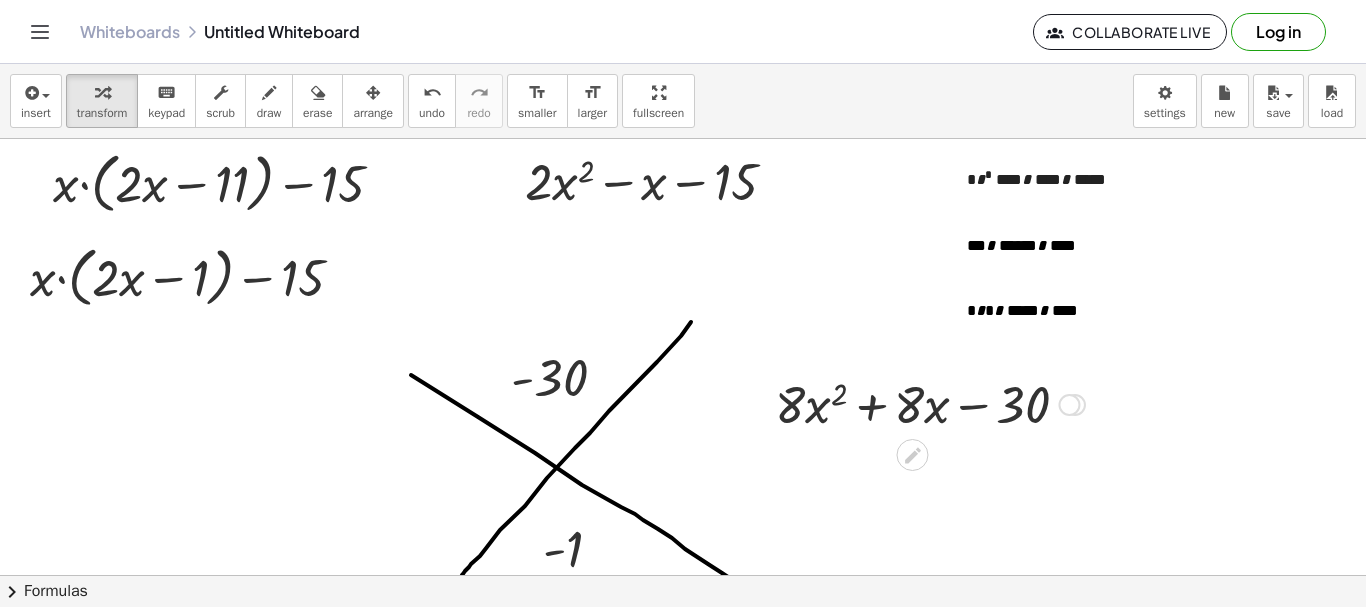 click at bounding box center [930, 403] 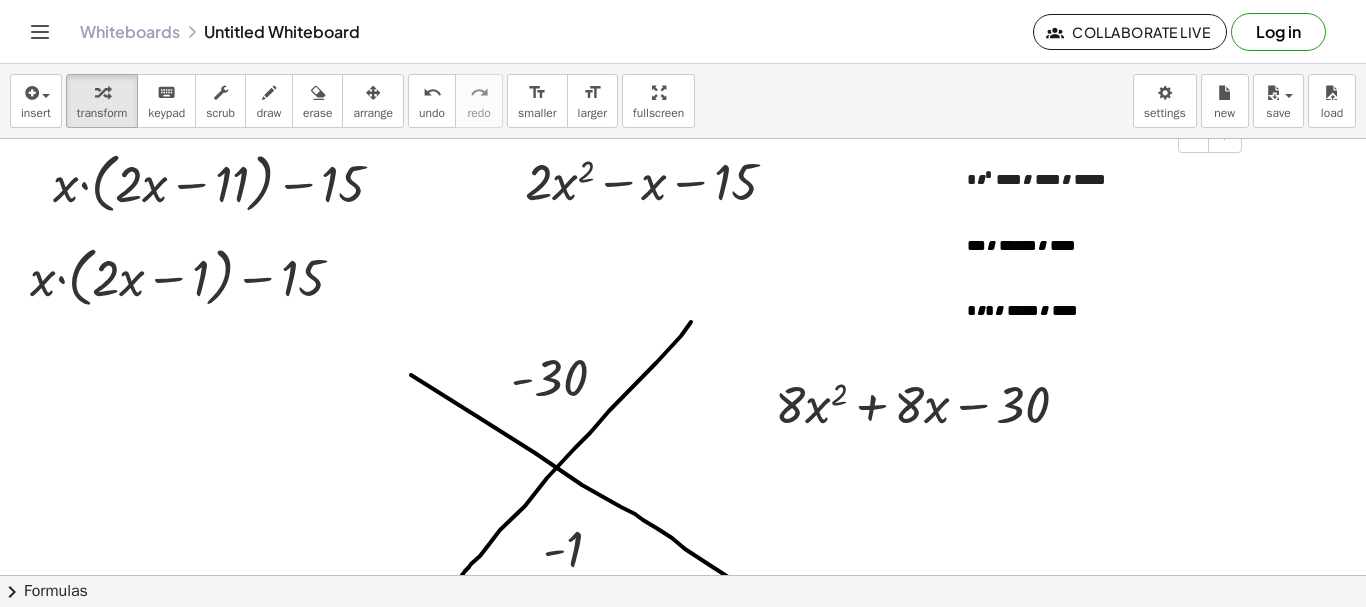 click on "* * * *   ***** *   ****" at bounding box center (1097, 306) 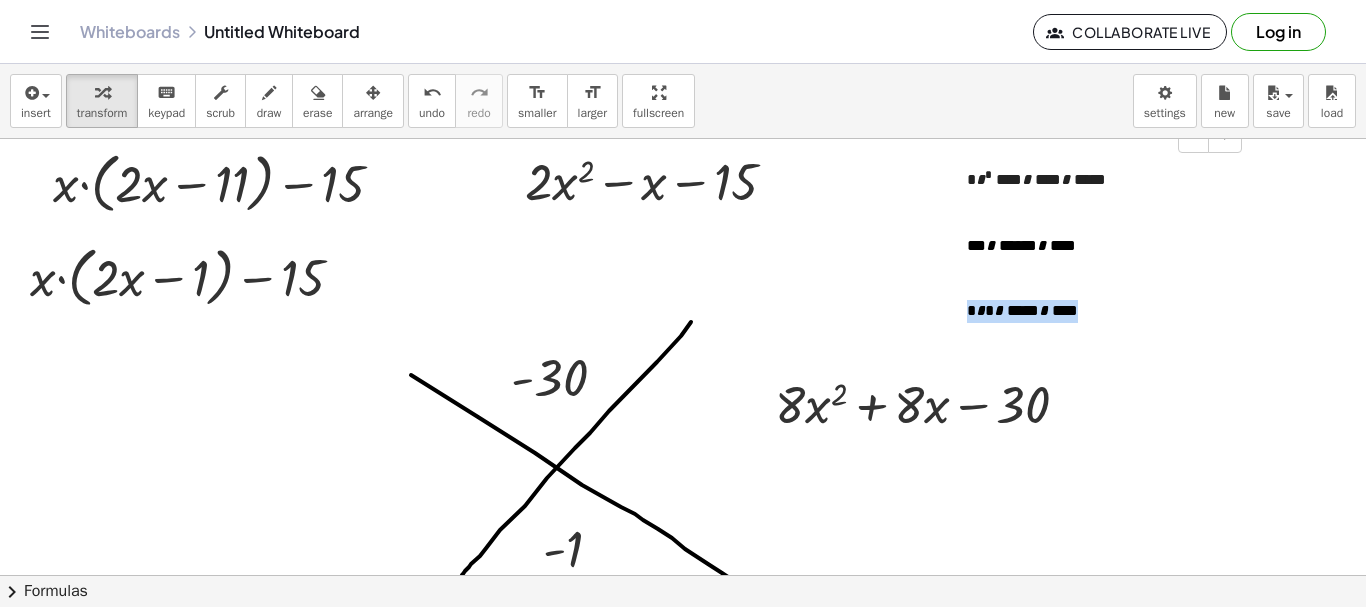 drag, startPoint x: 1094, startPoint y: 319, endPoint x: 966, endPoint y: 322, distance: 128.03516 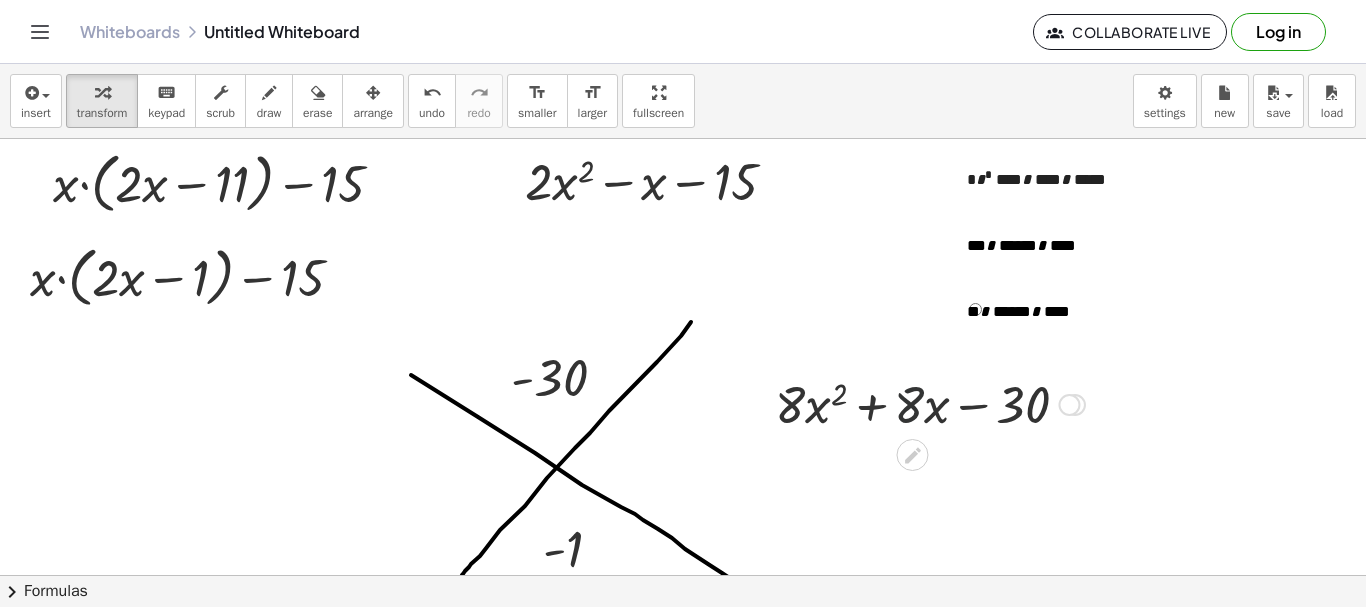 click on "x x − [NUMBER] + · · + · · [NUMBER] [NUMBER] [NUMBER] Transform line Copy line as LaTeX Copy derivation as LaTeX Expand new lines: Off" at bounding box center [912, 405] 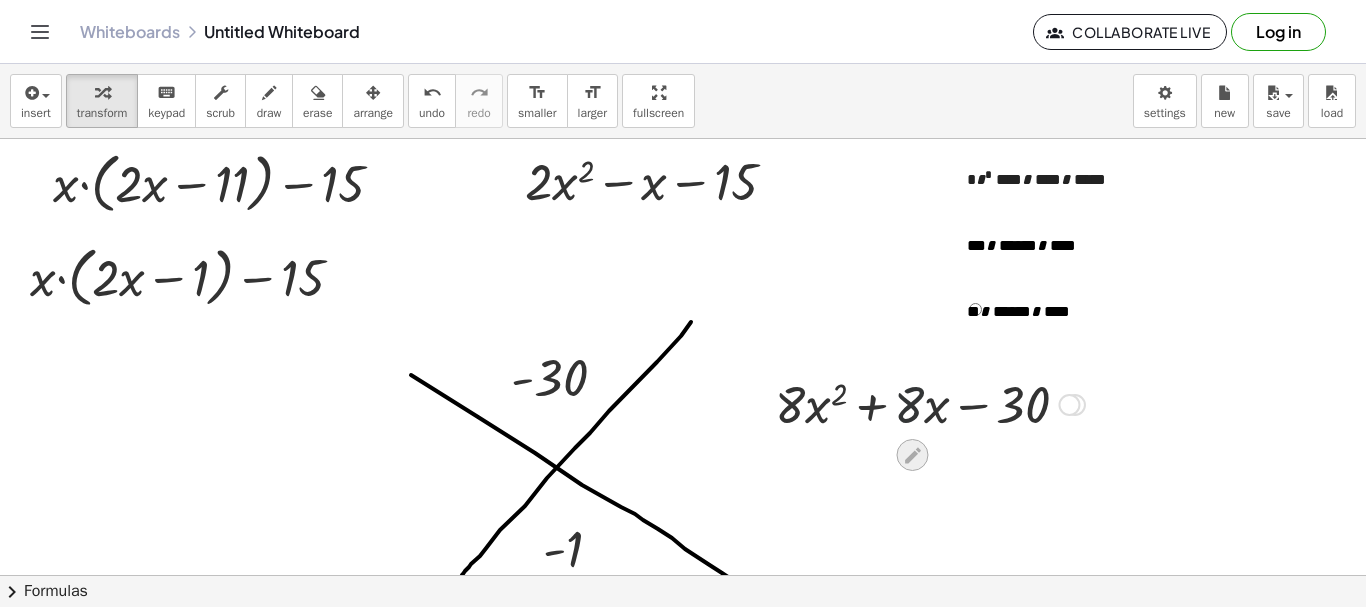 click 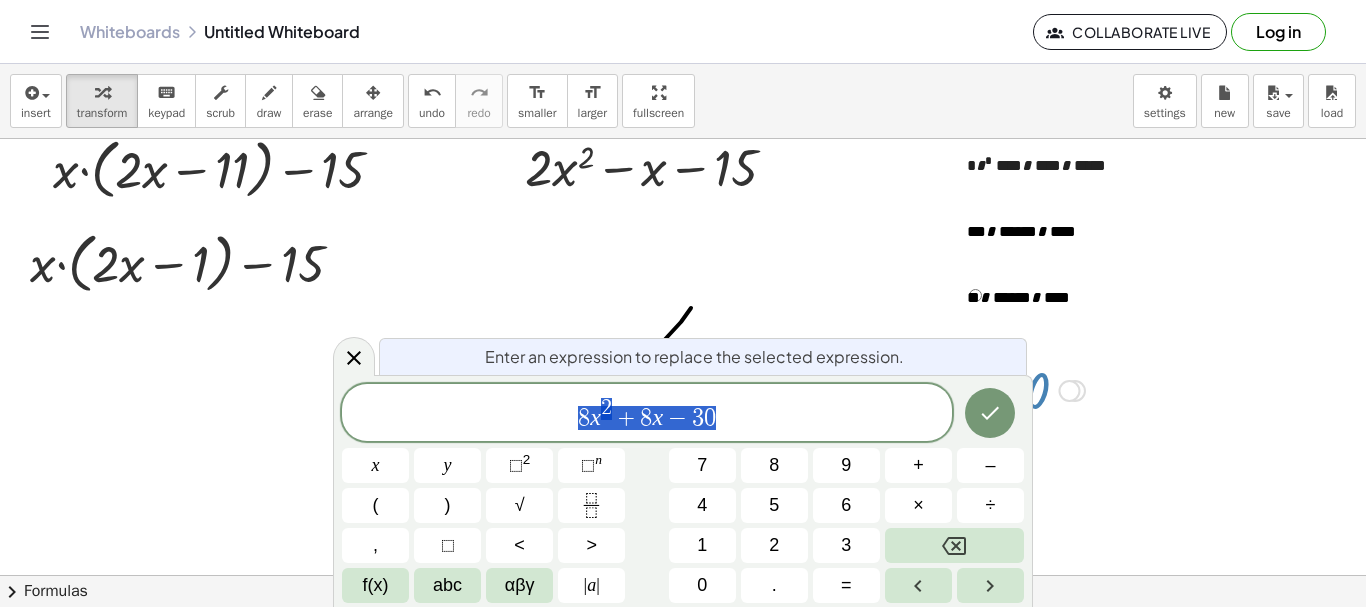 scroll, scrollTop: 13, scrollLeft: 0, axis: vertical 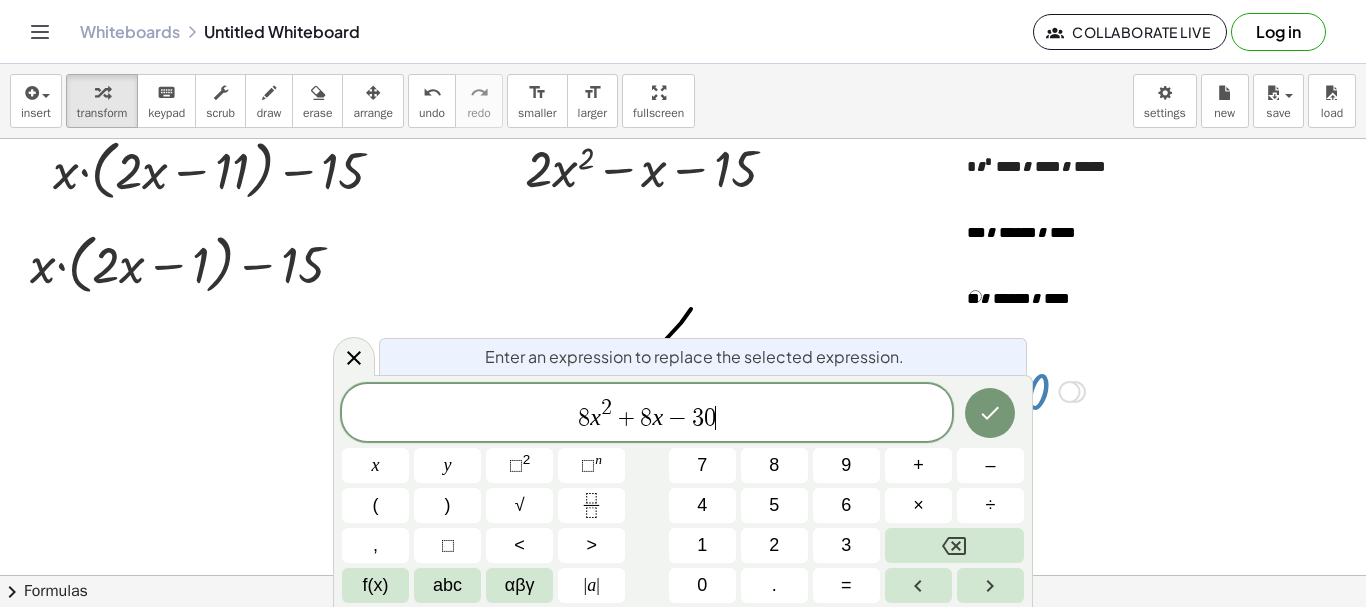 click on "[NUMBER] x 2 + [NUMBER] x − [NUMBER]" 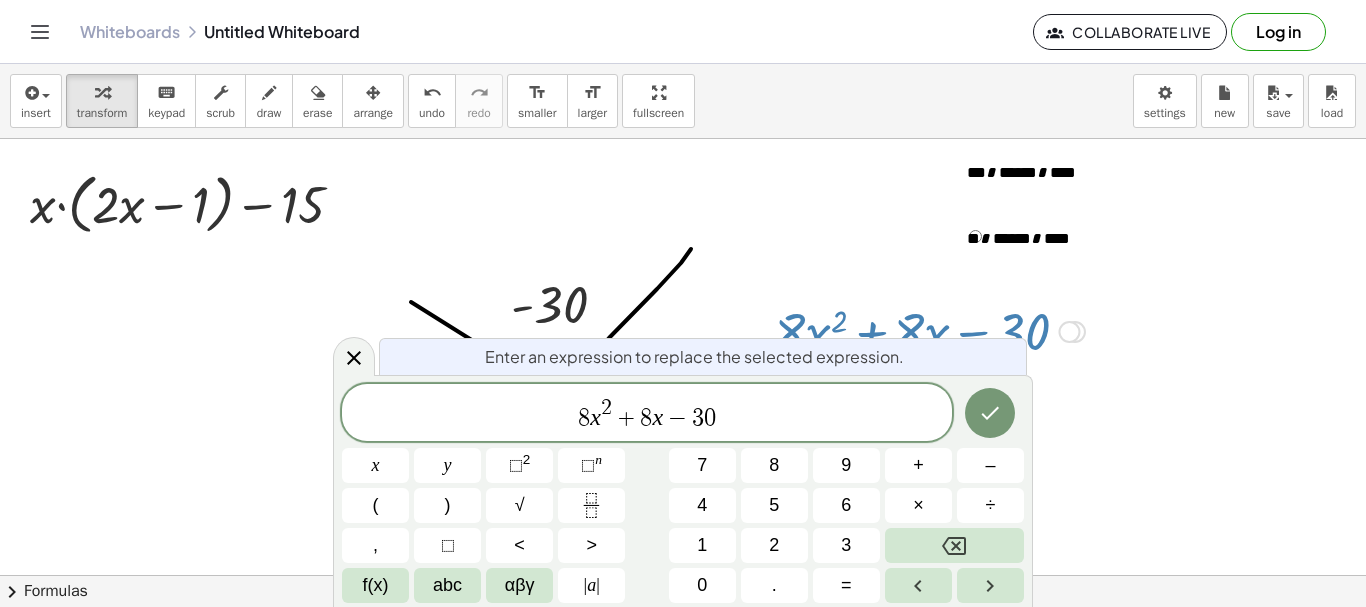 scroll, scrollTop: 73, scrollLeft: 0, axis: vertical 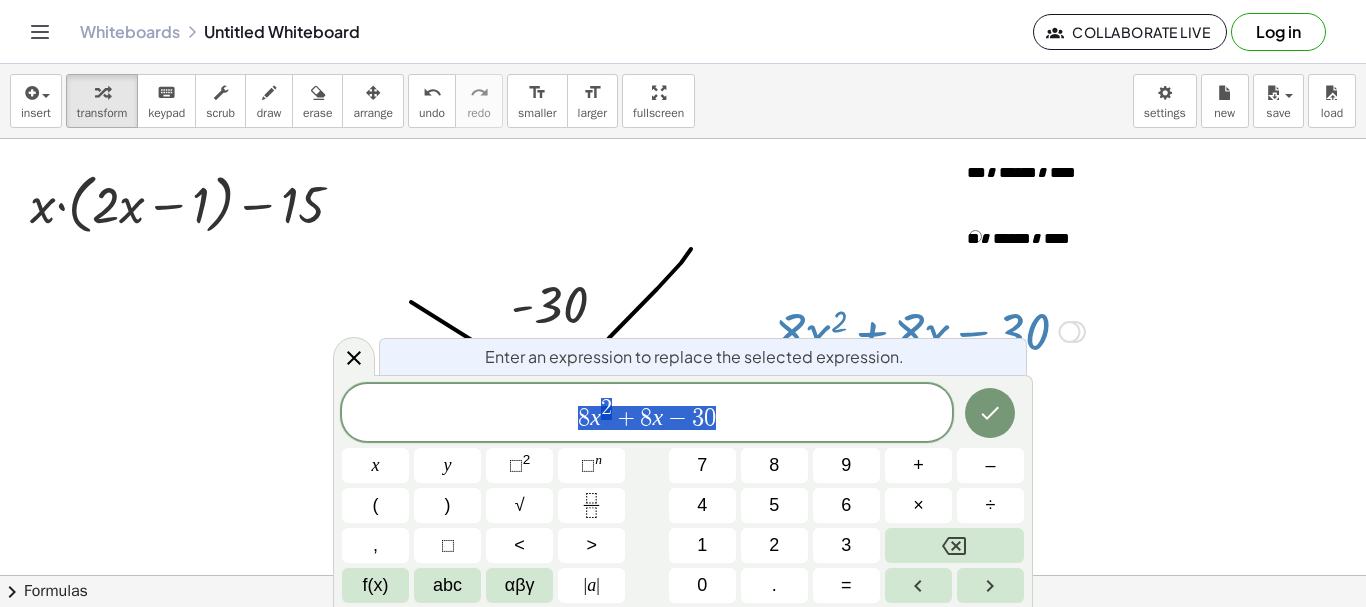drag, startPoint x: 721, startPoint y: 418, endPoint x: 570, endPoint y: 427, distance: 151.26797 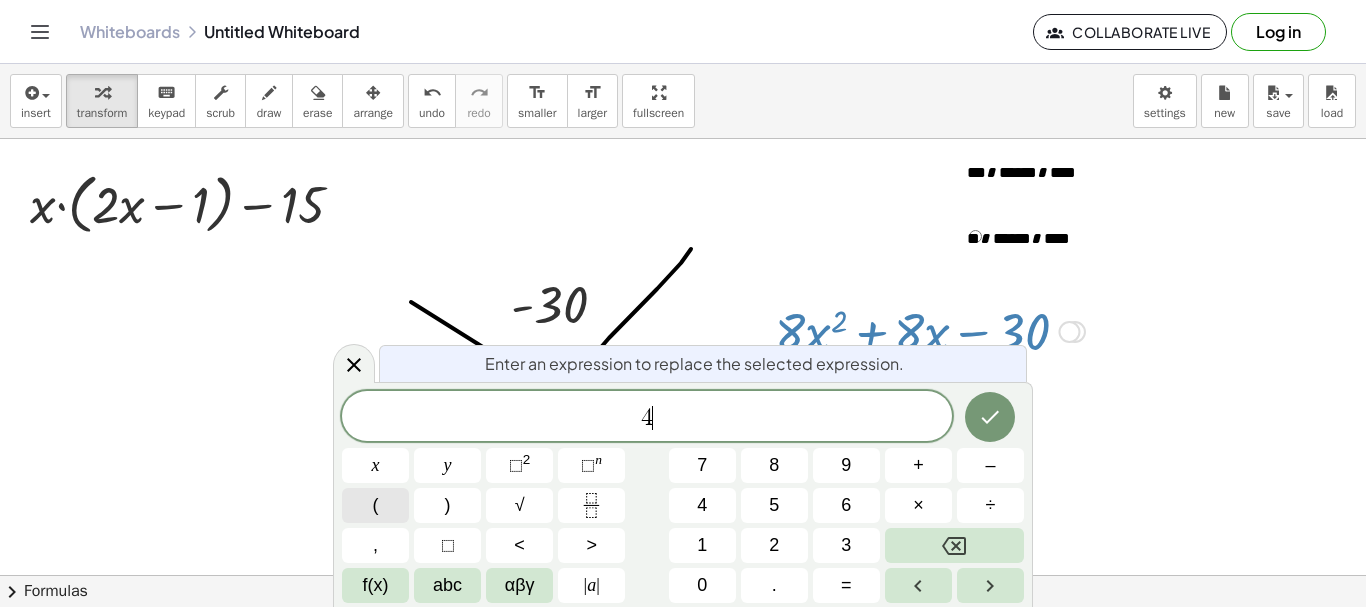 click on "(" at bounding box center [375, 505] 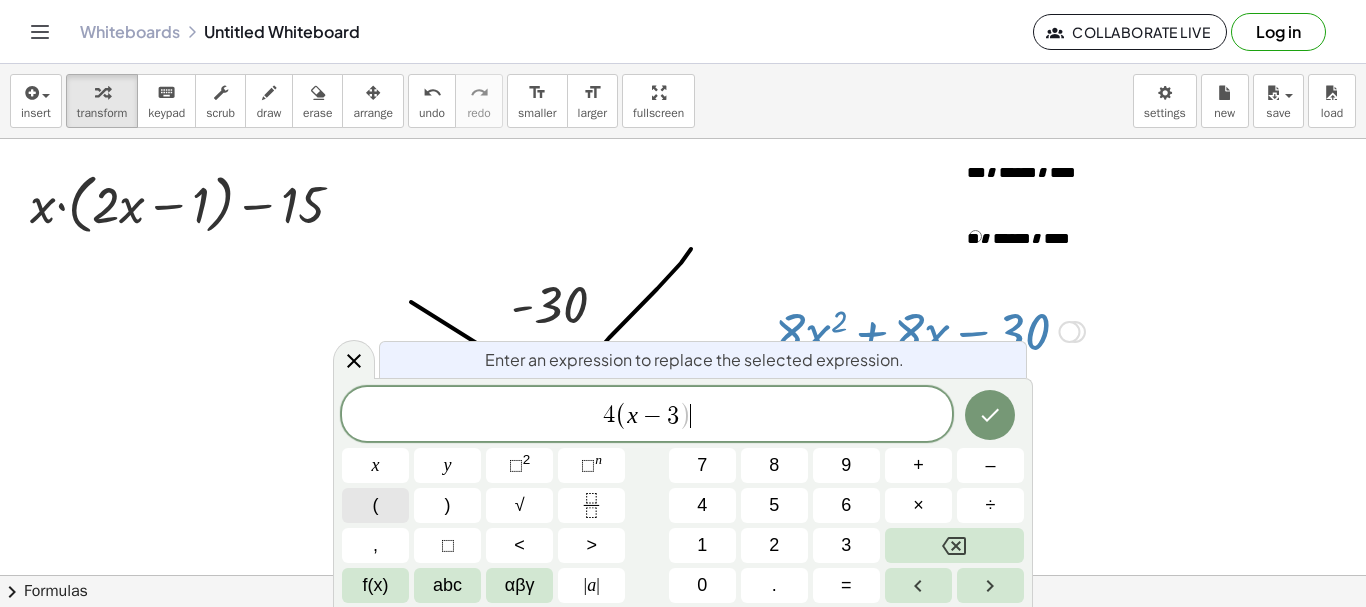 click on "(" at bounding box center (375, 505) 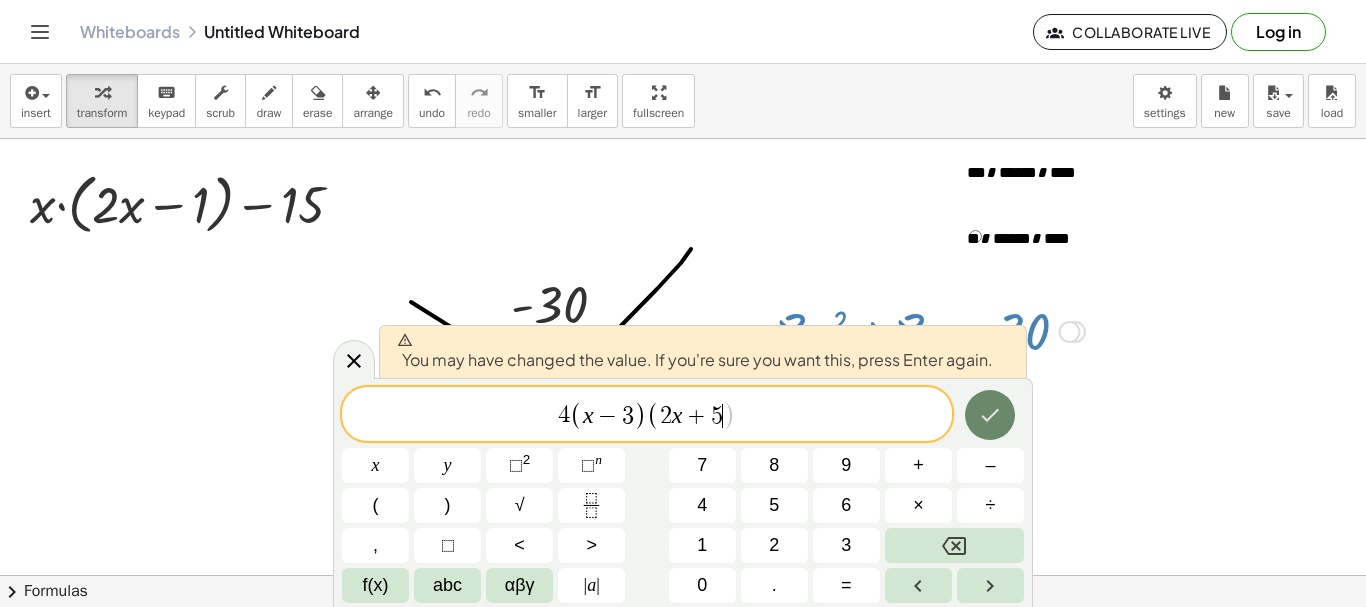 click 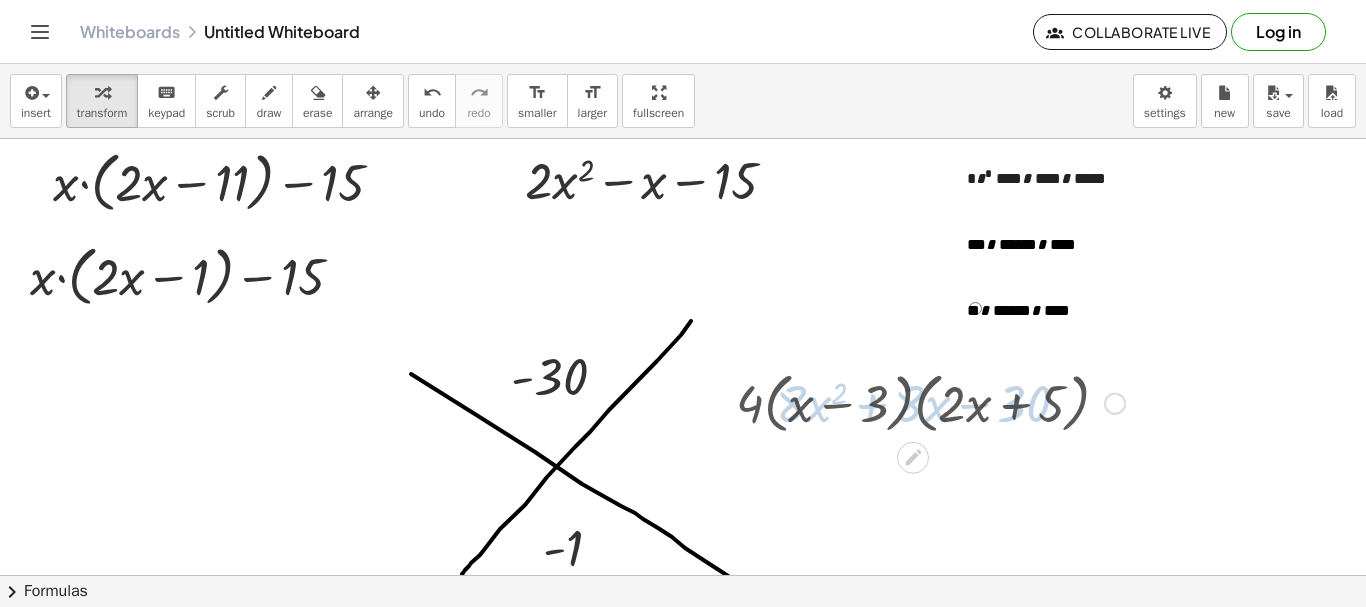 scroll, scrollTop: 0, scrollLeft: 0, axis: both 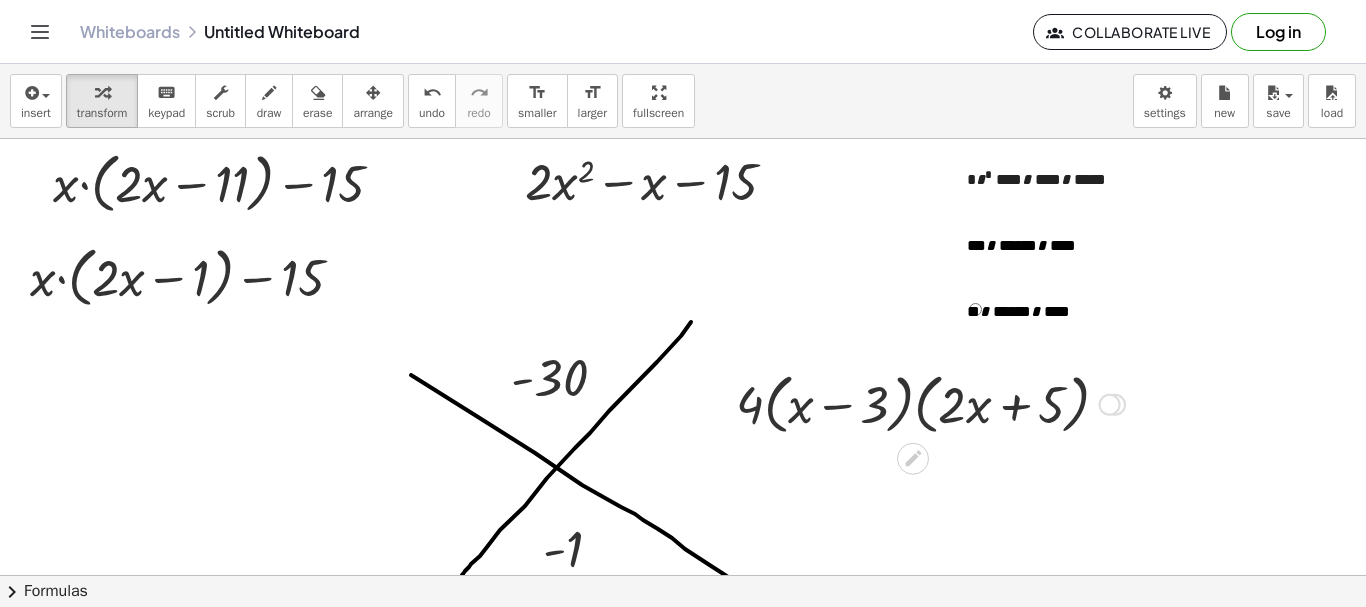 click at bounding box center (930, 403) 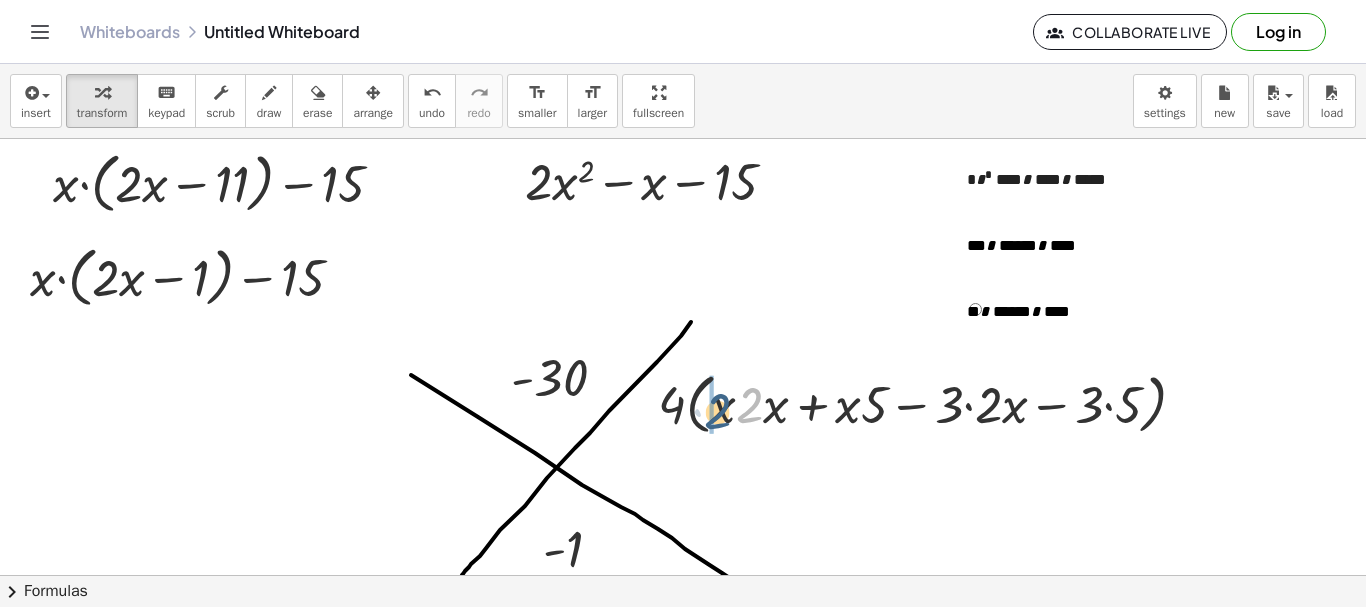 drag, startPoint x: 750, startPoint y: 391, endPoint x: 718, endPoint y: 397, distance: 32.55764 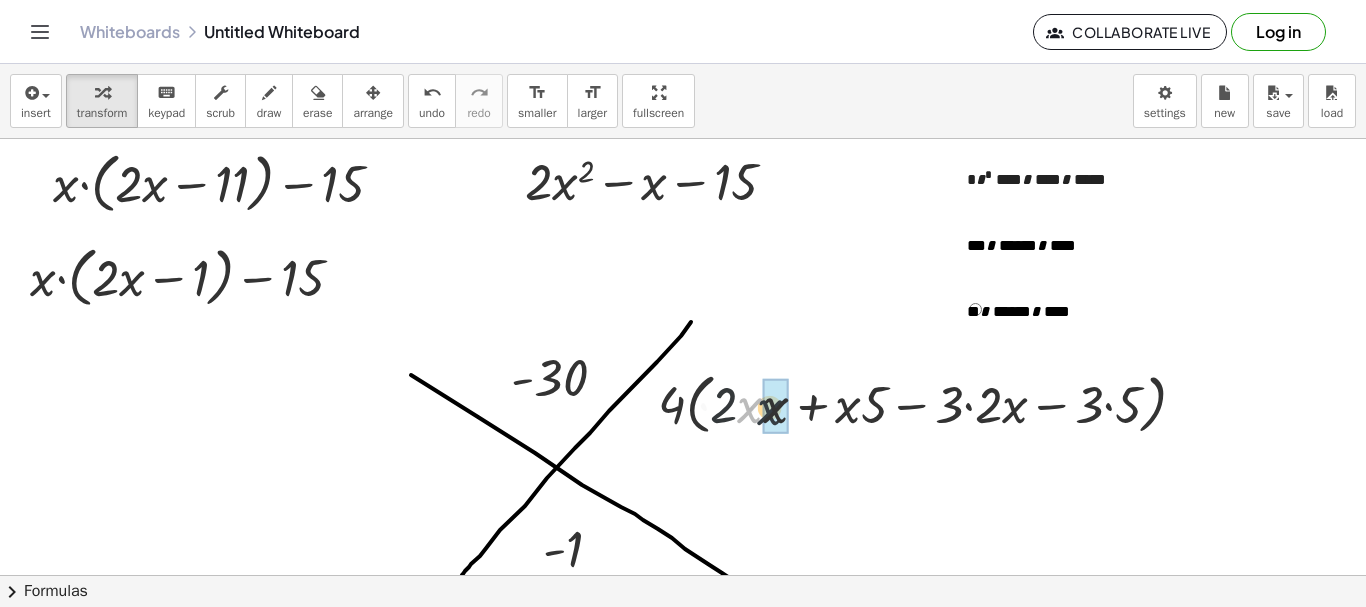 drag, startPoint x: 752, startPoint y: 410, endPoint x: 768, endPoint y: 412, distance: 16.124516 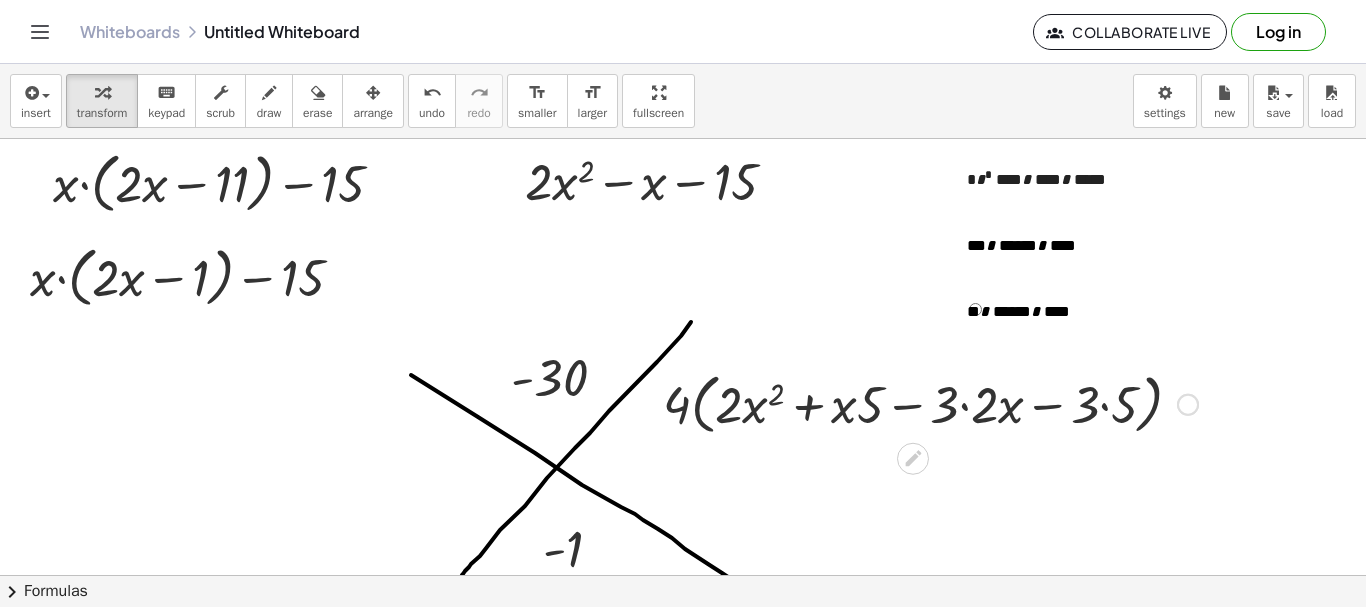 click at bounding box center (930, 403) 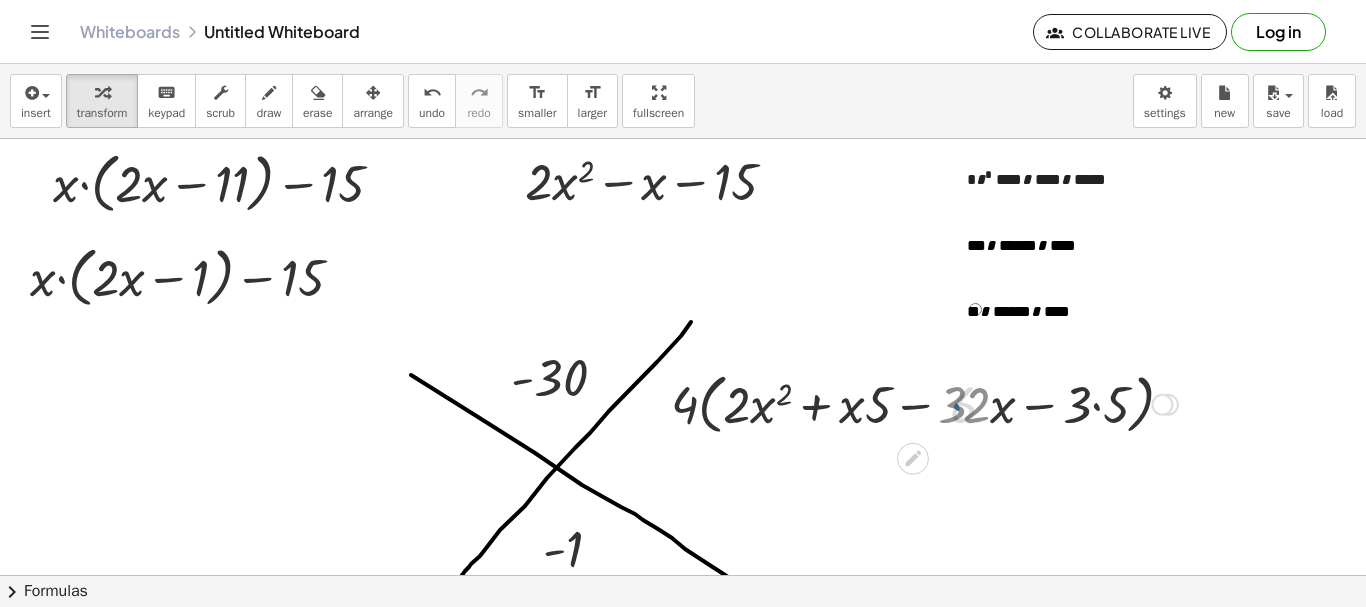 click at bounding box center [930, 403] 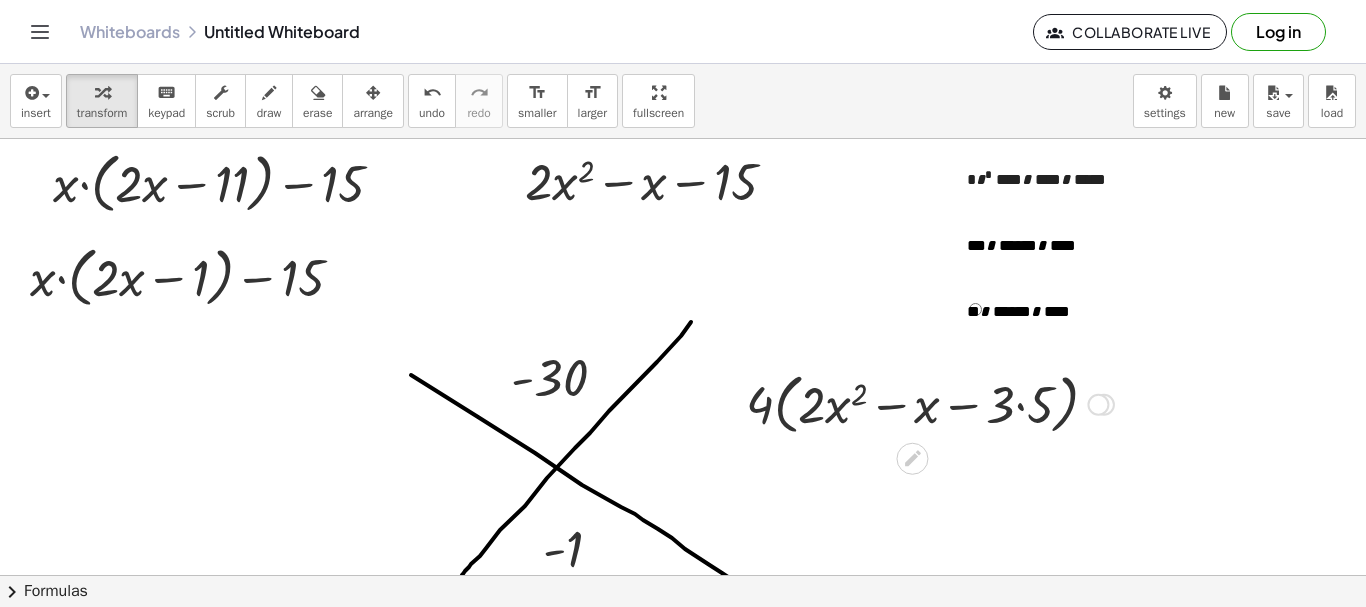 click at bounding box center [930, 403] 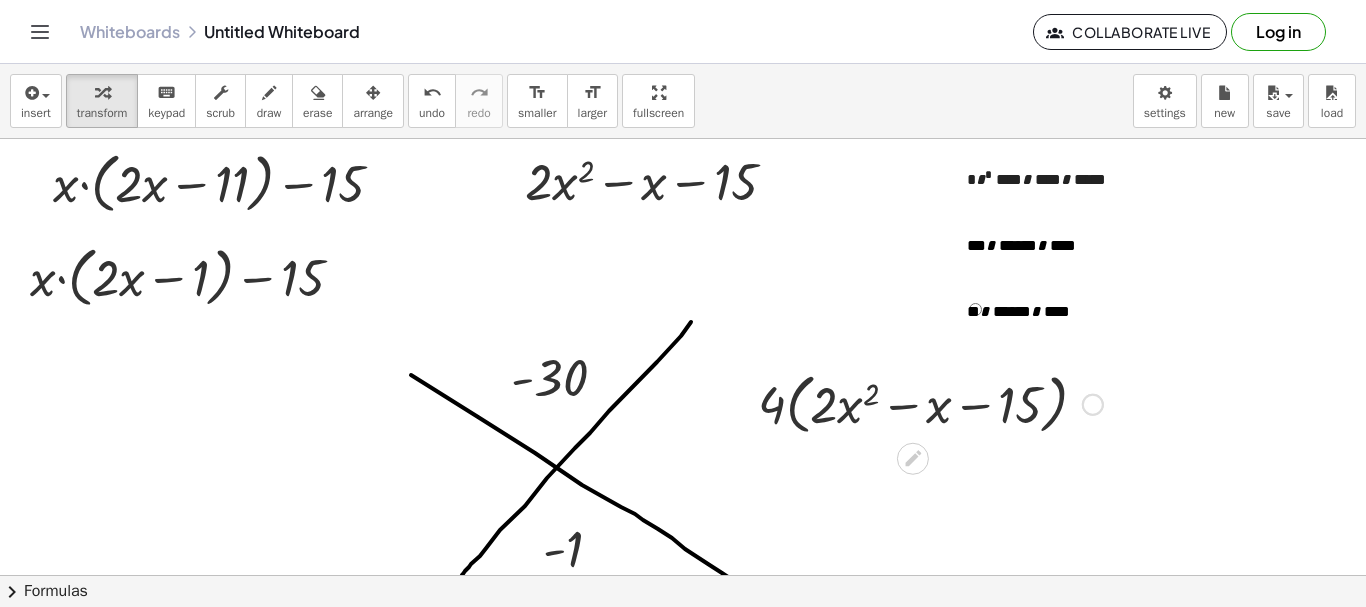 click at bounding box center [930, 403] 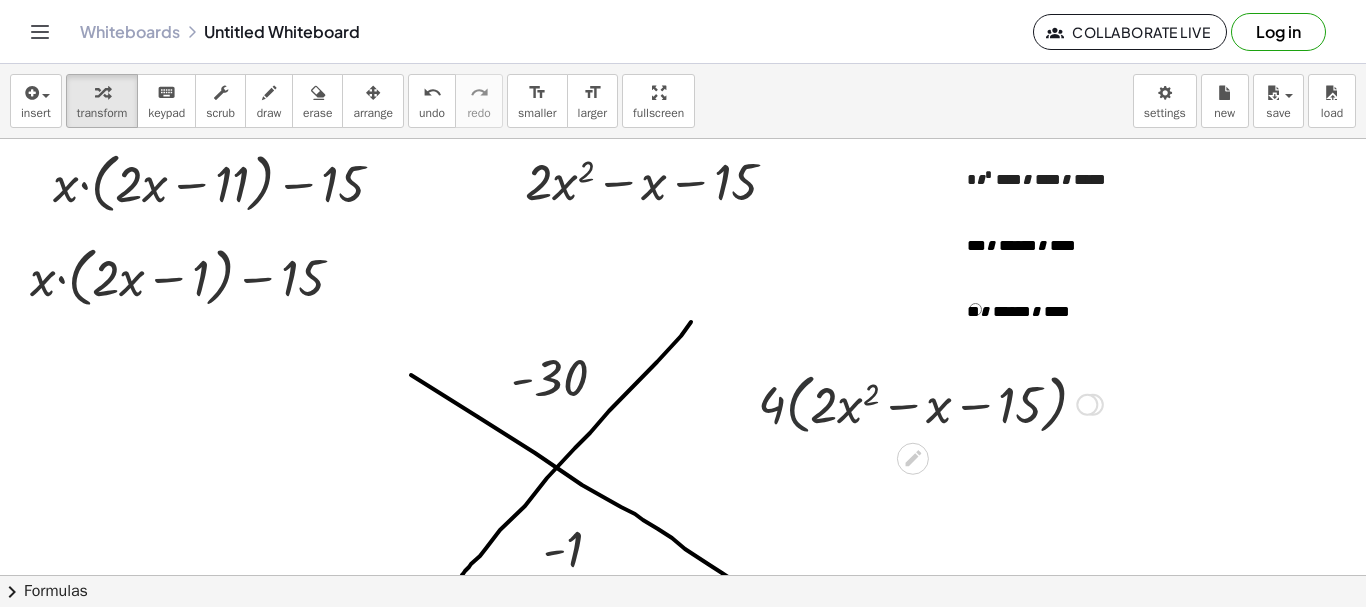 click at bounding box center [930, 403] 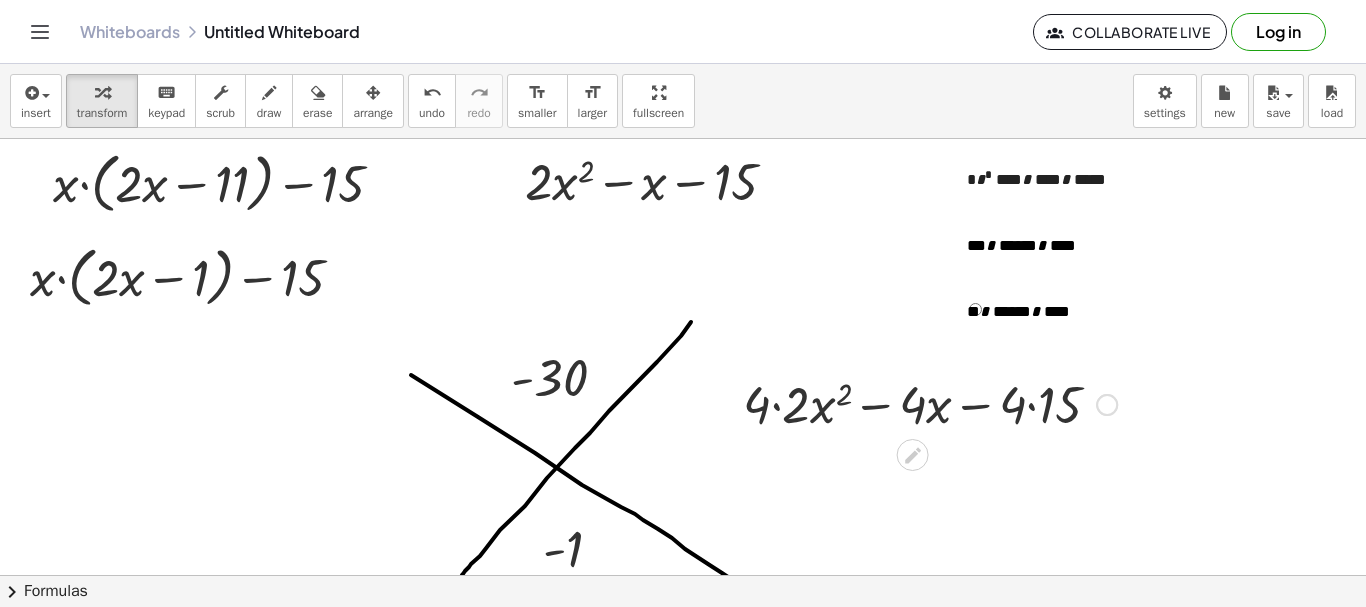 click at bounding box center (930, 403) 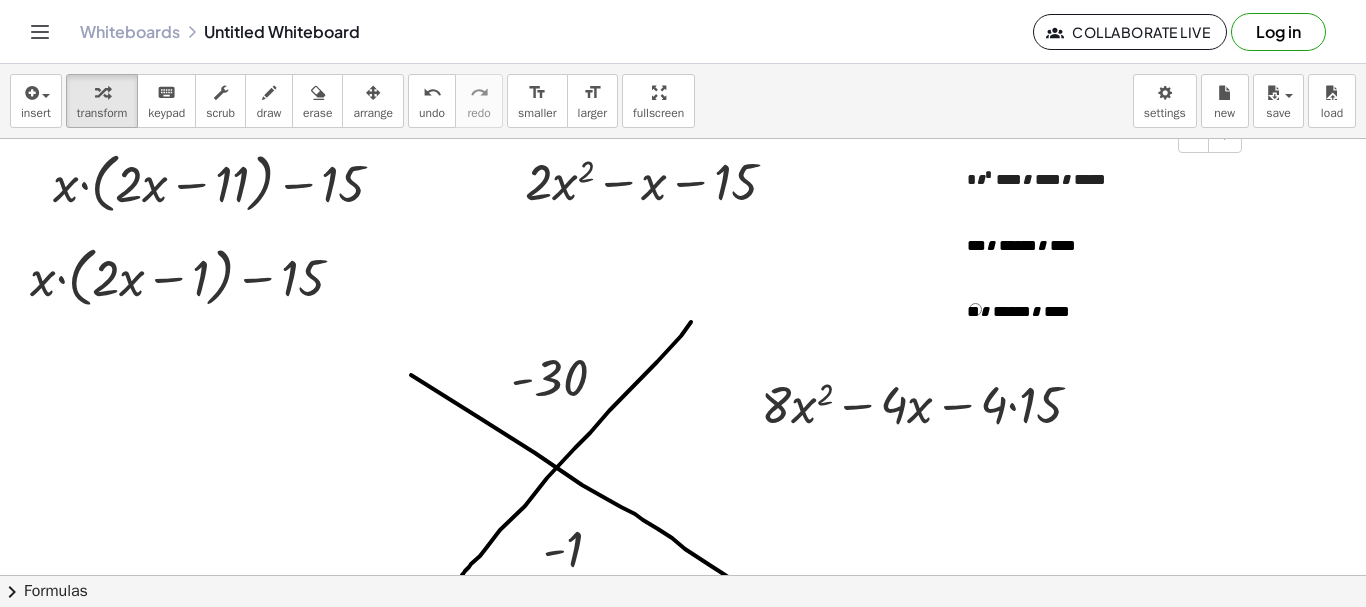 click on "*** *   ****** *   ****" at bounding box center [1097, 241] 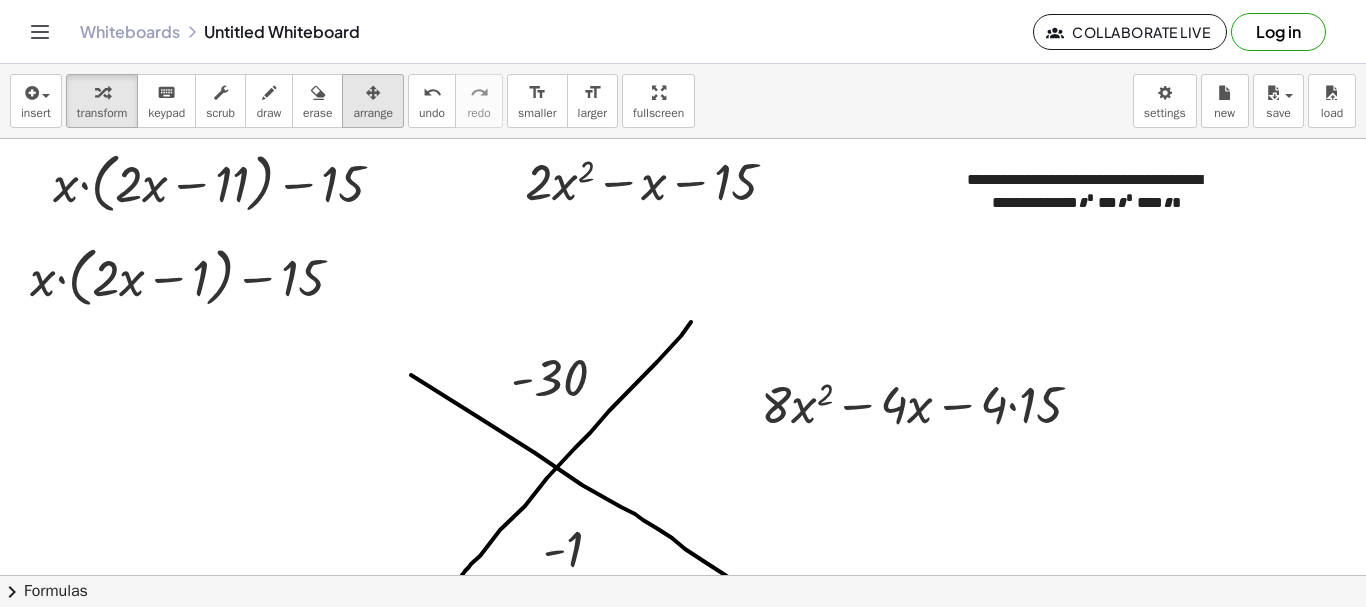 click on "arrange" at bounding box center (373, 113) 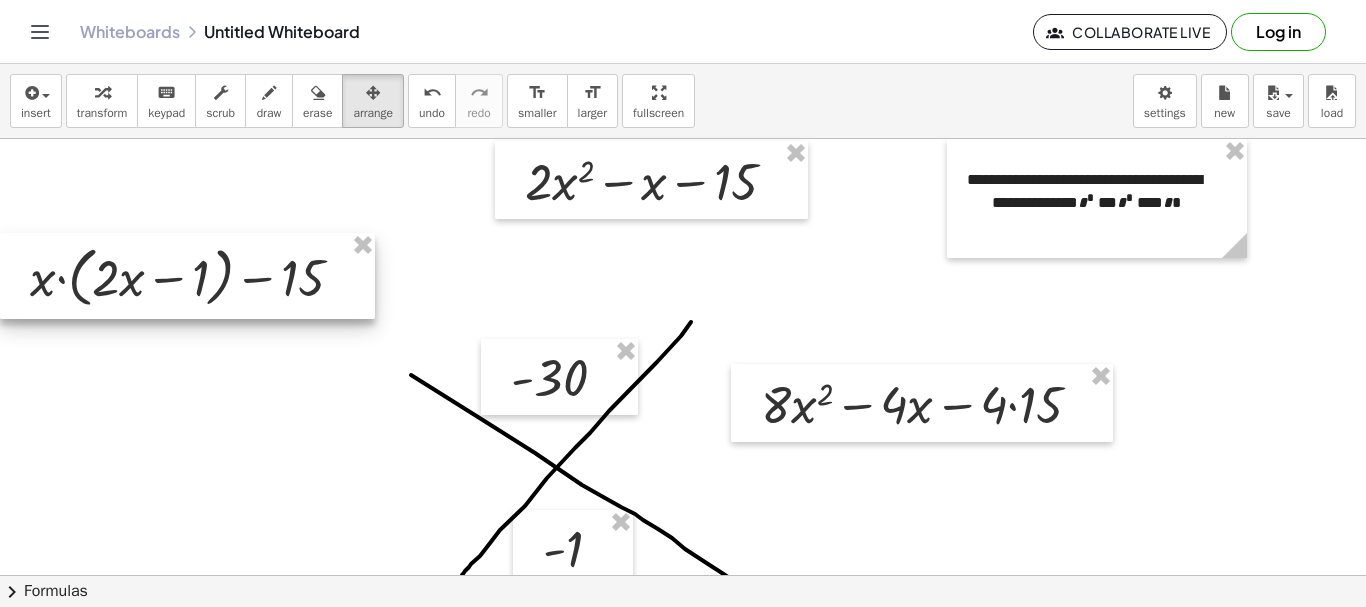 drag, startPoint x: 353, startPoint y: 238, endPoint x: 632, endPoint y: 375, distance: 310.8215 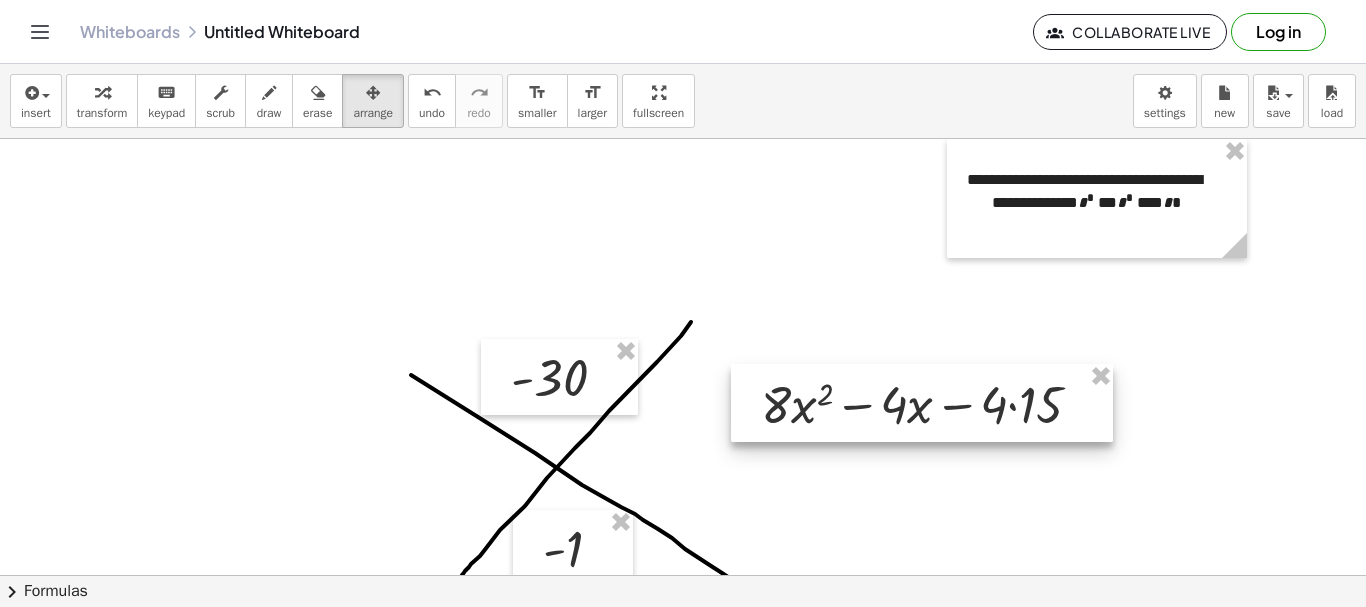 click at bounding box center (922, 403) 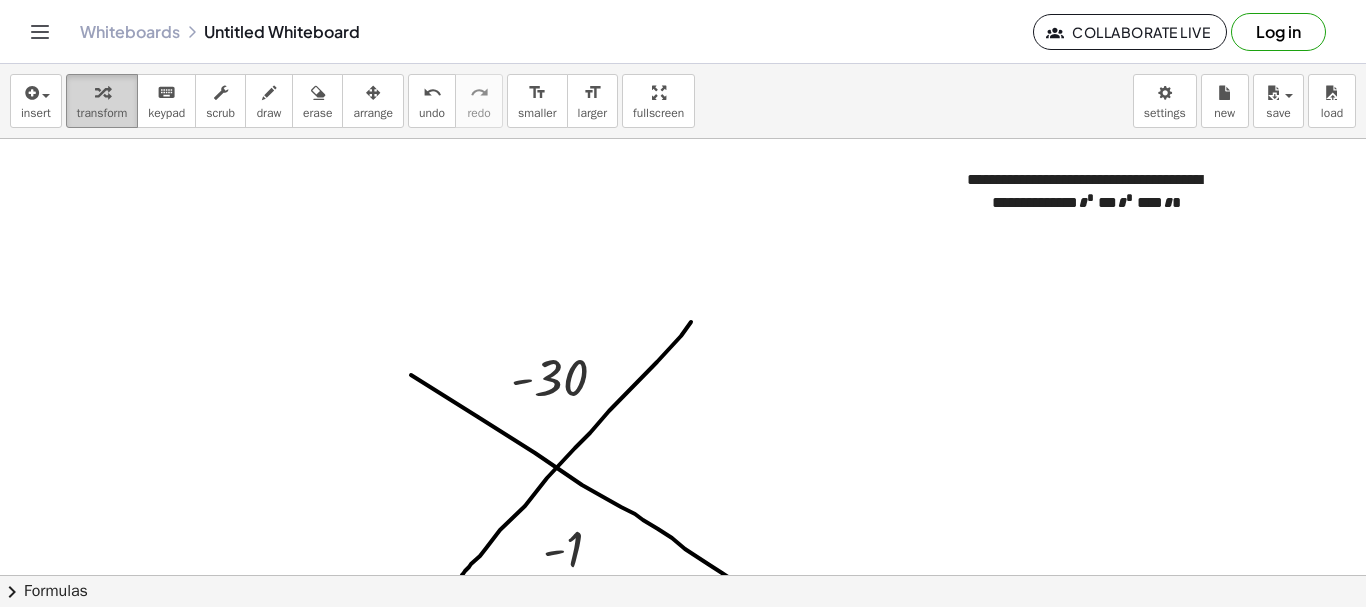 click on "transform" at bounding box center (102, 101) 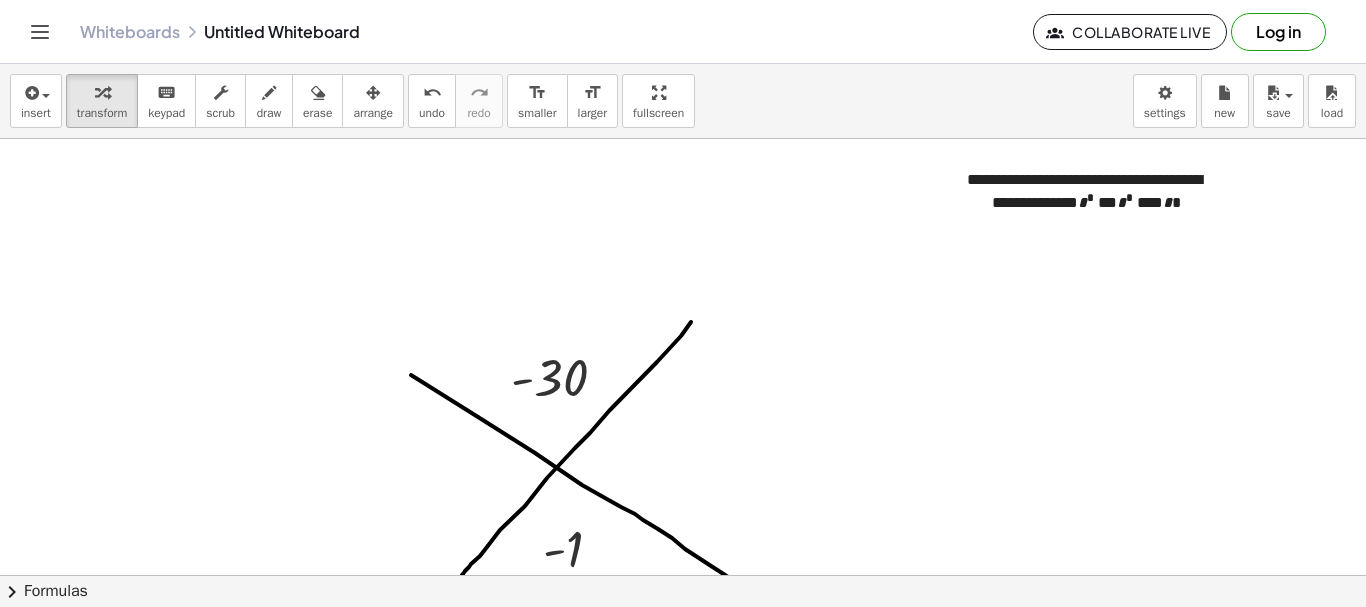 click at bounding box center [707, 575] 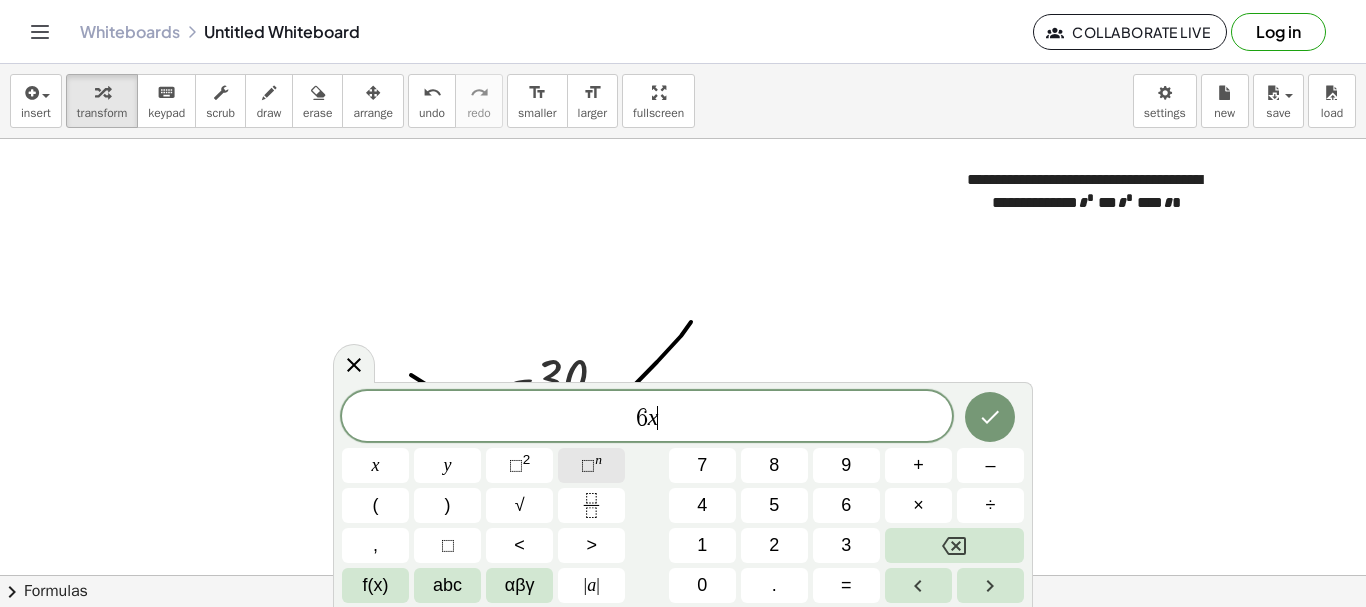 click on "⬚" at bounding box center (588, 465) 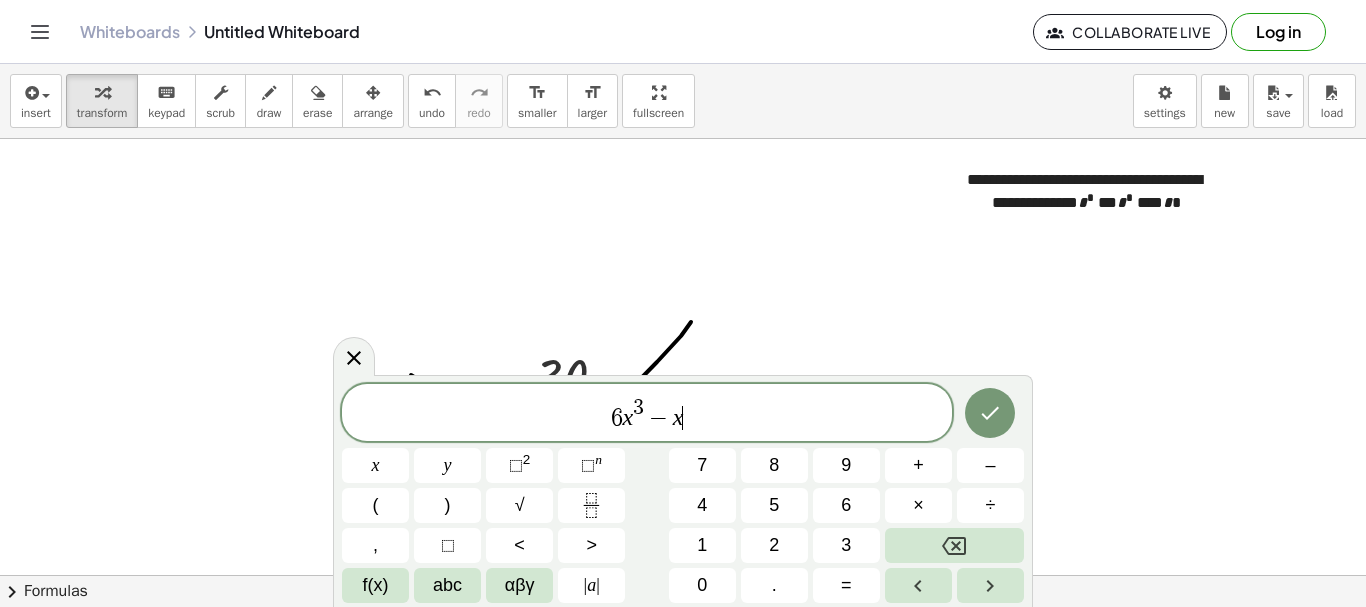 click on "[NUMBER] x 3 − x ​ x y ⬚ [NUMBER] ⬚ n [NUMBER] [NUMBER] [NUMBER] + – ( ) √ [NUMBER] [NUMBER] [NUMBER] × ÷ , ⬚ < > [NUMBER] [NUMBER] [NUMBER] f(x) abc αβγ | a | [NUMBER] . =" at bounding box center [683, 493] 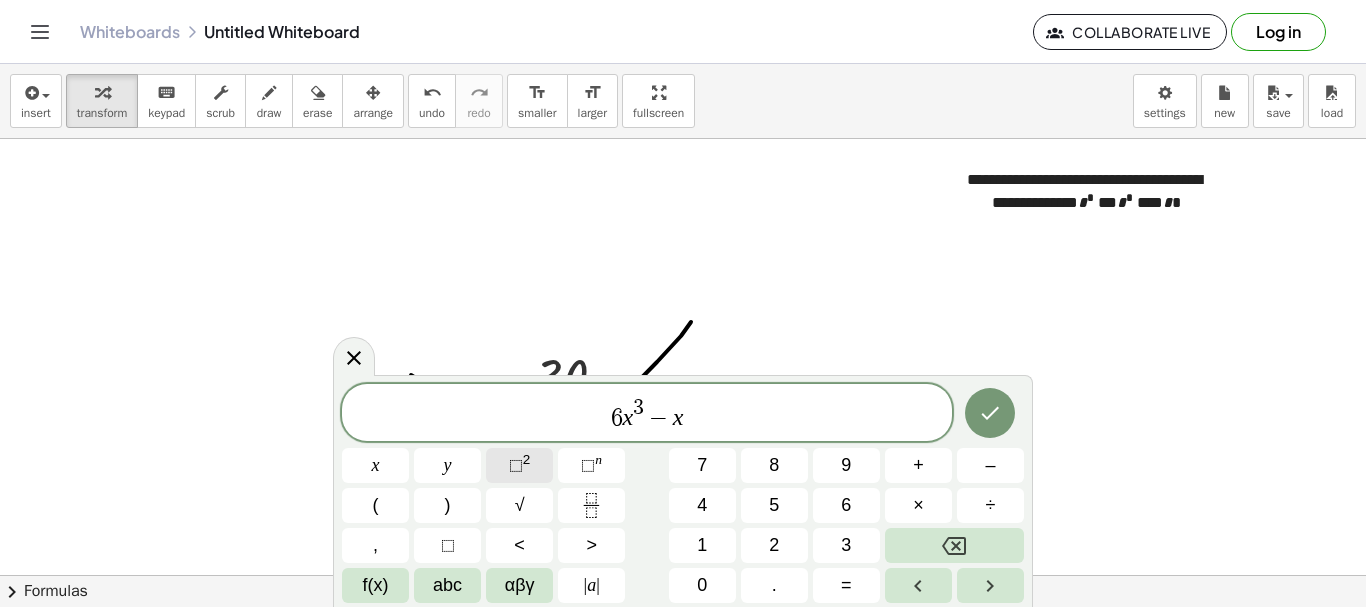 click on "2" at bounding box center (527, 459) 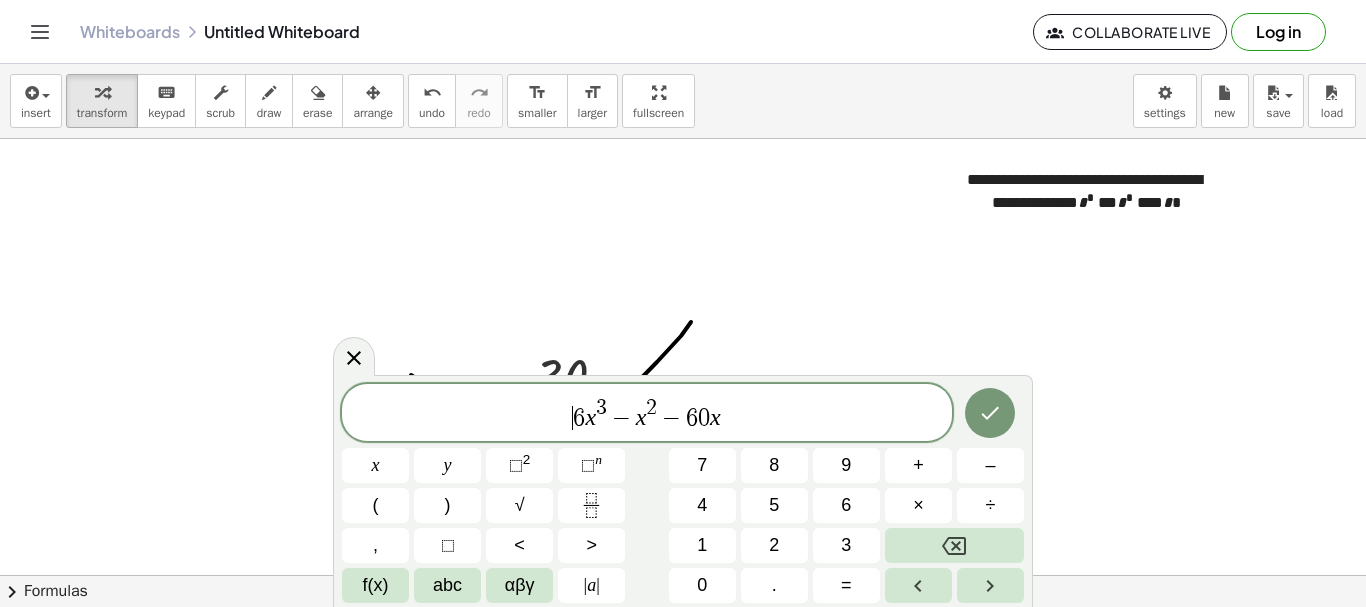 click on "​ [NUMBER] x 3 − x 2 − [NUMBER] x" at bounding box center (647, 414) 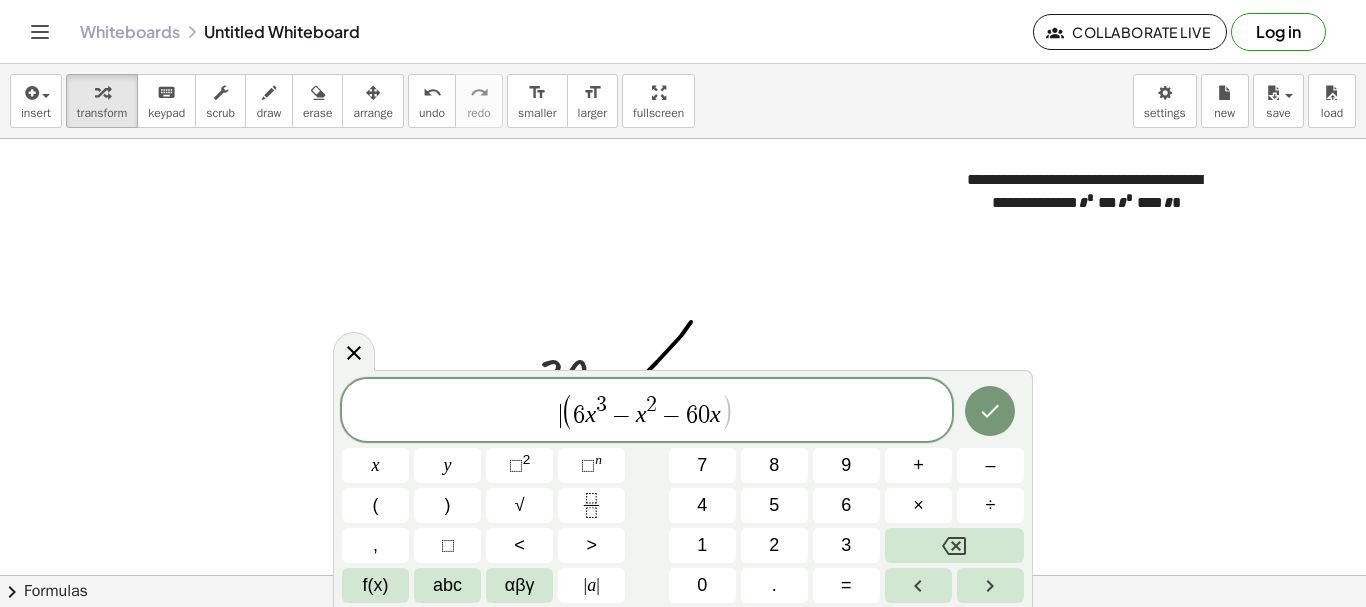 click on "​ ( [NUMBER] x 3 − x 2 − [NUMBER] x )" at bounding box center [647, 411] 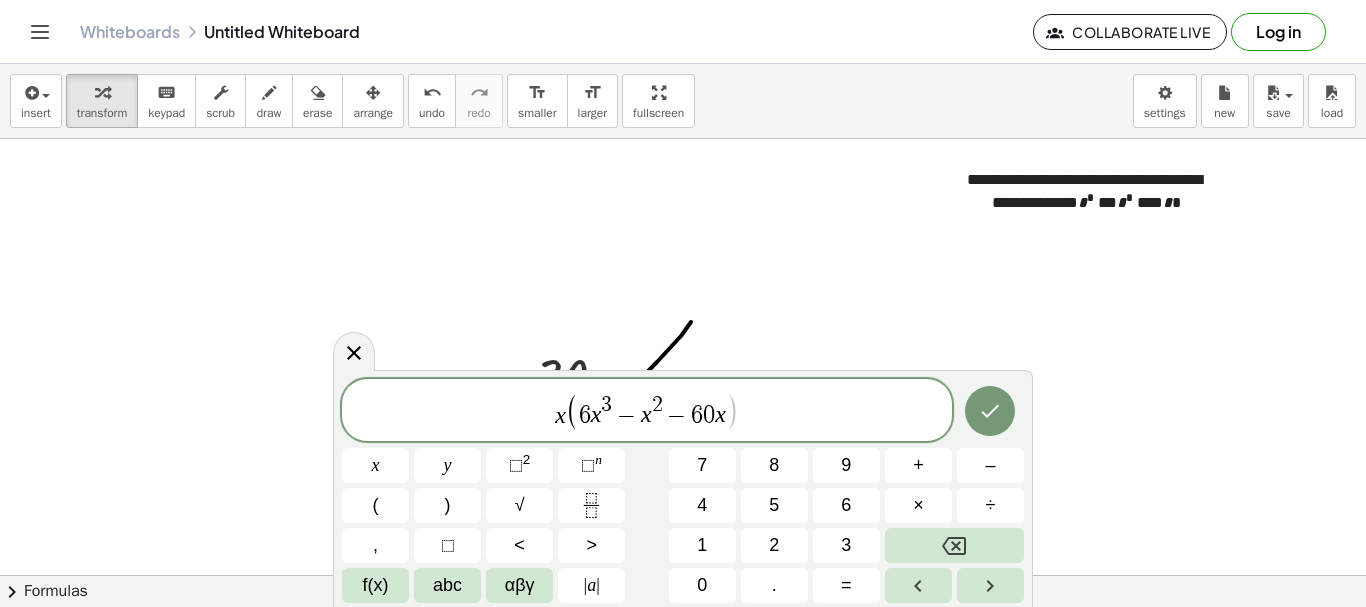 click on ")" at bounding box center (732, 411) 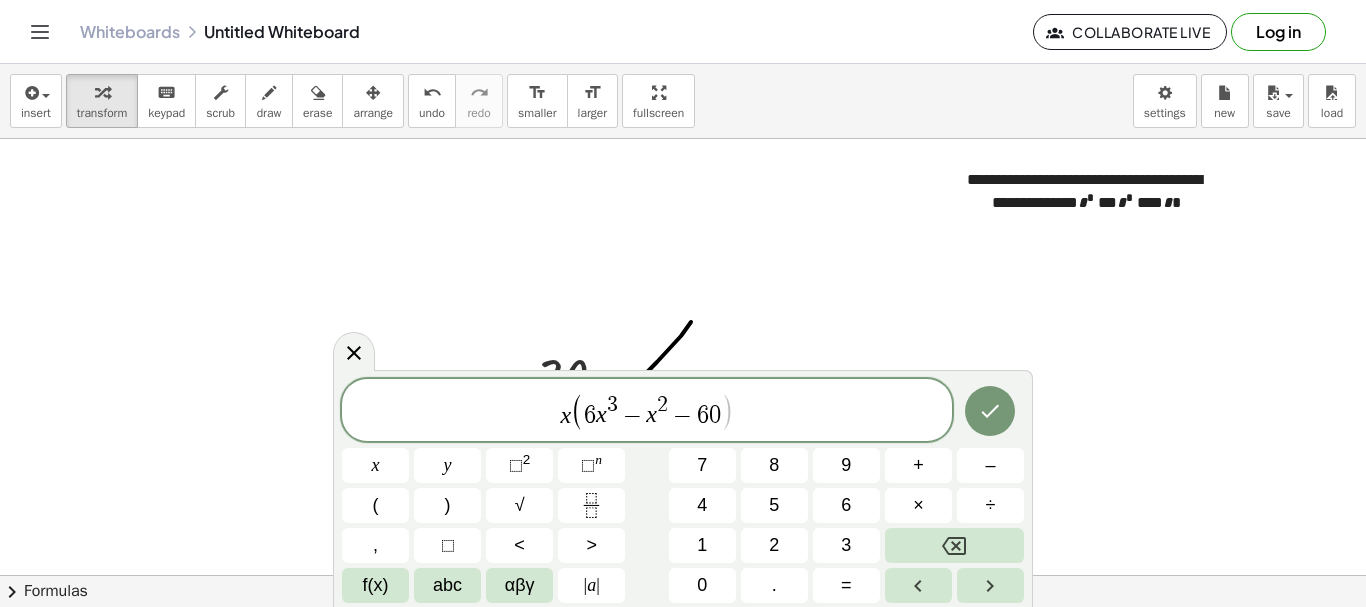 click on "2" at bounding box center (662, 406) 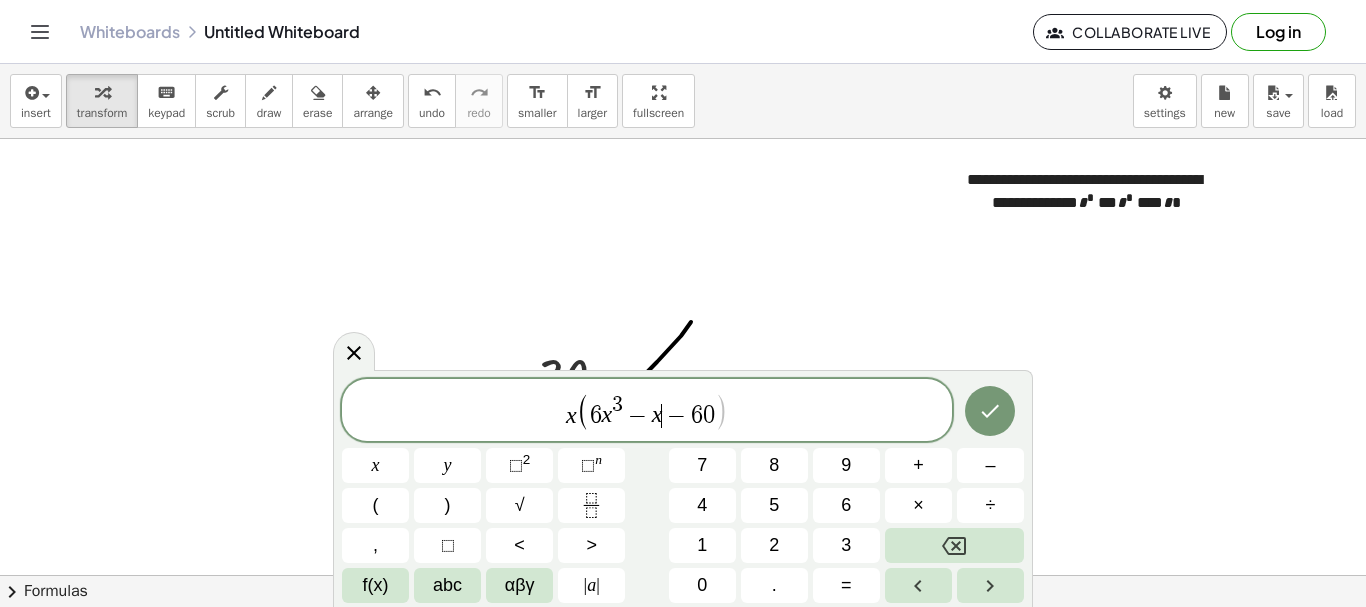 click on "3" at bounding box center [617, 405] 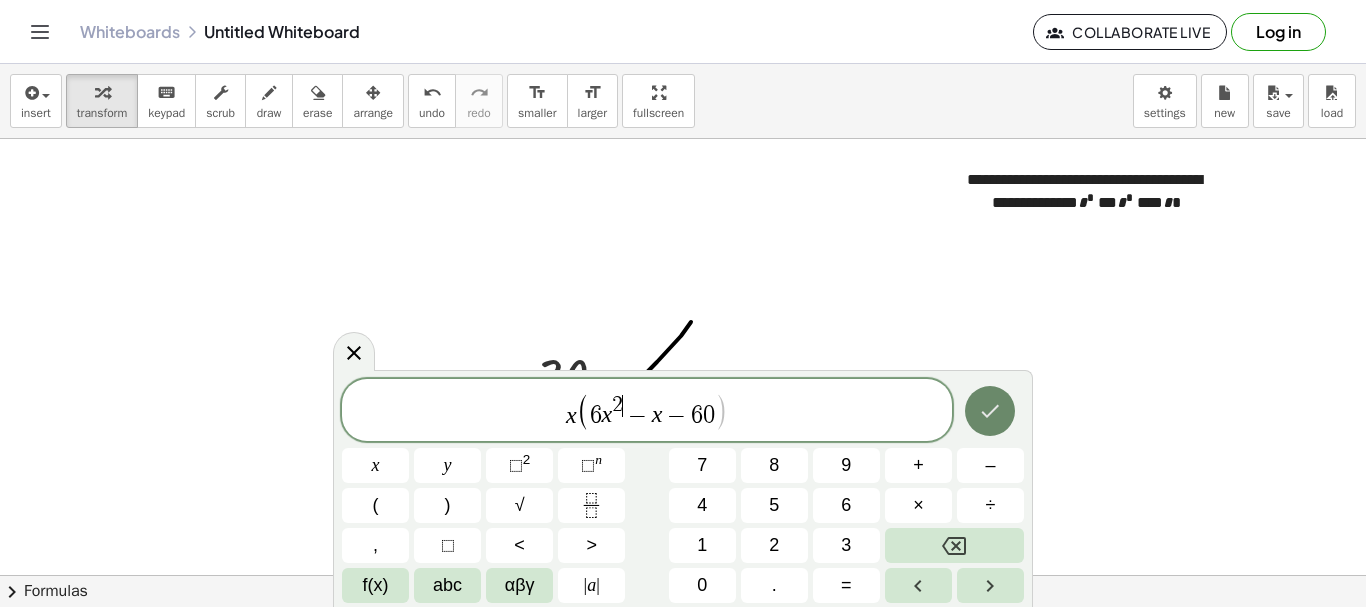 click 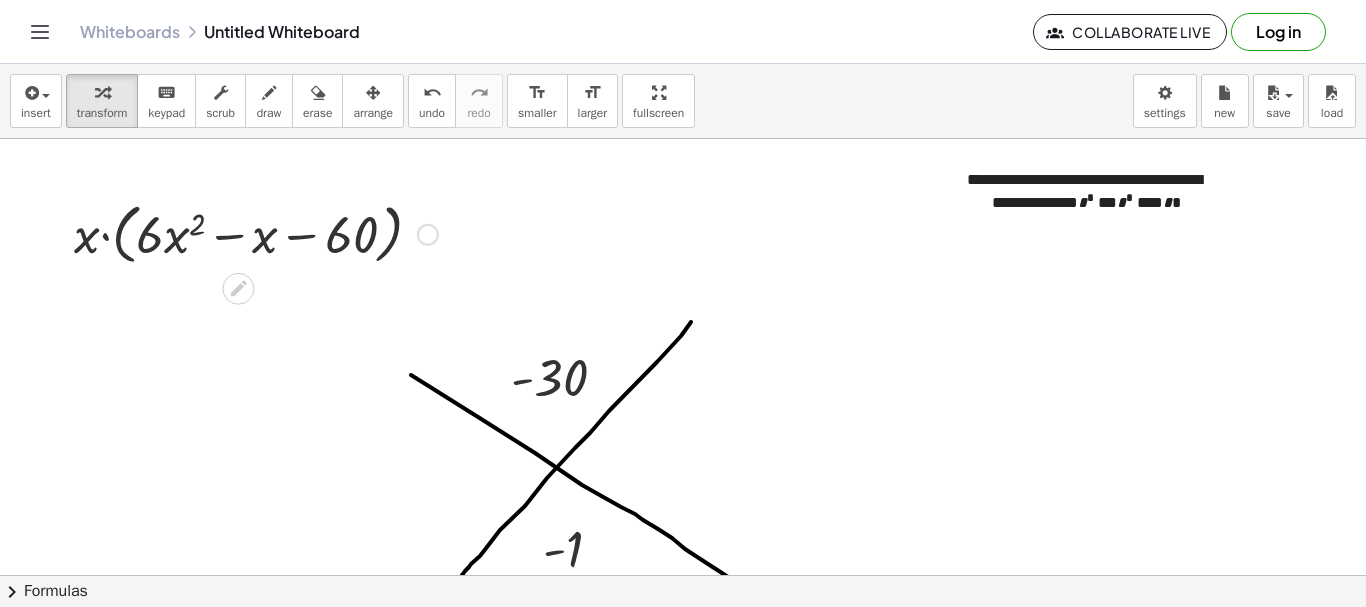 click at bounding box center (428, 235) 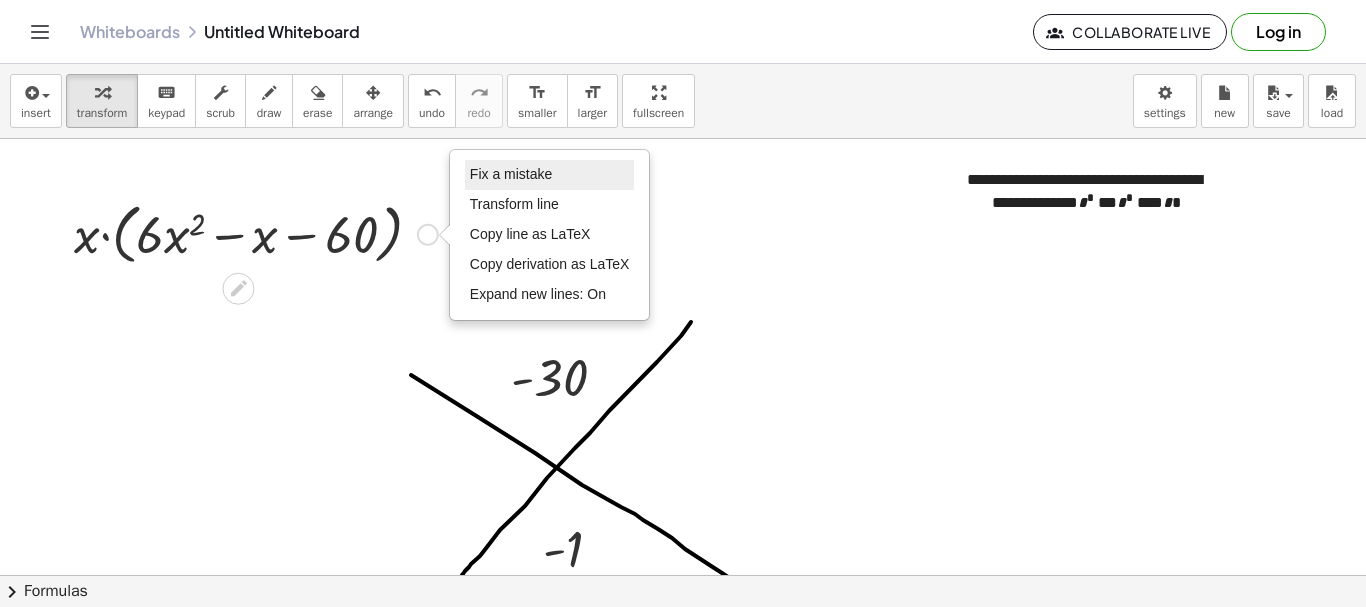 click on "Fix a mistake" at bounding box center (511, 174) 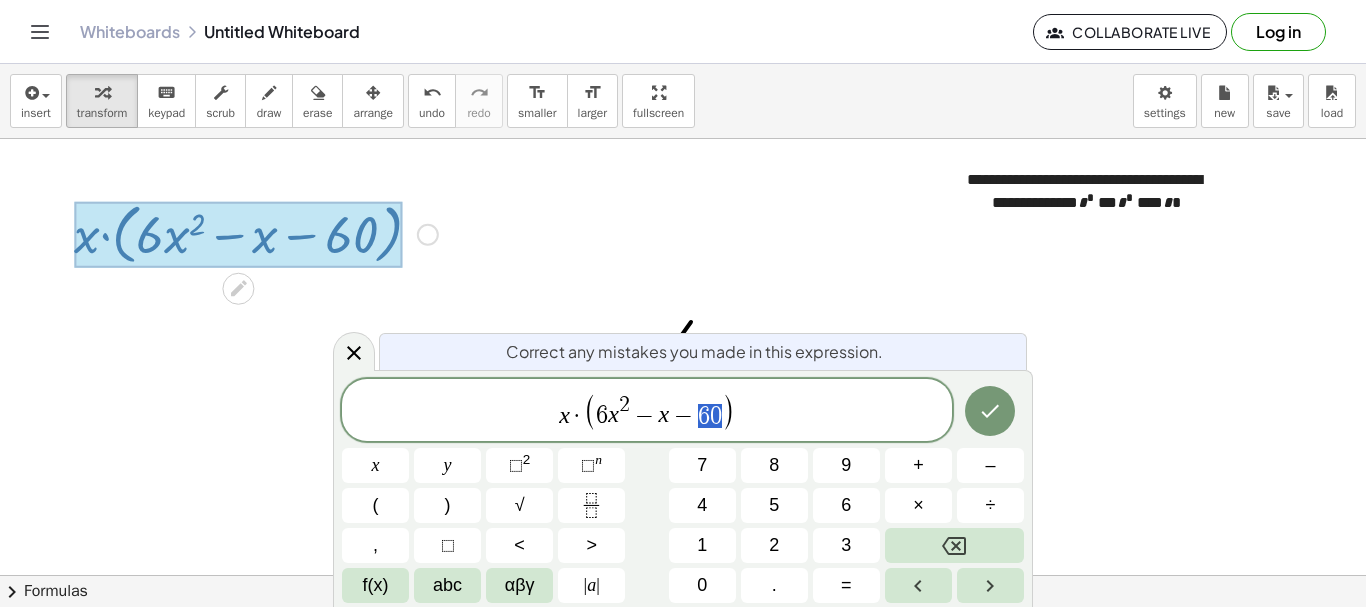 drag, startPoint x: 719, startPoint y: 419, endPoint x: 699, endPoint y: 414, distance: 20.615528 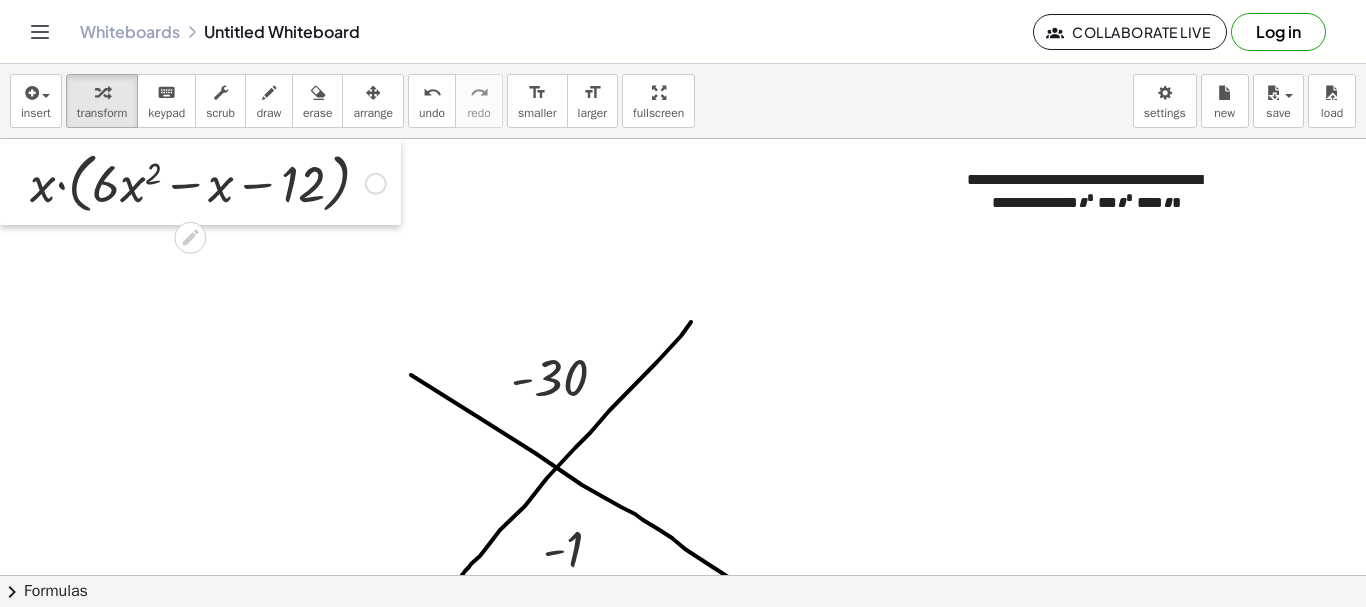 drag, startPoint x: 65, startPoint y: 252, endPoint x: 8, endPoint y: 188, distance: 85.70297 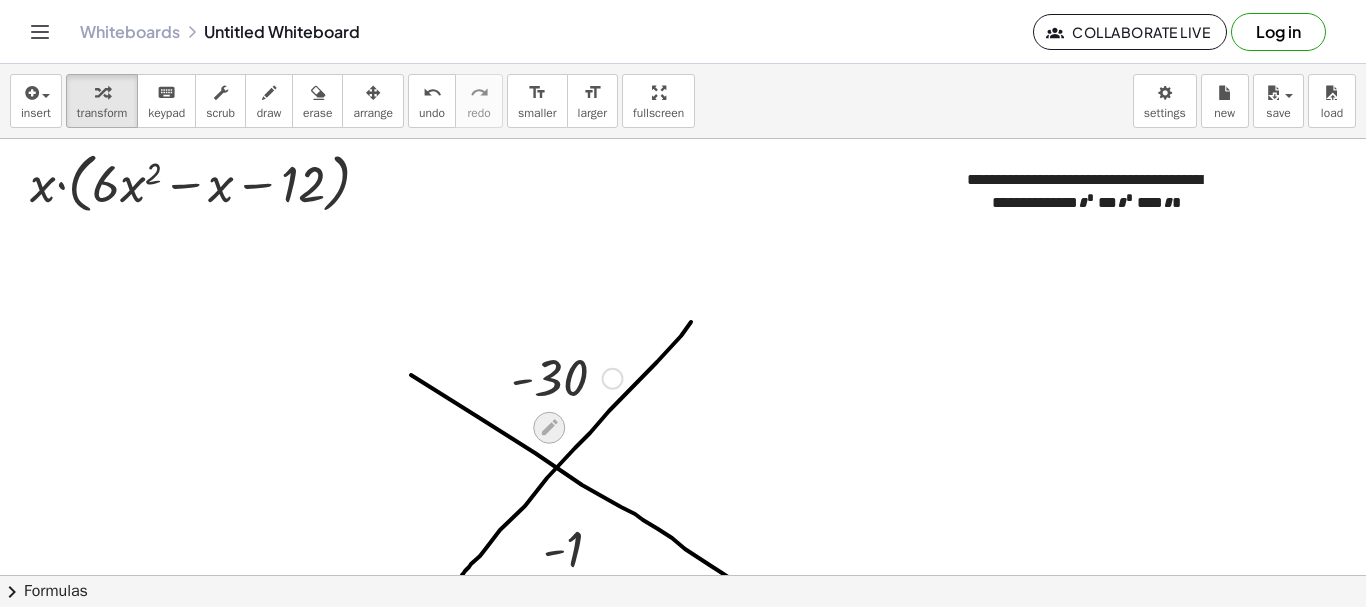 click at bounding box center [549, 428] 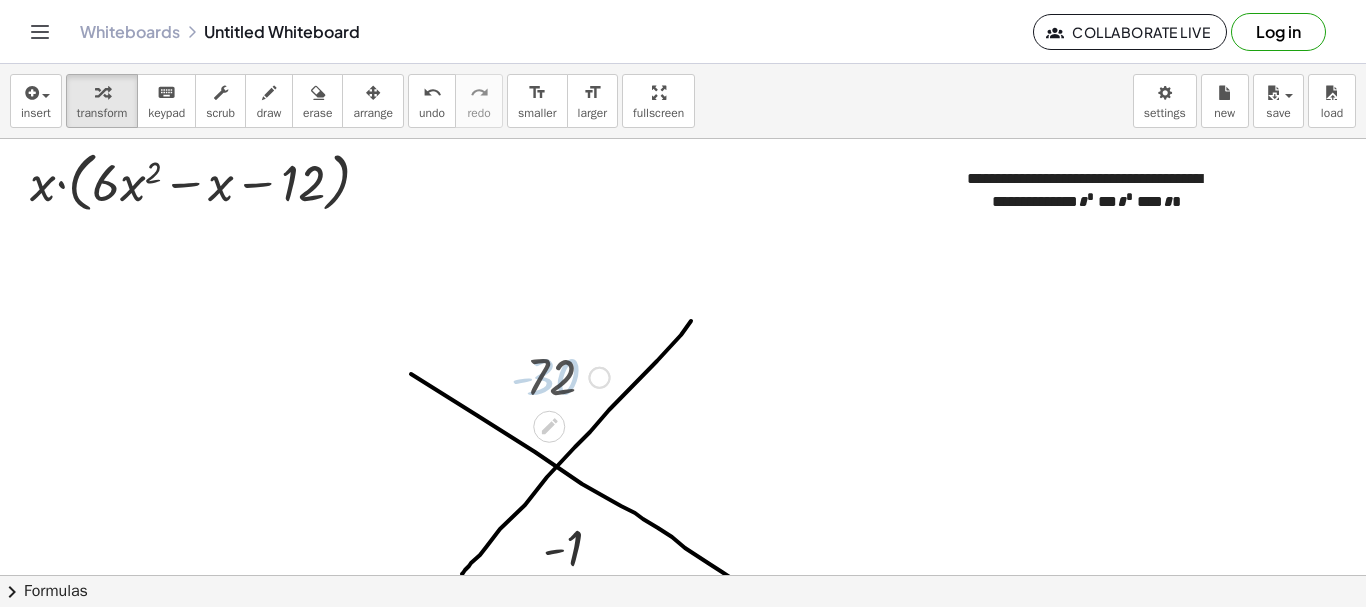 scroll, scrollTop: 0, scrollLeft: 0, axis: both 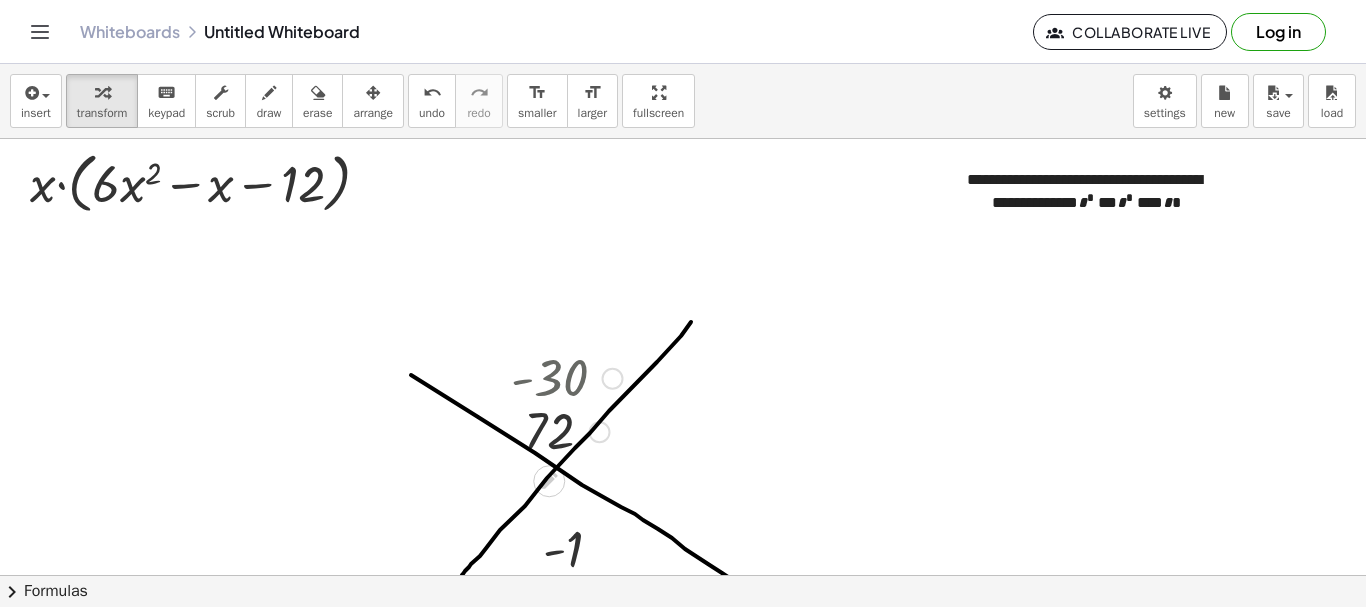 drag, startPoint x: 593, startPoint y: 439, endPoint x: 590, endPoint y: 367, distance: 72.06247 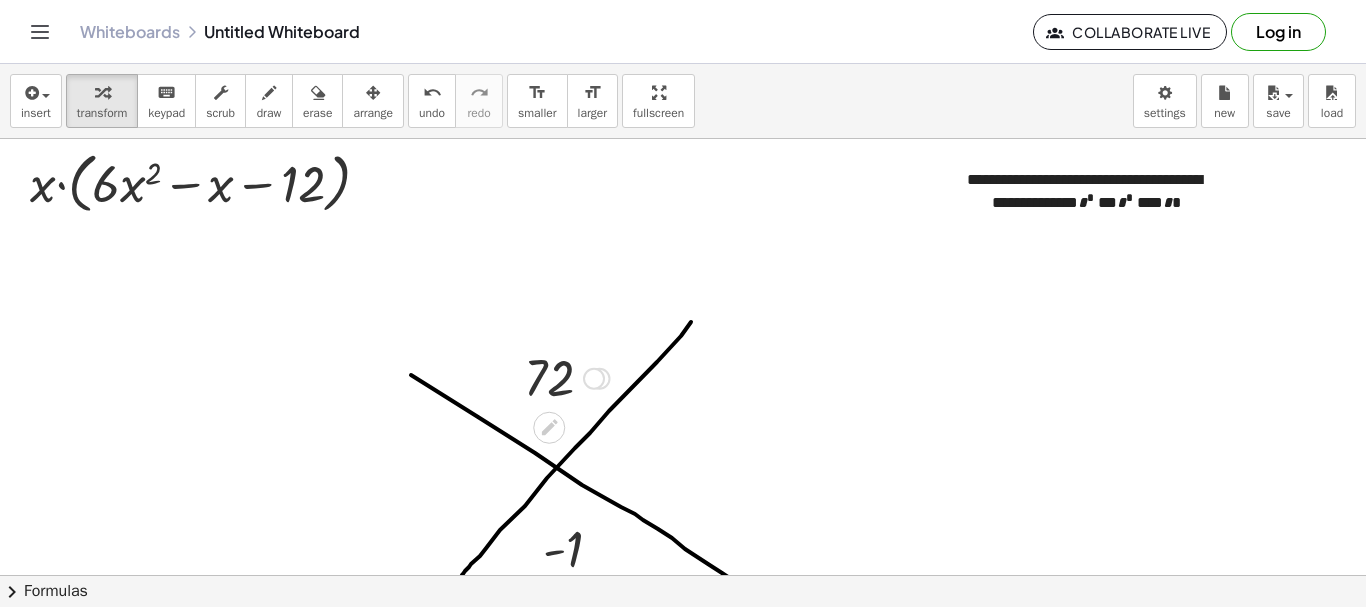 click 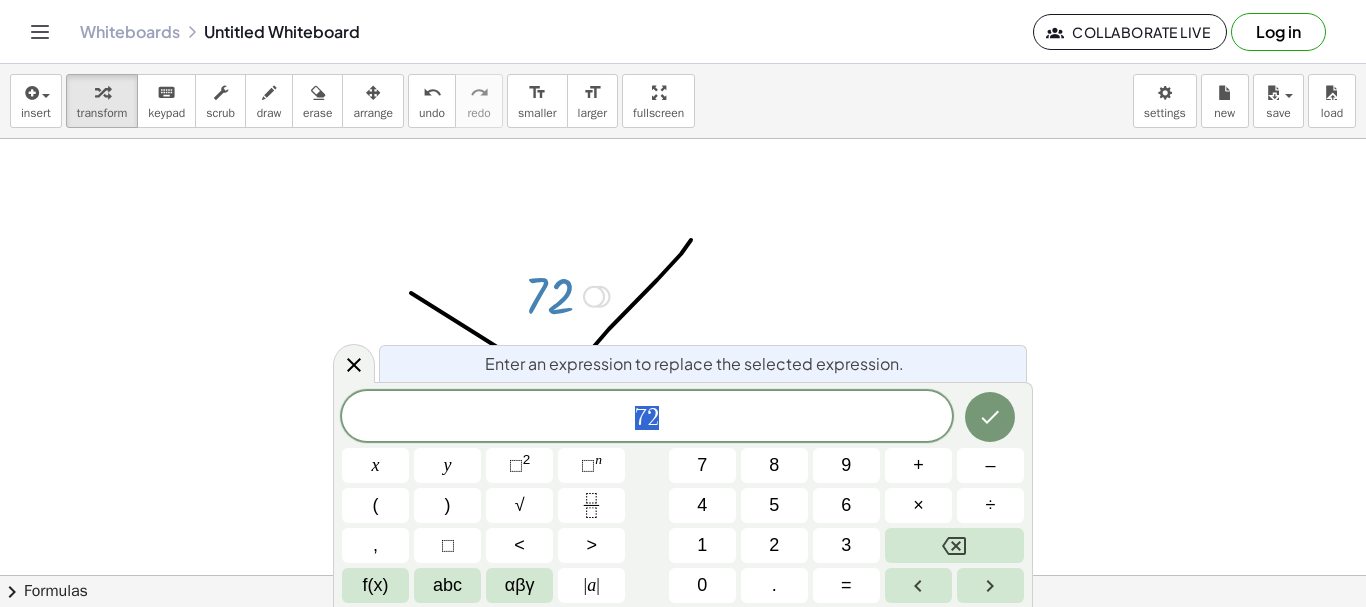 scroll, scrollTop: 83, scrollLeft: 0, axis: vertical 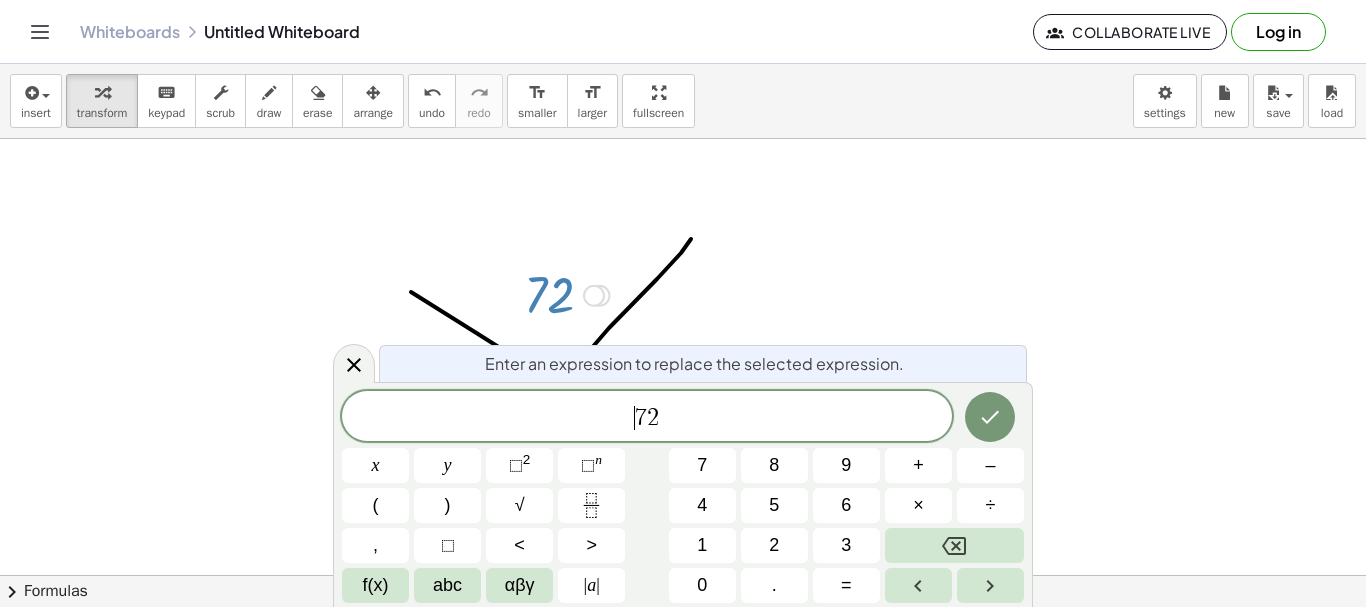 click on "​ [NUMBER]" at bounding box center [647, 418] 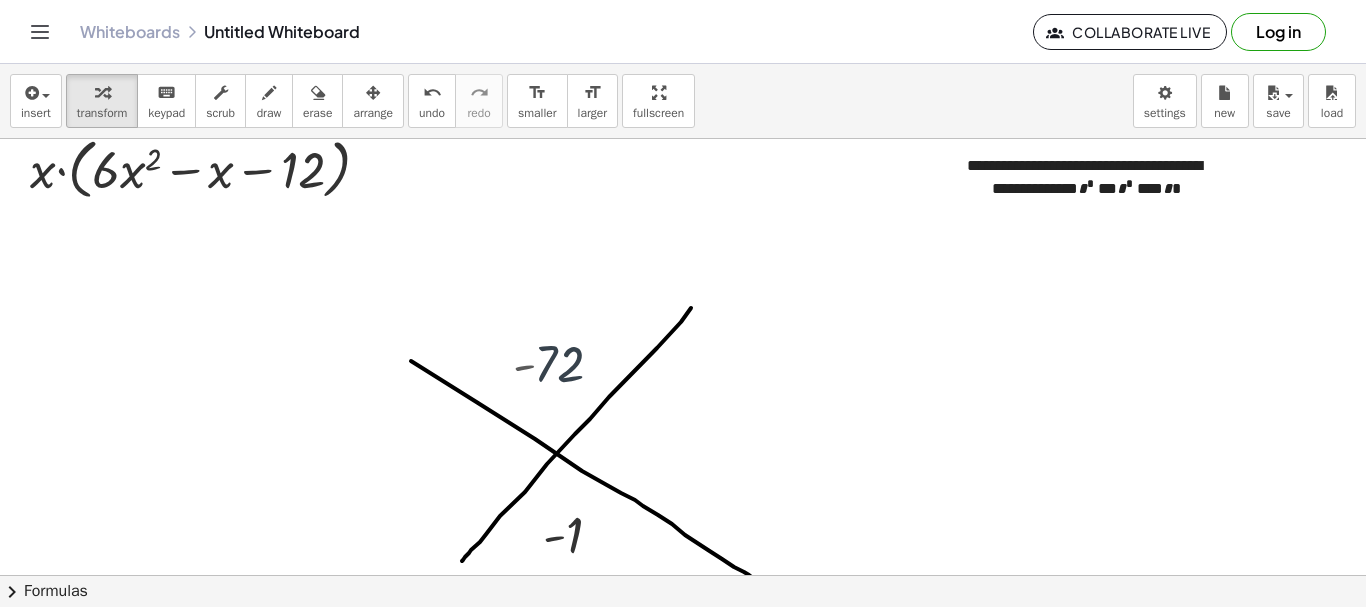 scroll, scrollTop: 0, scrollLeft: 0, axis: both 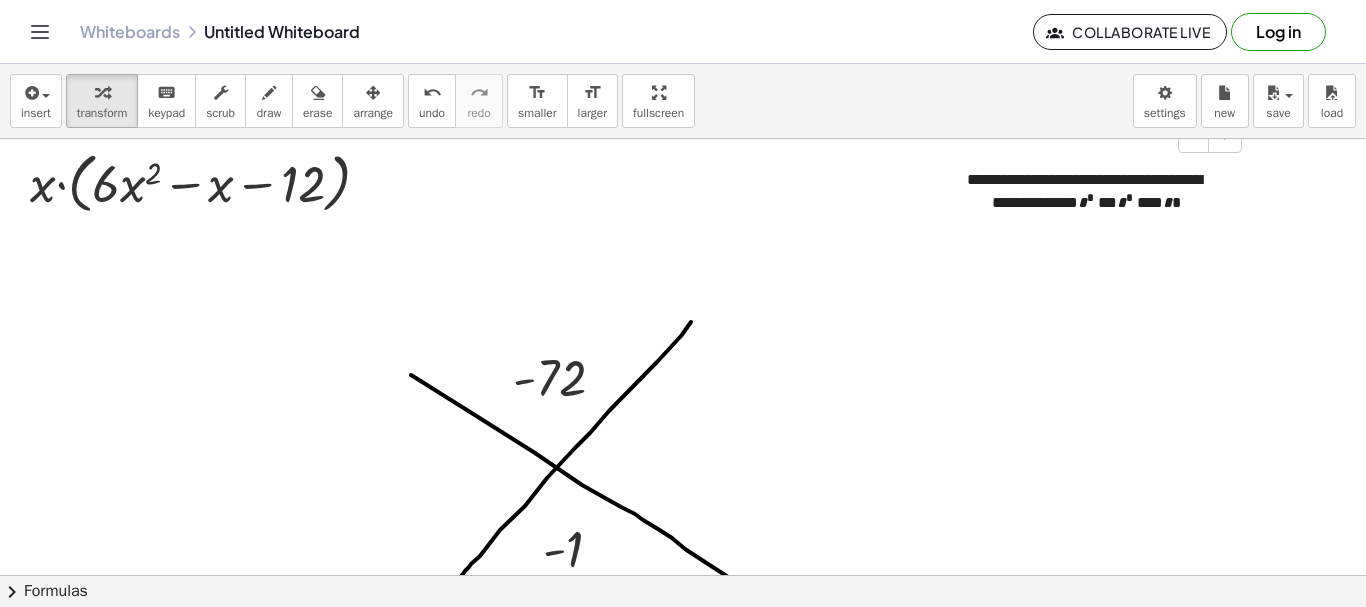 click on "**********" at bounding box center (1097, 198) 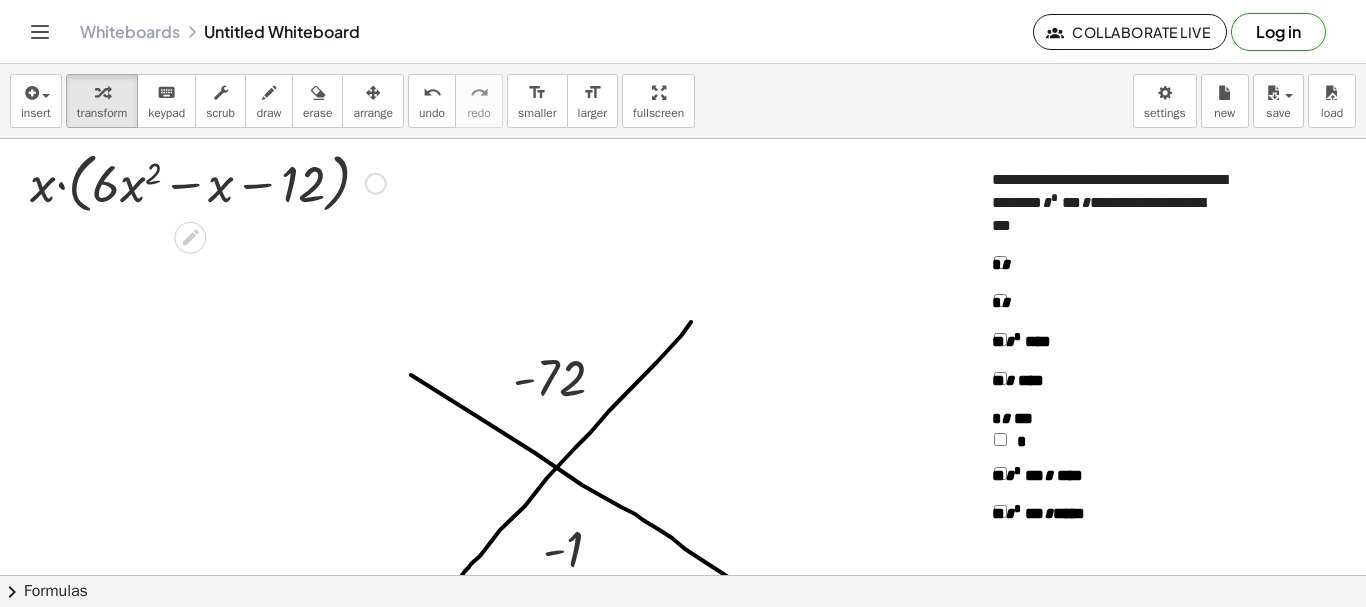 click on "Fix a mistake Transform line Copy line as LaTeX Copy derivation as LaTeX Expand new lines: On" at bounding box center (376, 184) 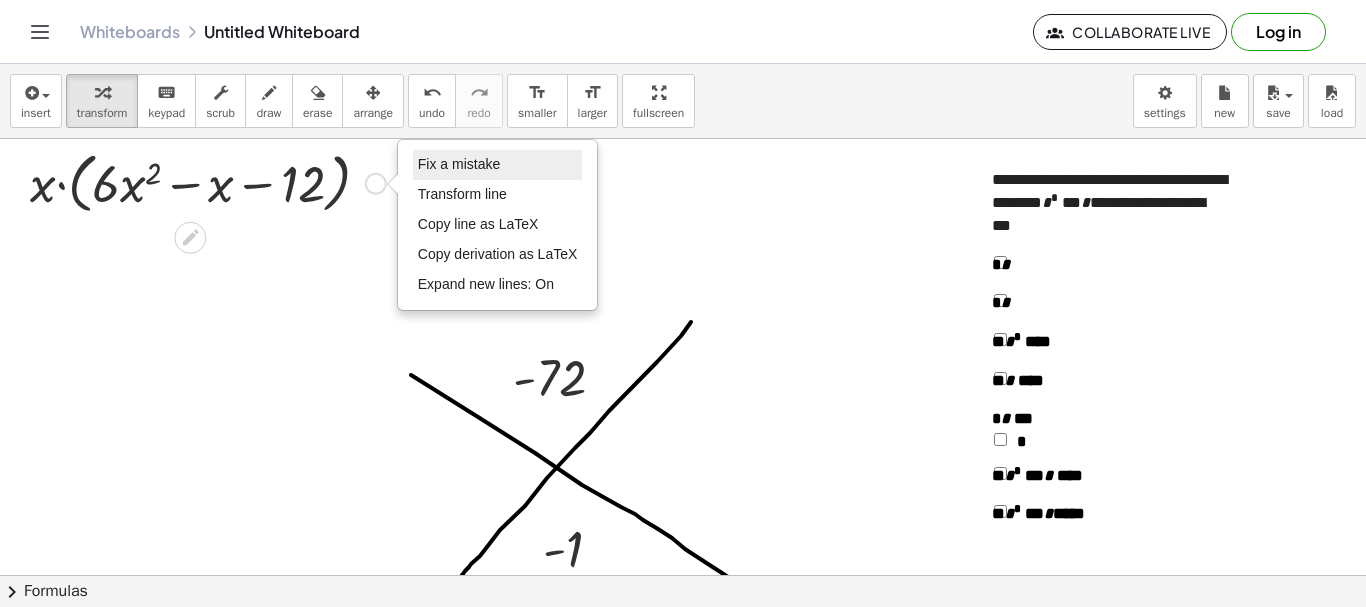 click on "Fix a mistake" at bounding box center (459, 164) 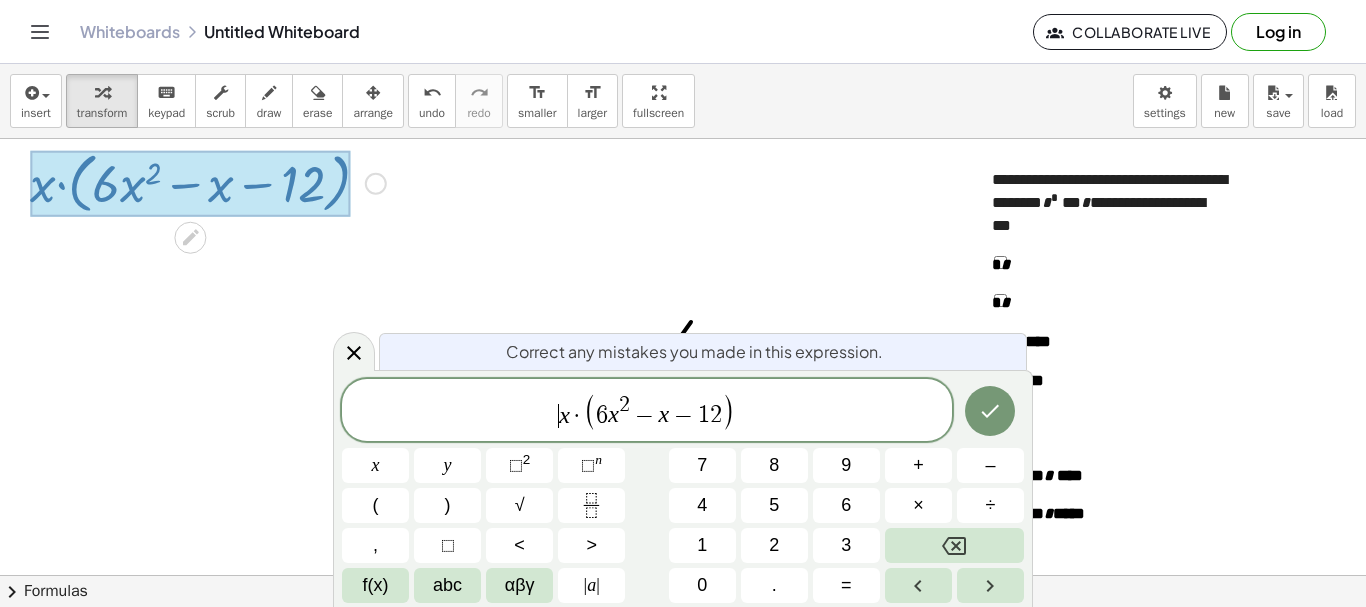 click on "​ x · ( [NUMBER] x 2 − x − [NUMBER] )" at bounding box center (647, 411) 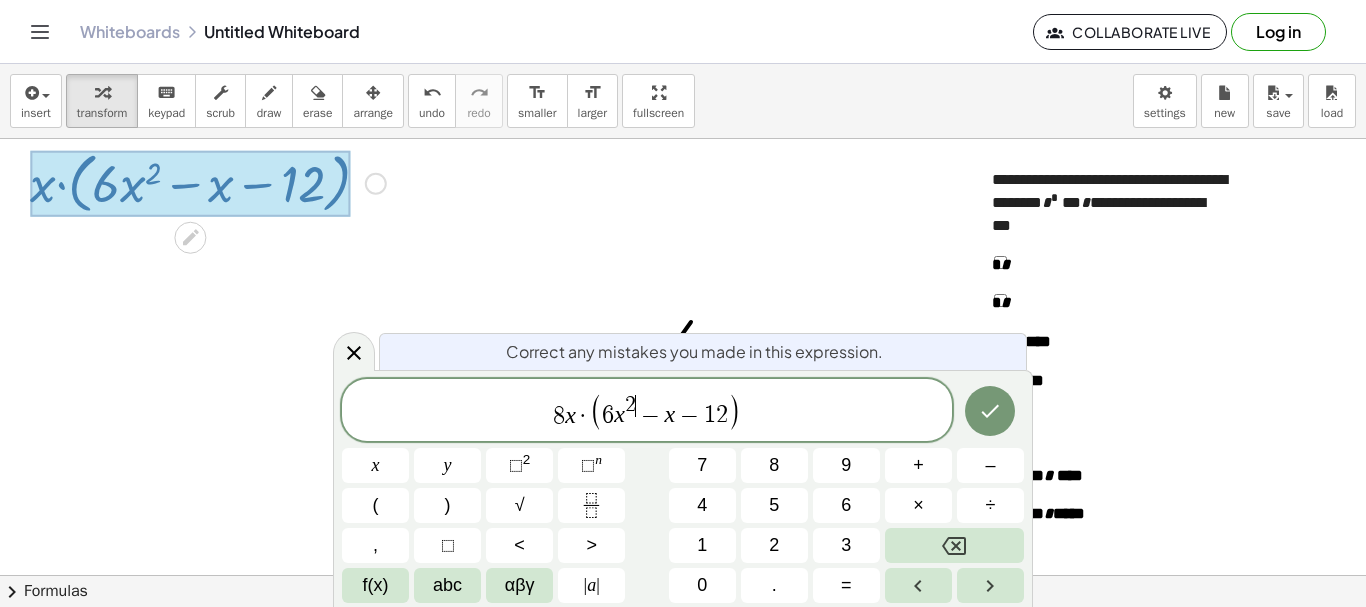 click on "2 ​" at bounding box center (630, 406) 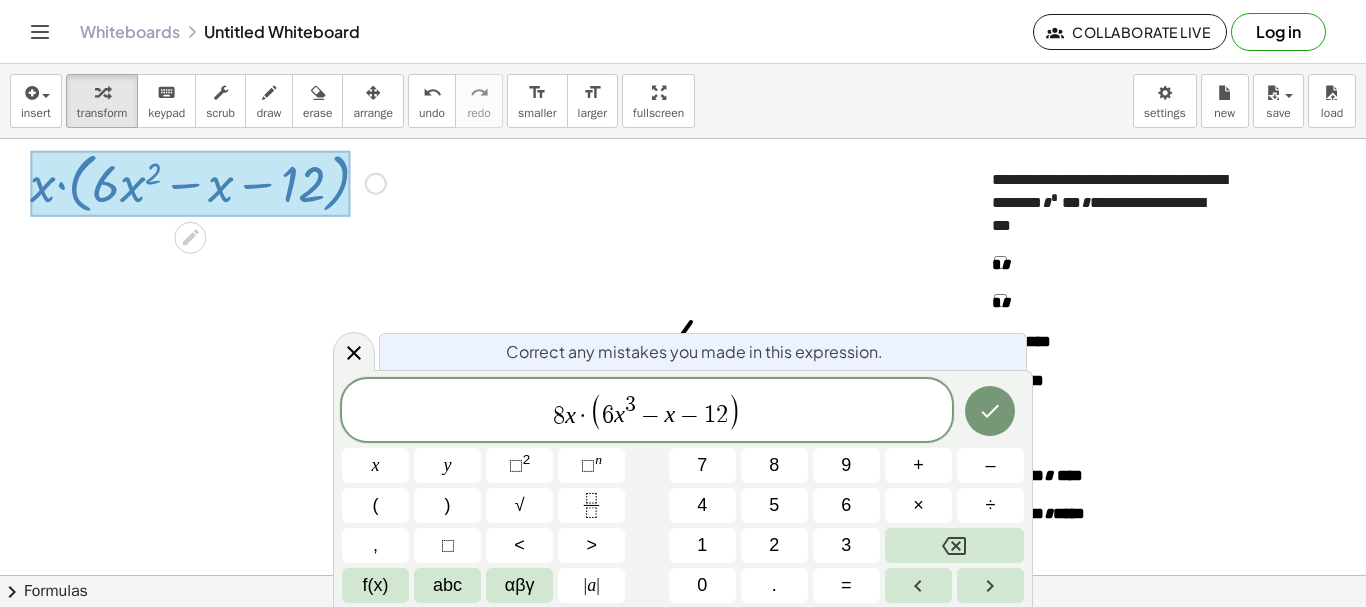 click on "6" at bounding box center [608, 416] 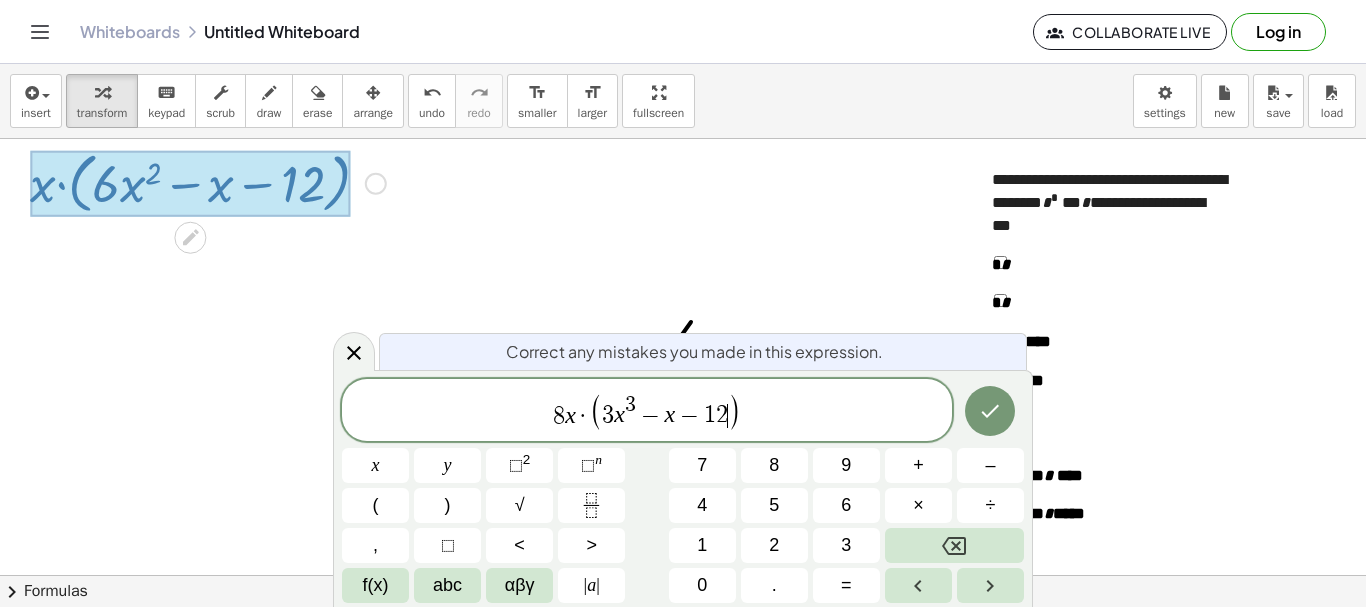 click on ")" at bounding box center [734, 411] 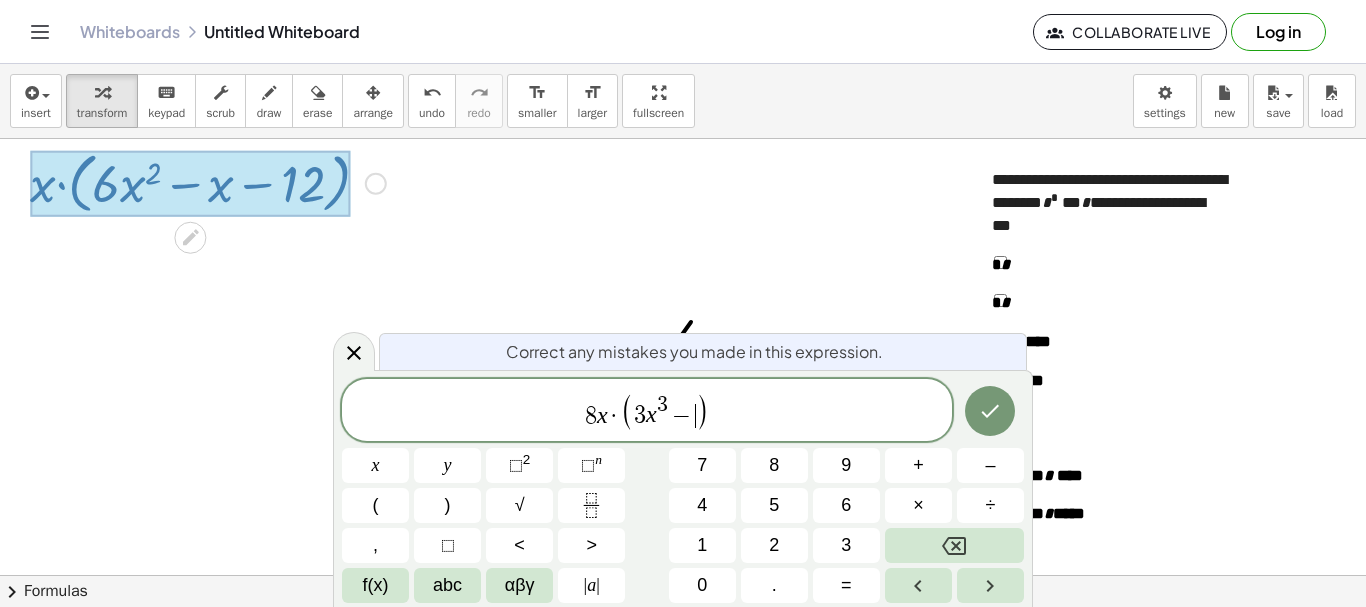 click on "[NUMBER] x 3 − ​" at bounding box center [665, 411] 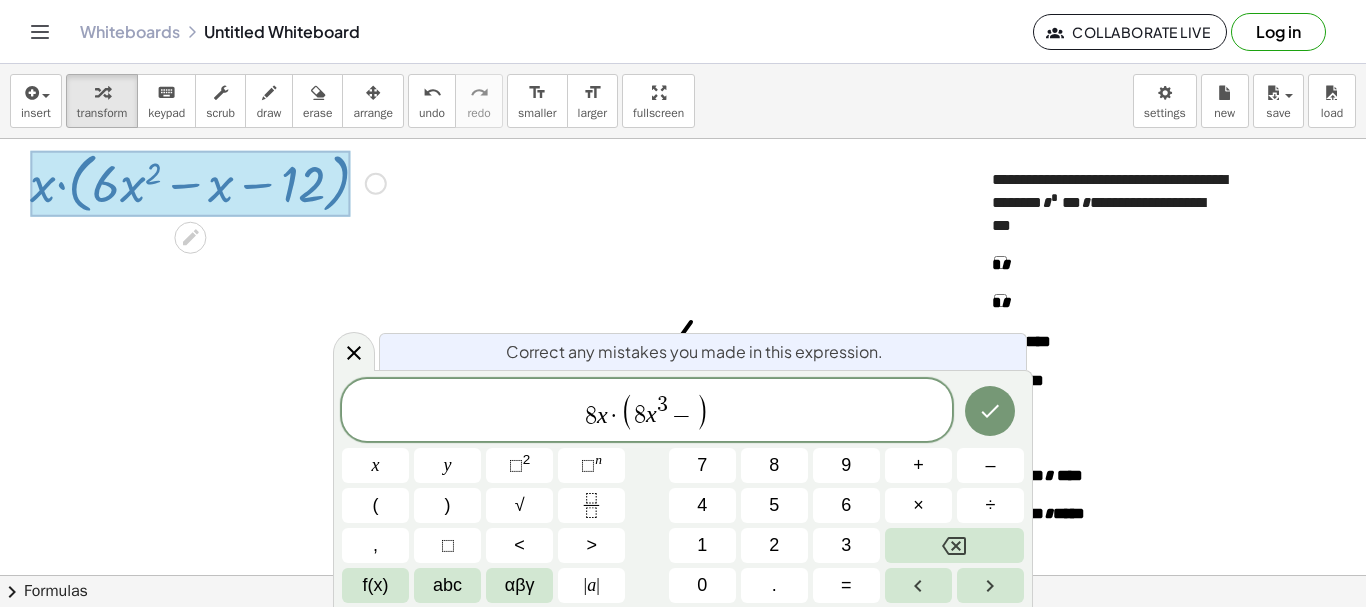 click on "−" at bounding box center [682, 416] 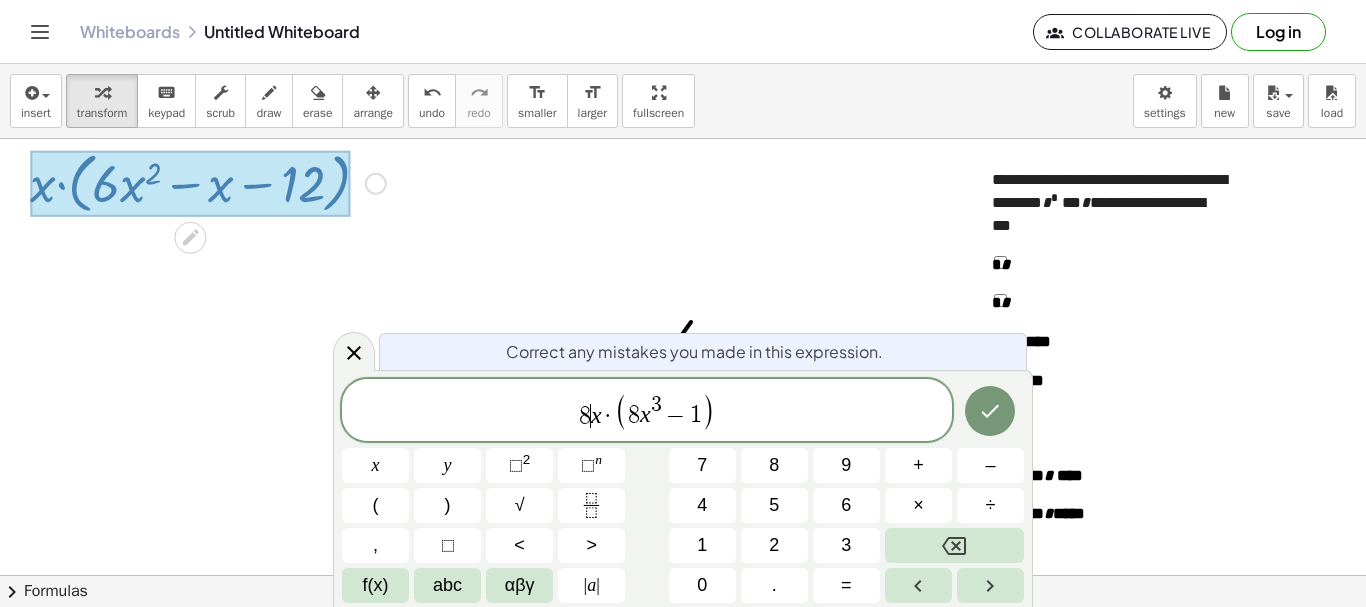 click on "8" at bounding box center (585, 416) 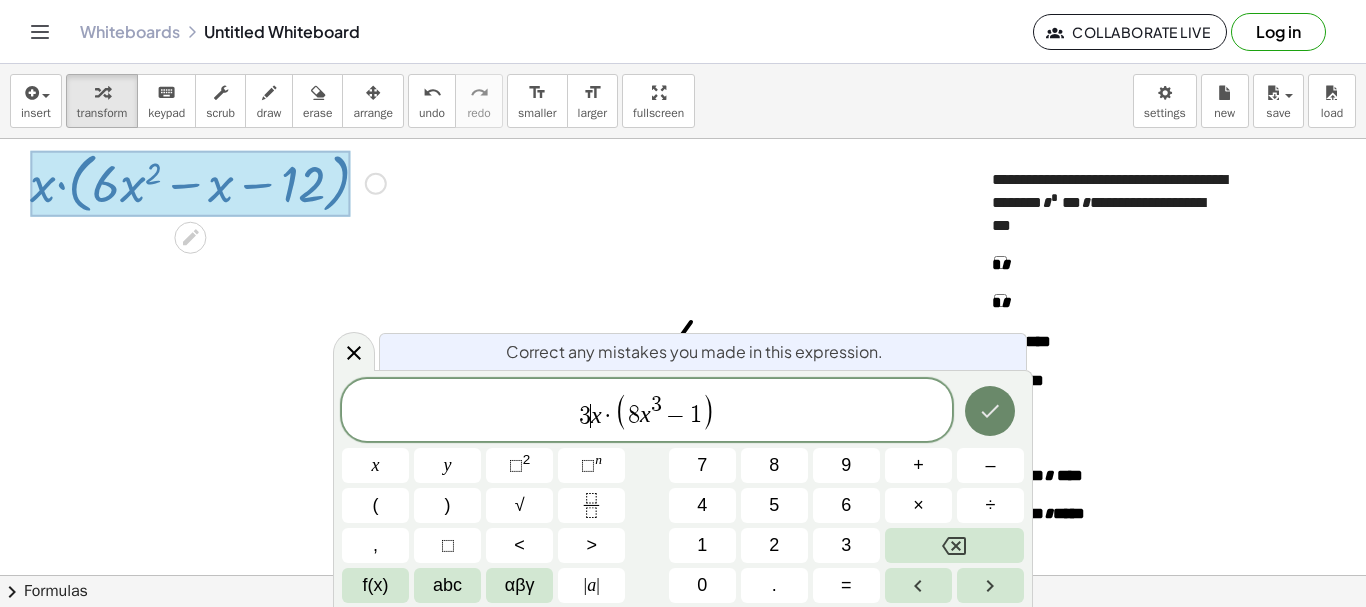 click 